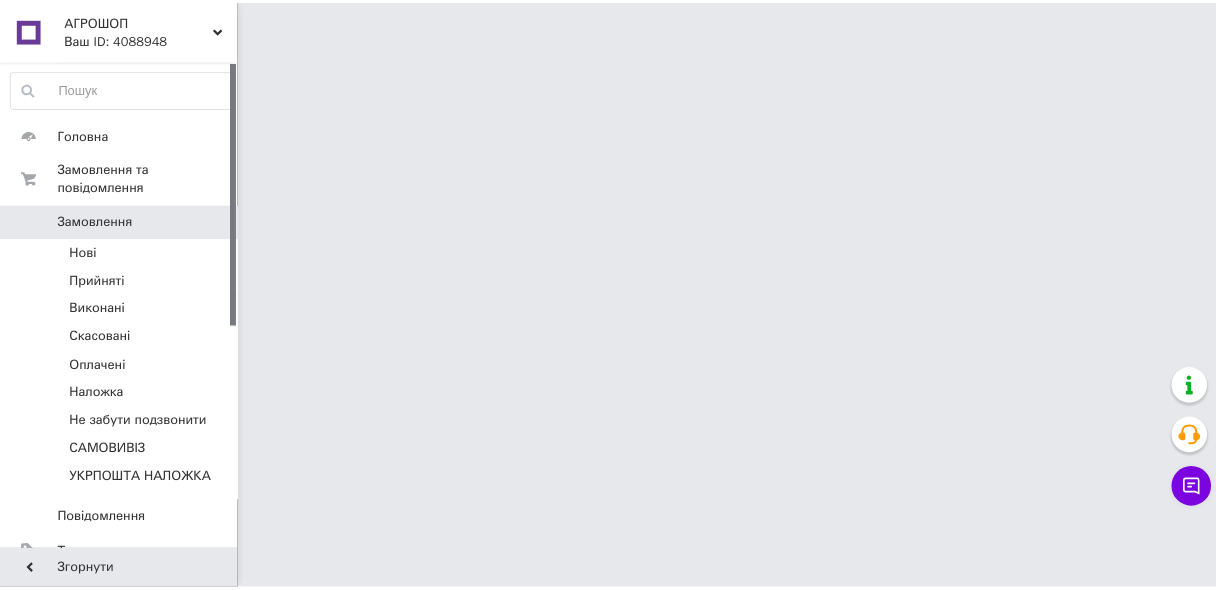 scroll, scrollTop: 0, scrollLeft: 0, axis: both 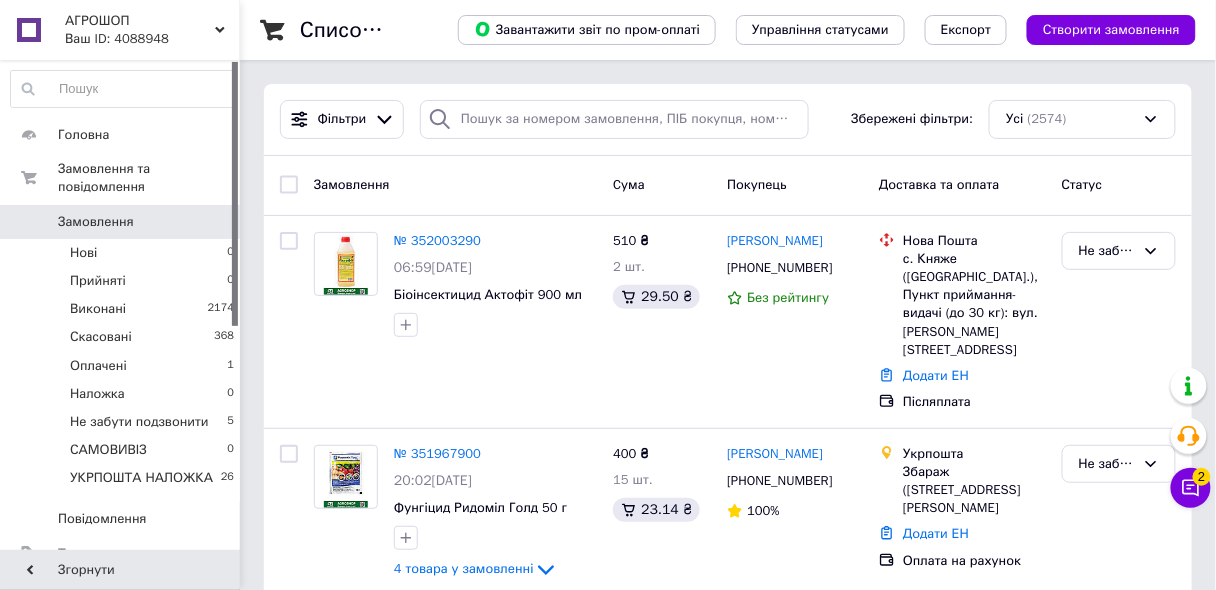 click on "АГРОШОП Ваш ID: 4088948" at bounding box center (149, 30) 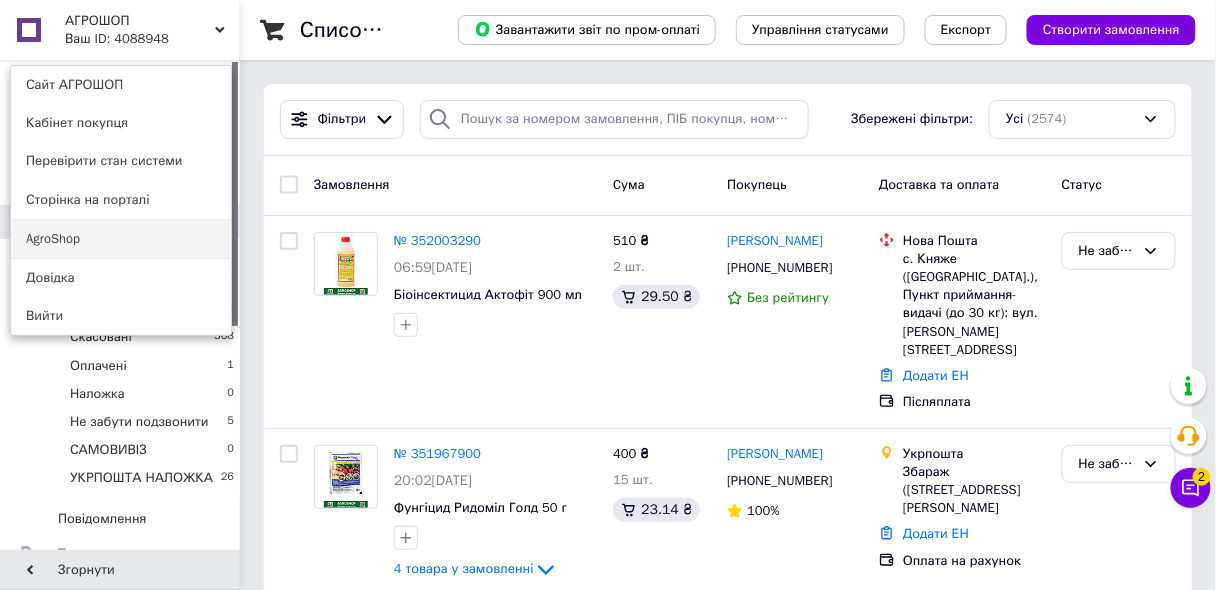 click on "AgroShop" at bounding box center [121, 239] 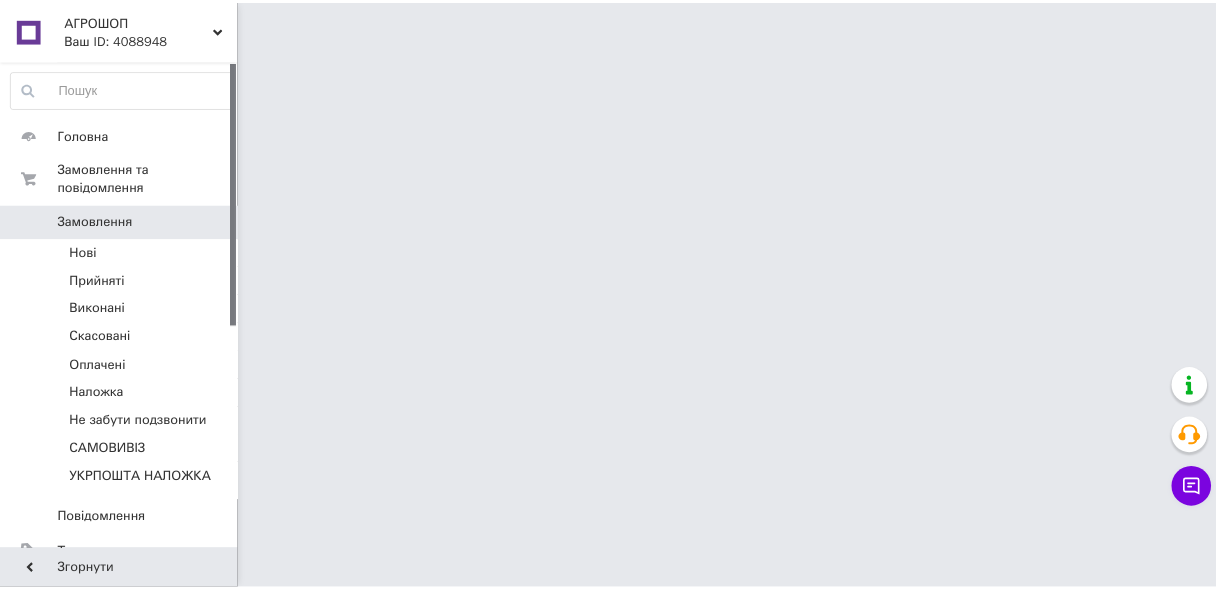 scroll, scrollTop: 0, scrollLeft: 0, axis: both 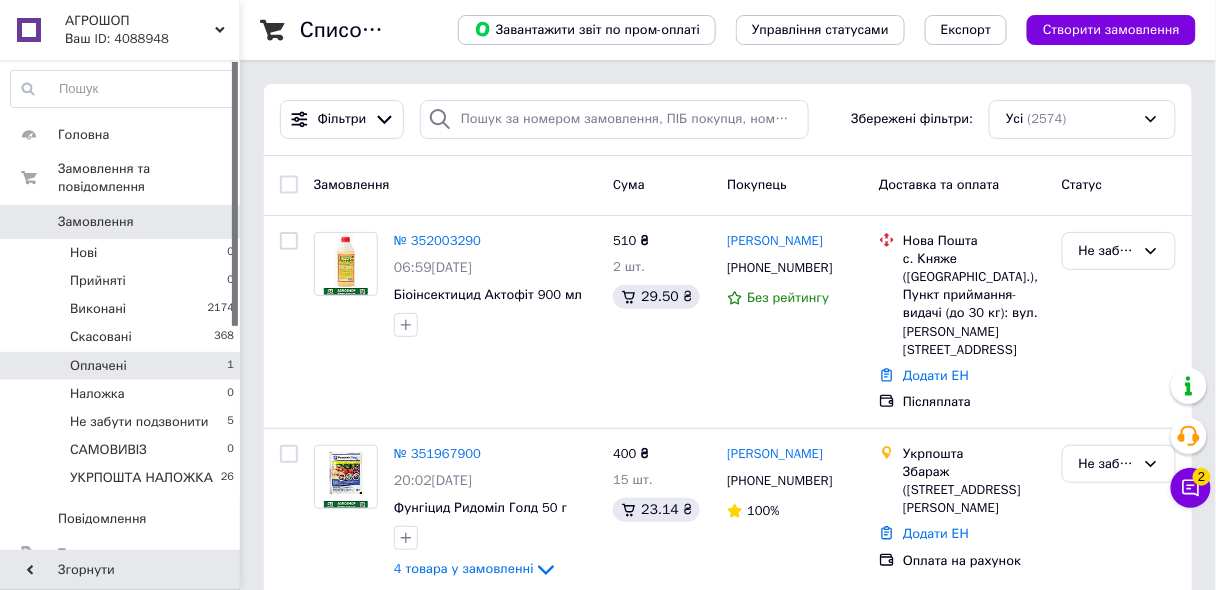 click on "Оплачені" at bounding box center (98, 366) 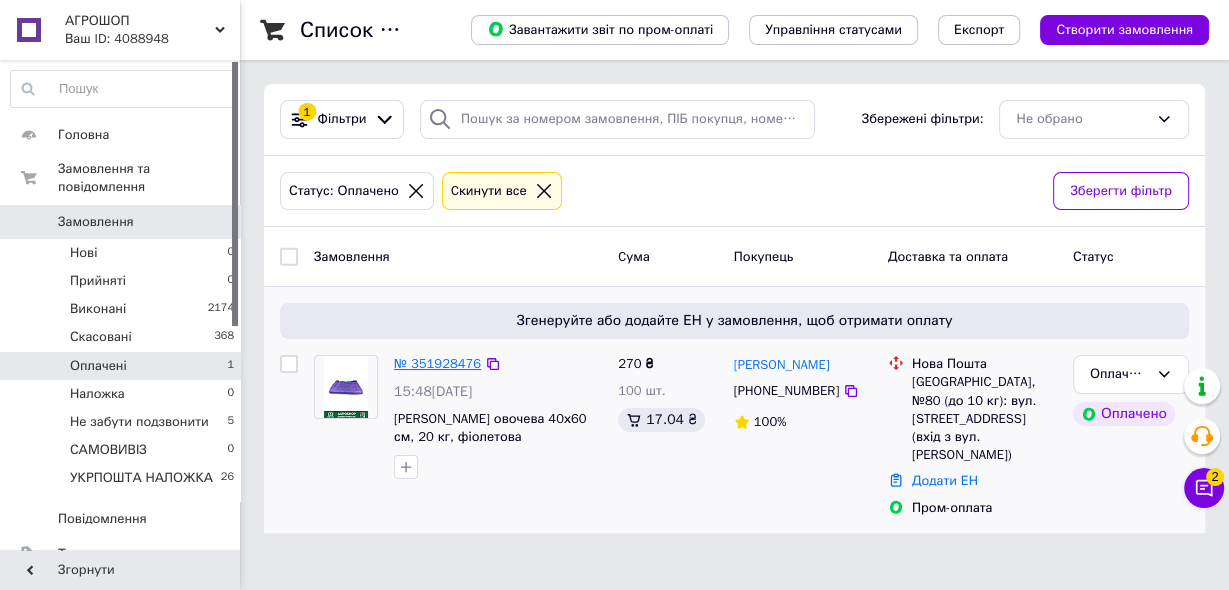 click on "№ 351928476" at bounding box center (437, 363) 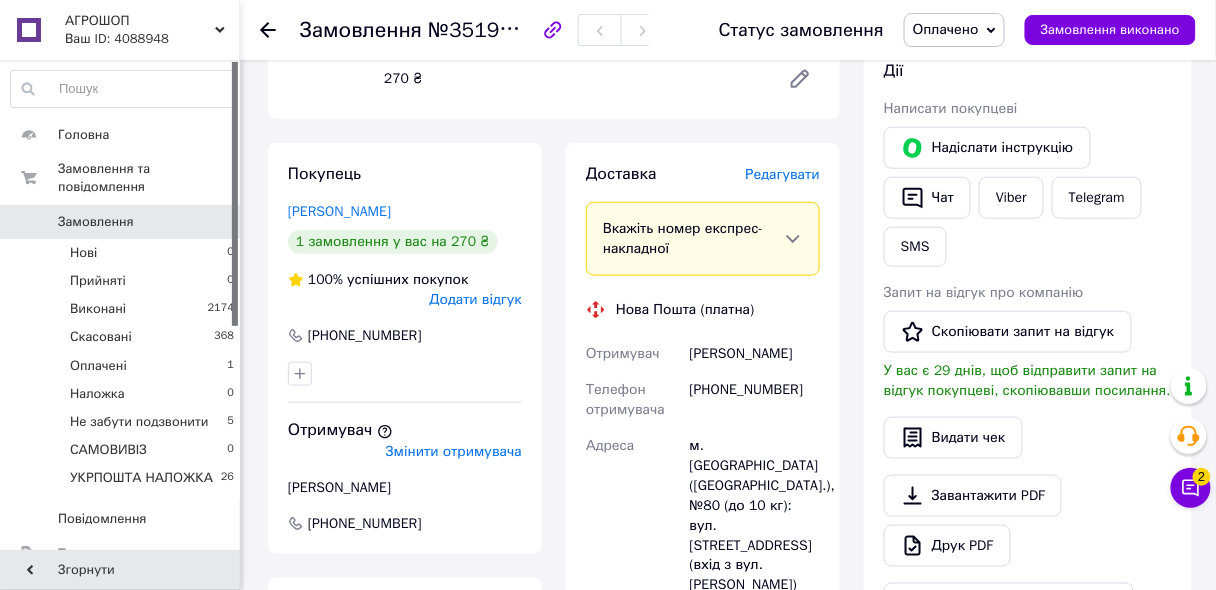 scroll, scrollTop: 400, scrollLeft: 0, axis: vertical 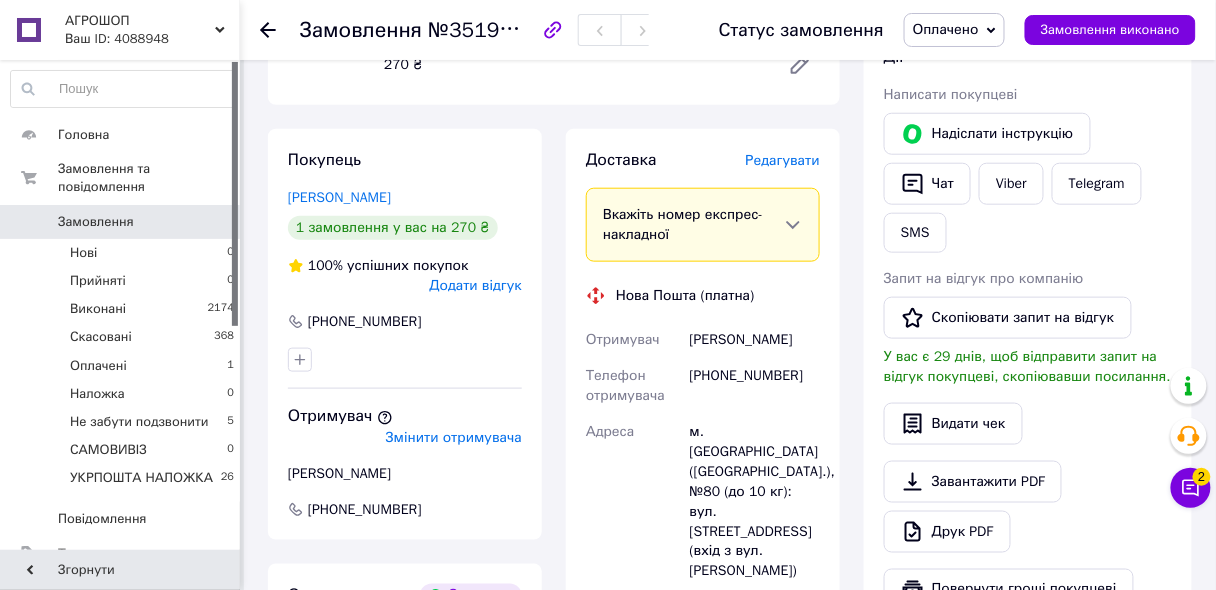 drag, startPoint x: 753, startPoint y: 338, endPoint x: 671, endPoint y: 325, distance: 83.02409 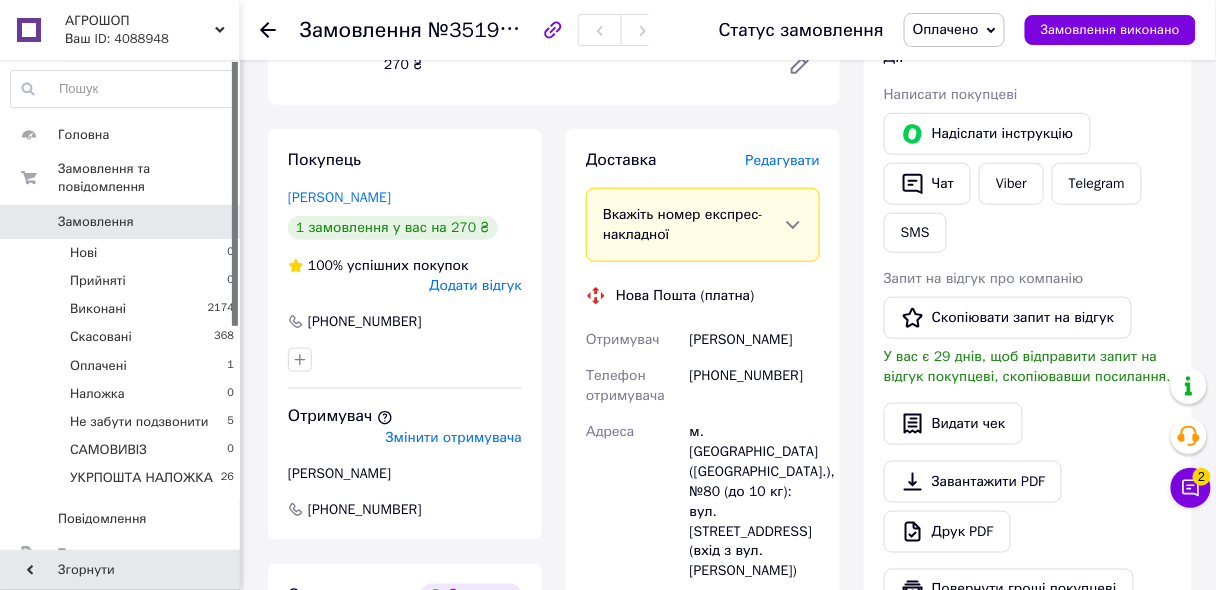 click on "Отримувач Порохнавець Ярослав Телефон отримувача +380930211246 Адреса м. Львів (Львівська обл.), №80 (до 10 кг): вул. Художня, 4 (вхід з вул. Антоновича) Дата відправки 10.07.2025 Платник Отримувач Оціночна вартість 270 ₴" at bounding box center [703, 530] 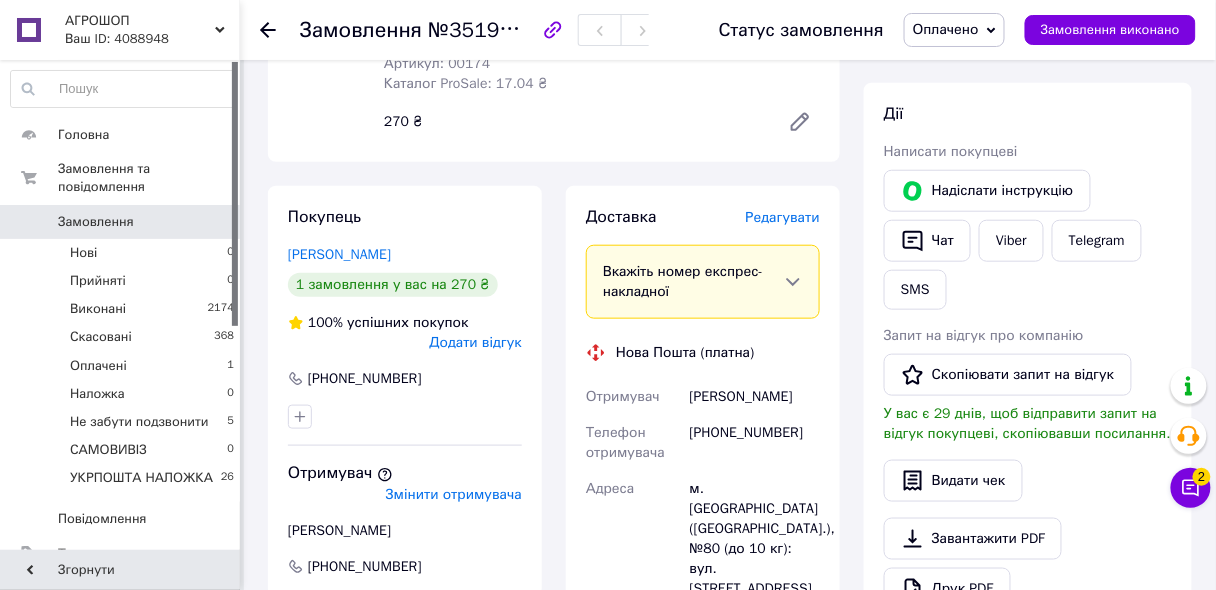 scroll, scrollTop: 0, scrollLeft: 0, axis: both 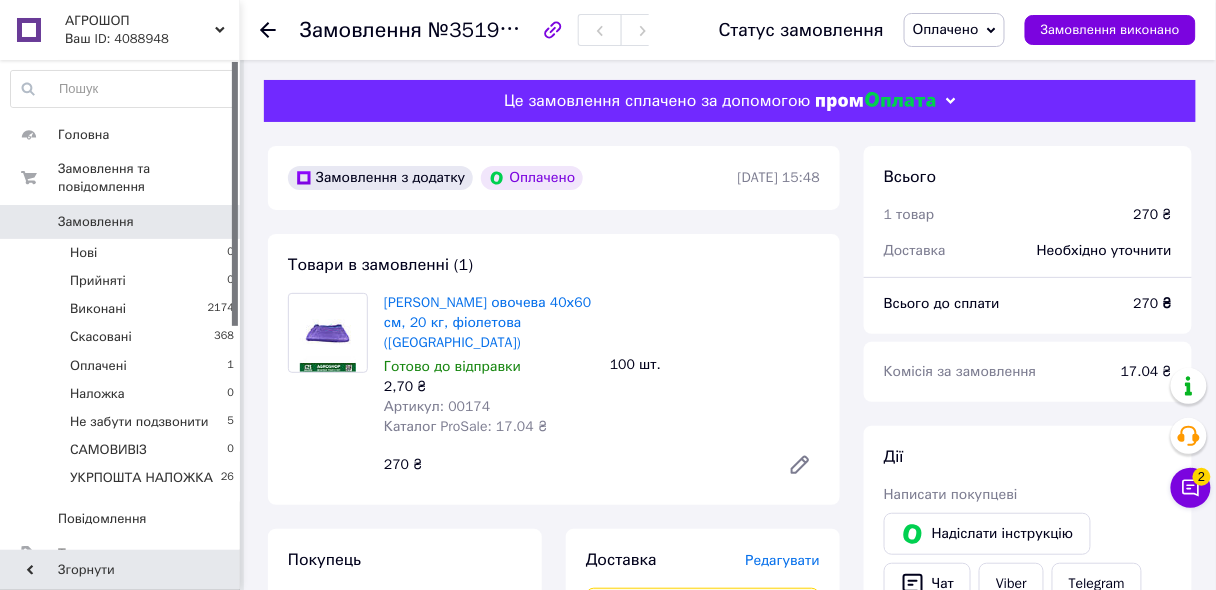click on "Артикул: 00174" at bounding box center [437, 406] 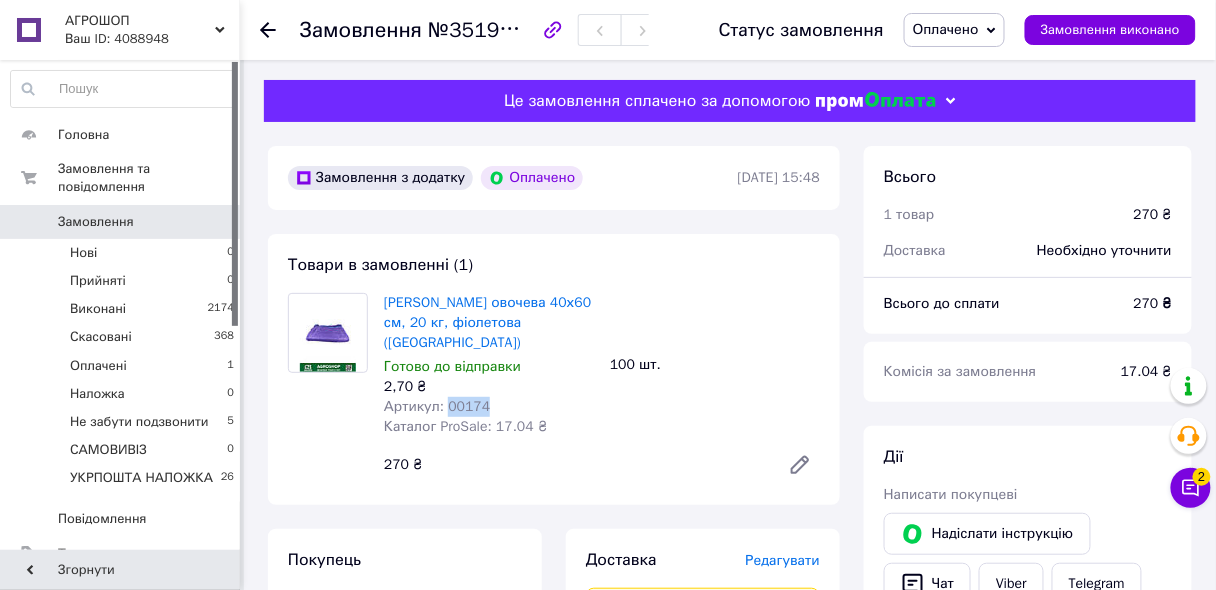 click on "Артикул: 00174" at bounding box center [437, 406] 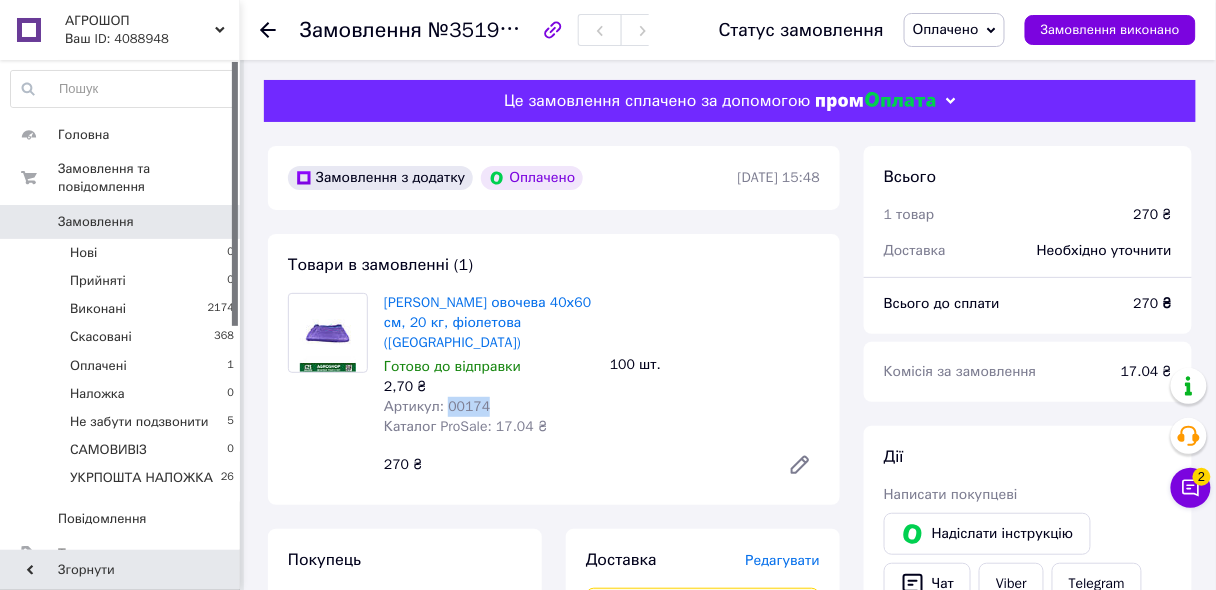 copy on "00174" 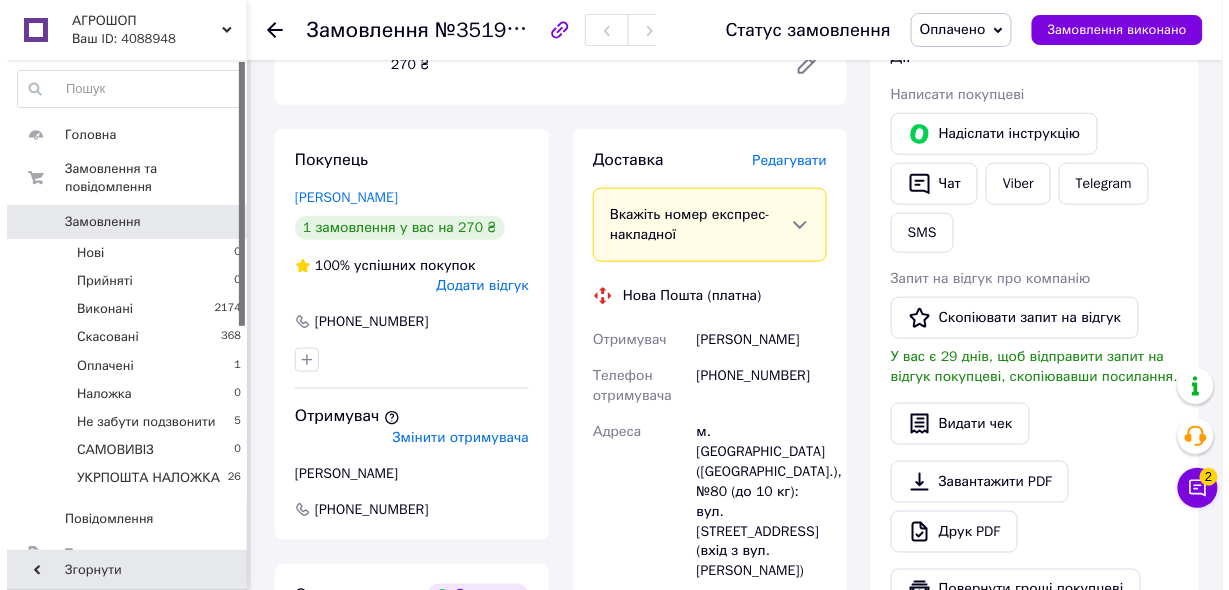 scroll, scrollTop: 320, scrollLeft: 0, axis: vertical 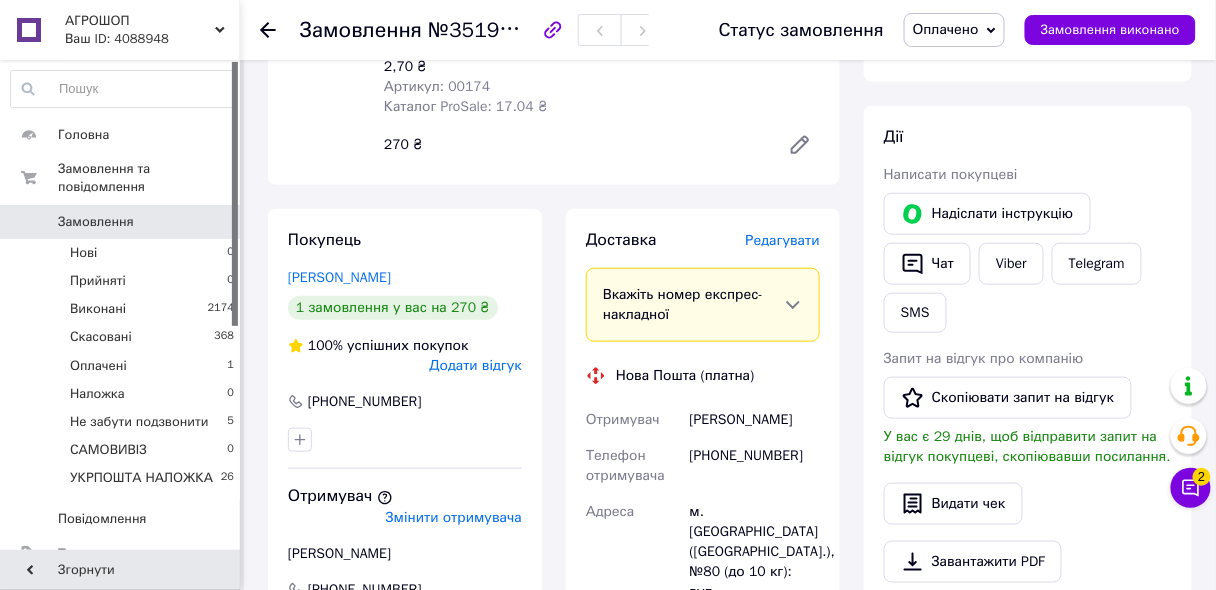 click on "Редагувати" at bounding box center [783, 240] 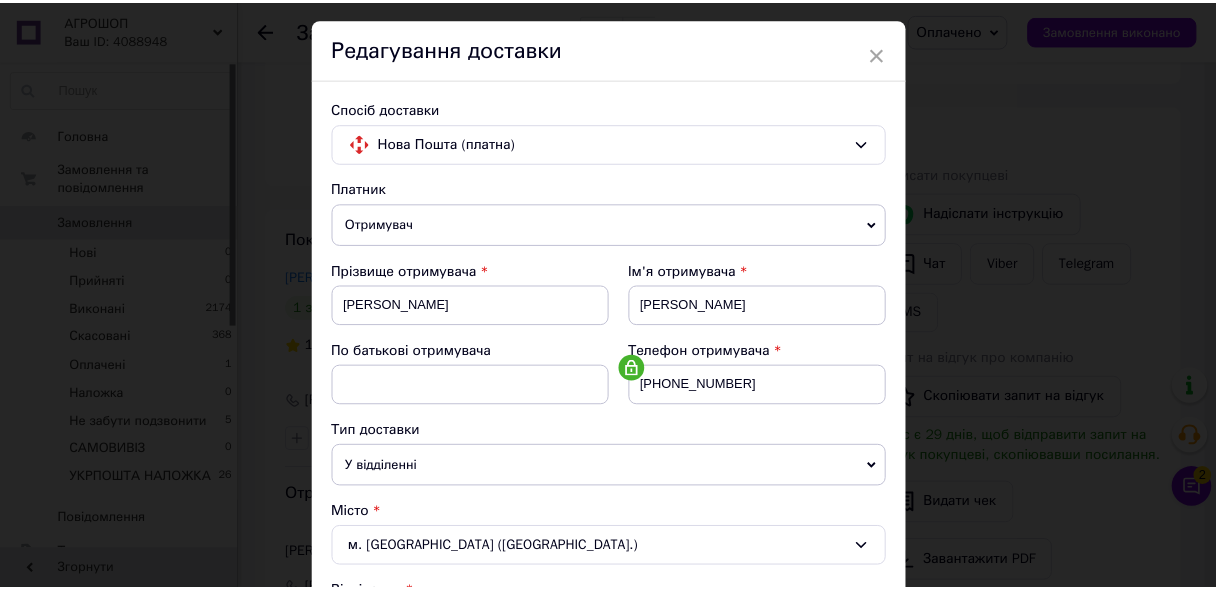 scroll, scrollTop: 80, scrollLeft: 0, axis: vertical 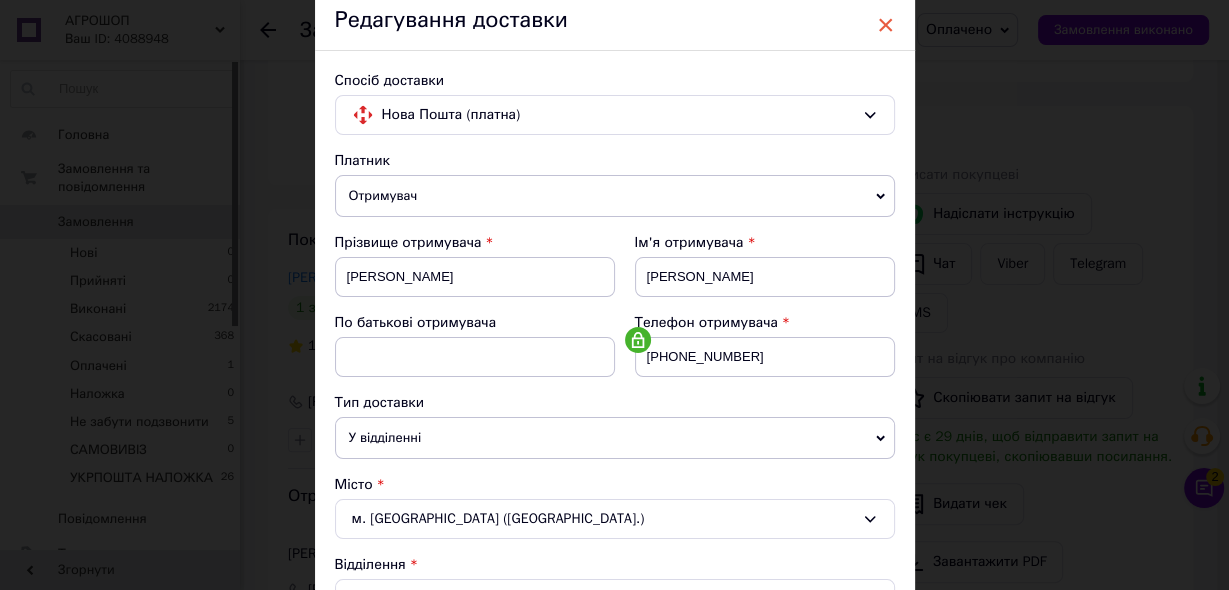click on "×" at bounding box center (886, 25) 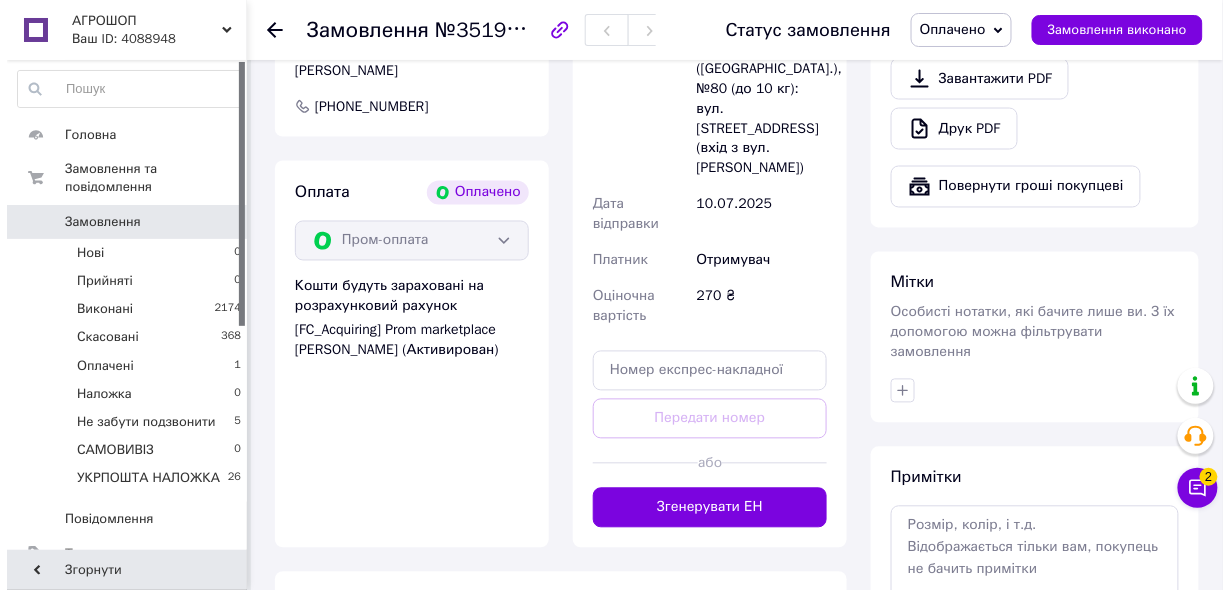 scroll, scrollTop: 403, scrollLeft: 0, axis: vertical 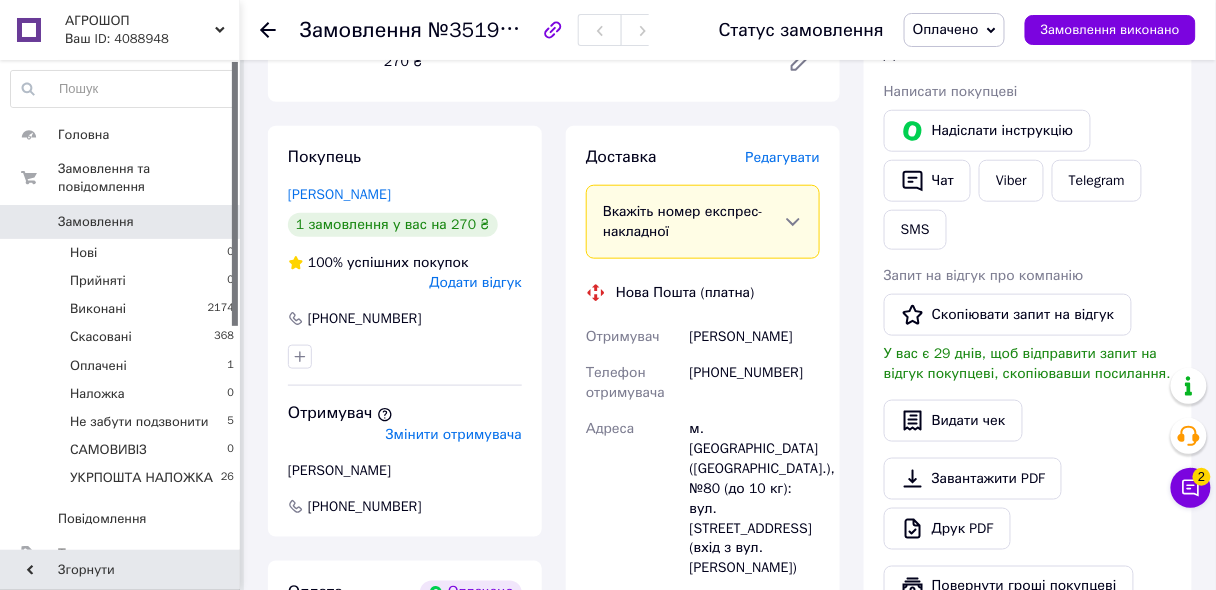 click on "Редагувати" at bounding box center [783, 157] 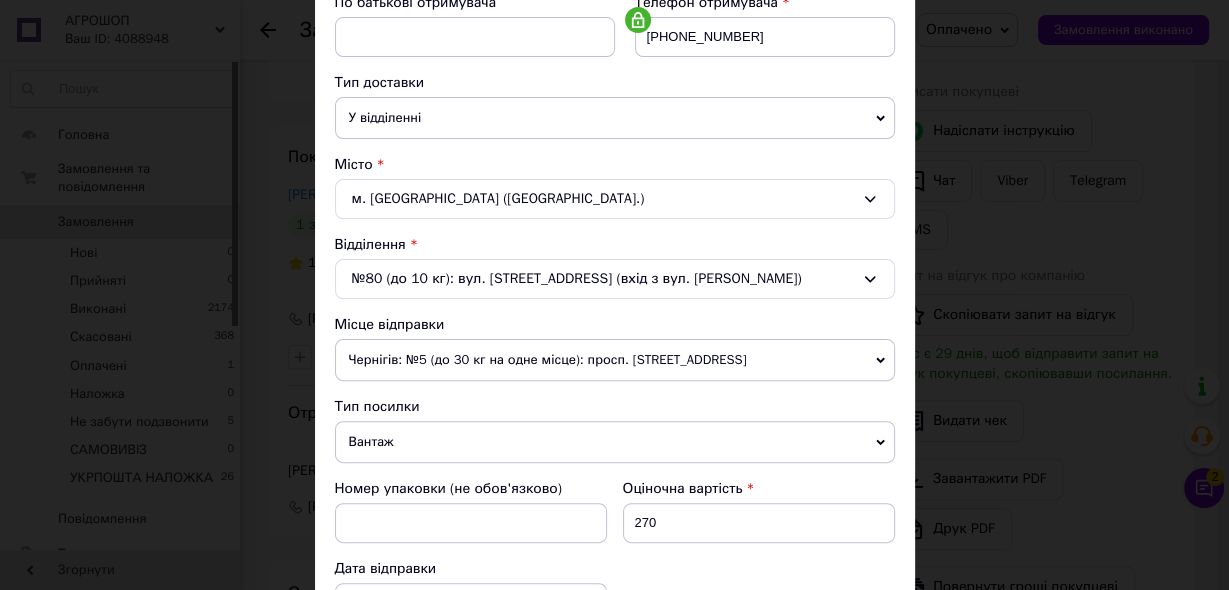 scroll, scrollTop: 480, scrollLeft: 0, axis: vertical 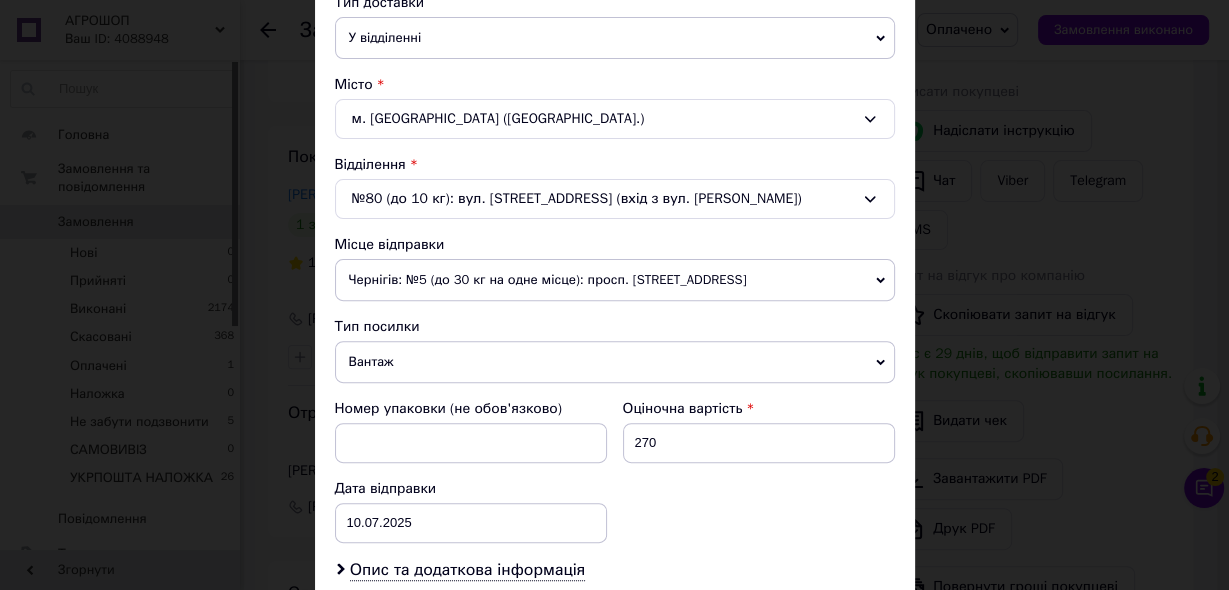 click on "Чернігів: №5 (до 30 кг на одне місце): просп. Миру, 180а" at bounding box center (615, 280) 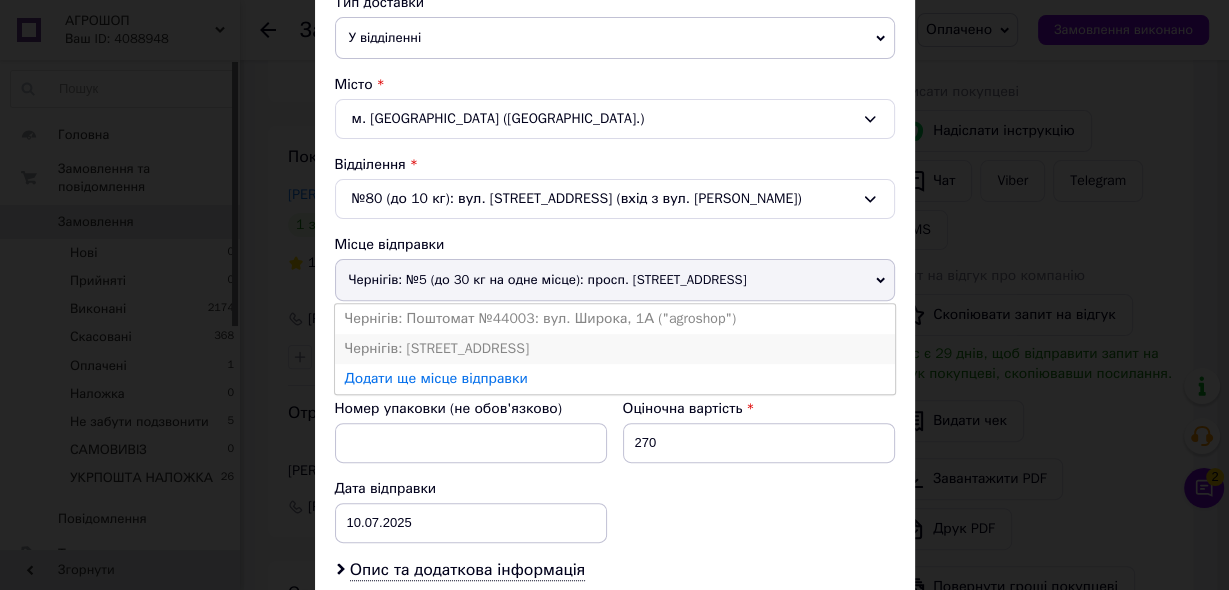 click on "Чернігів: Широка вул. д.1" at bounding box center [615, 349] 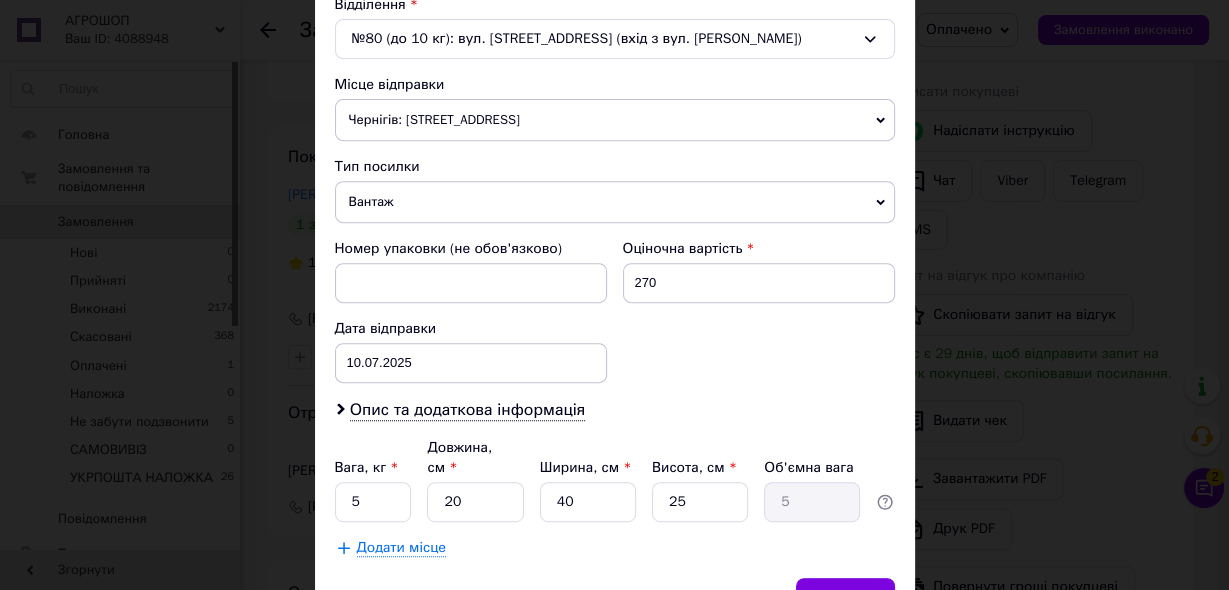 scroll, scrollTop: 728, scrollLeft: 0, axis: vertical 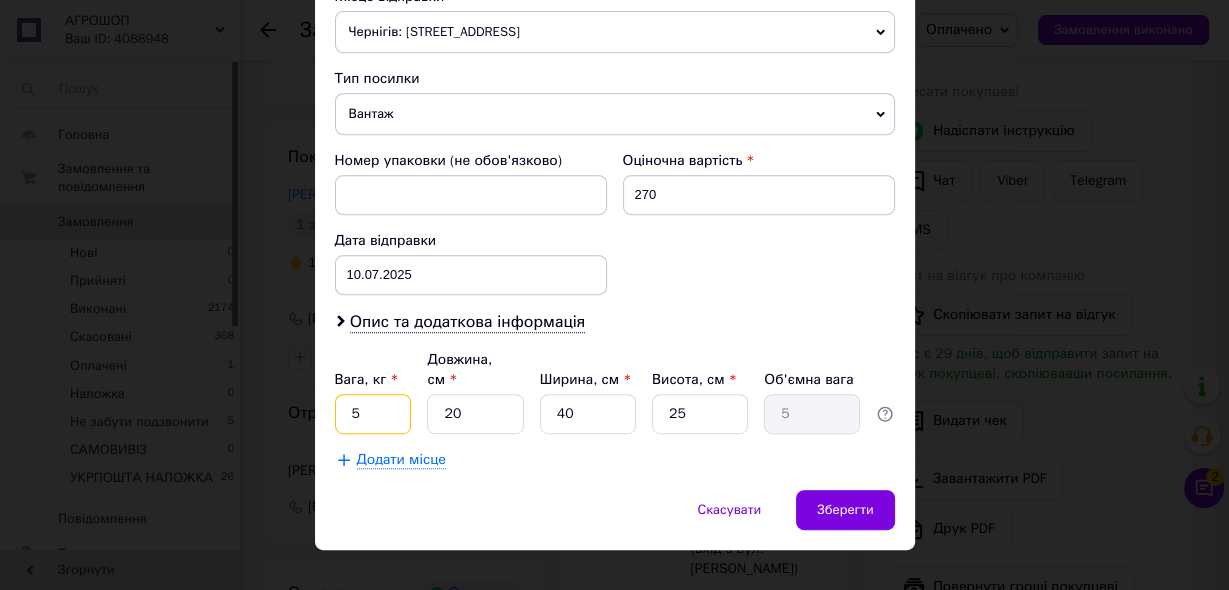 click on "5" at bounding box center [373, 414] 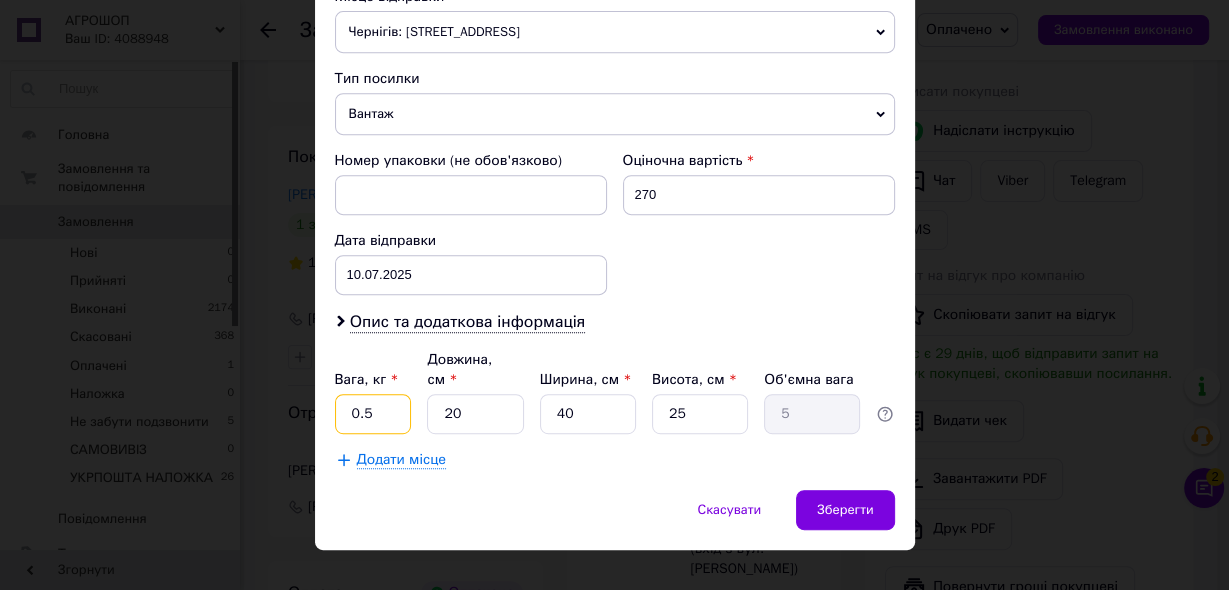 type on "0.5" 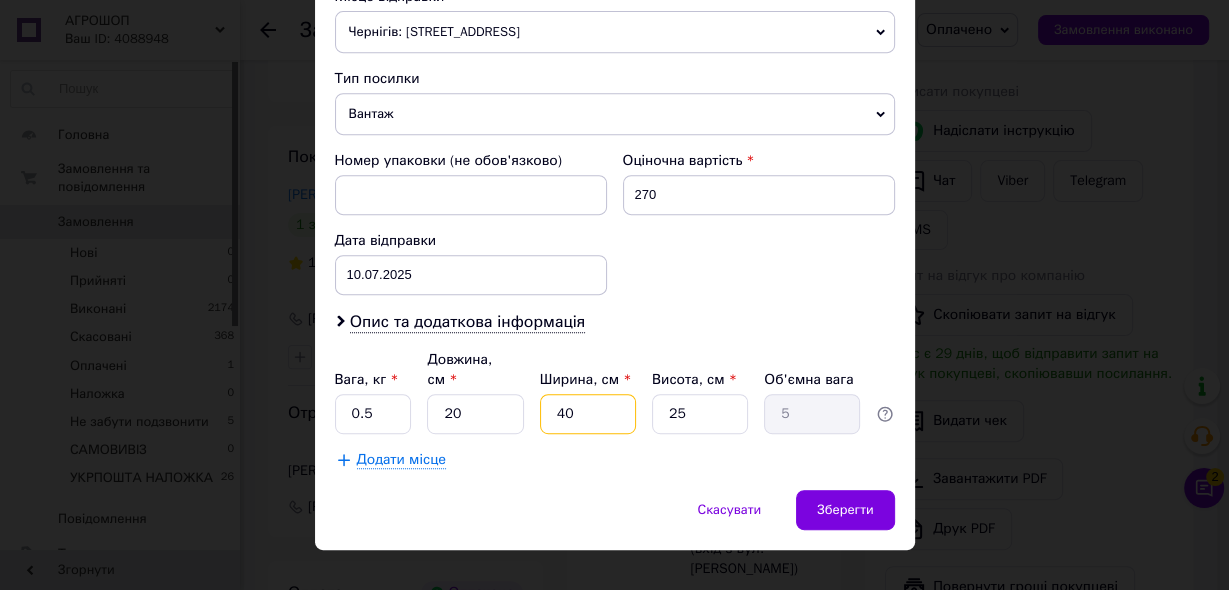 click on "40" at bounding box center [588, 414] 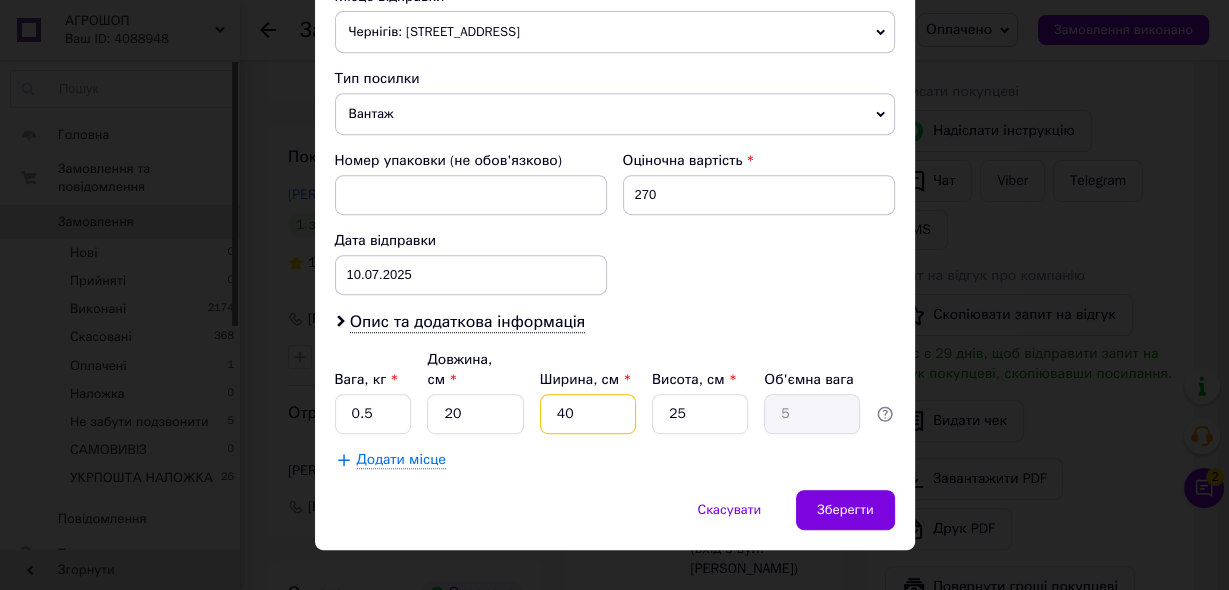 type on "402" 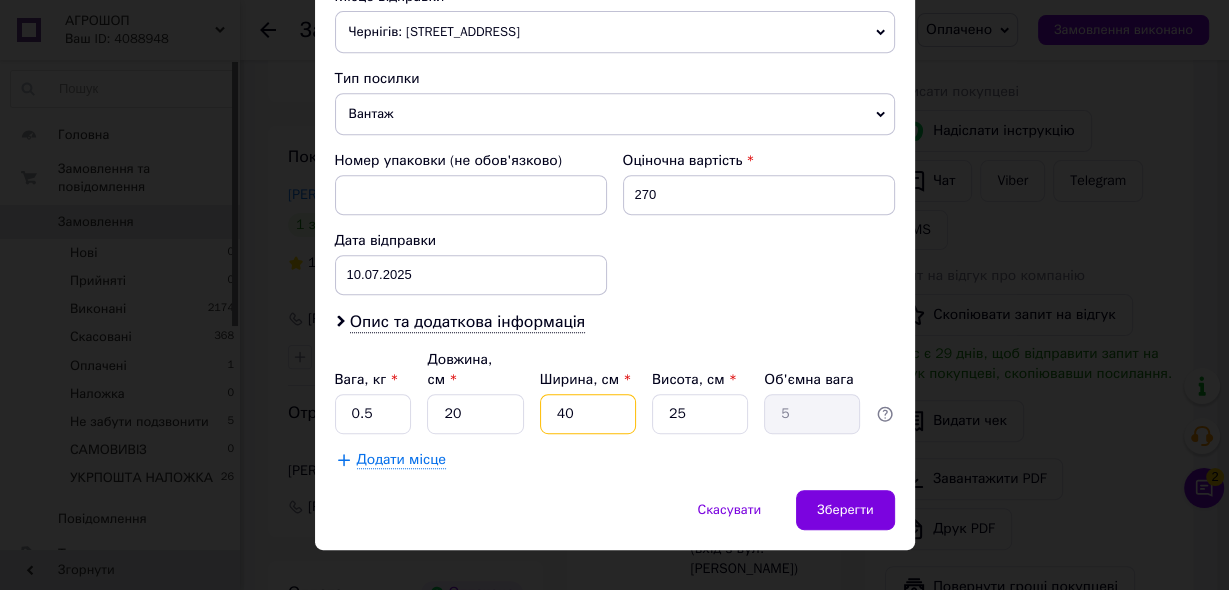 type on "50.25" 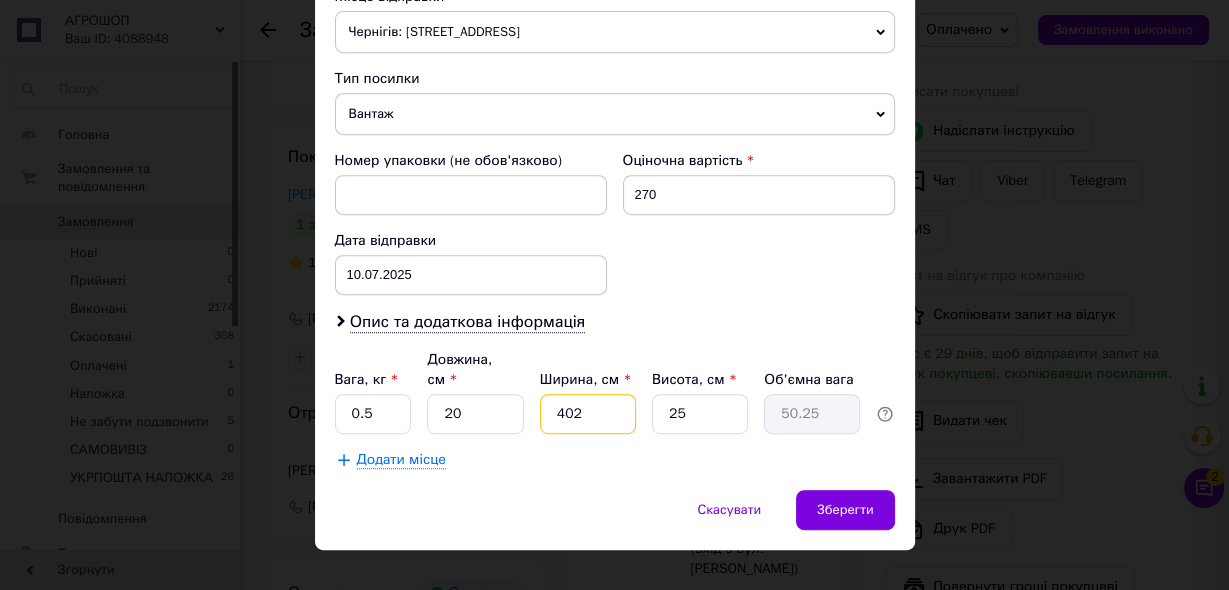 type on "4020" 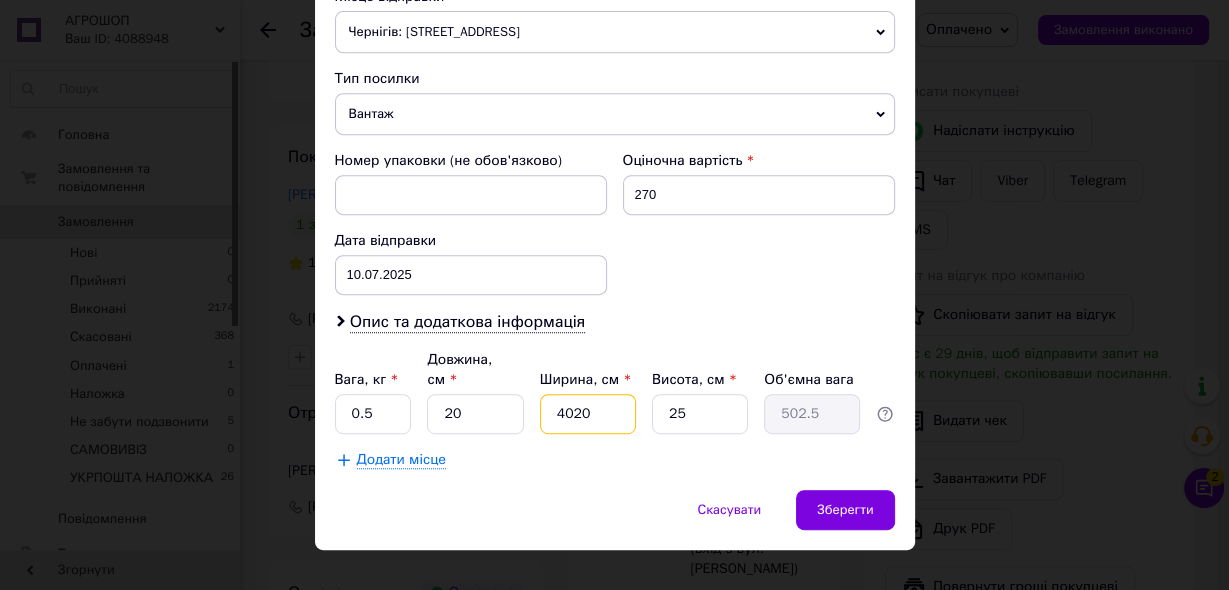 type on "402" 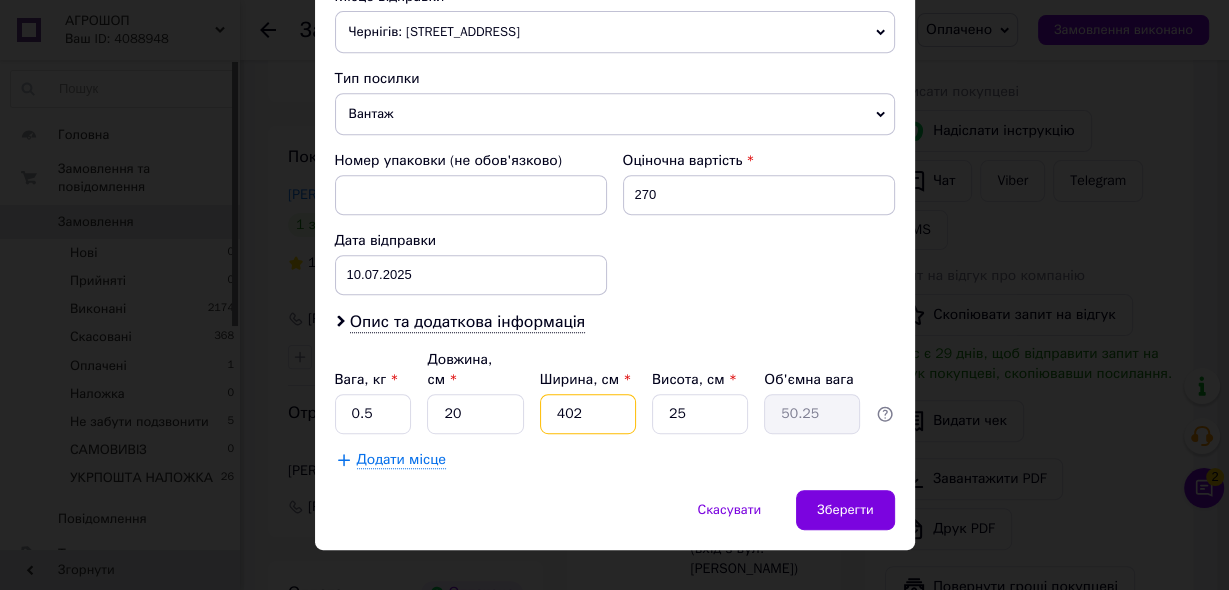 type on "40" 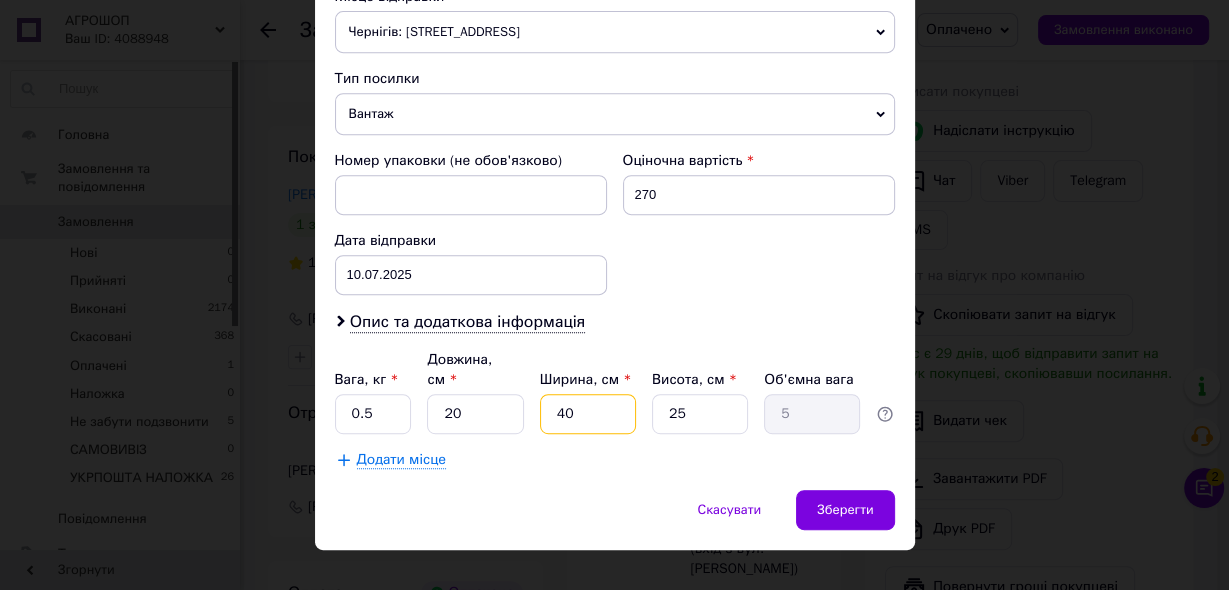 type on "4" 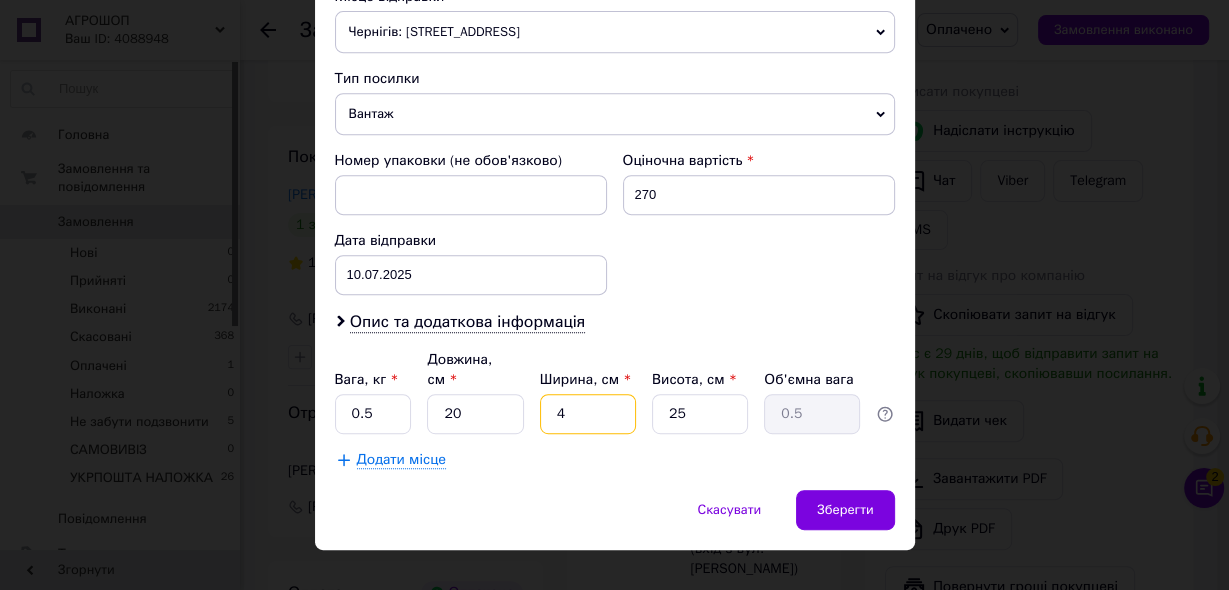 type 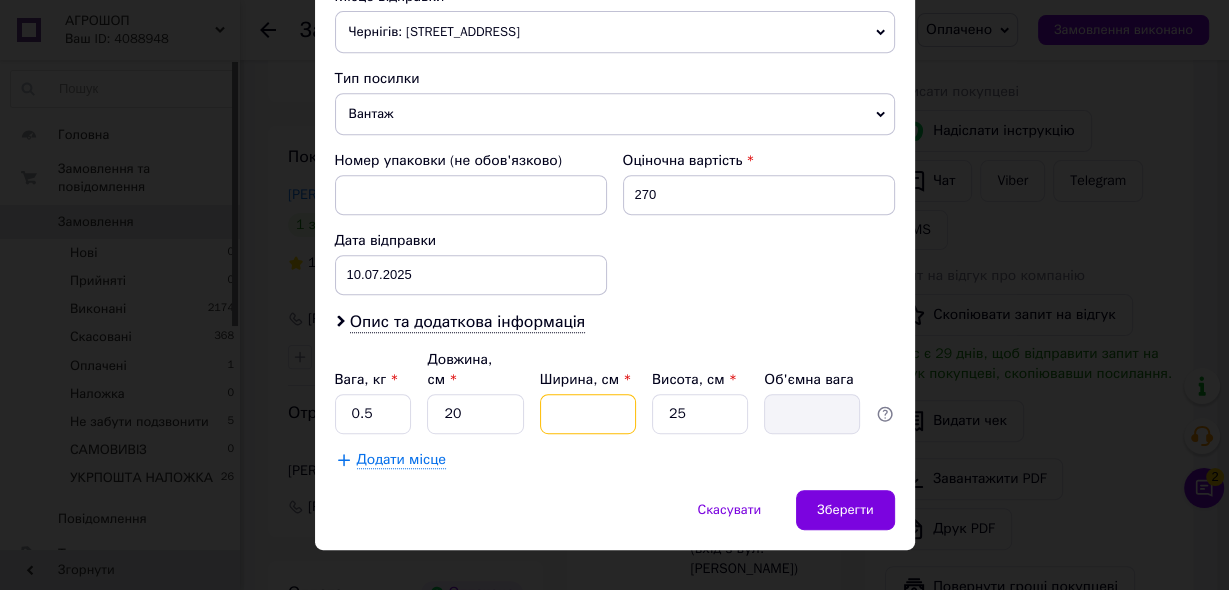 type on "1" 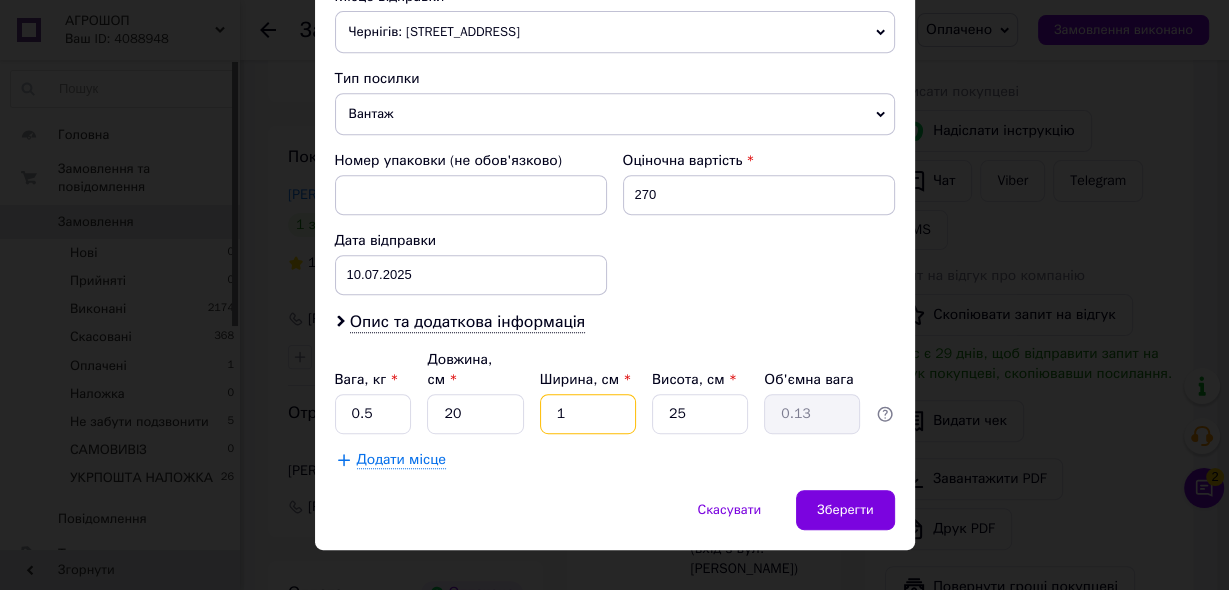 type on "10" 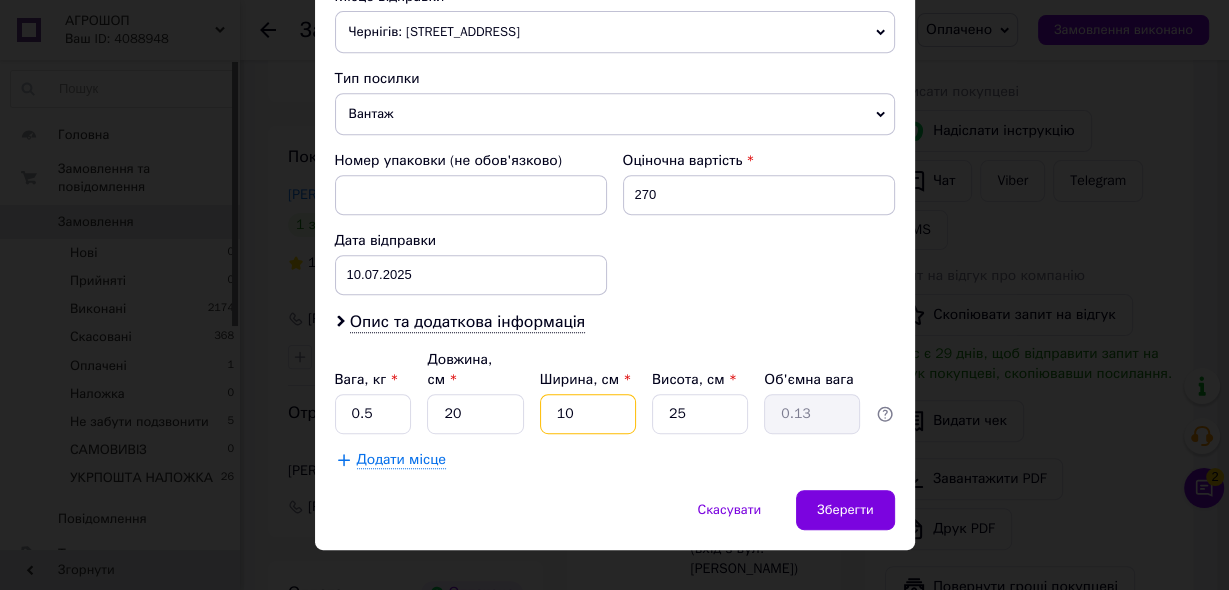 type on "1.25" 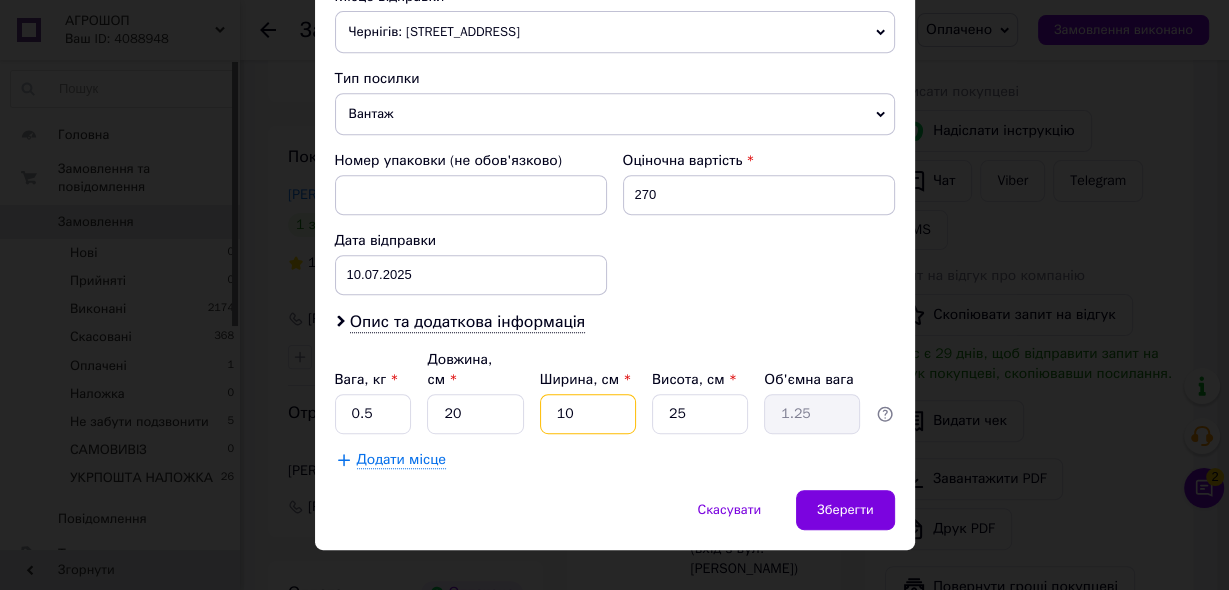 type on "10" 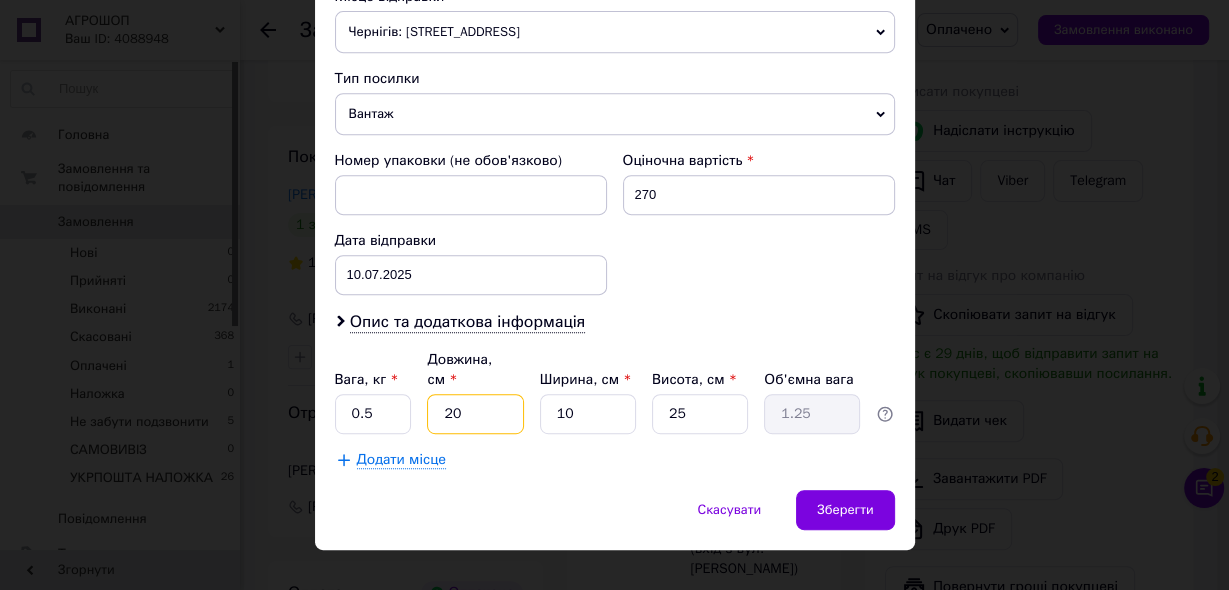 click on "20" at bounding box center [475, 414] 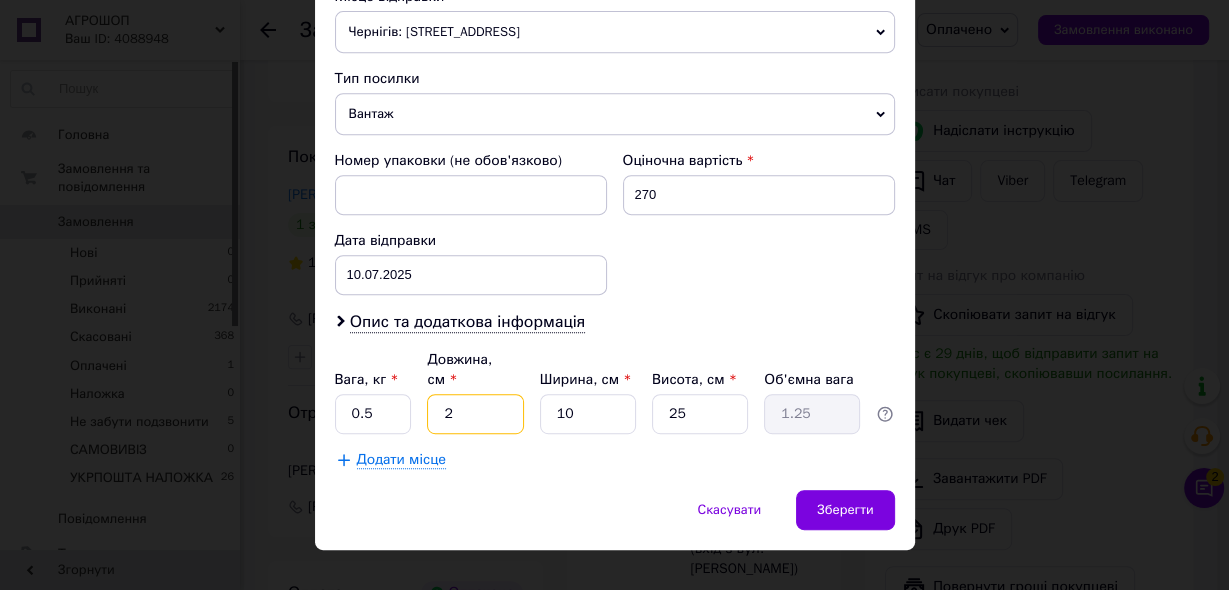 type on "0.13" 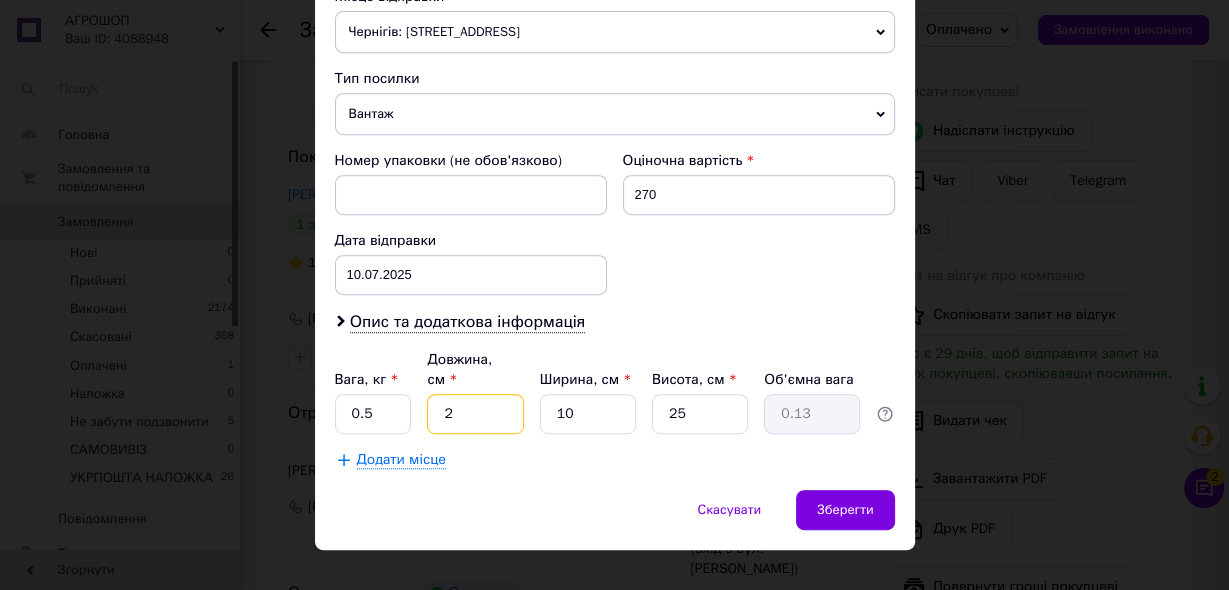 type 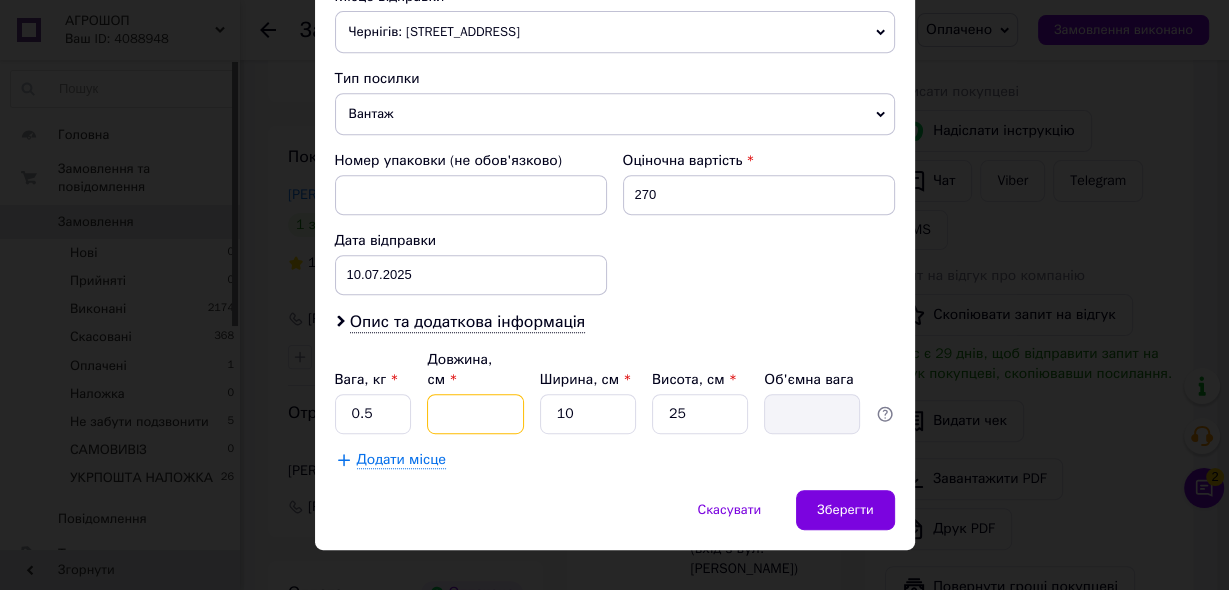 type on "1" 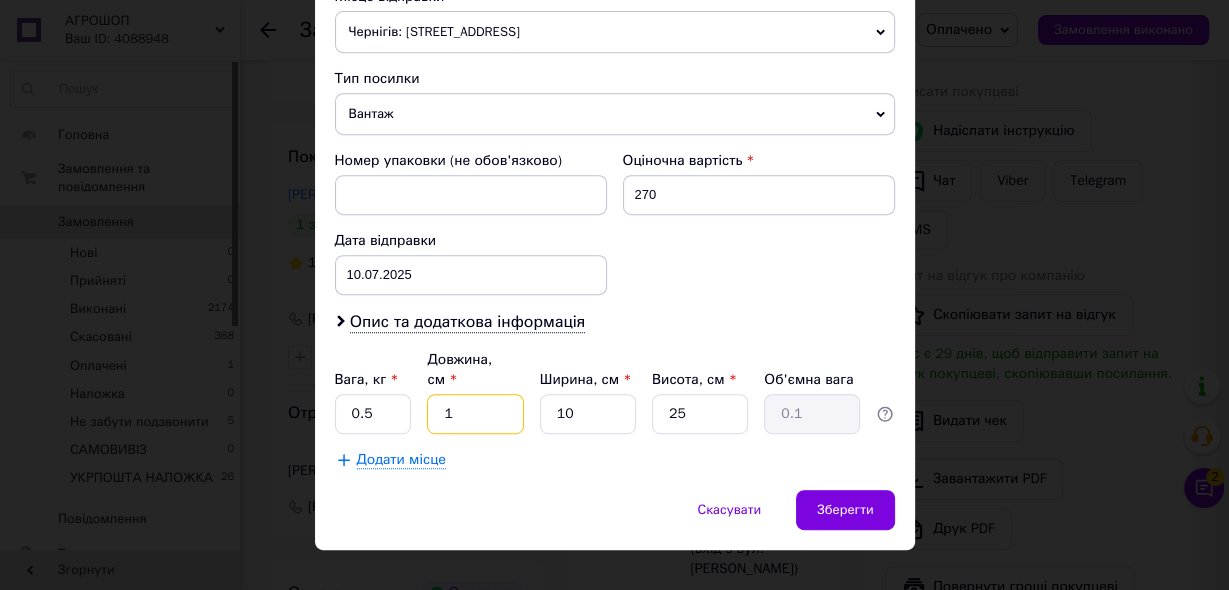 type on "10" 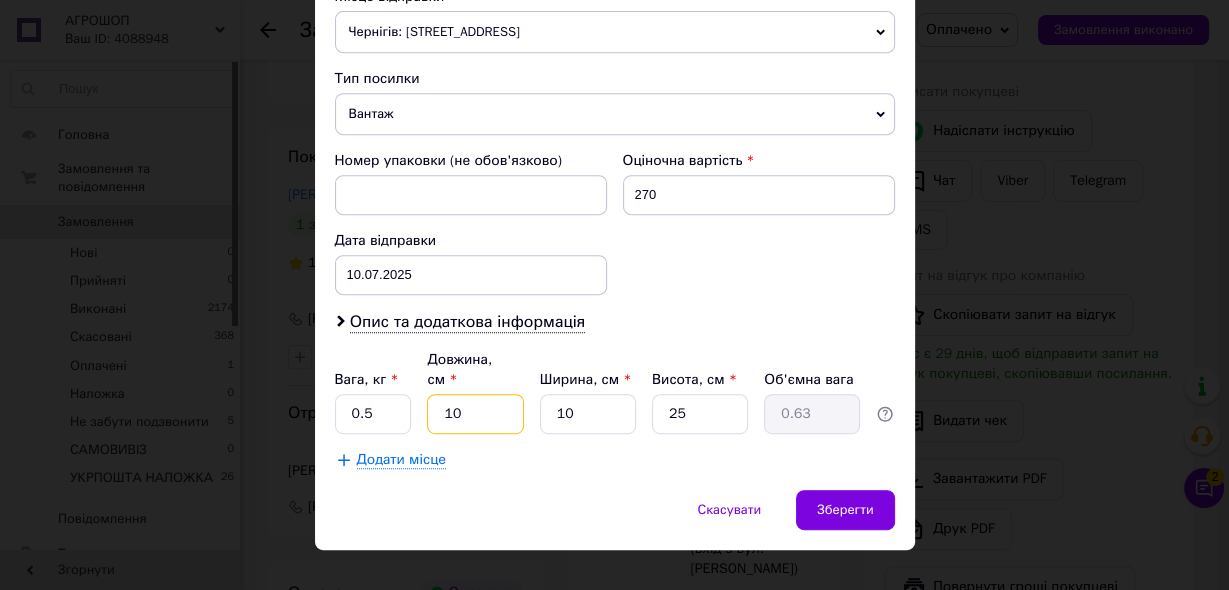 type on "10" 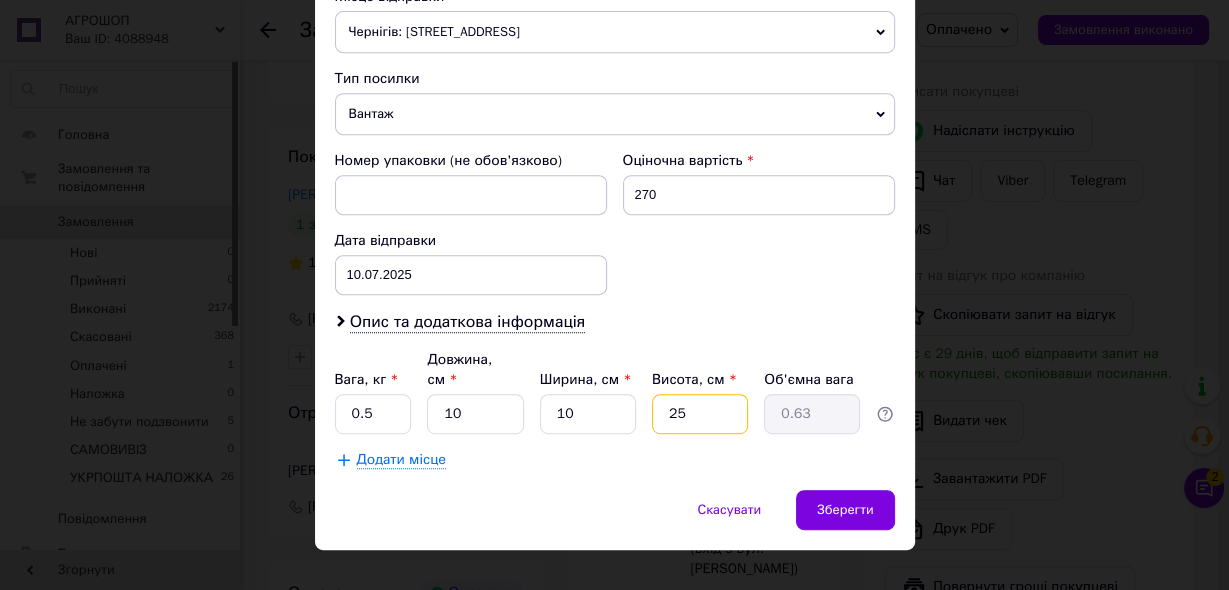 click on "25" at bounding box center [700, 414] 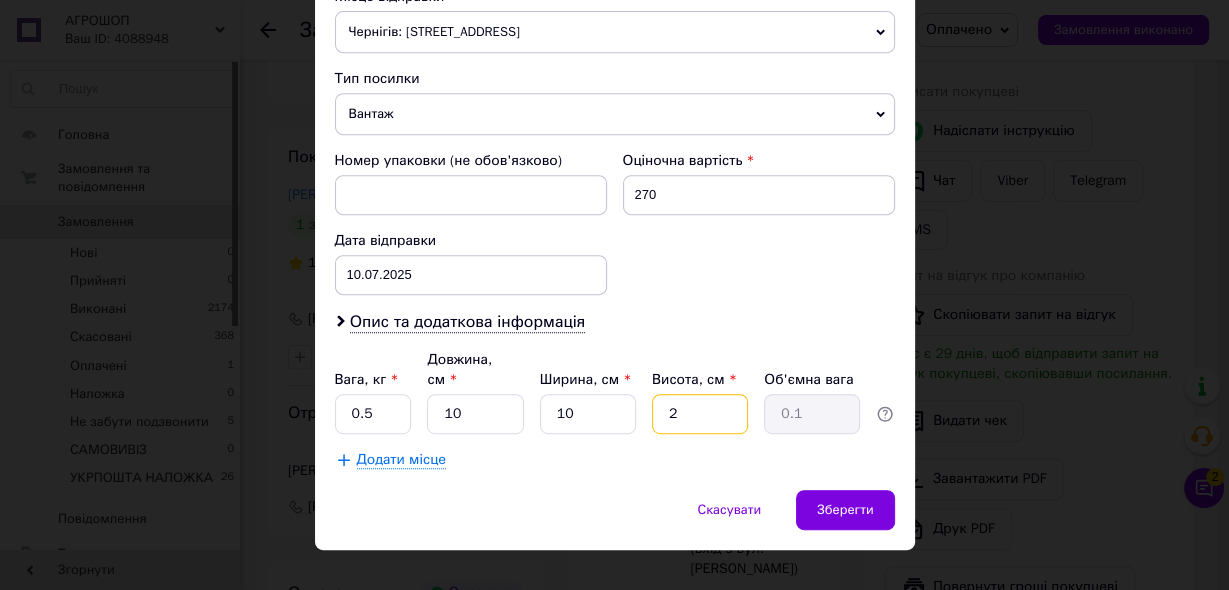 type on "20" 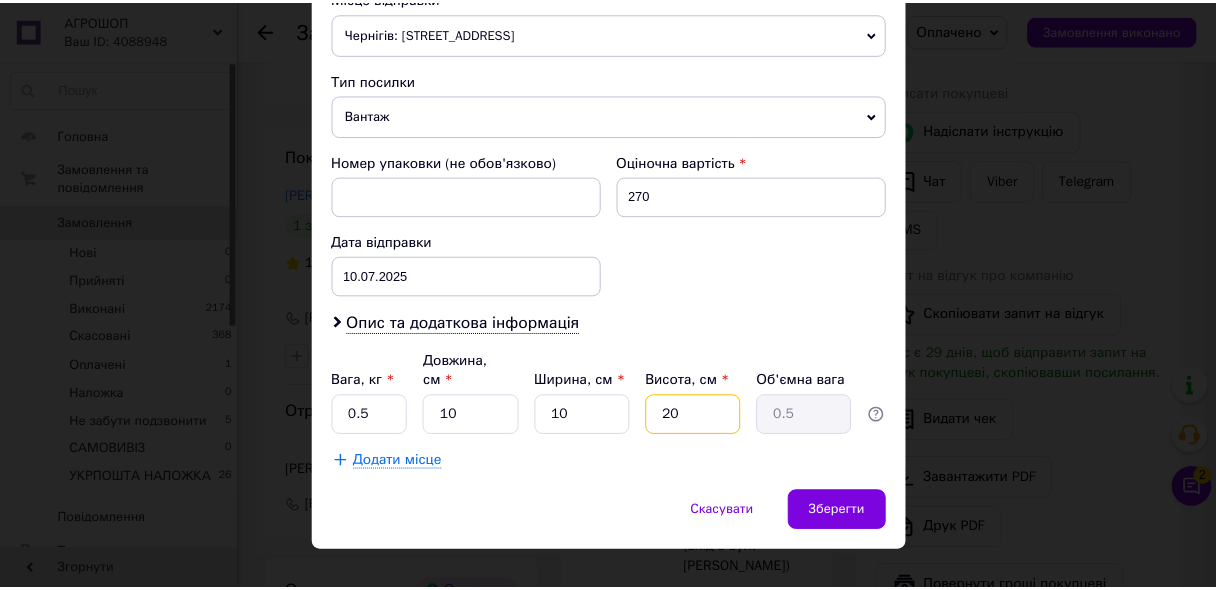 scroll, scrollTop: 728, scrollLeft: 0, axis: vertical 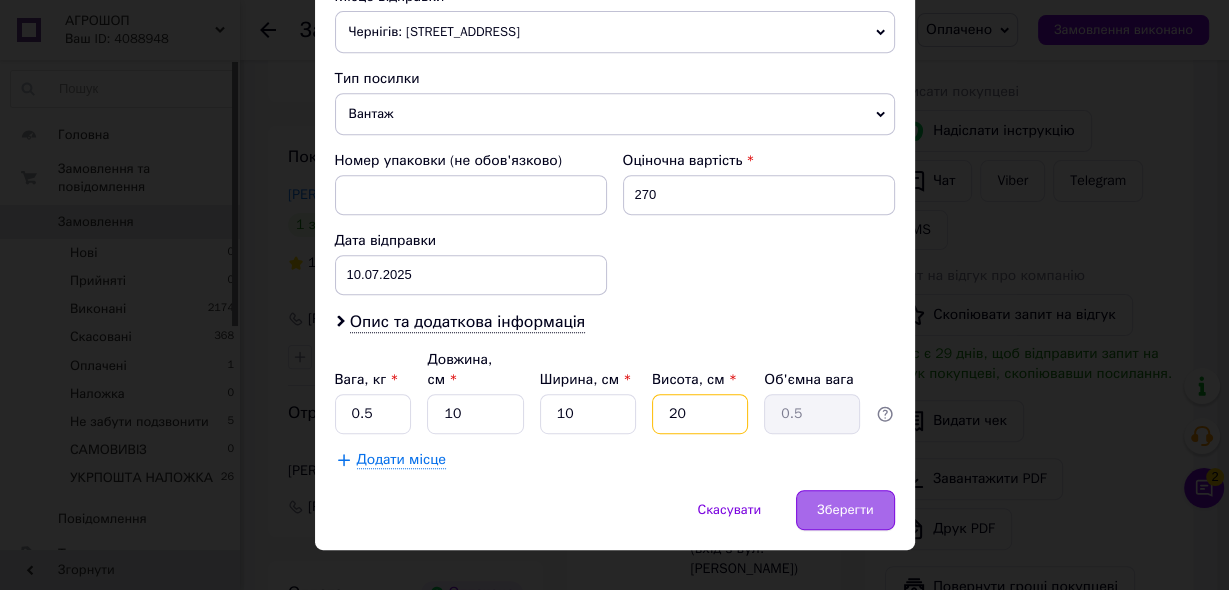 type on "20" 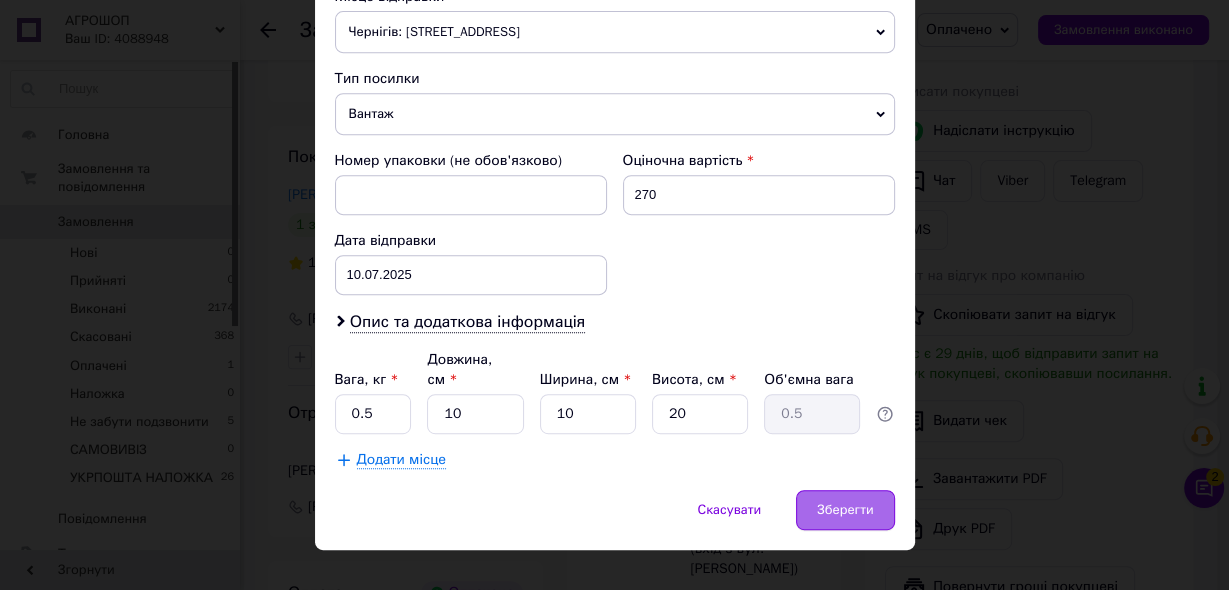 click on "Зберегти" at bounding box center (845, 510) 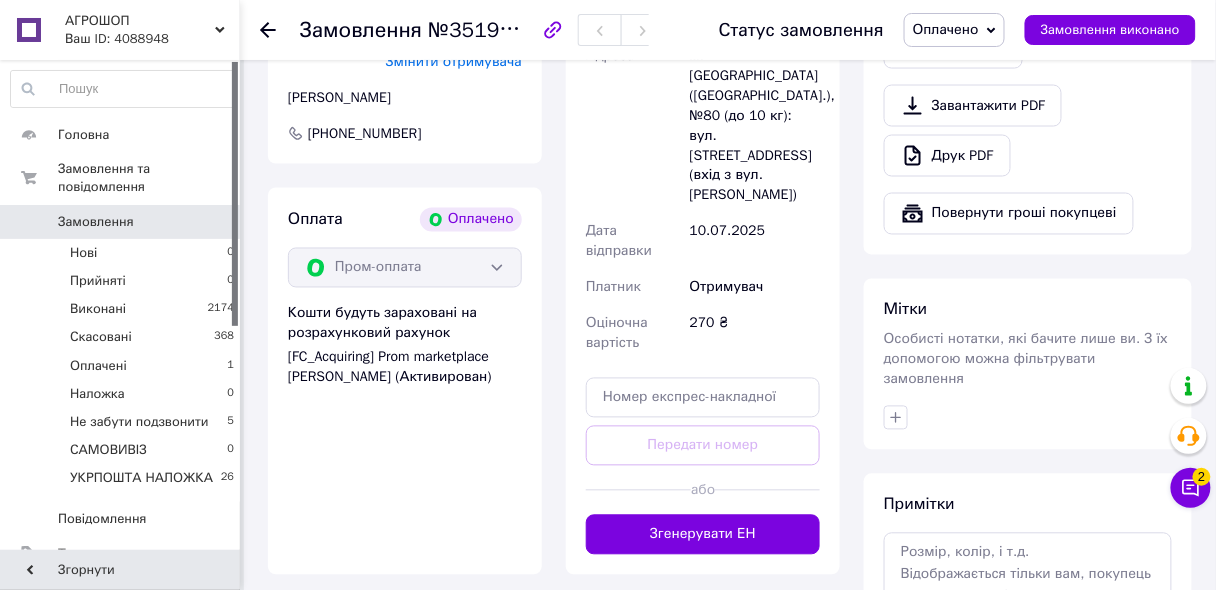 scroll, scrollTop: 803, scrollLeft: 0, axis: vertical 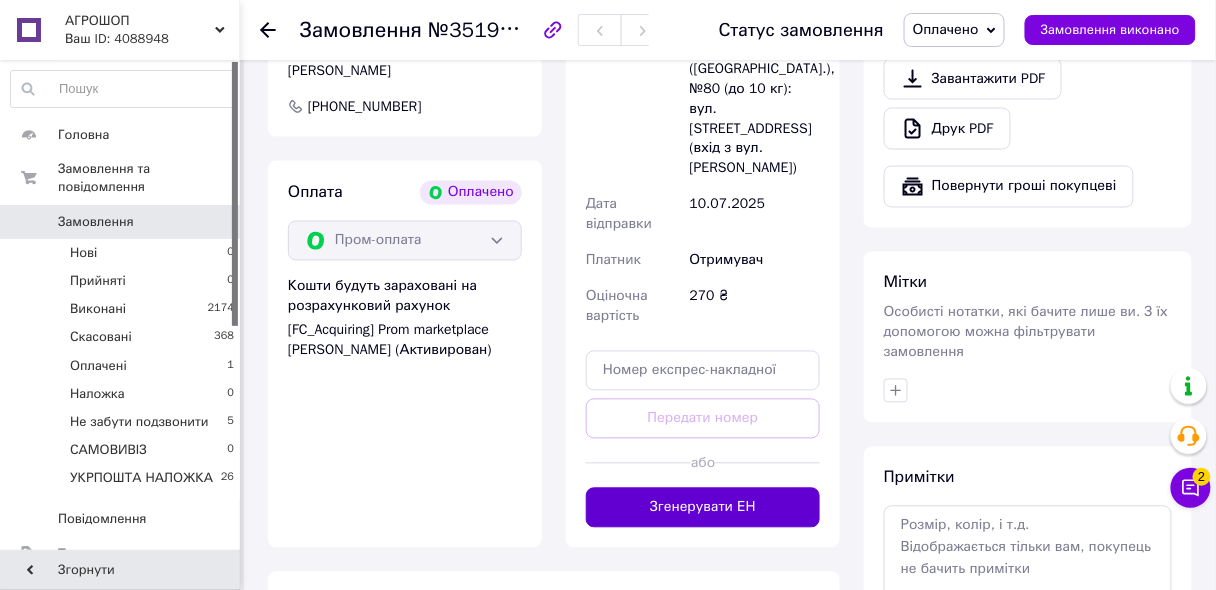click on "Згенерувати ЕН" at bounding box center (703, 508) 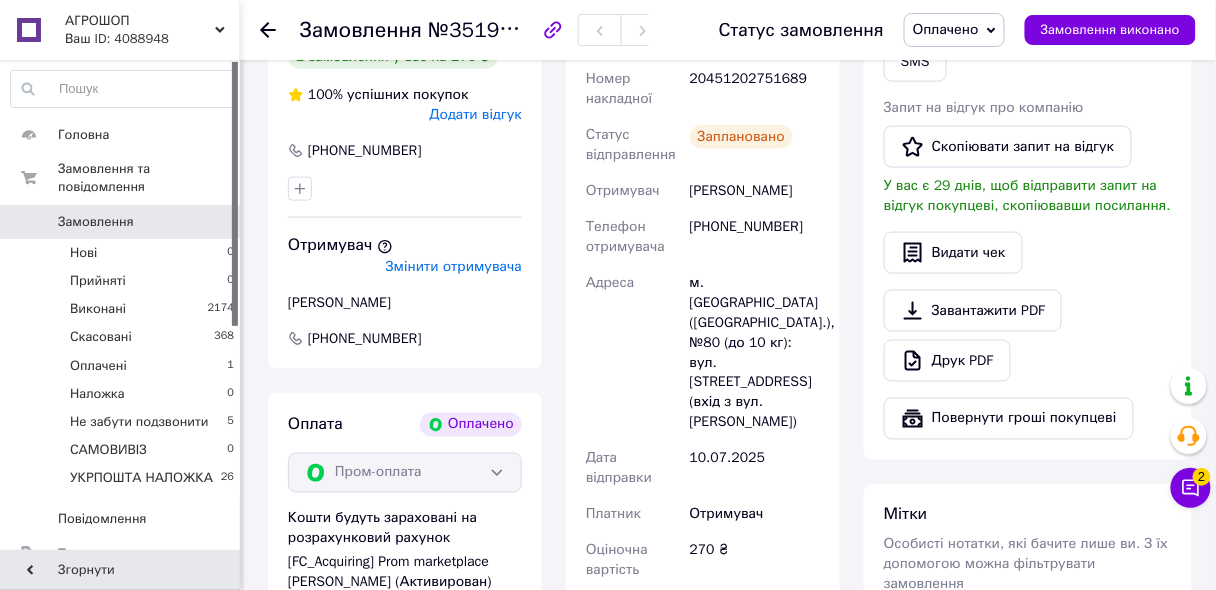 scroll, scrollTop: 963, scrollLeft: 0, axis: vertical 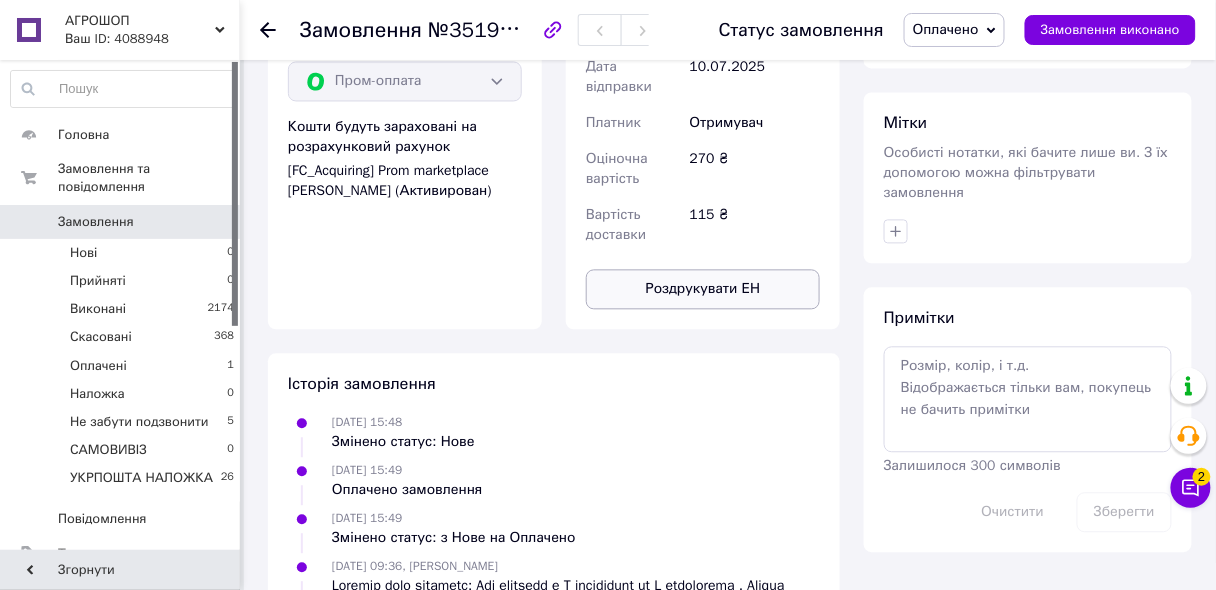 click on "Роздрукувати ЕН" at bounding box center (703, 289) 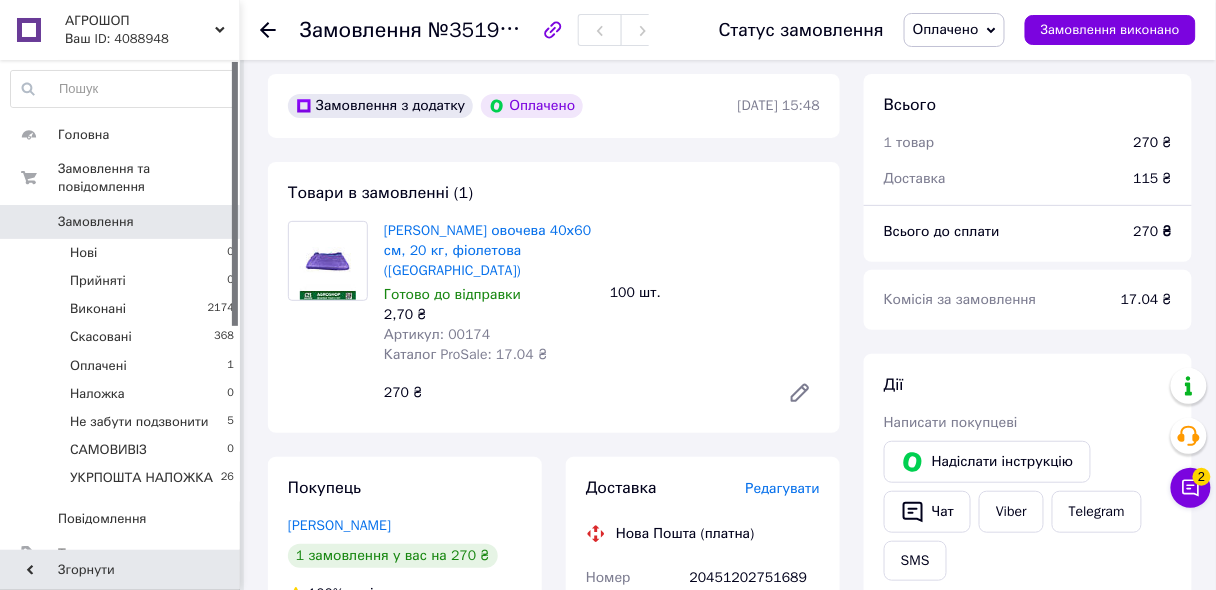 scroll, scrollTop: 0, scrollLeft: 0, axis: both 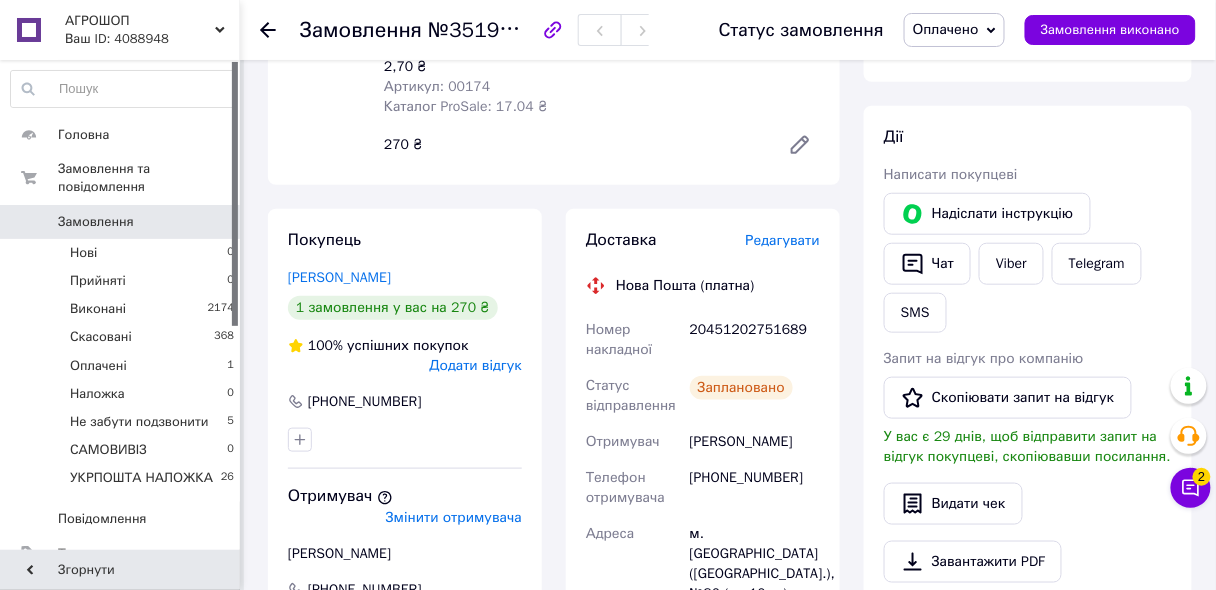 click on "20451202751689" at bounding box center [755, 340] 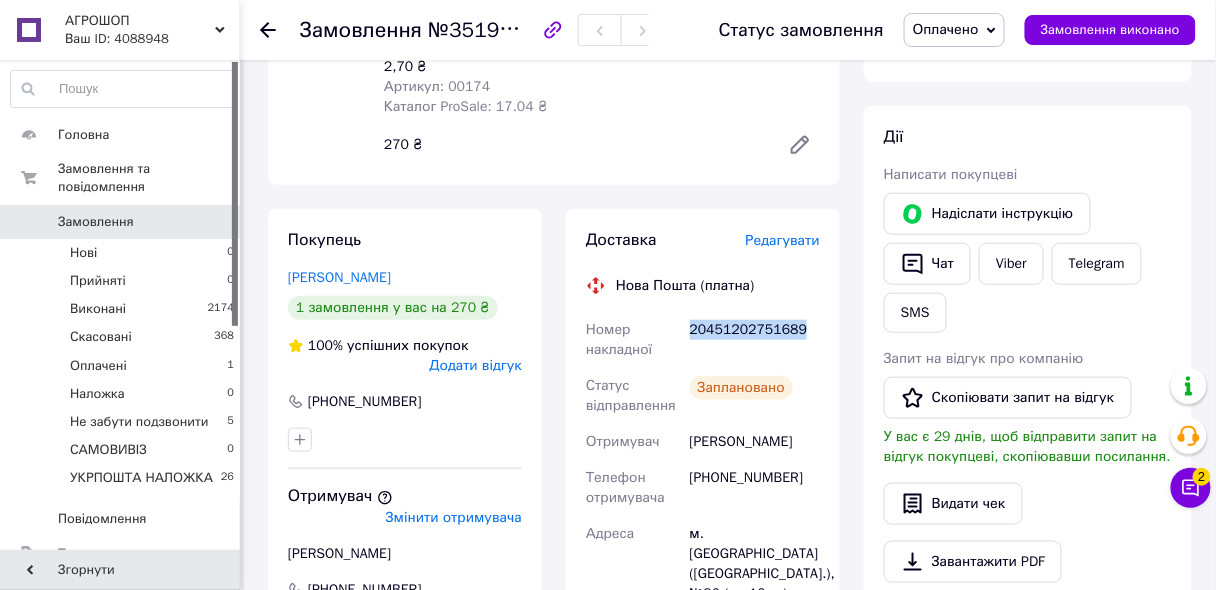 click on "20451202751689" at bounding box center (755, 340) 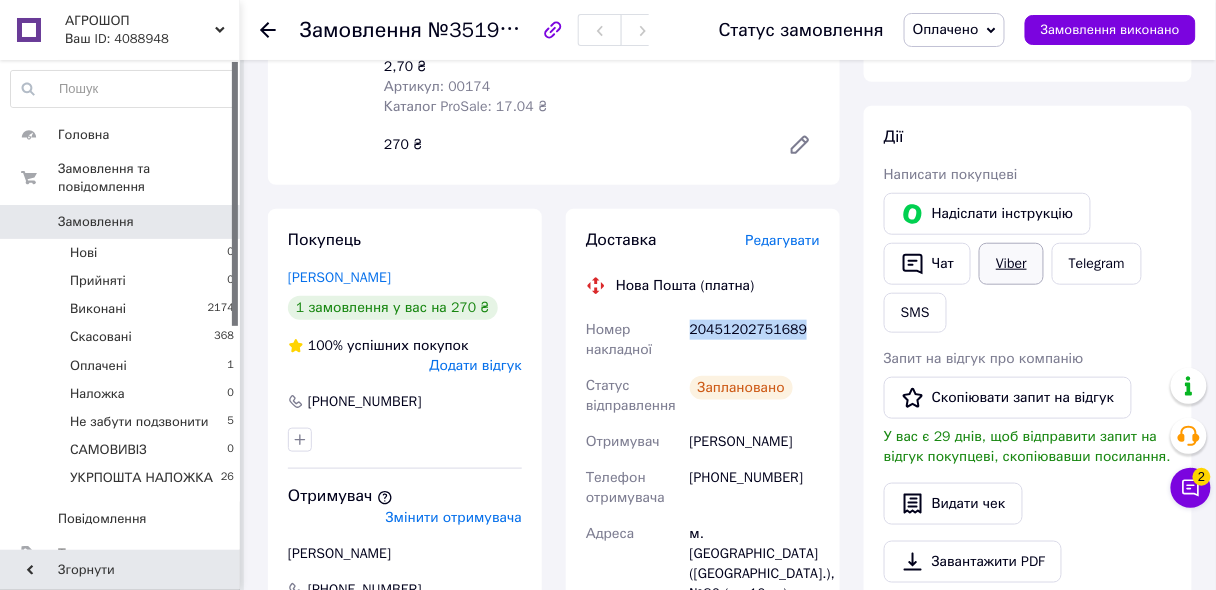 click on "Viber" at bounding box center [1011, 264] 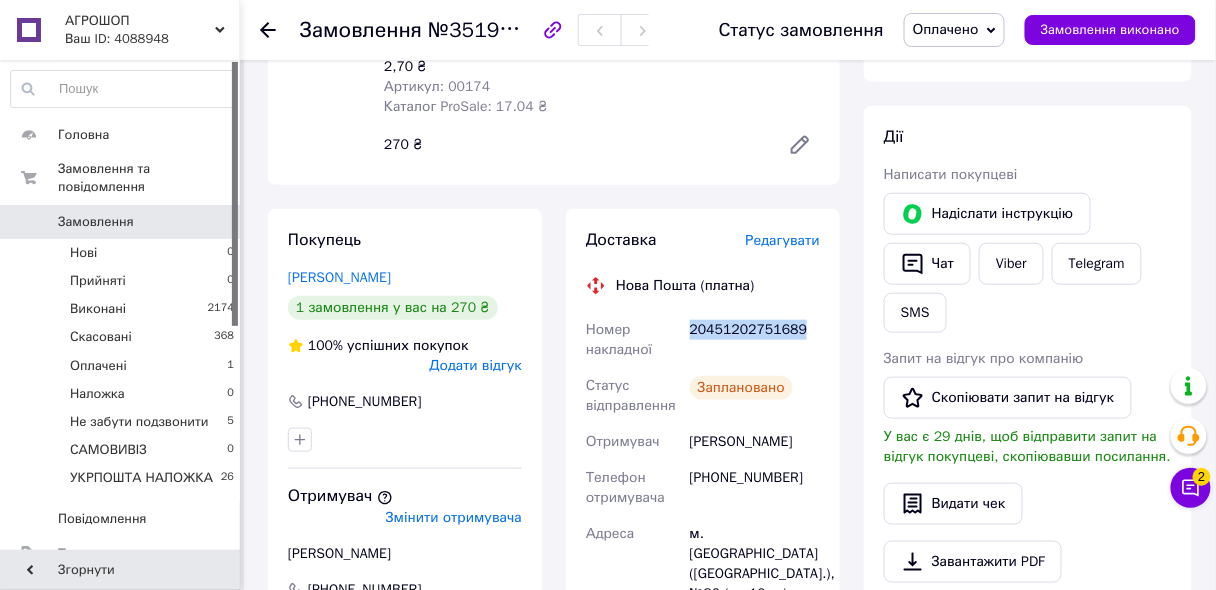 click on "Оплачено" at bounding box center [946, 29] 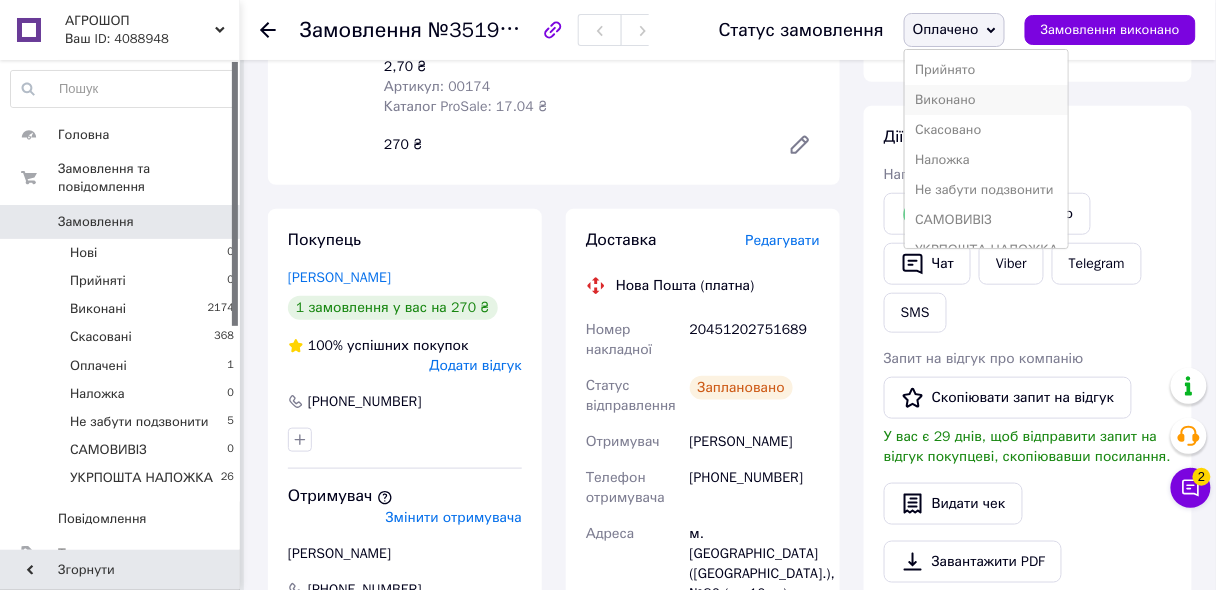 click on "Виконано" at bounding box center (986, 100) 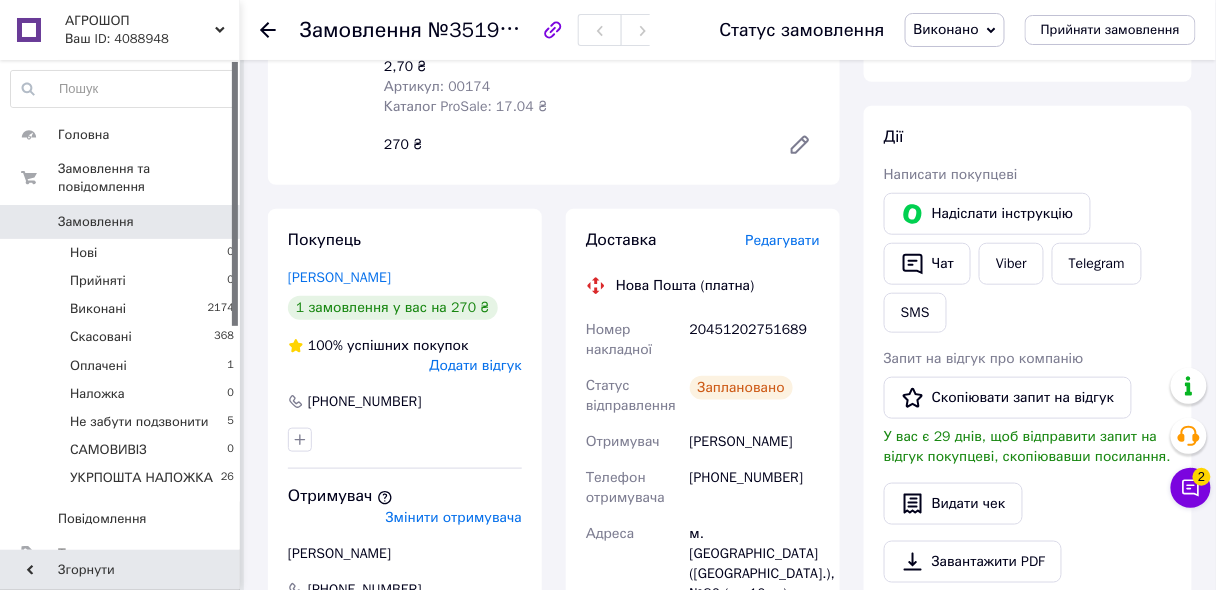click 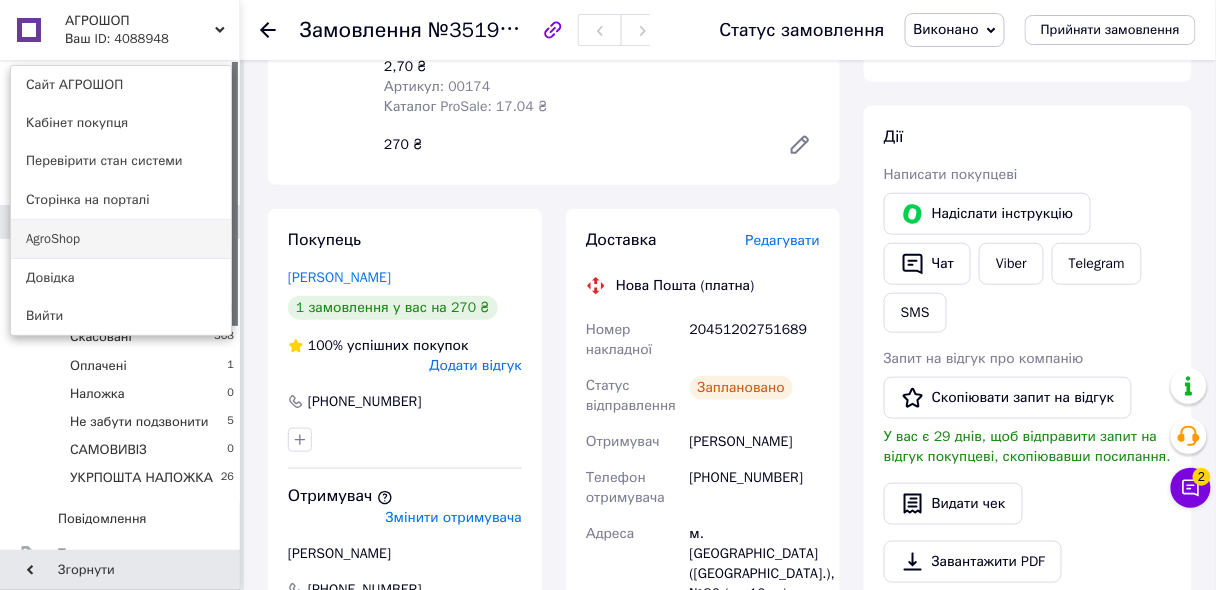 click on "AgroShop" at bounding box center (121, 239) 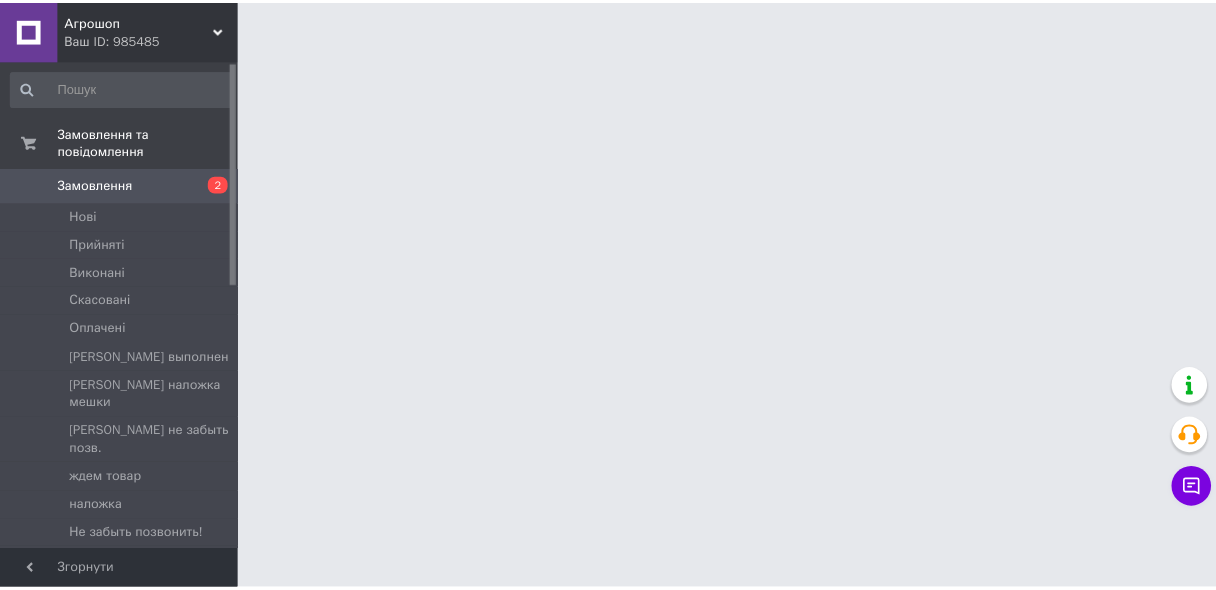 scroll, scrollTop: 0, scrollLeft: 0, axis: both 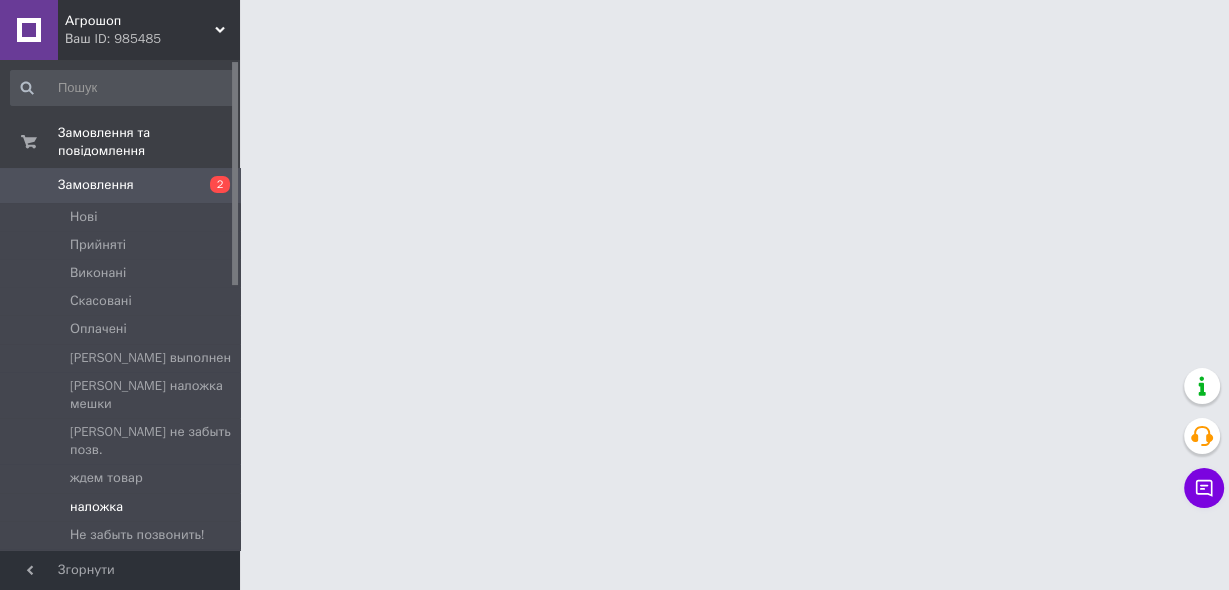 click on "наложка" at bounding box center (96, 507) 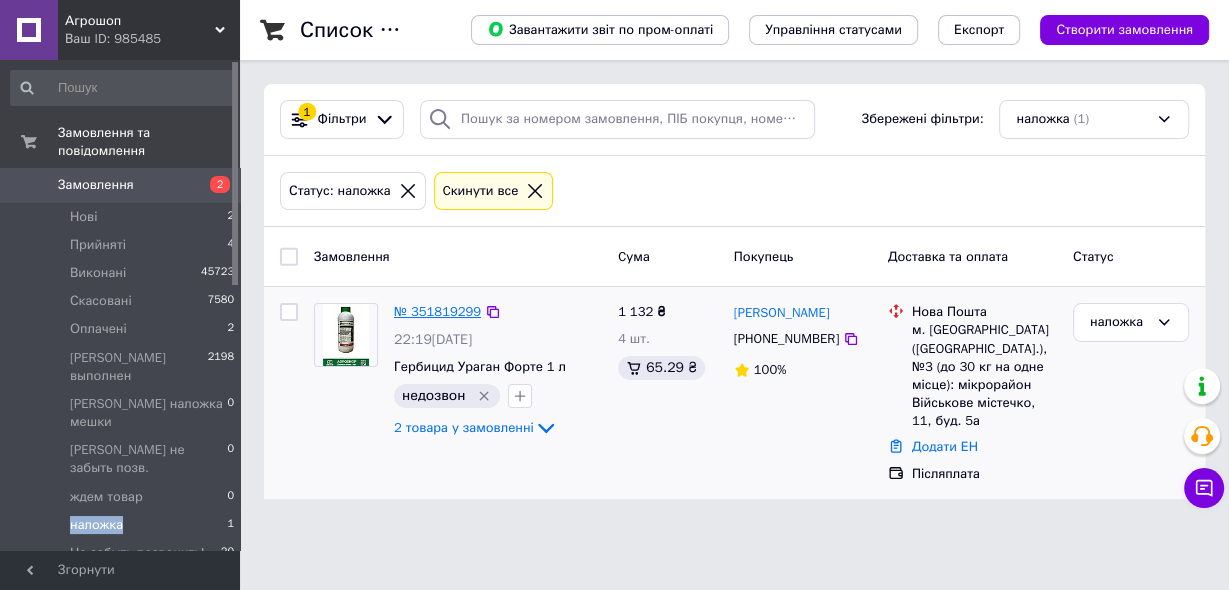 click on "№ 351819299" at bounding box center [437, 311] 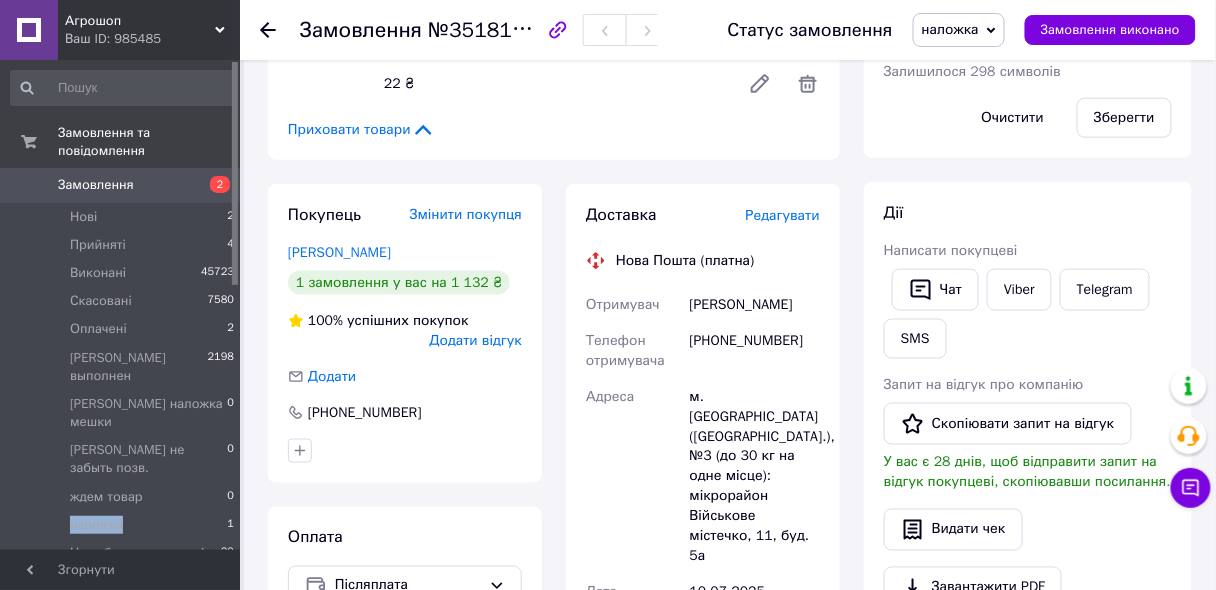 scroll, scrollTop: 480, scrollLeft: 0, axis: vertical 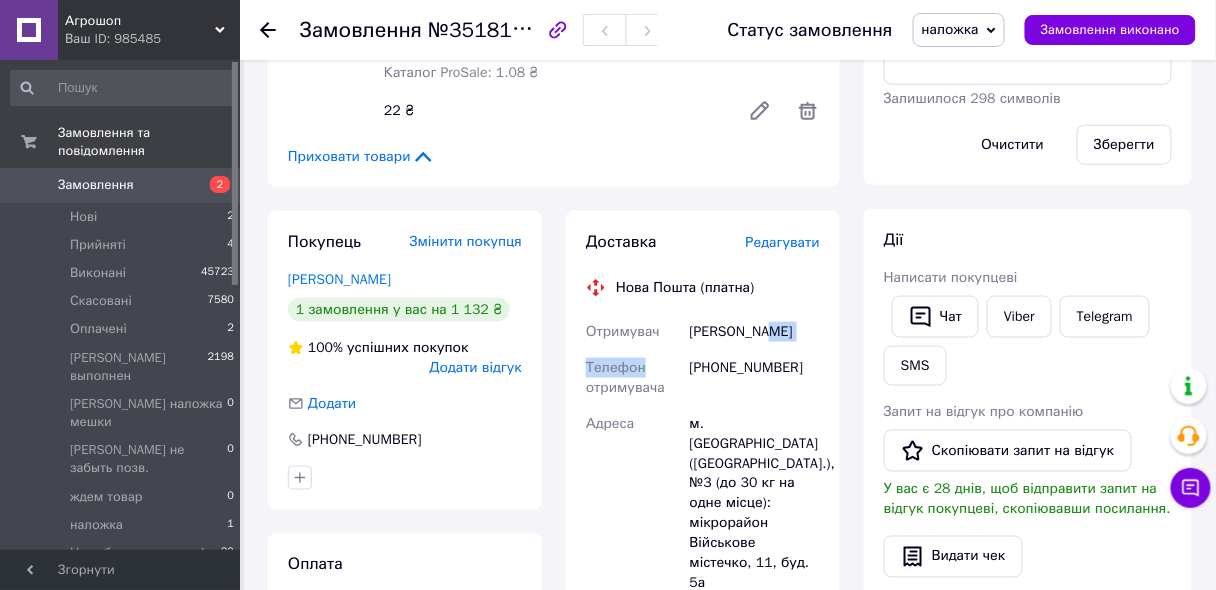 drag, startPoint x: 785, startPoint y: 341, endPoint x: 647, endPoint y: 357, distance: 138.92444 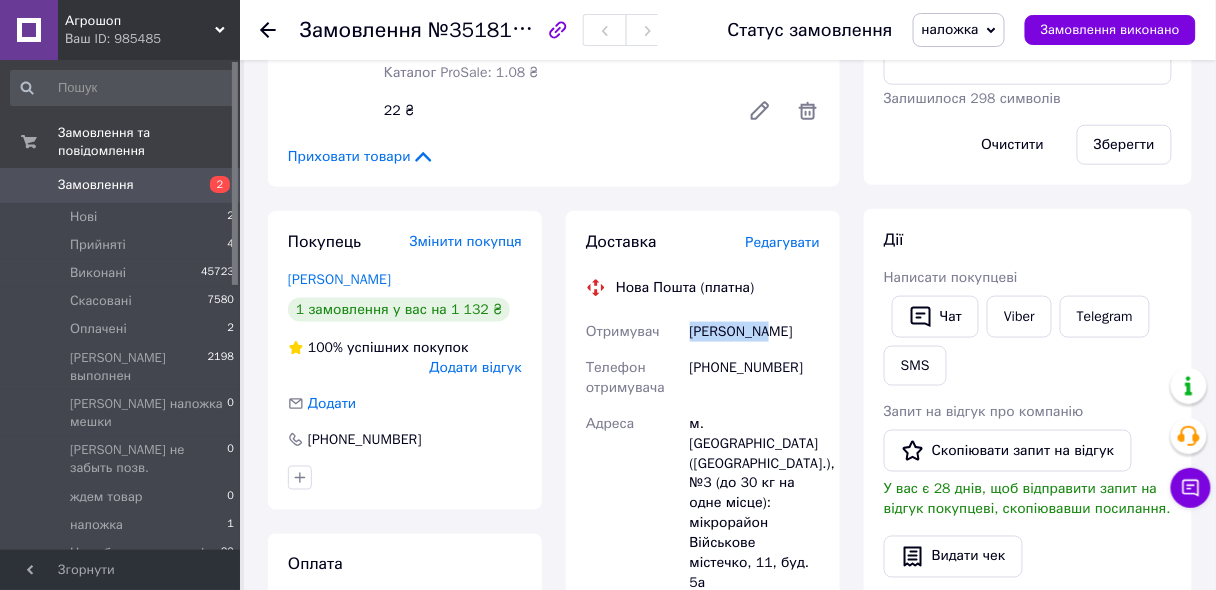 drag, startPoint x: 787, startPoint y: 332, endPoint x: 687, endPoint y: 341, distance: 100.40418 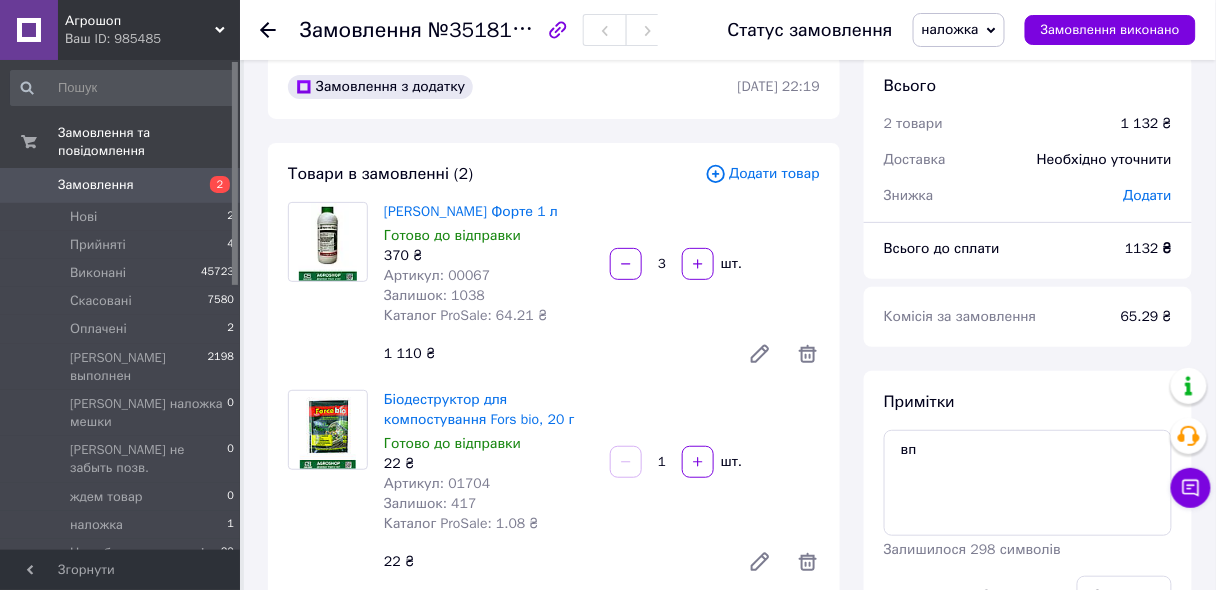 scroll, scrollTop: 0, scrollLeft: 0, axis: both 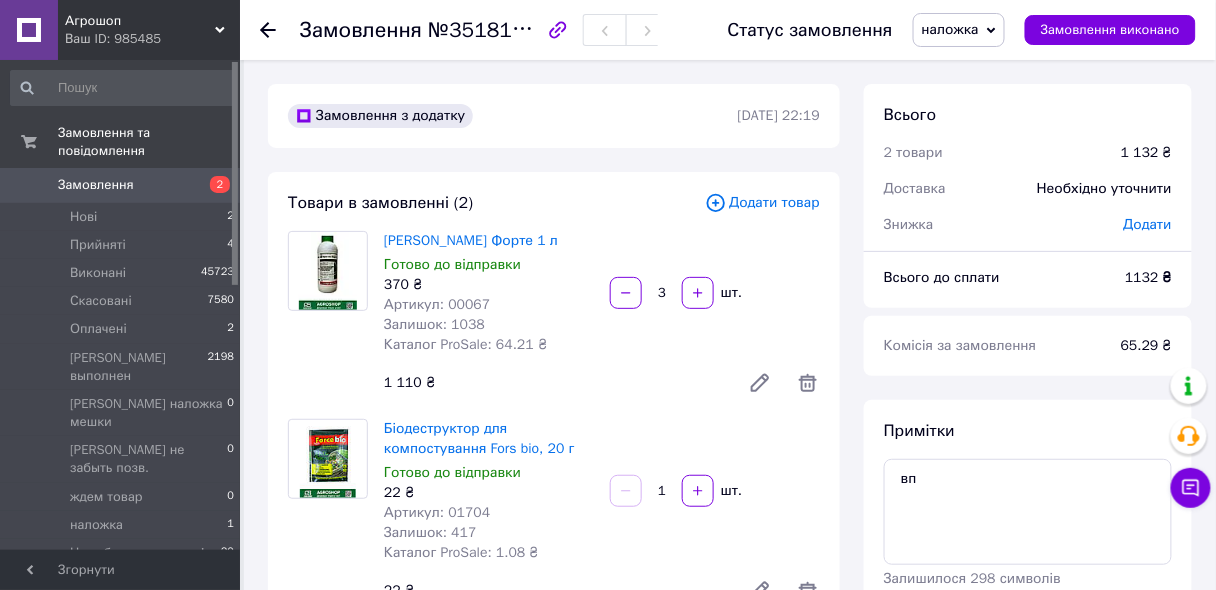 click on "Артикул: 00067" at bounding box center (437, 304) 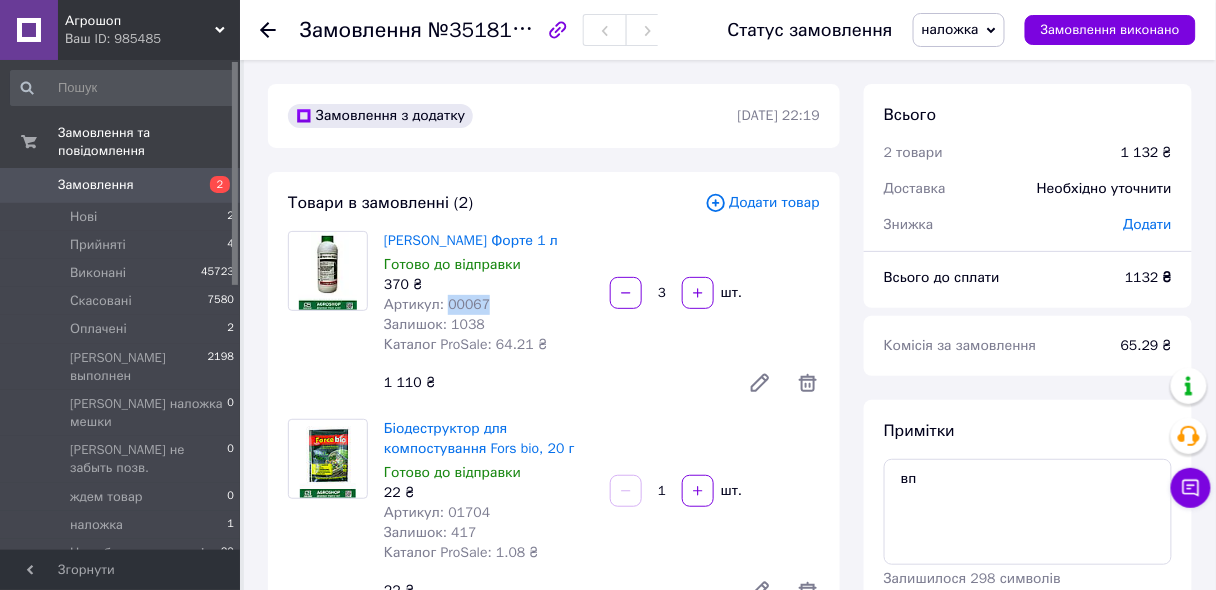 click on "Артикул: 00067" at bounding box center [437, 304] 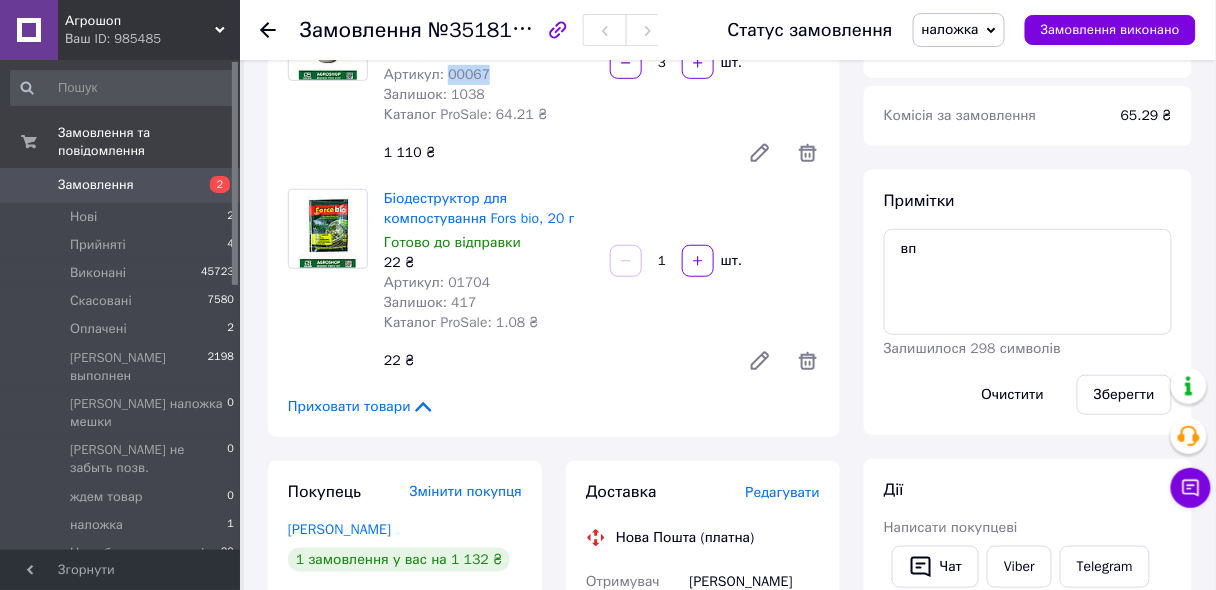scroll, scrollTop: 240, scrollLeft: 0, axis: vertical 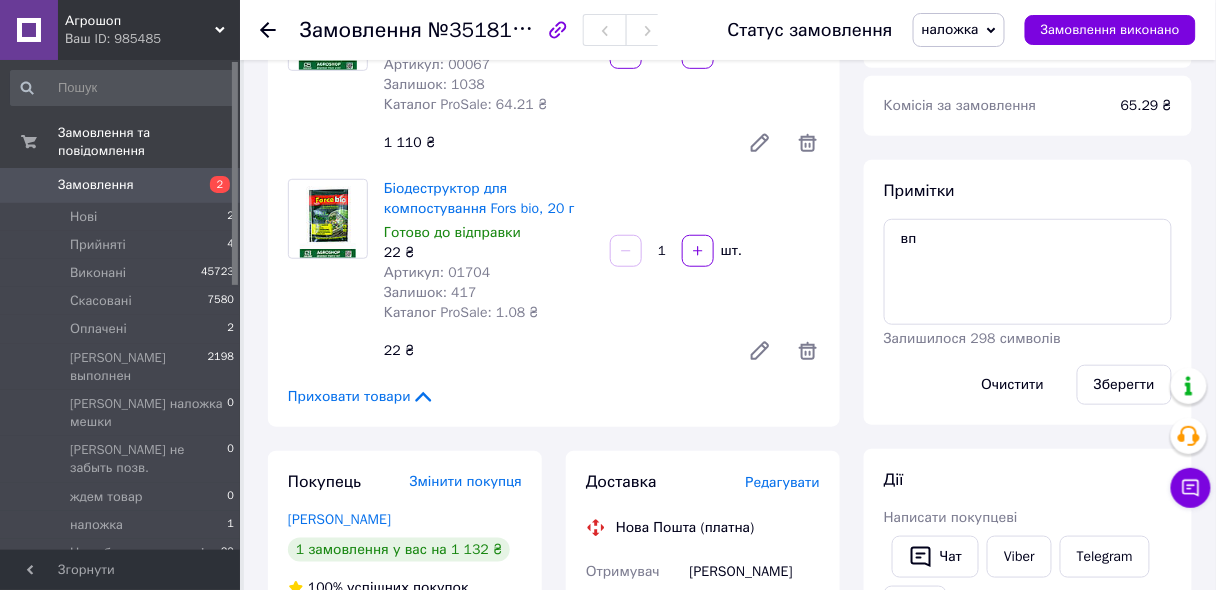 click on "Артикул: 01704" at bounding box center [437, 272] 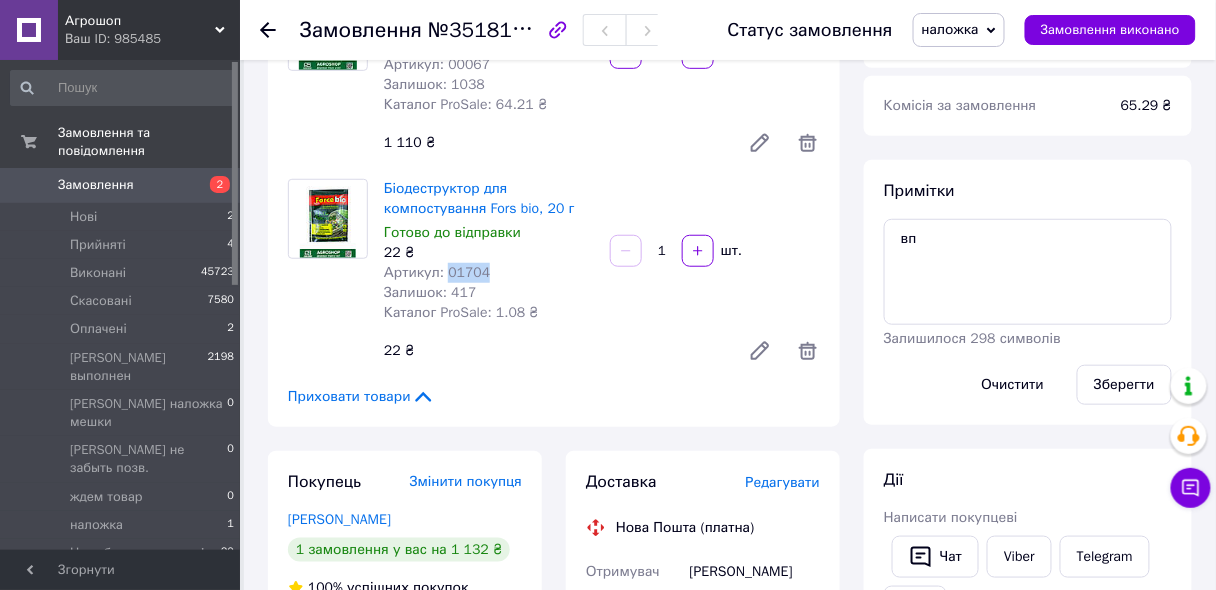 click on "Артикул: 01704" at bounding box center [437, 272] 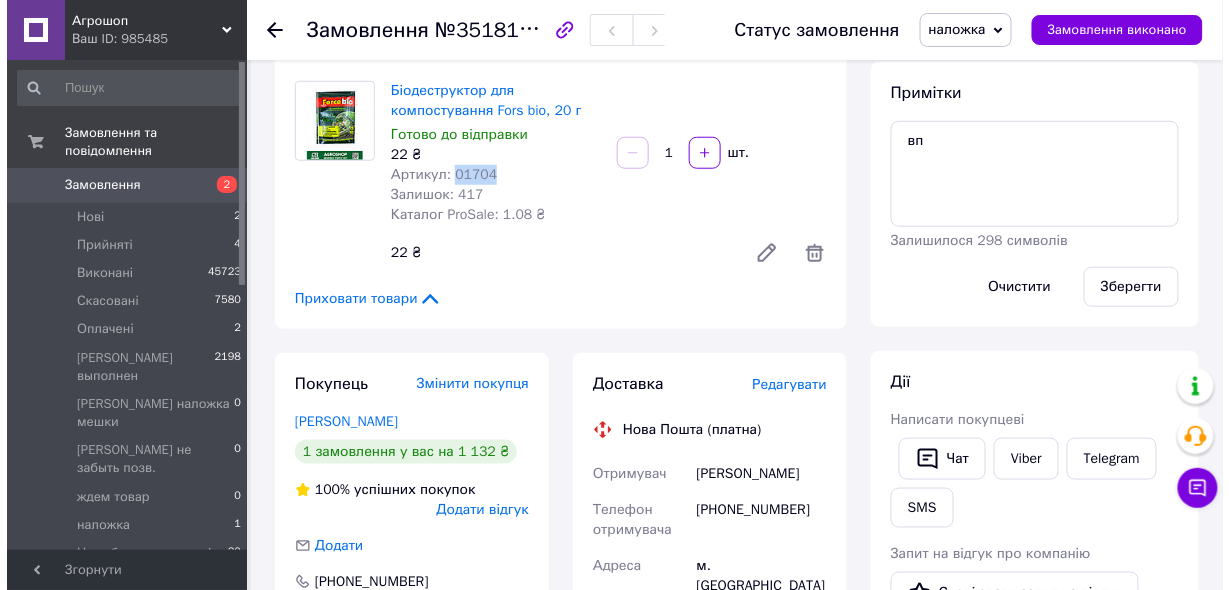 scroll, scrollTop: 400, scrollLeft: 0, axis: vertical 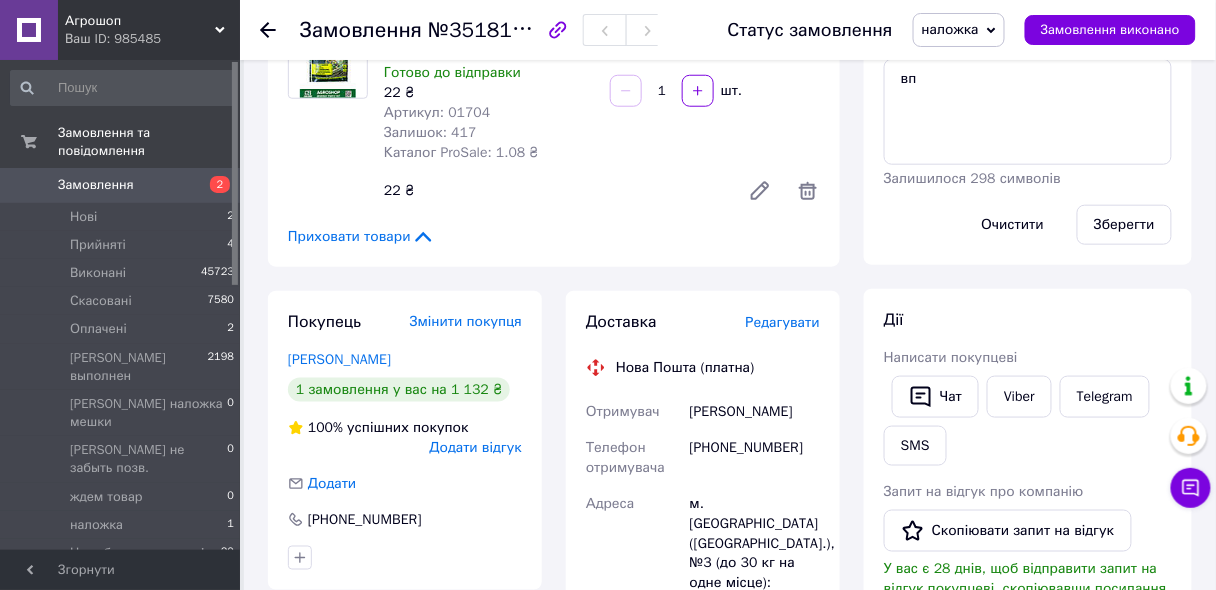 click on "Редагувати" at bounding box center [783, 322] 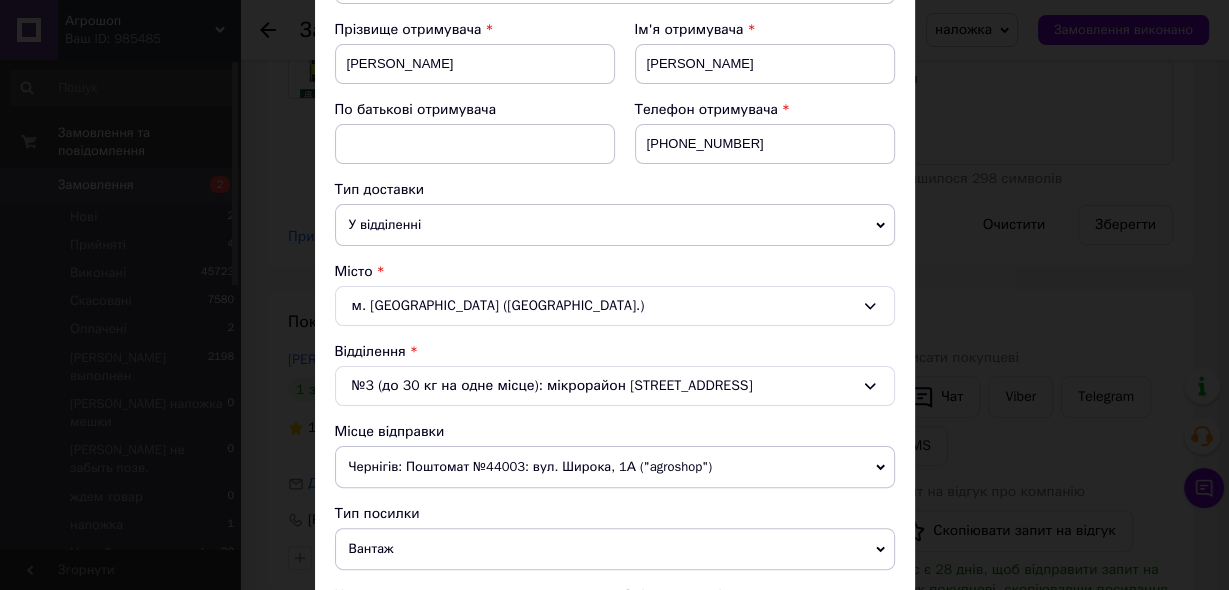 scroll, scrollTop: 480, scrollLeft: 0, axis: vertical 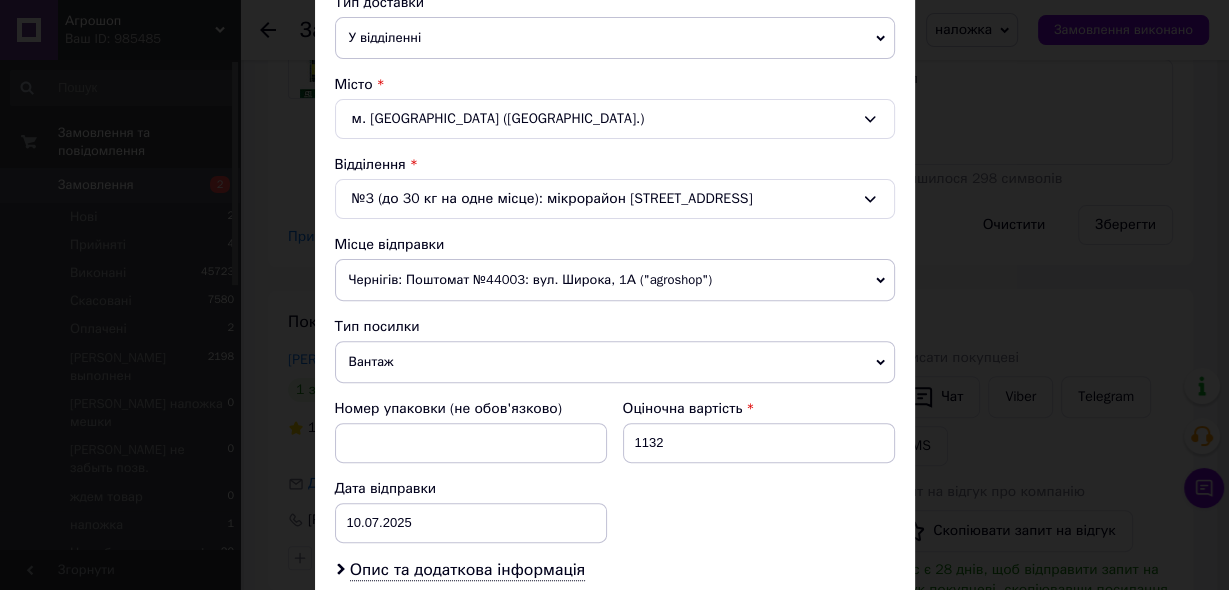 click on "Чернігів: Поштомат №44003: вул. Широка, 1А ("agroshop")" at bounding box center [615, 280] 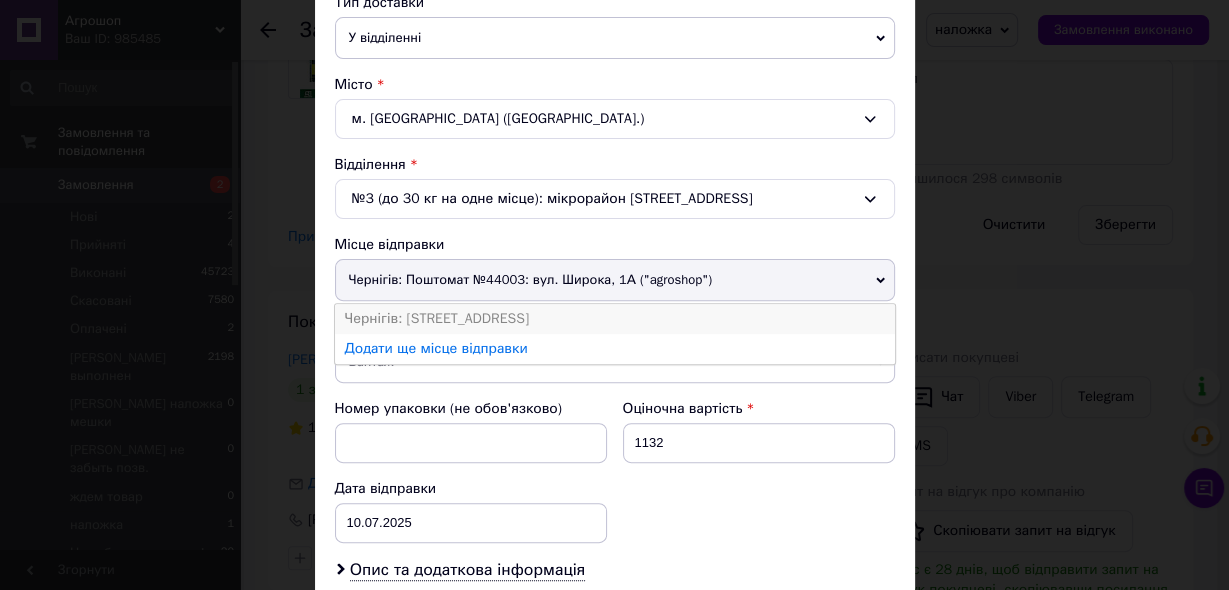 click on "Чернігів: Широка вул. д.1" at bounding box center (615, 319) 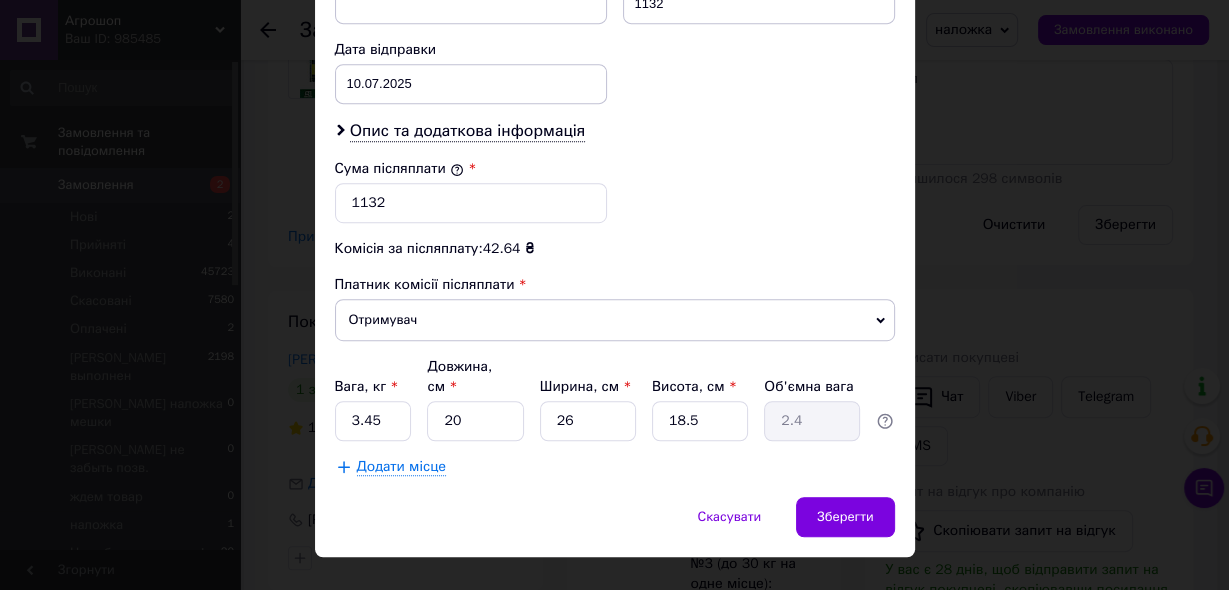 scroll, scrollTop: 924, scrollLeft: 0, axis: vertical 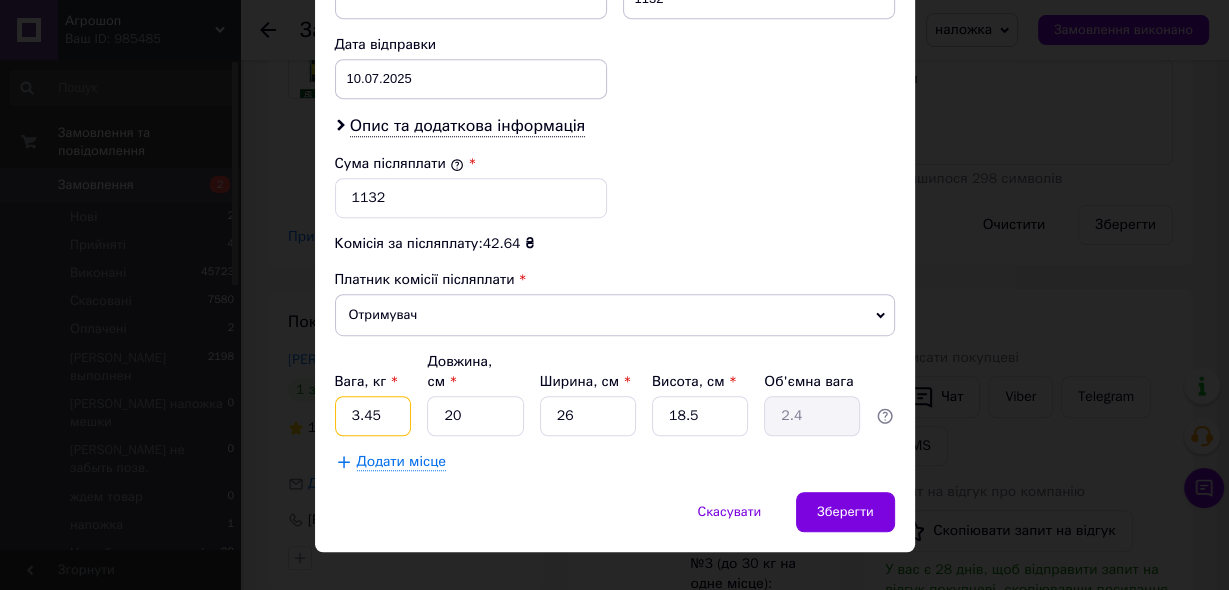 click on "3.45" at bounding box center (373, 416) 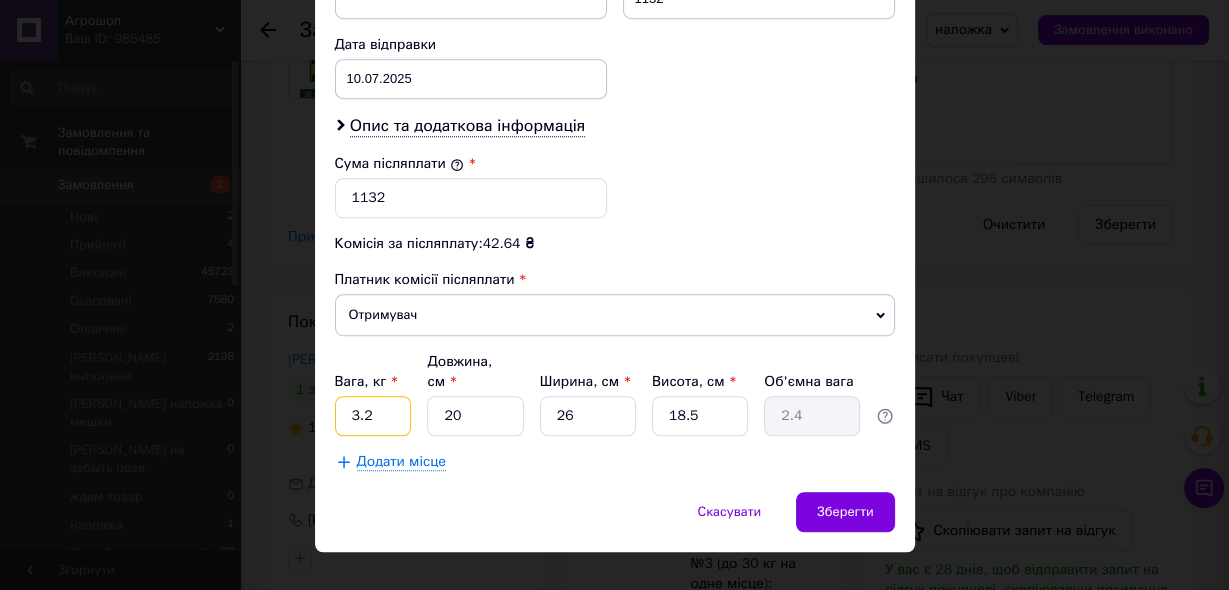 type on "3.2" 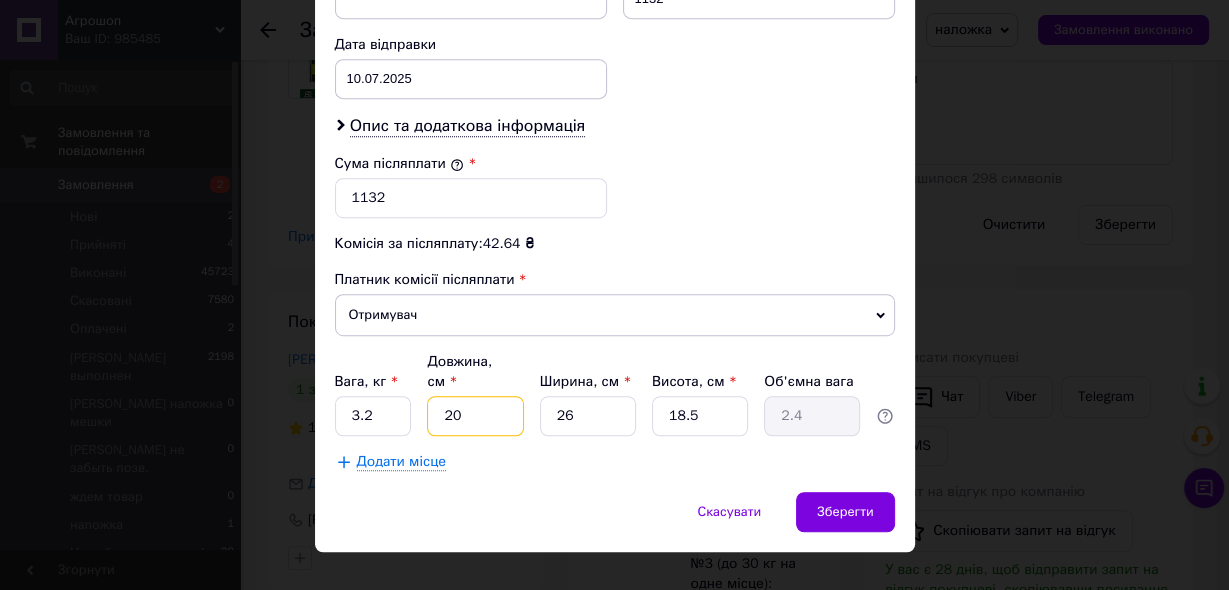 type on "2" 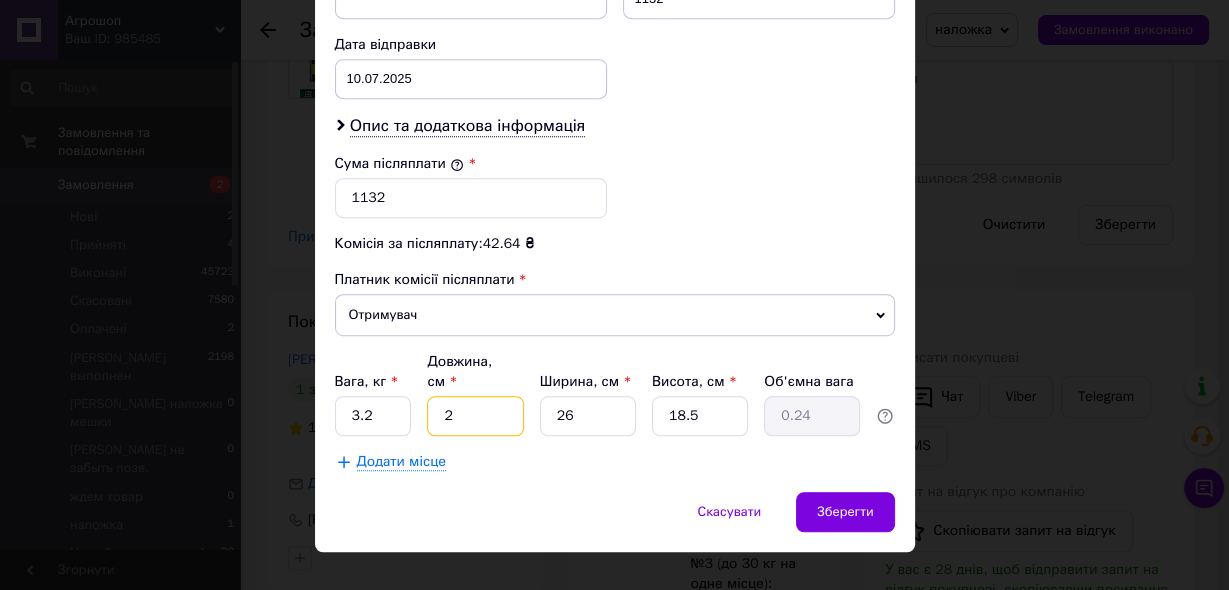 type on "25" 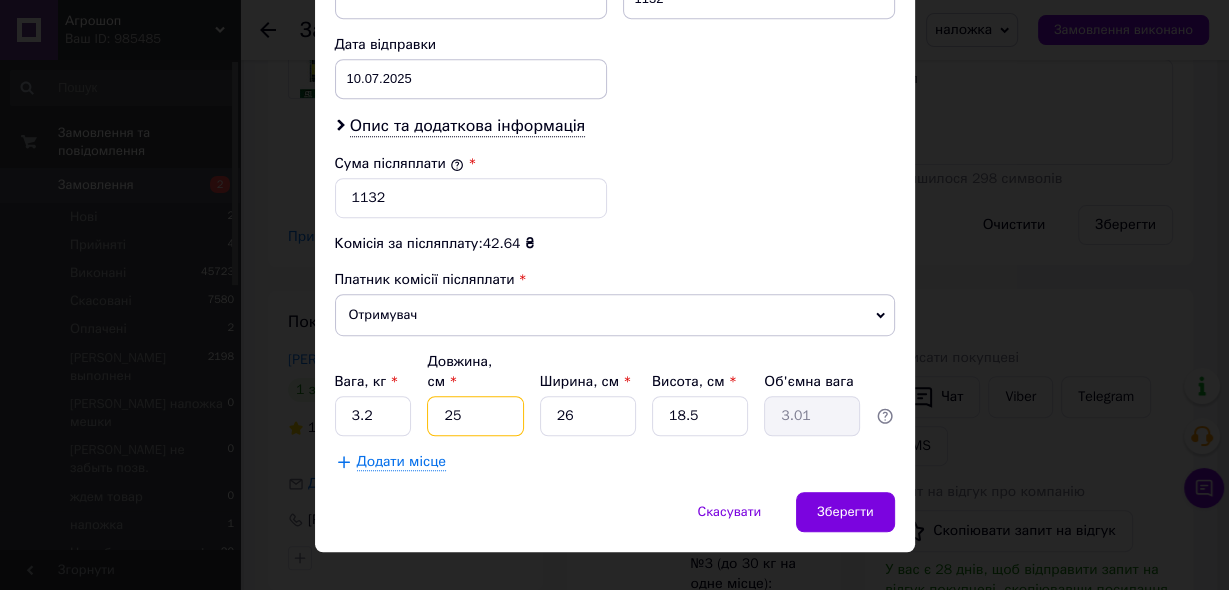 type on "2" 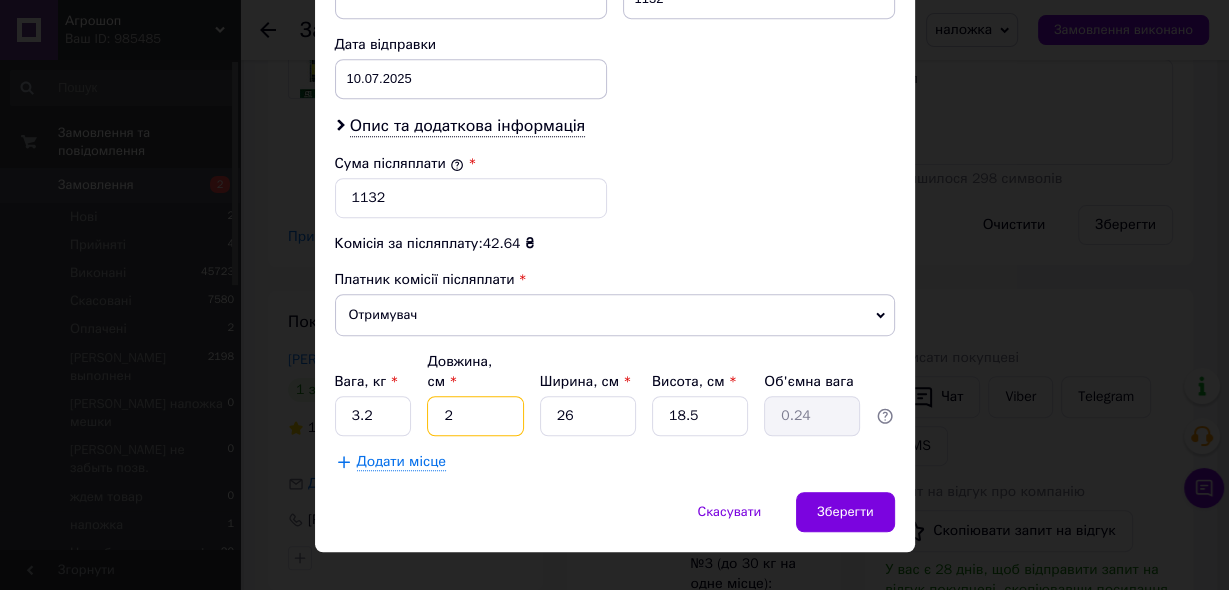 type on "26" 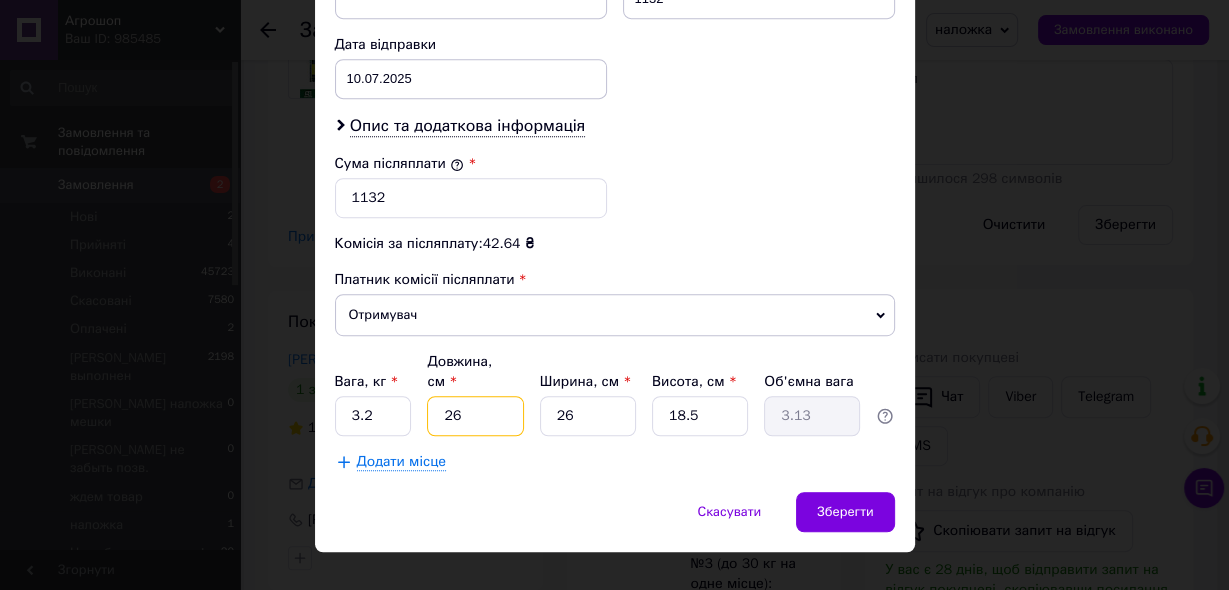 type on "2" 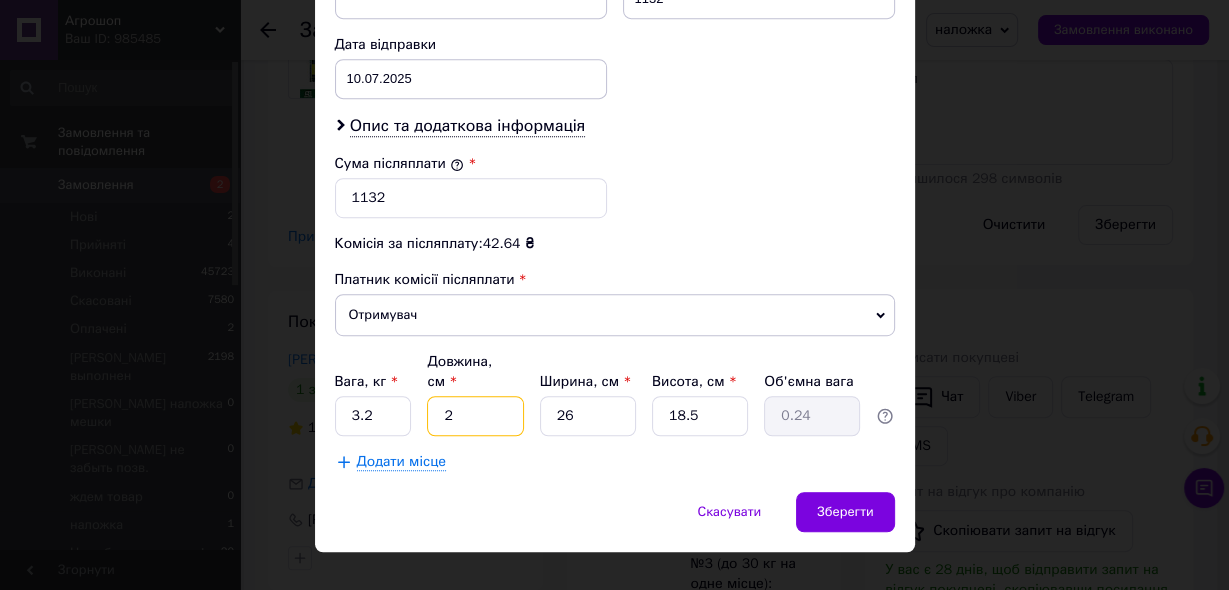 type on "27" 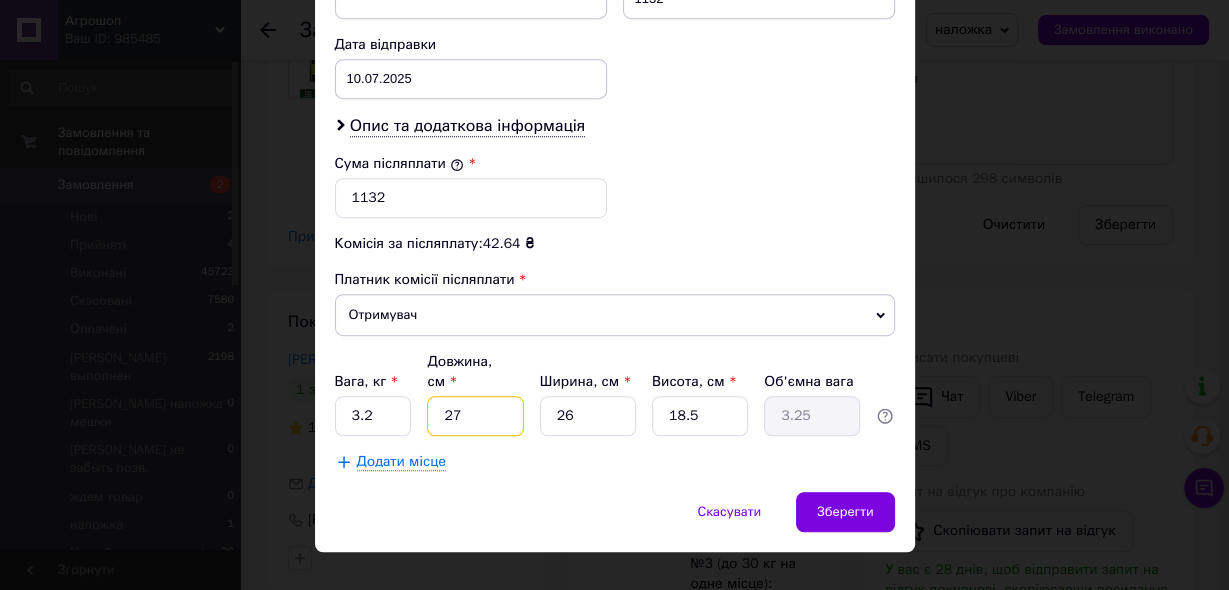 type on "27" 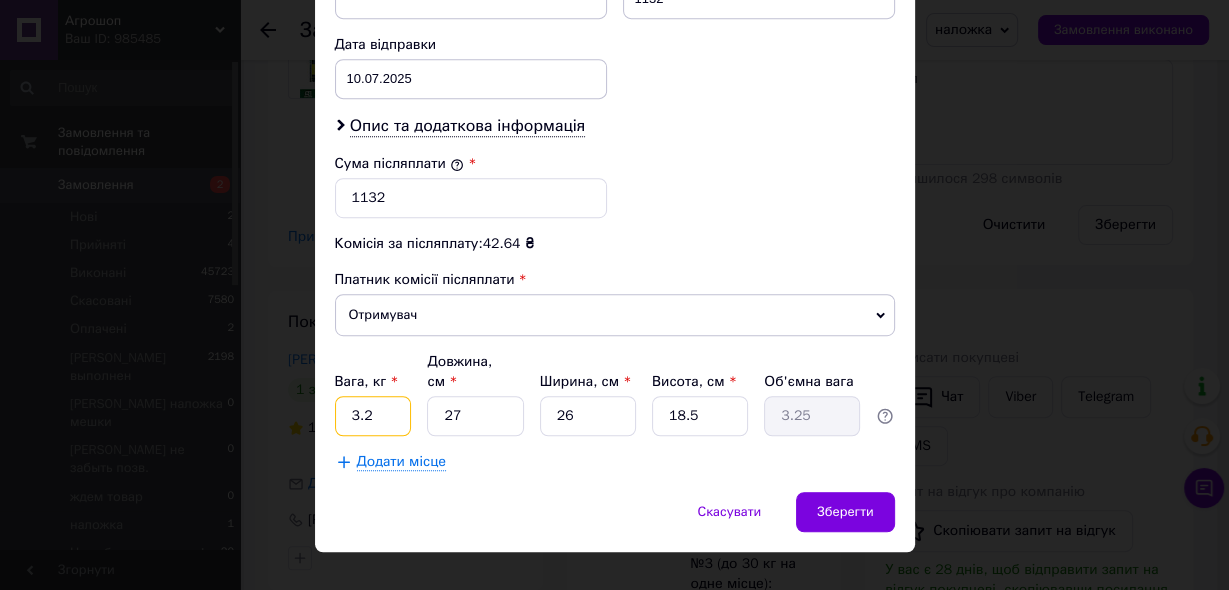 click on "3.2" at bounding box center (373, 416) 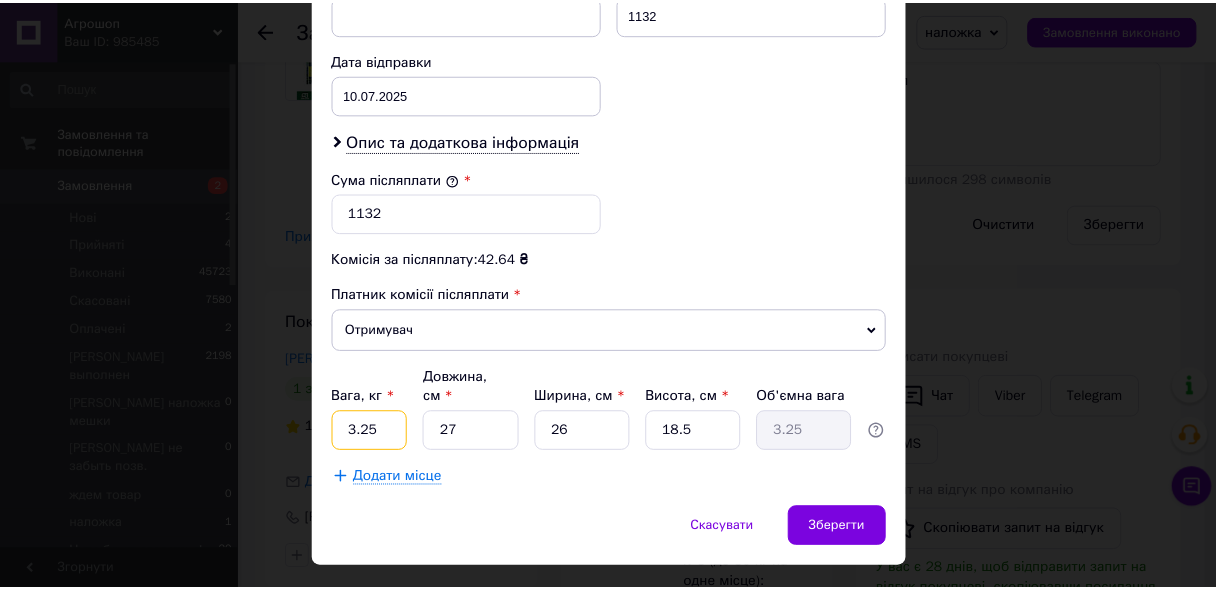 scroll, scrollTop: 924, scrollLeft: 0, axis: vertical 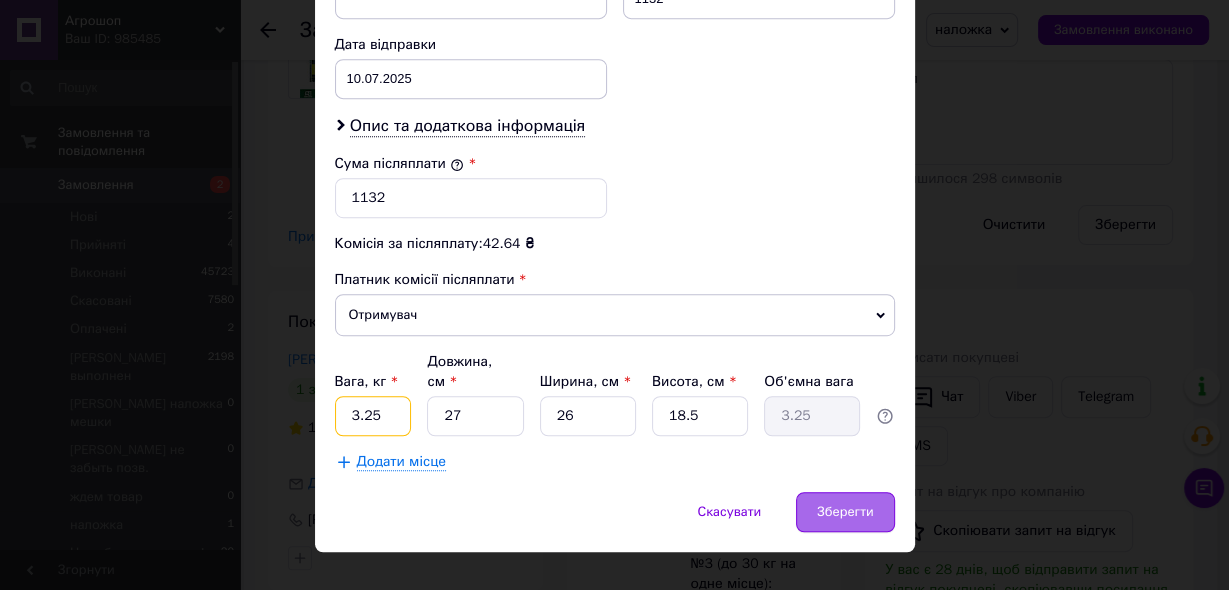 type on "3.25" 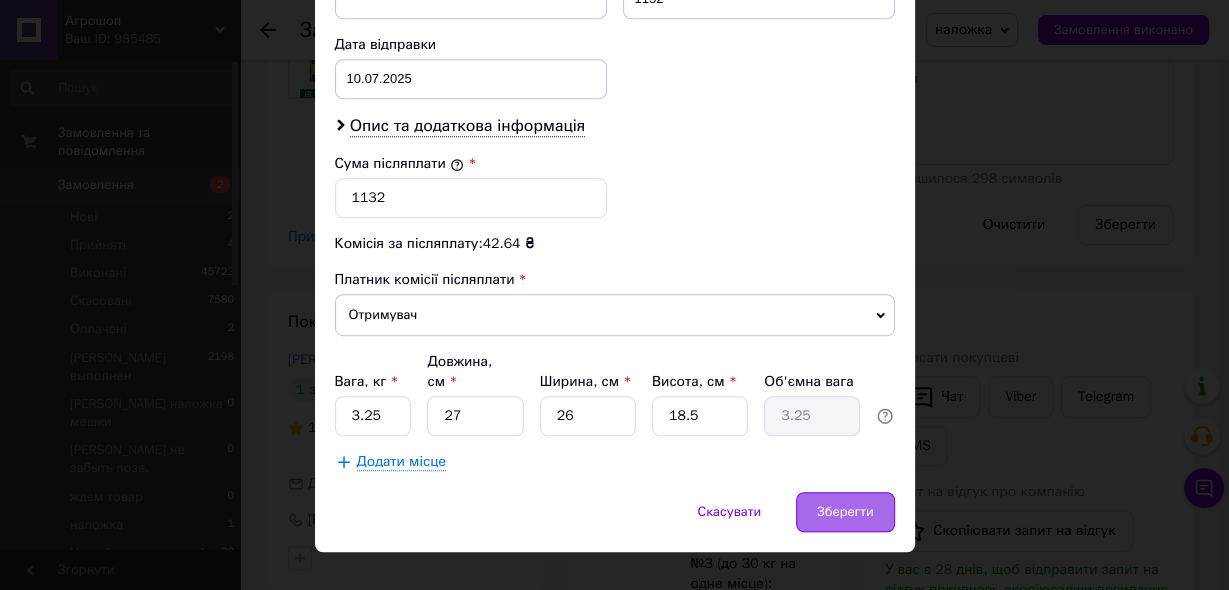 click on "Зберегти" at bounding box center [845, 512] 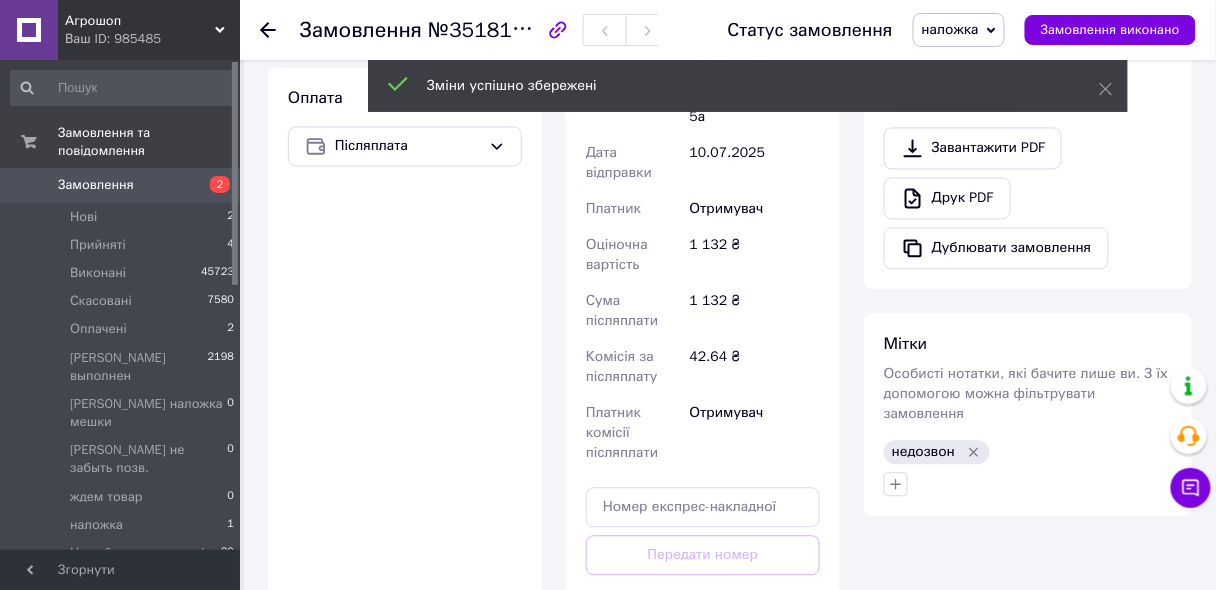 scroll, scrollTop: 960, scrollLeft: 0, axis: vertical 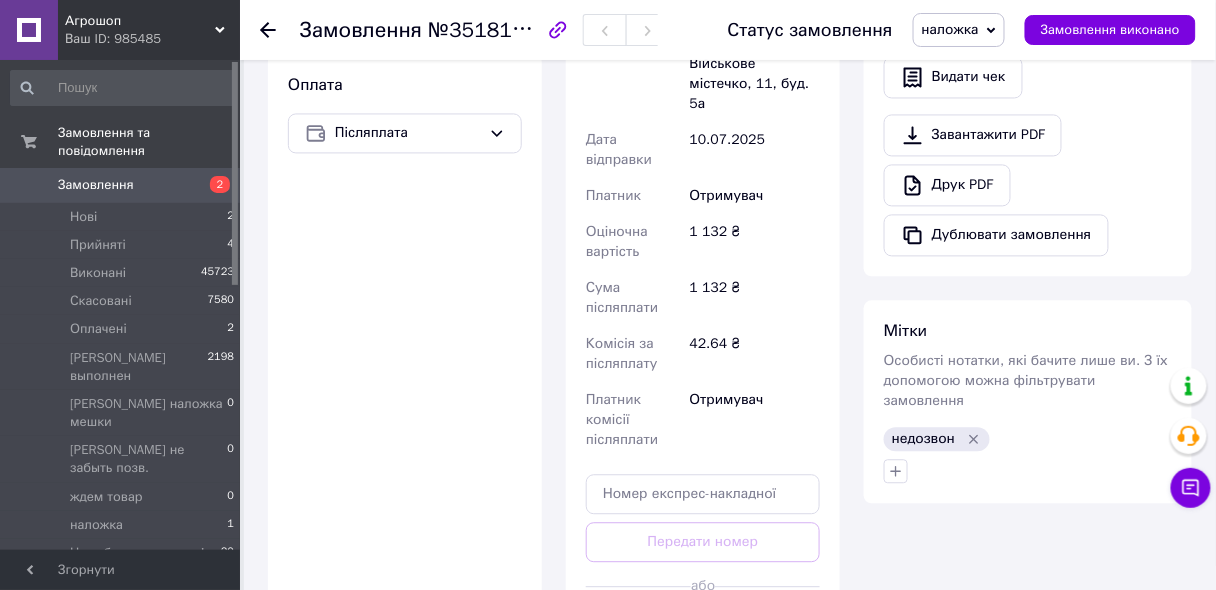 click on "Згенерувати ЕН" at bounding box center (703, 631) 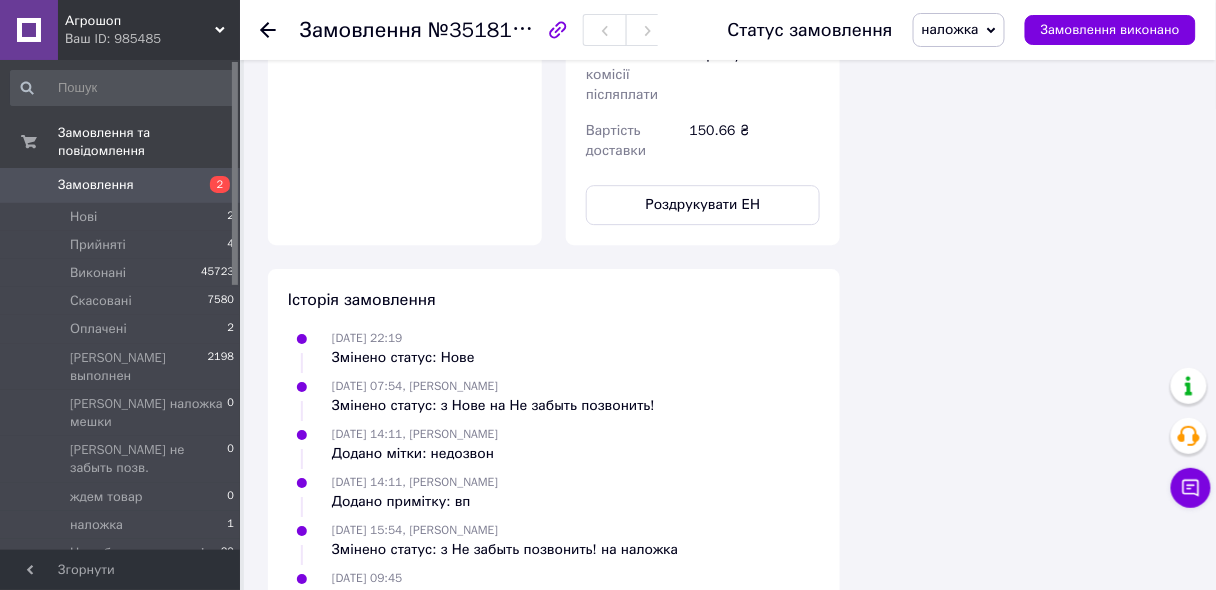 scroll, scrollTop: 1440, scrollLeft: 0, axis: vertical 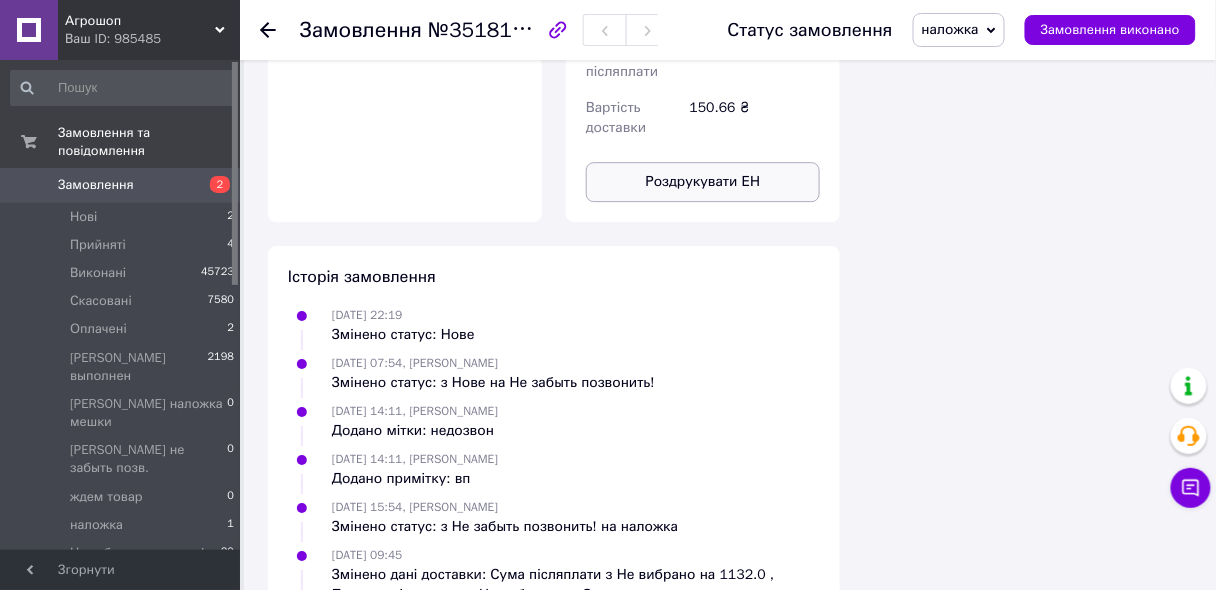 click on "Роздрукувати ЕН" at bounding box center [703, 182] 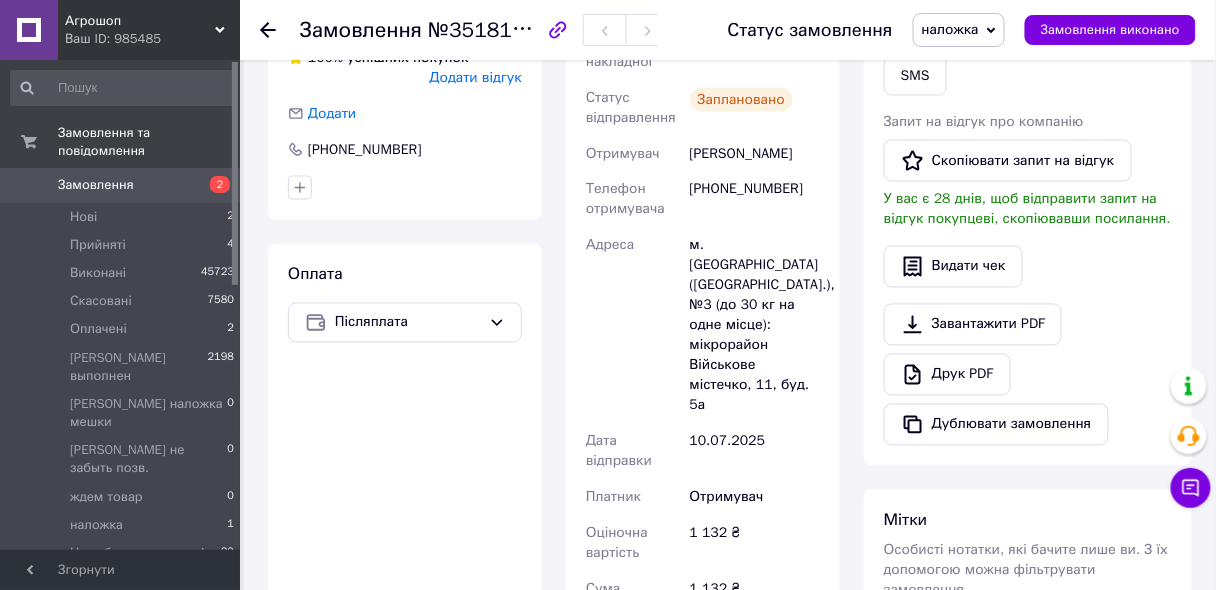 scroll, scrollTop: 720, scrollLeft: 0, axis: vertical 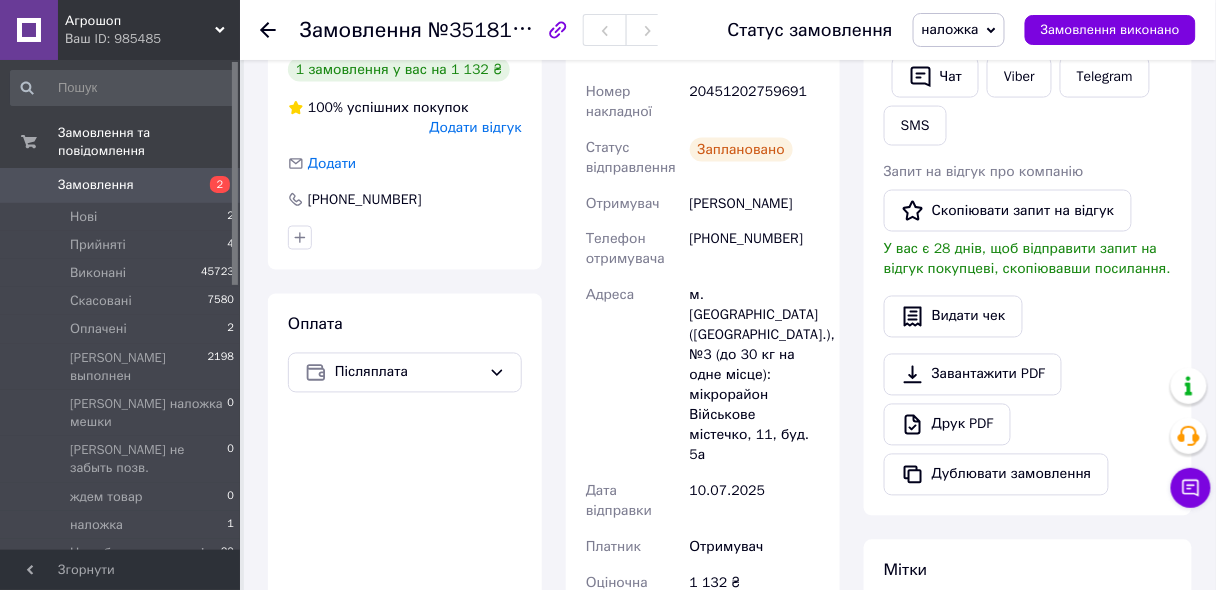 click on "20451202759691" at bounding box center (755, 102) 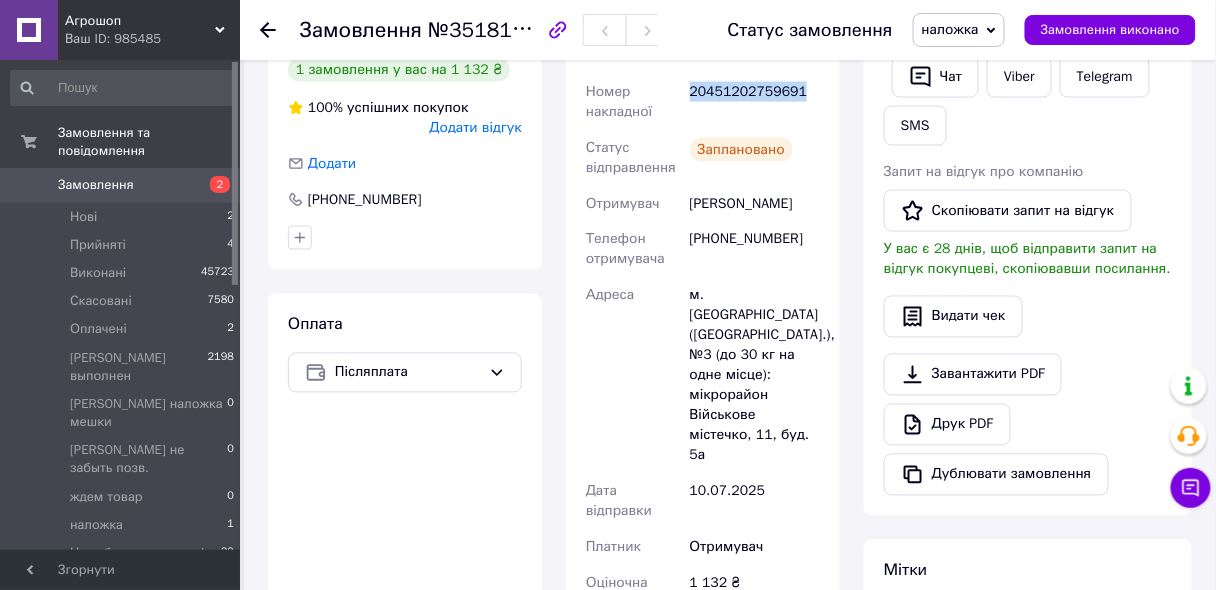 click on "20451202759691" at bounding box center [755, 102] 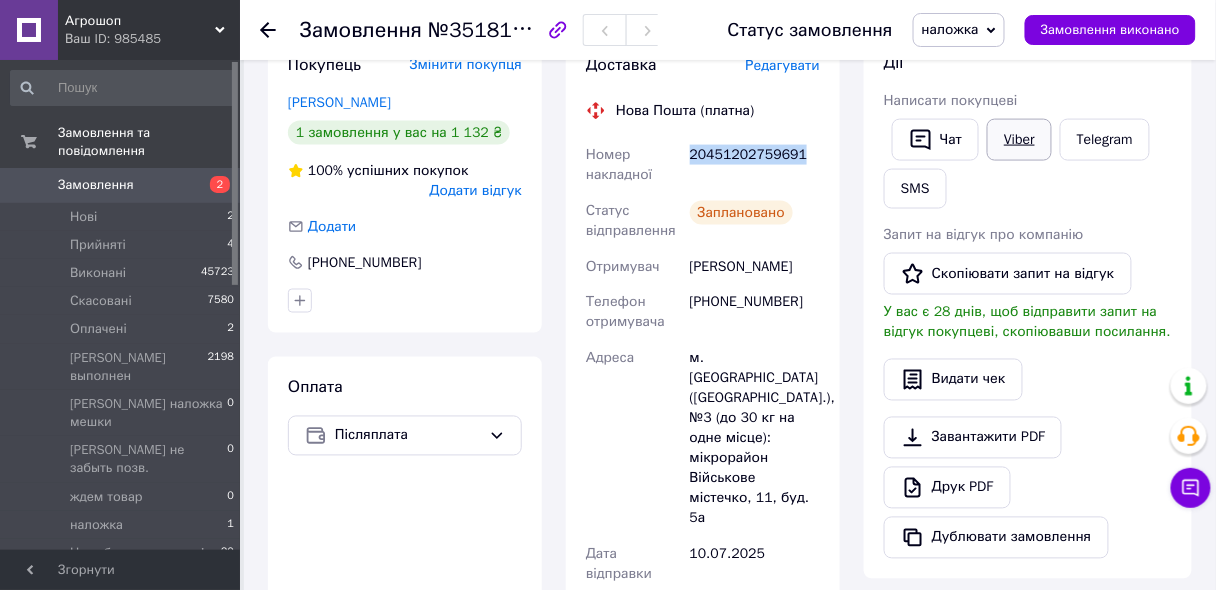 scroll, scrollTop: 640, scrollLeft: 0, axis: vertical 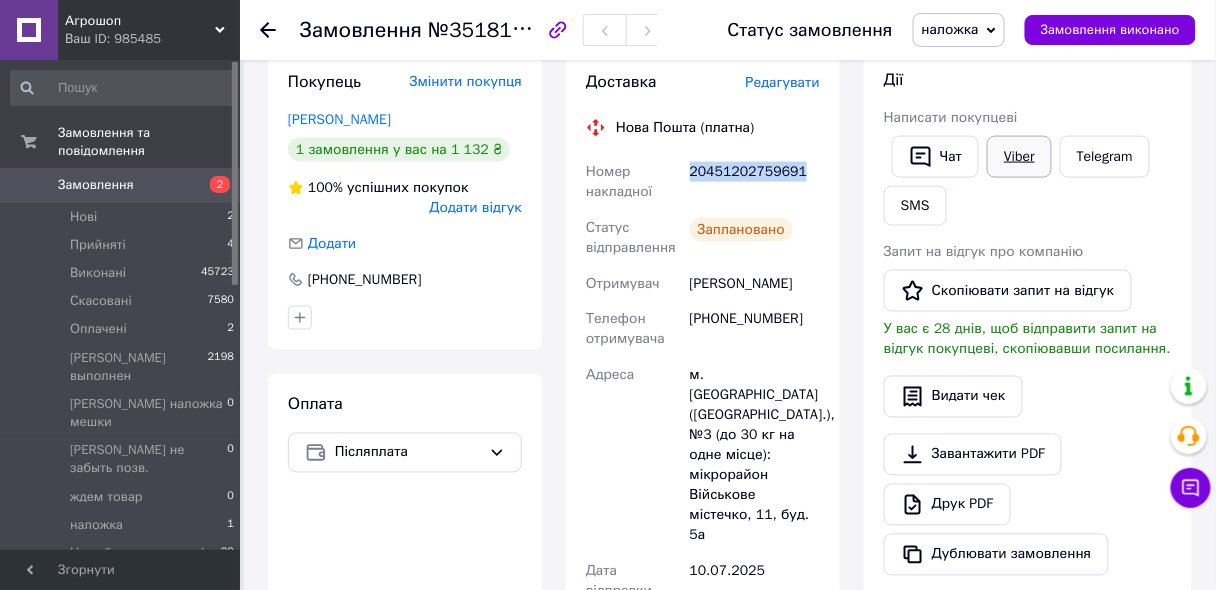 click on "Viber" at bounding box center (1019, 157) 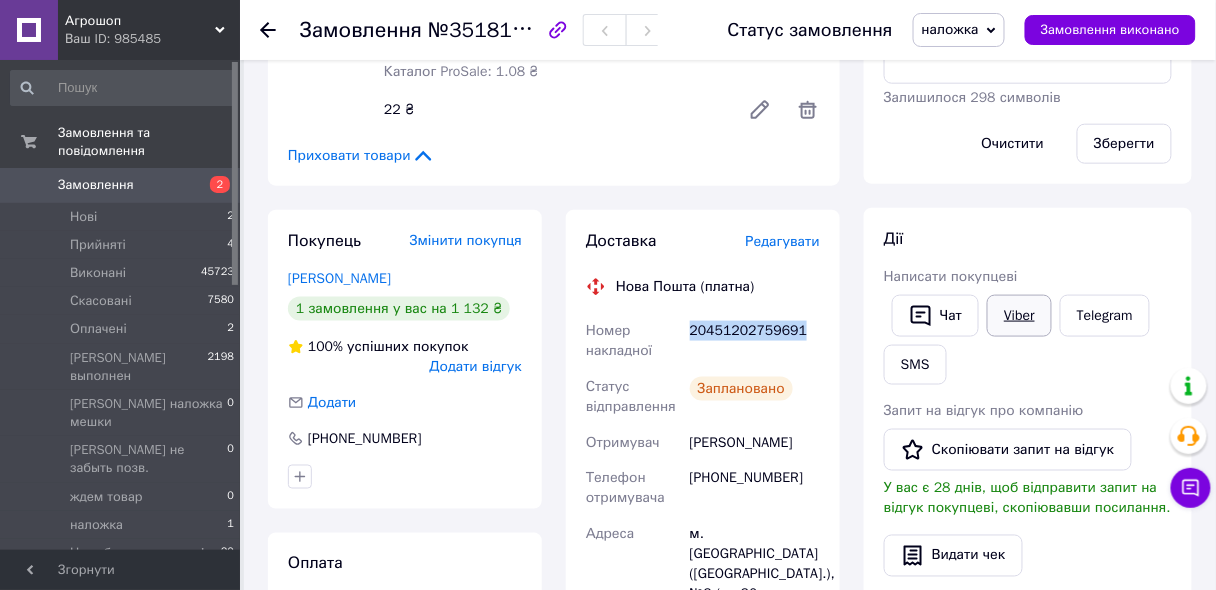 scroll, scrollTop: 480, scrollLeft: 0, axis: vertical 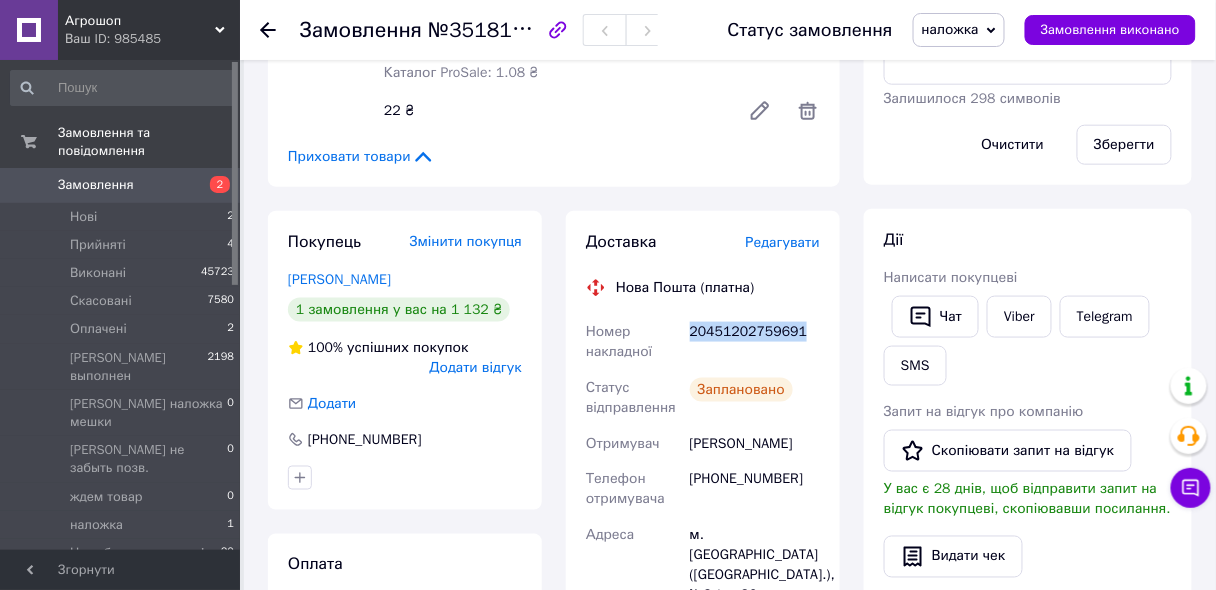 click on "наложка" at bounding box center [950, 29] 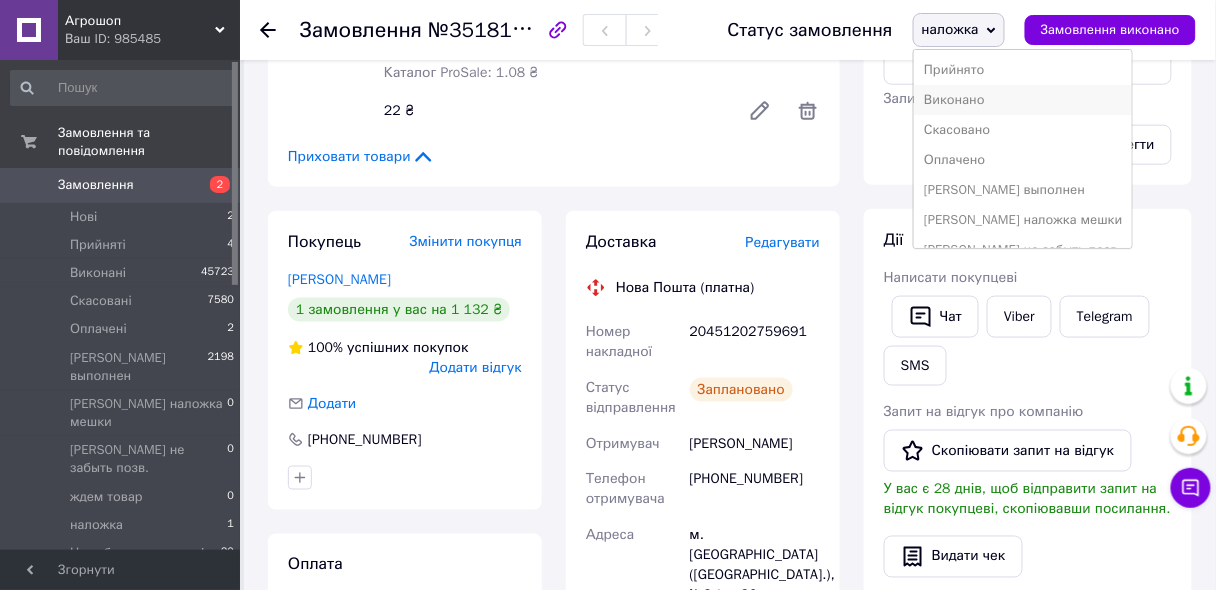 click on "Виконано" at bounding box center (1023, 100) 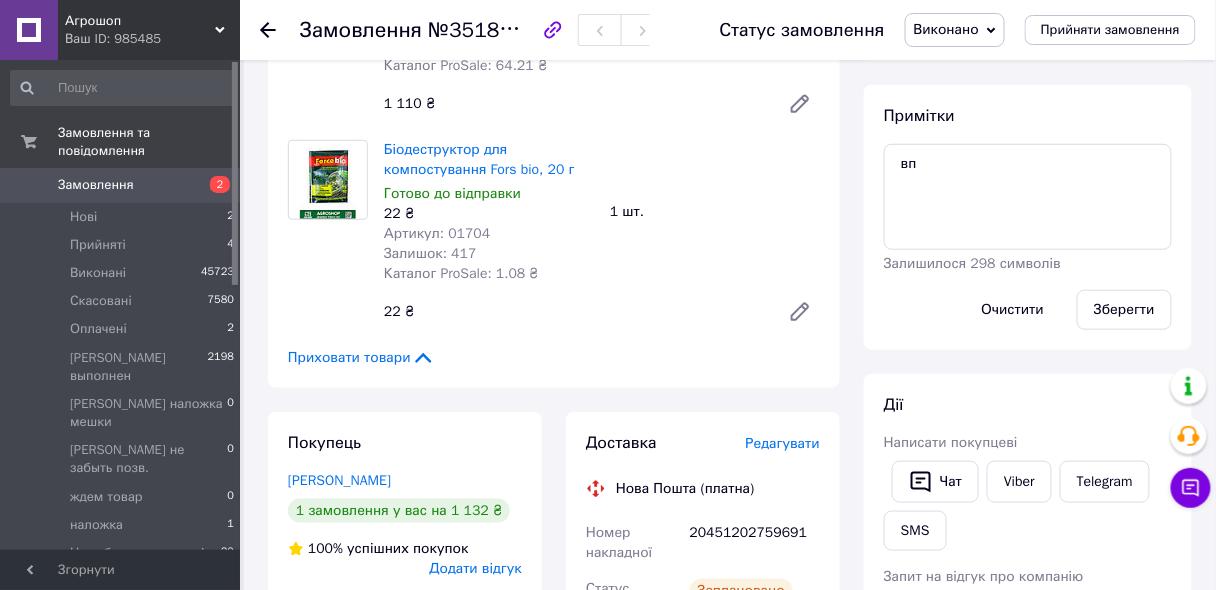 scroll, scrollTop: 152, scrollLeft: 0, axis: vertical 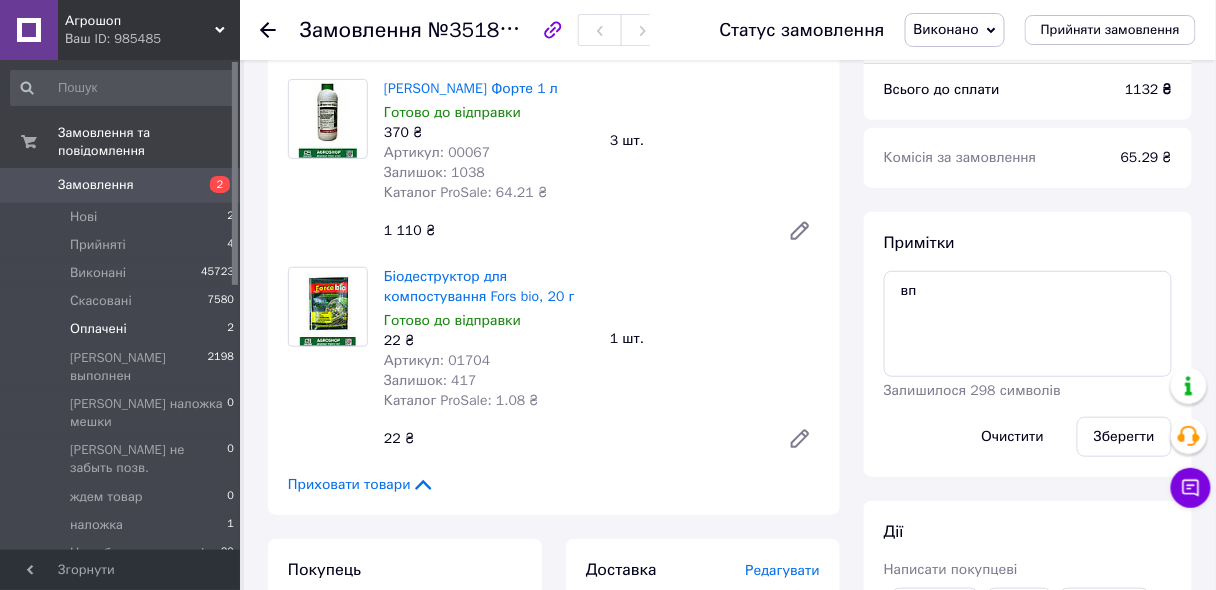 click on "Оплачені" at bounding box center (98, 329) 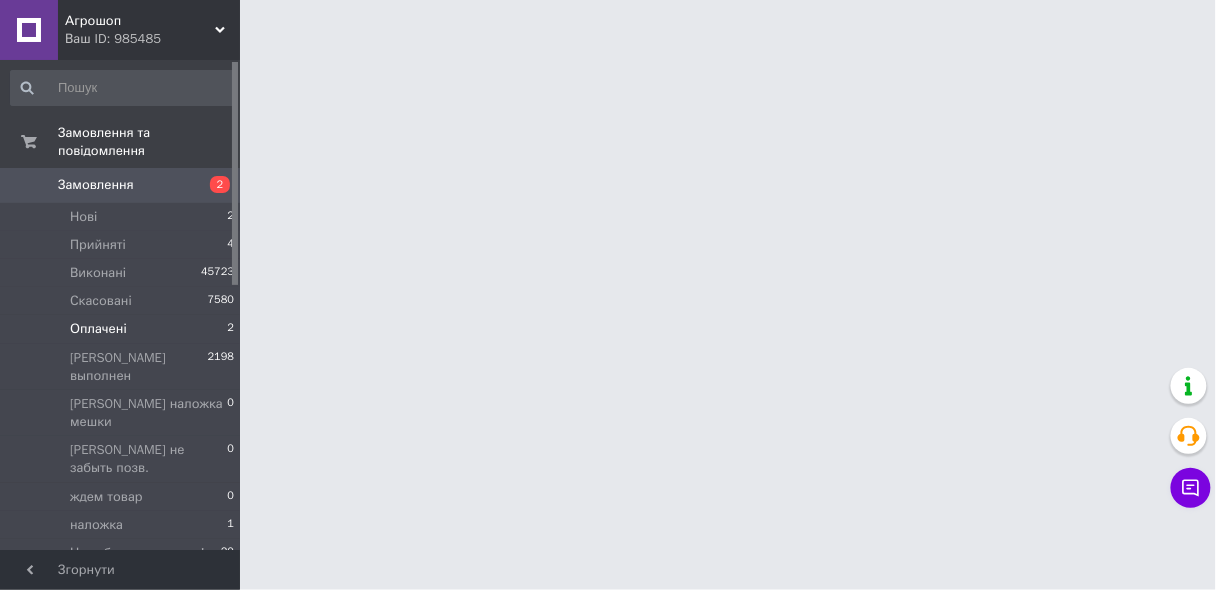 scroll, scrollTop: 0, scrollLeft: 0, axis: both 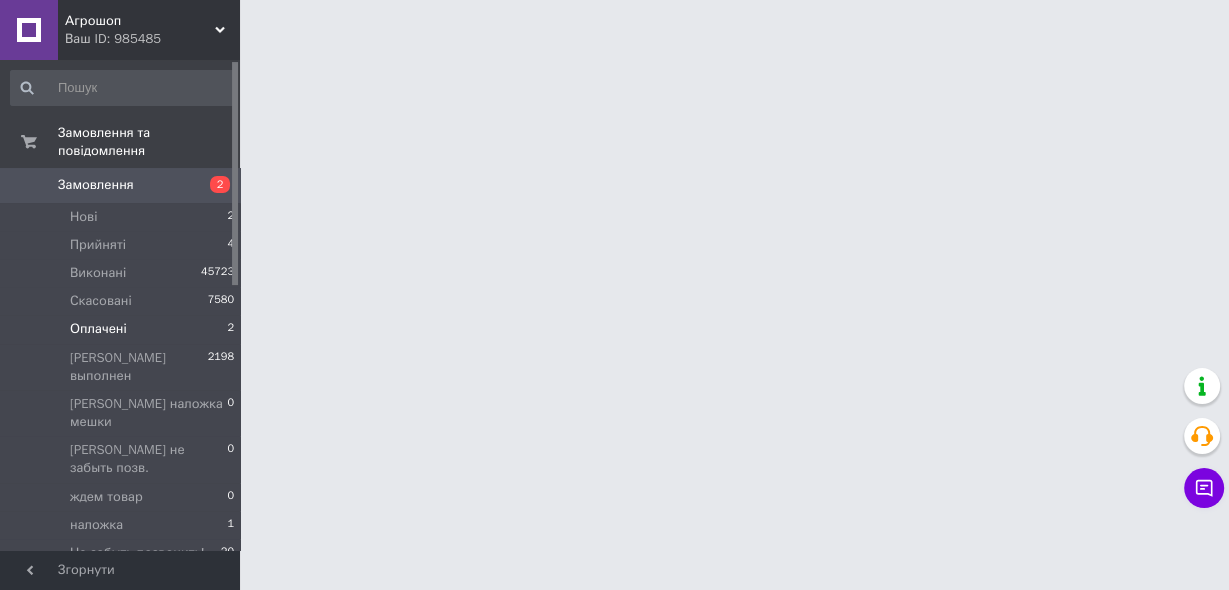 click on "Оплачені" at bounding box center (98, 329) 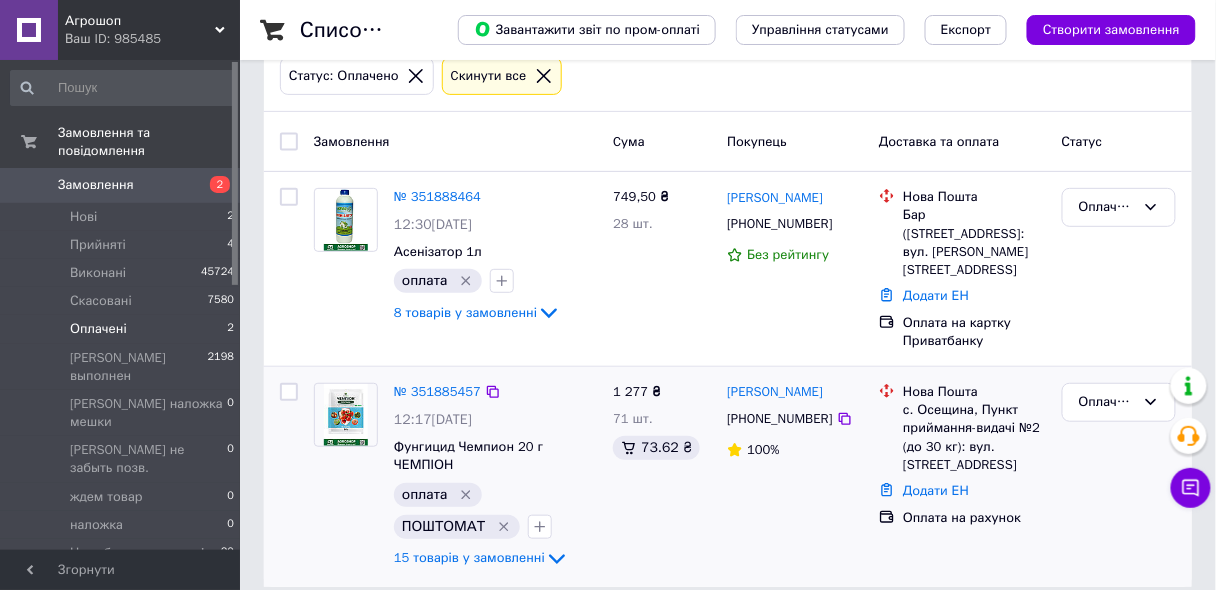 scroll, scrollTop: 133, scrollLeft: 0, axis: vertical 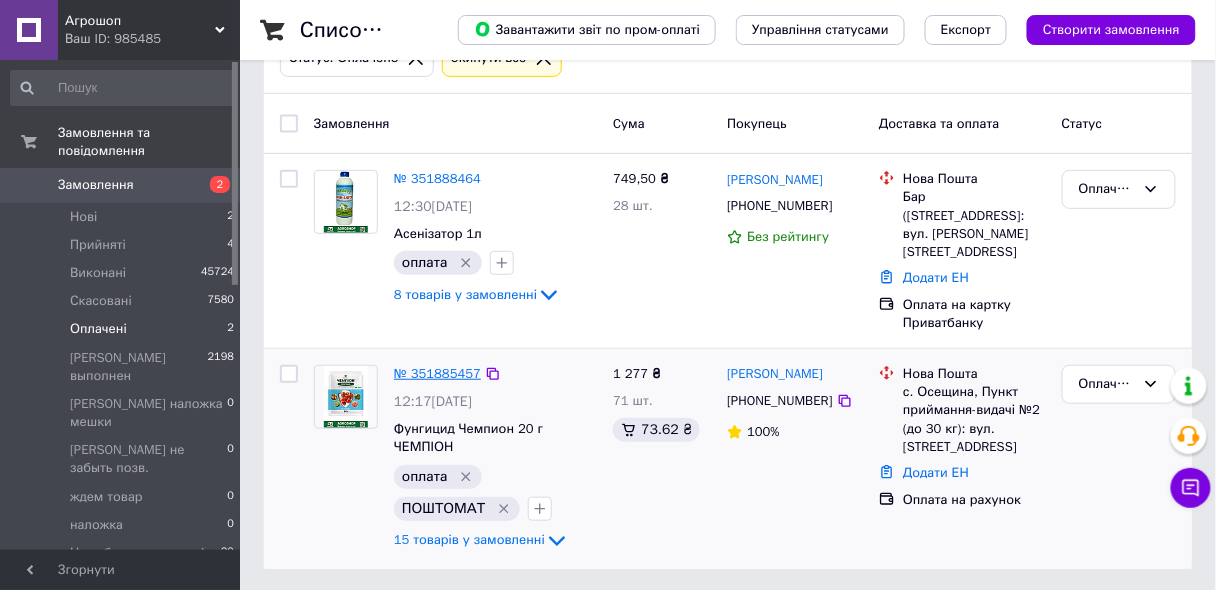 click on "№ 351885457" at bounding box center (437, 373) 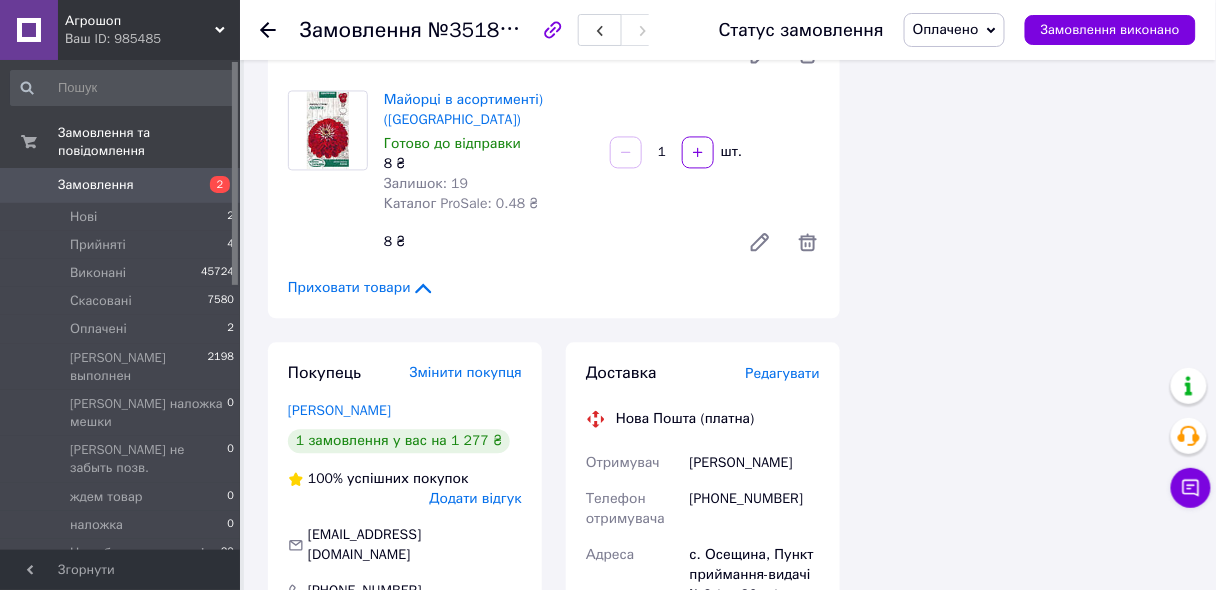 scroll, scrollTop: 3013, scrollLeft: 0, axis: vertical 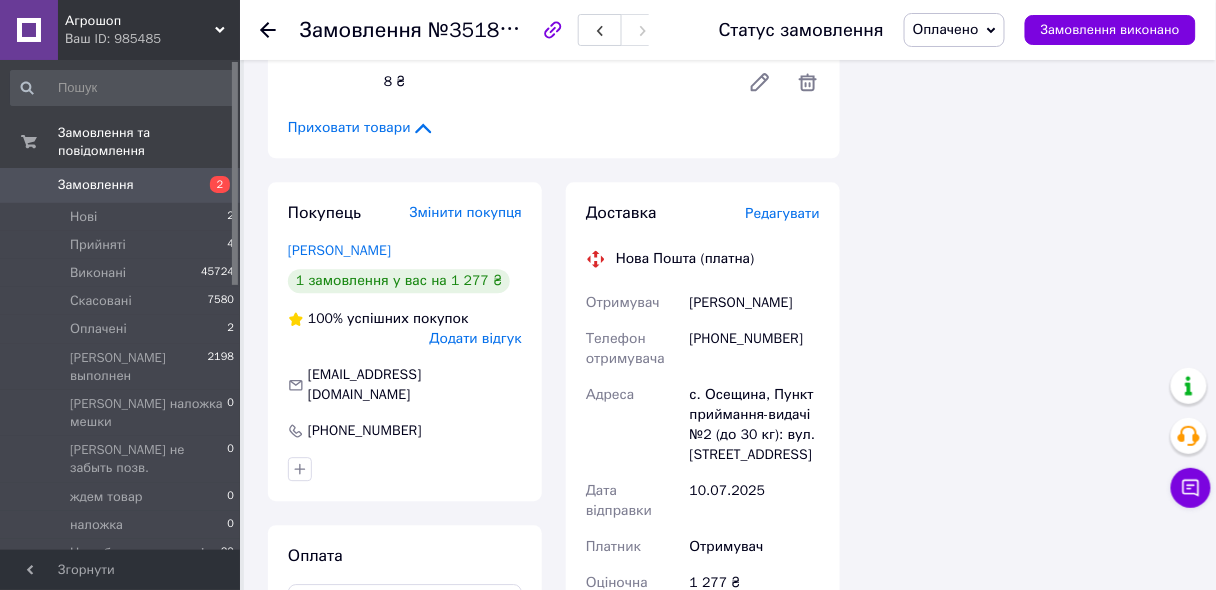 drag, startPoint x: 808, startPoint y: 299, endPoint x: 691, endPoint y: 298, distance: 117.00427 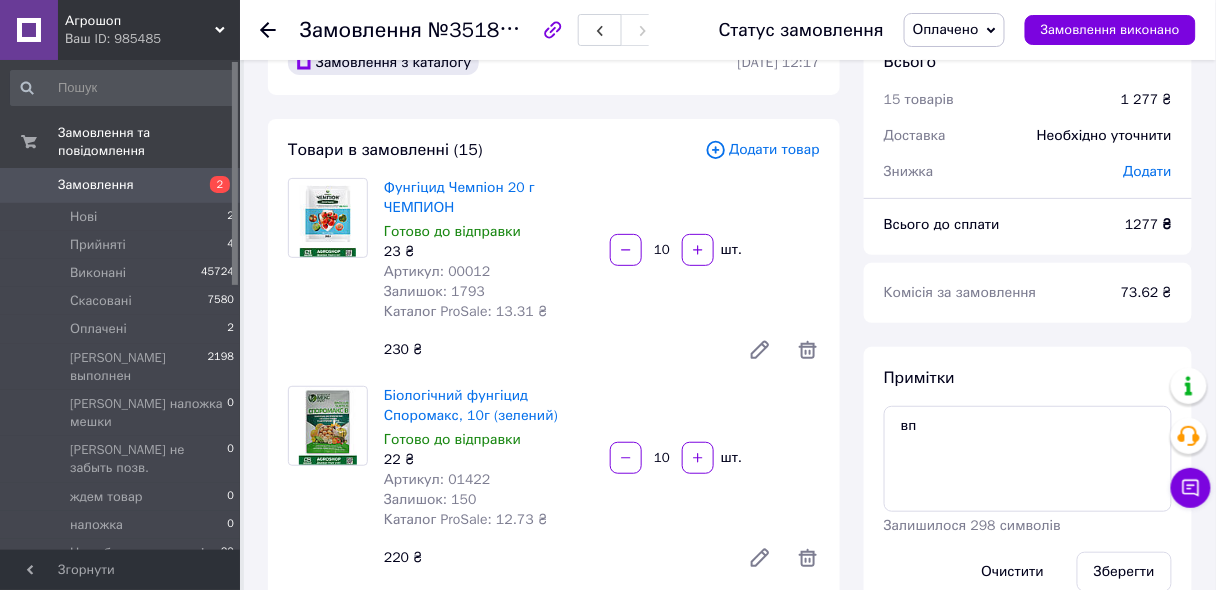 scroll, scrollTop: 0, scrollLeft: 0, axis: both 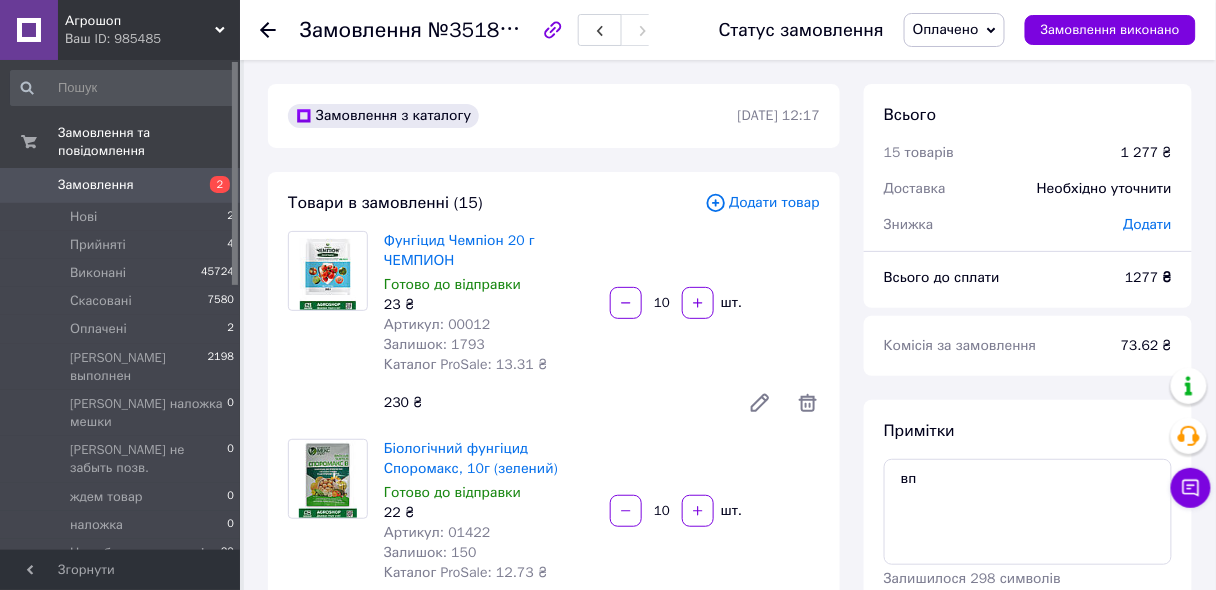 click on "Артикул: 00012" at bounding box center (437, 324) 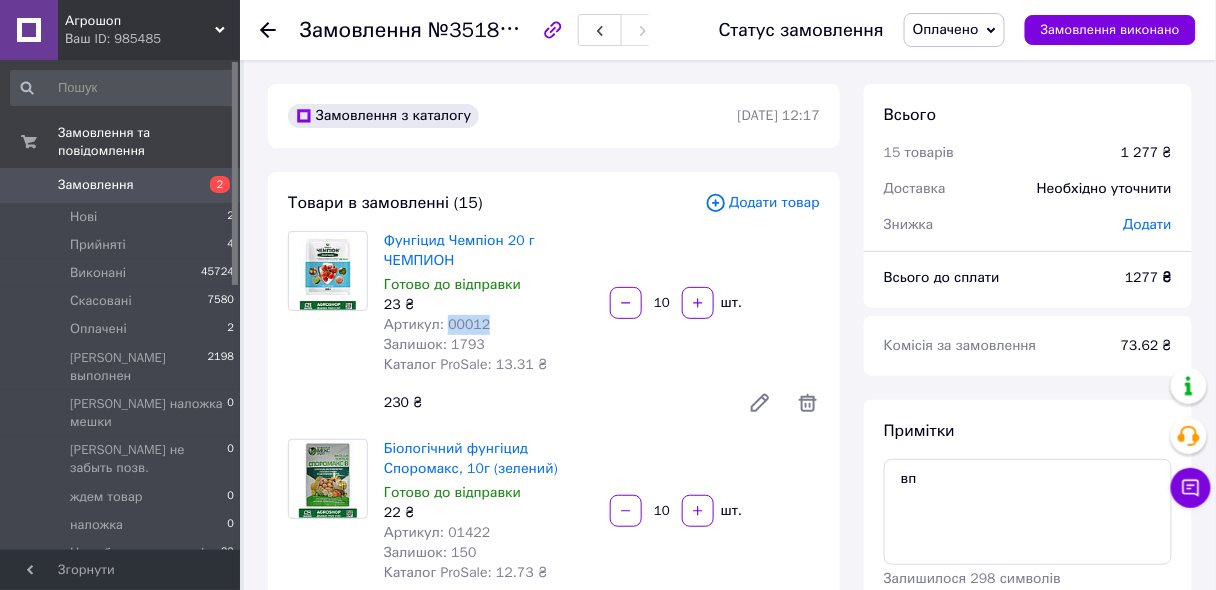 click on "Артикул: 00012" at bounding box center [437, 324] 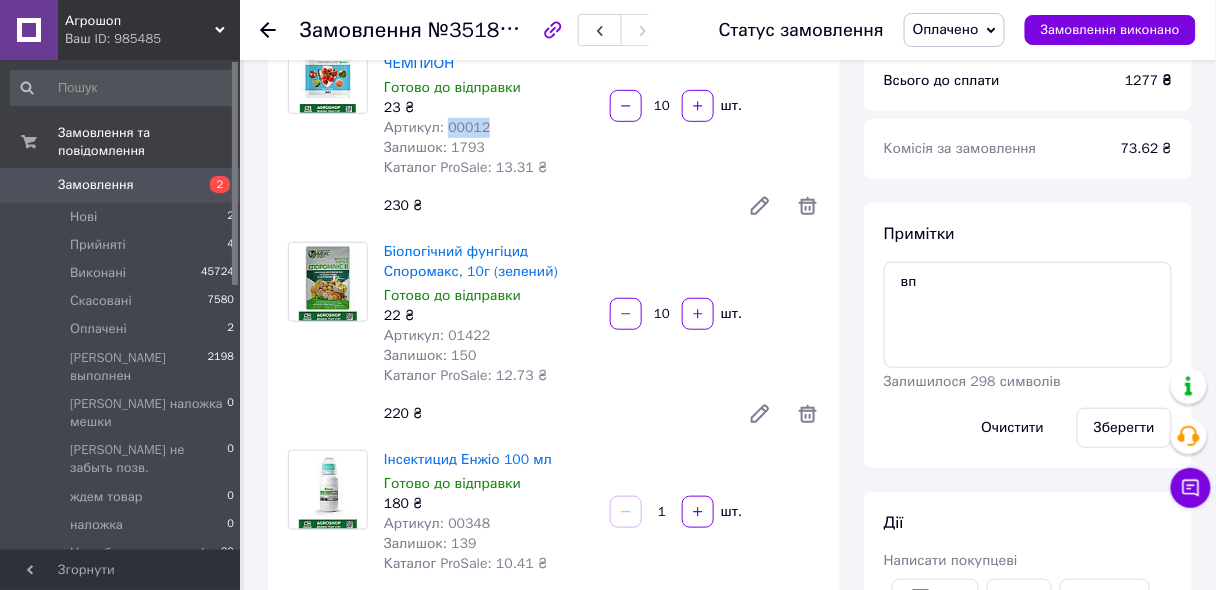 scroll, scrollTop: 240, scrollLeft: 0, axis: vertical 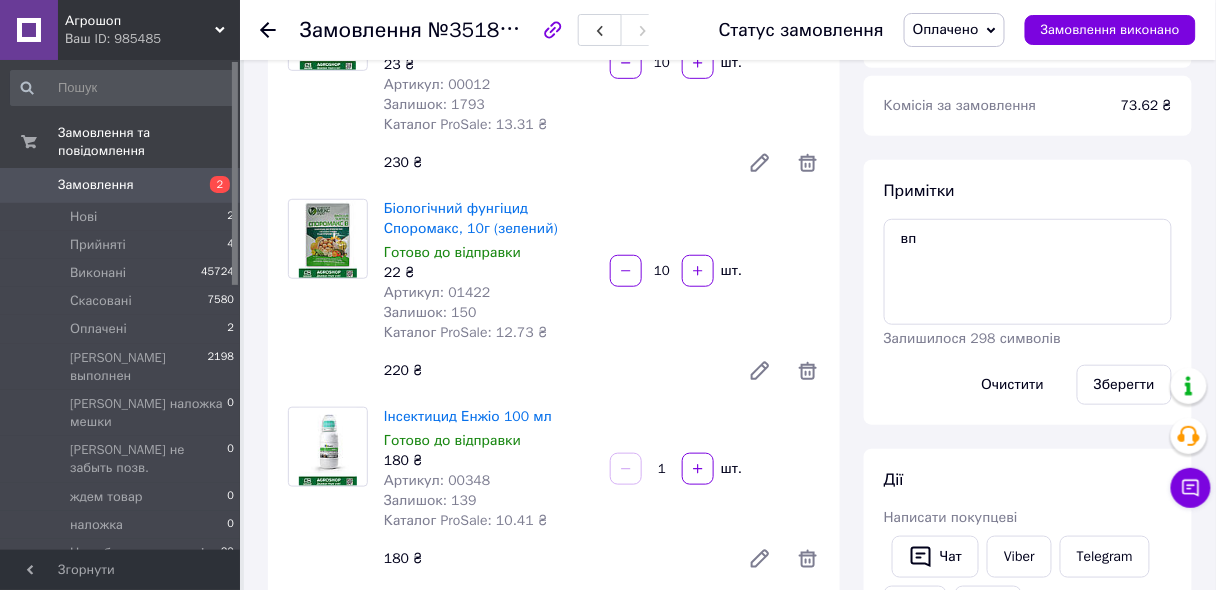 click on "Артикул: 01422" at bounding box center [437, 292] 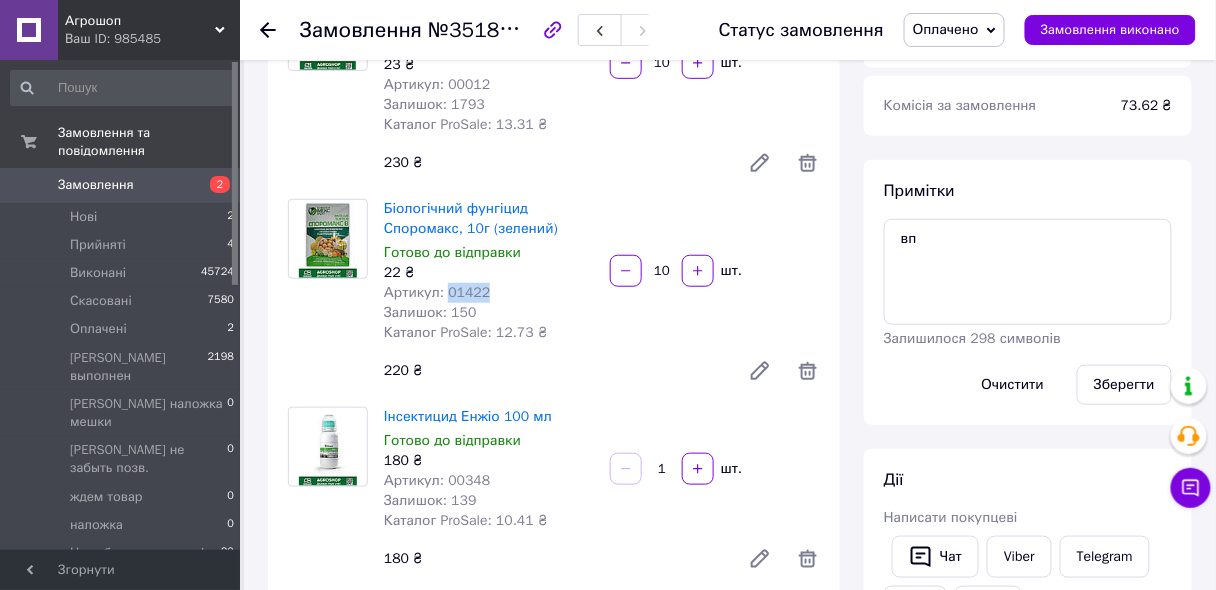 click on "Артикул: 01422" at bounding box center [437, 292] 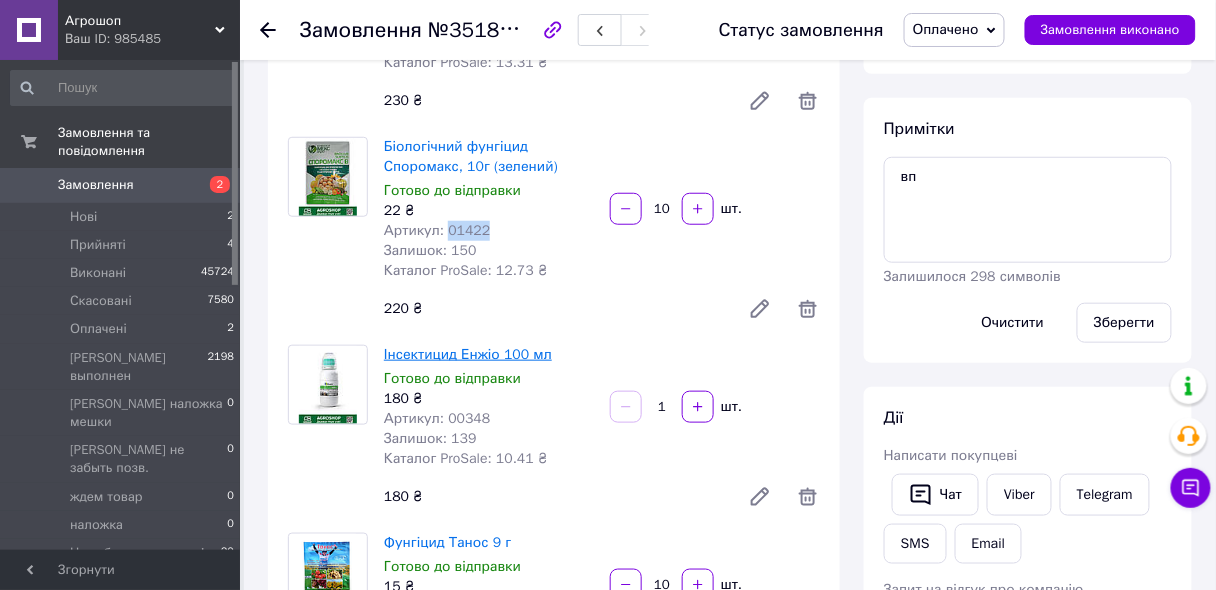 scroll, scrollTop: 320, scrollLeft: 0, axis: vertical 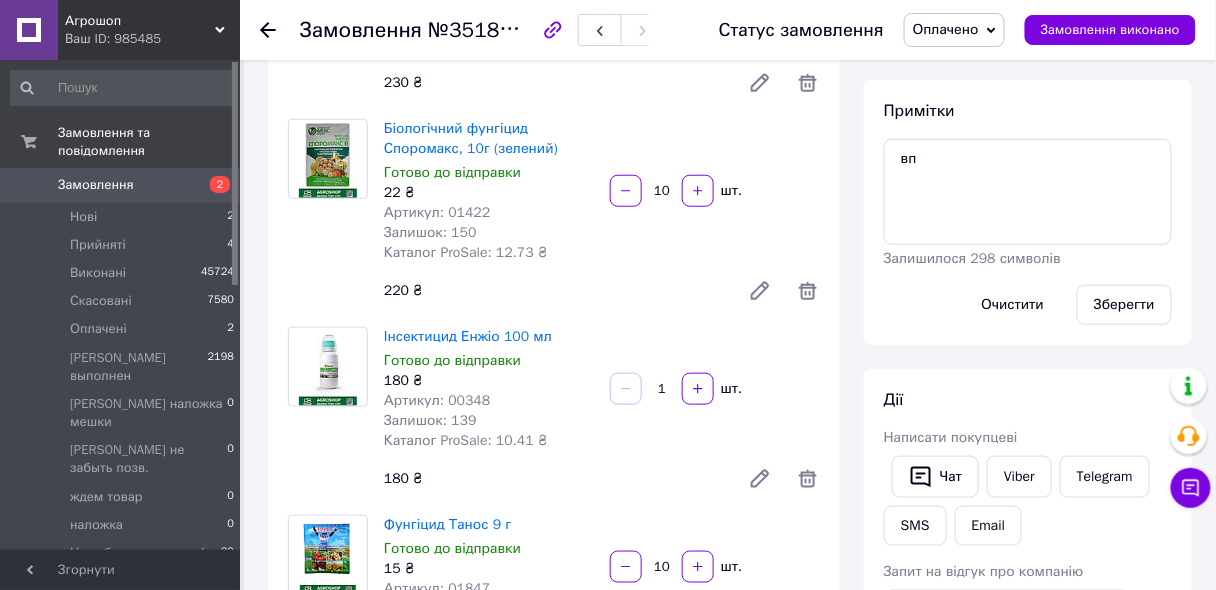 click on "Артикул: 00348" at bounding box center [437, 400] 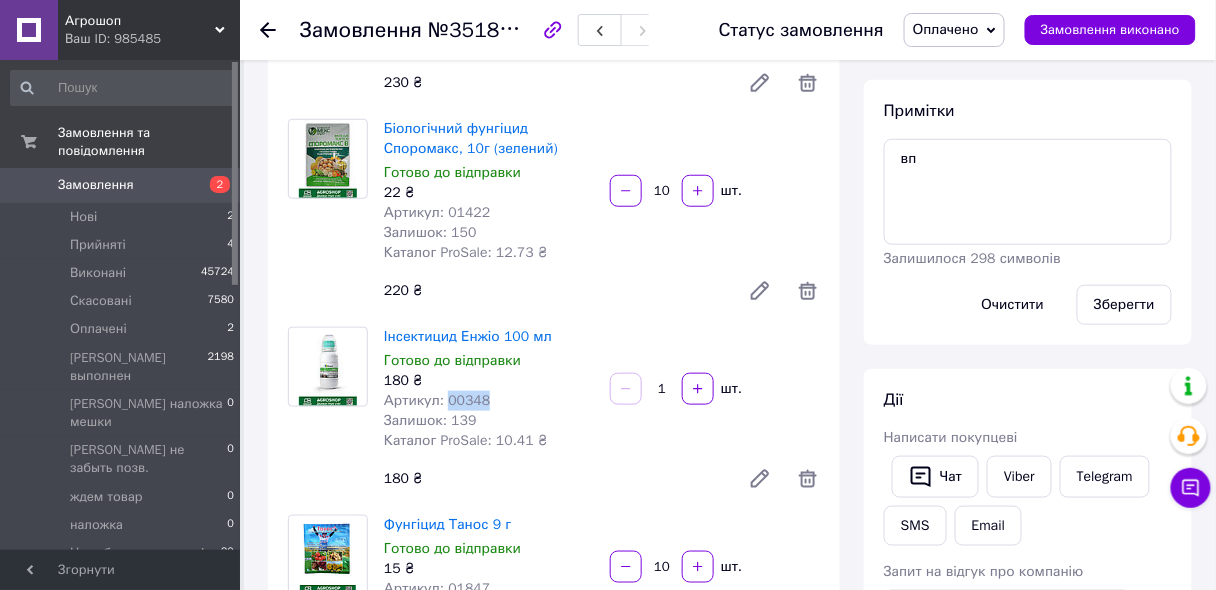 click on "Артикул: 00348" at bounding box center (437, 400) 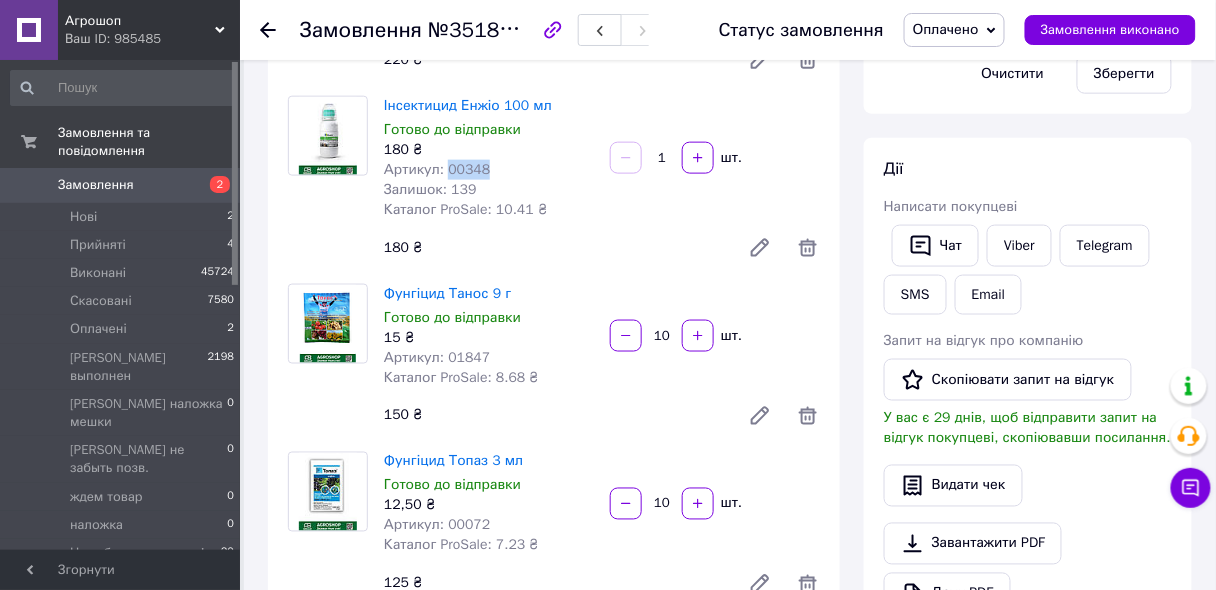 scroll, scrollTop: 560, scrollLeft: 0, axis: vertical 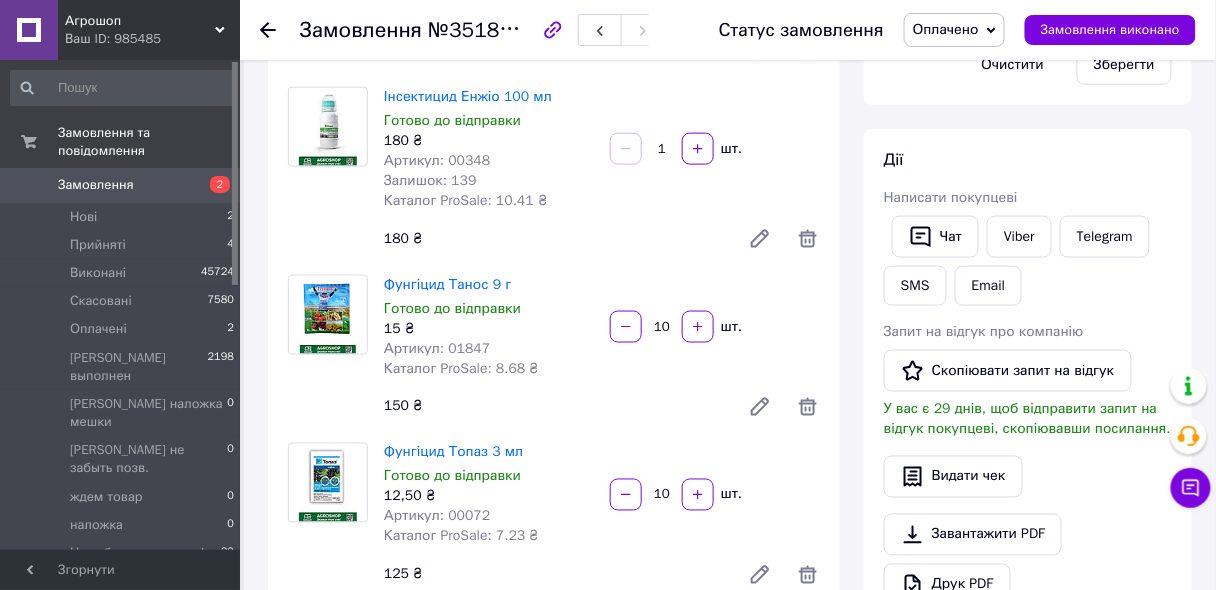 click on "Артикул: 01847" at bounding box center (437, 348) 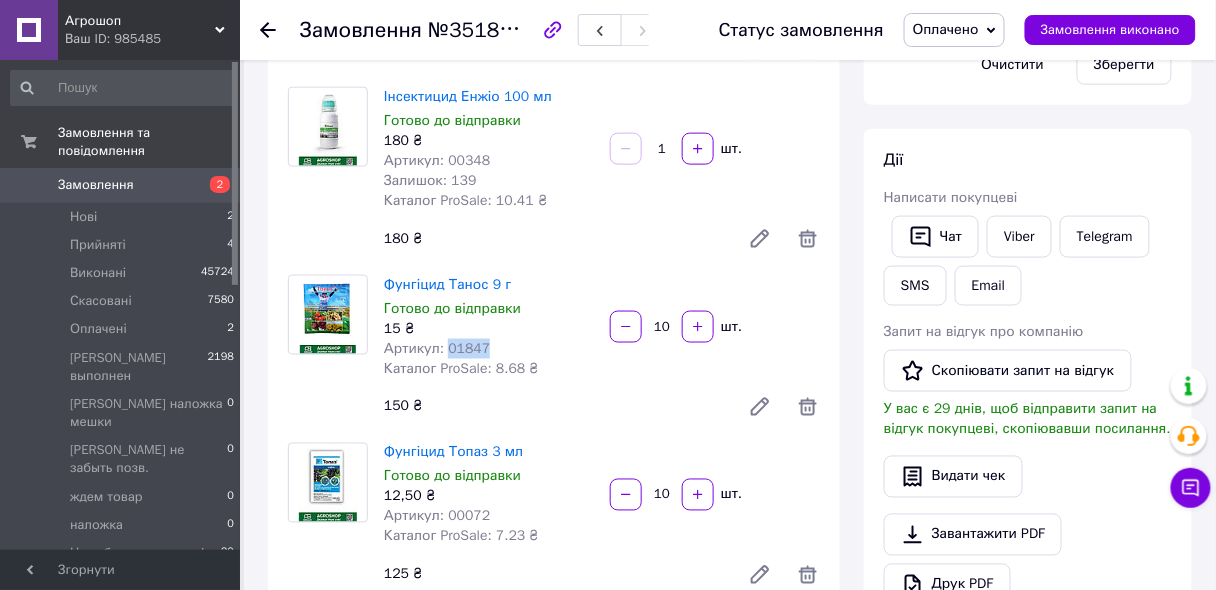click on "Артикул: 01847" at bounding box center (437, 348) 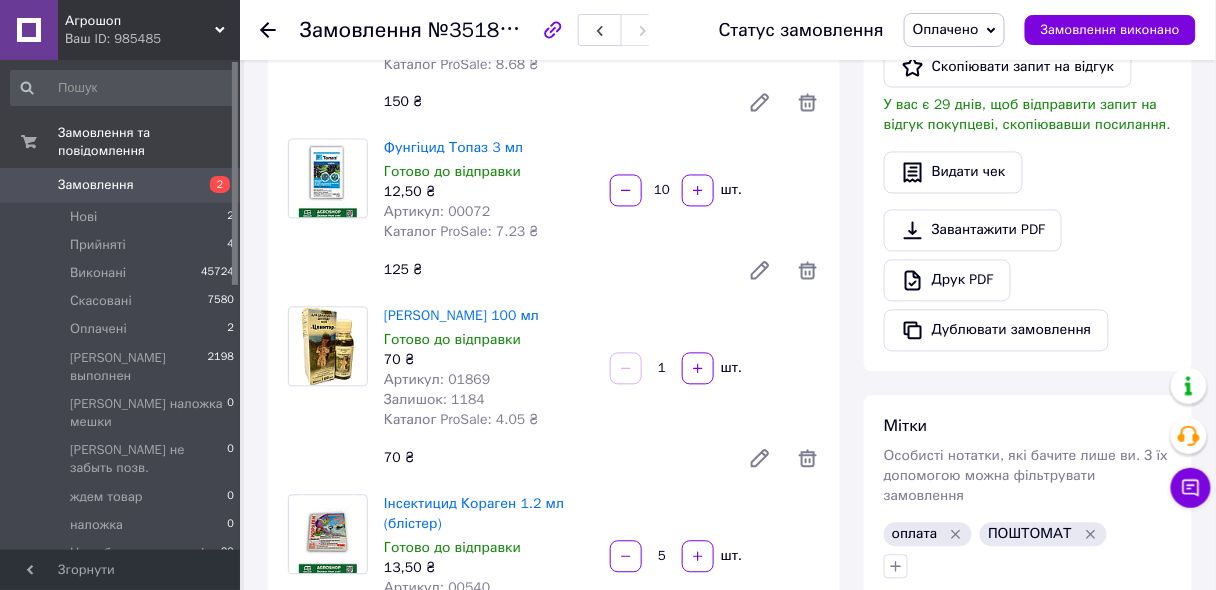 scroll, scrollTop: 880, scrollLeft: 0, axis: vertical 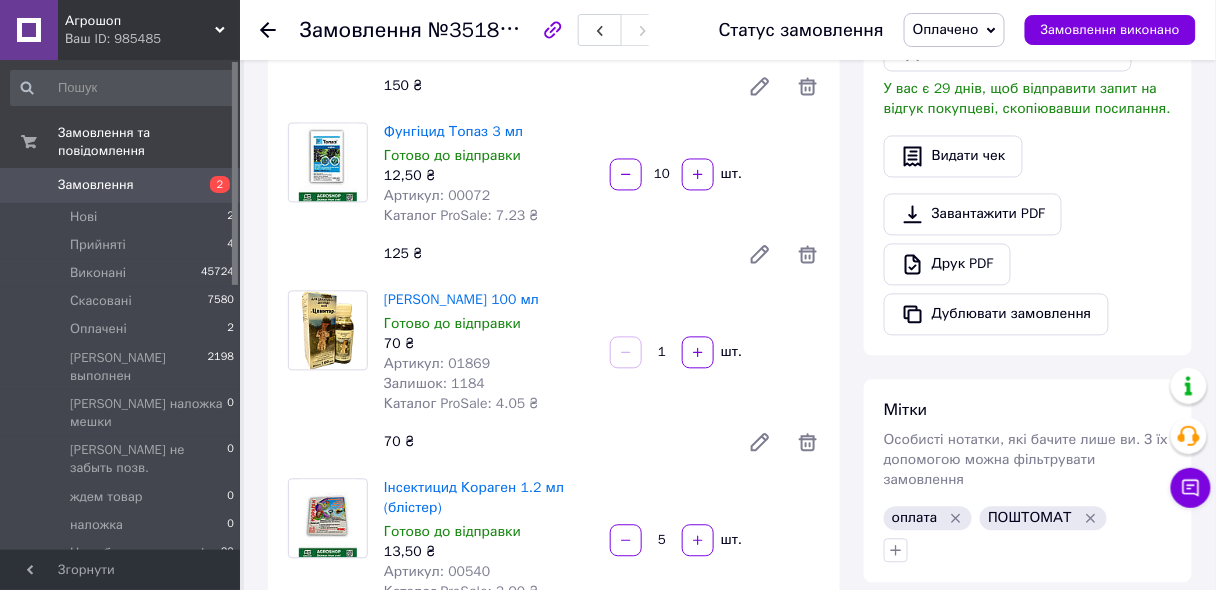 click on "Артикул: 00072" at bounding box center (437, 196) 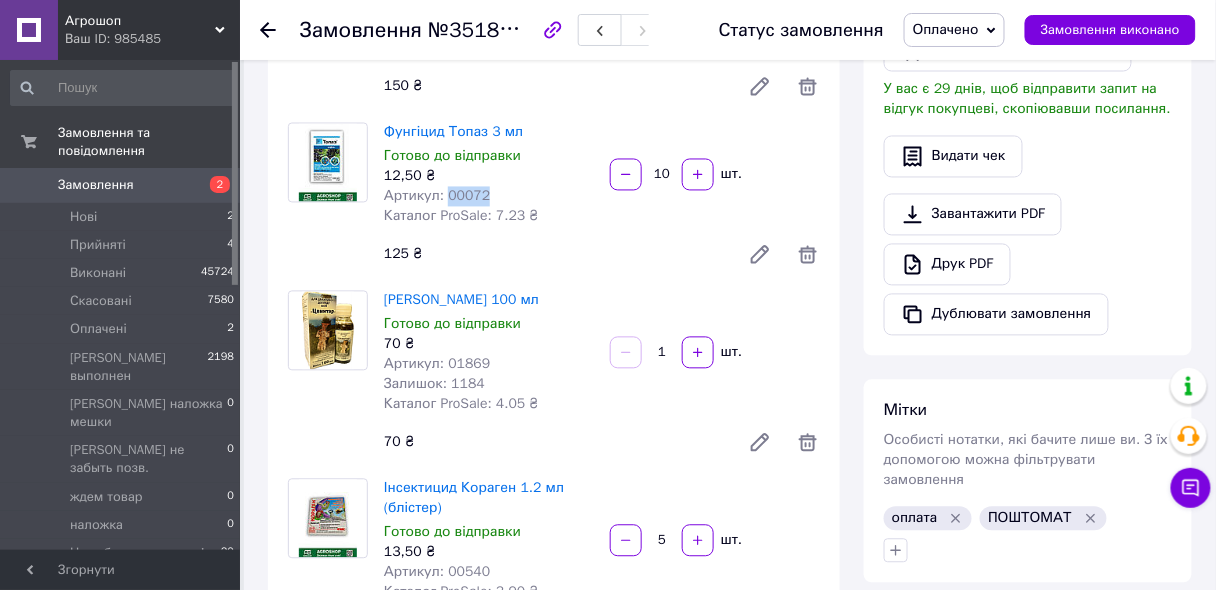 click on "Артикул: 00072" at bounding box center [437, 196] 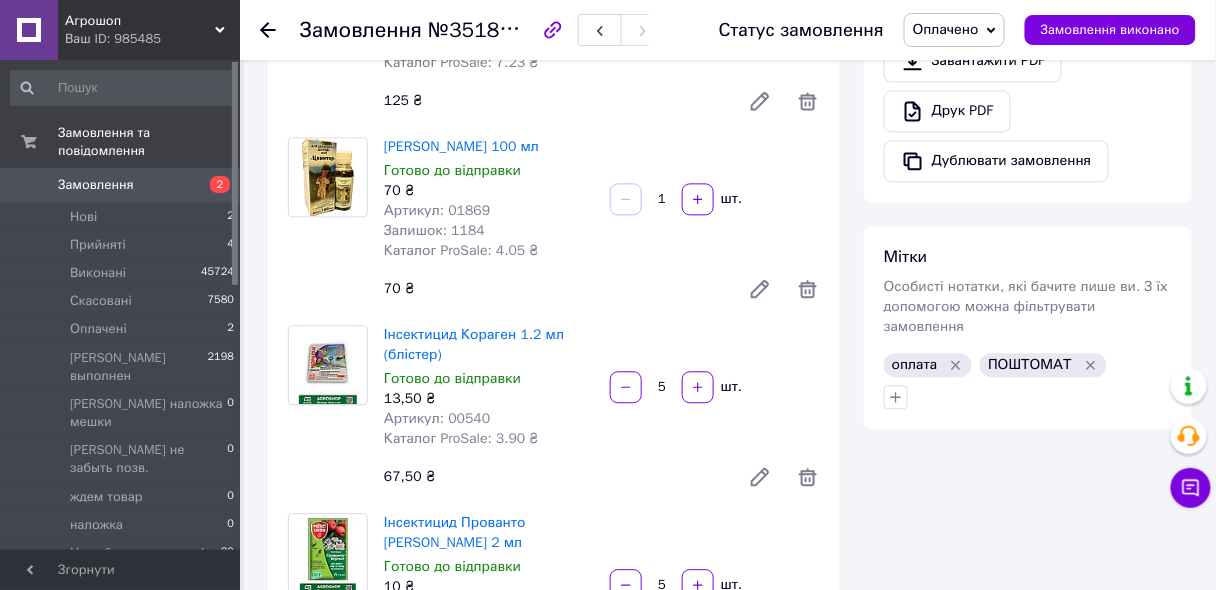 scroll, scrollTop: 1120, scrollLeft: 0, axis: vertical 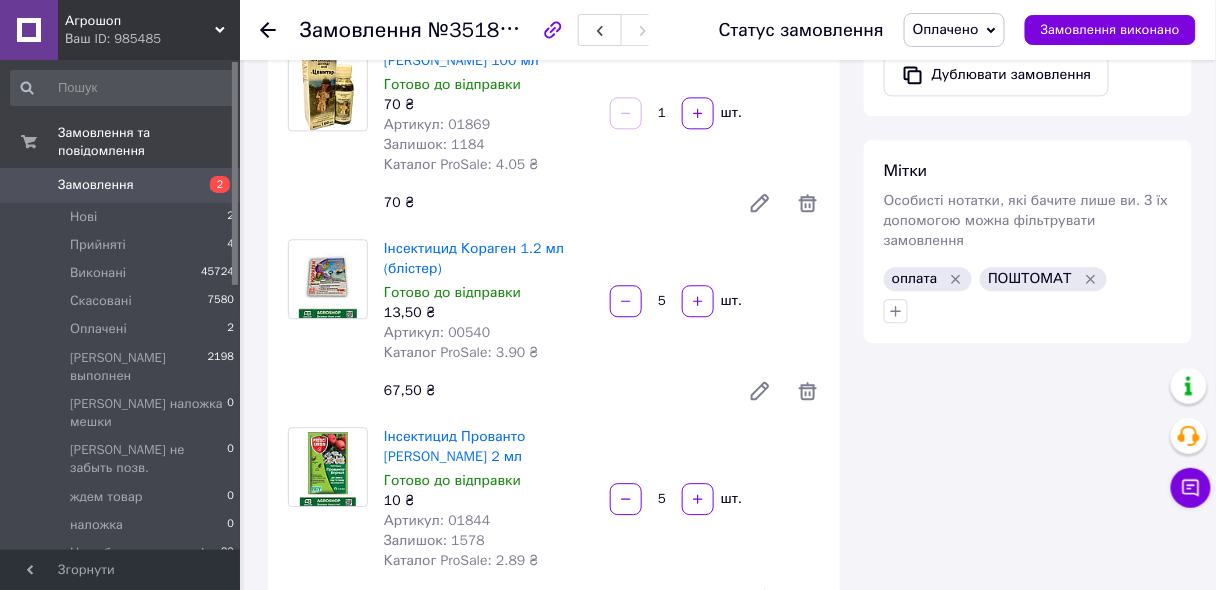 click on "Артикул: 01869" at bounding box center (437, 124) 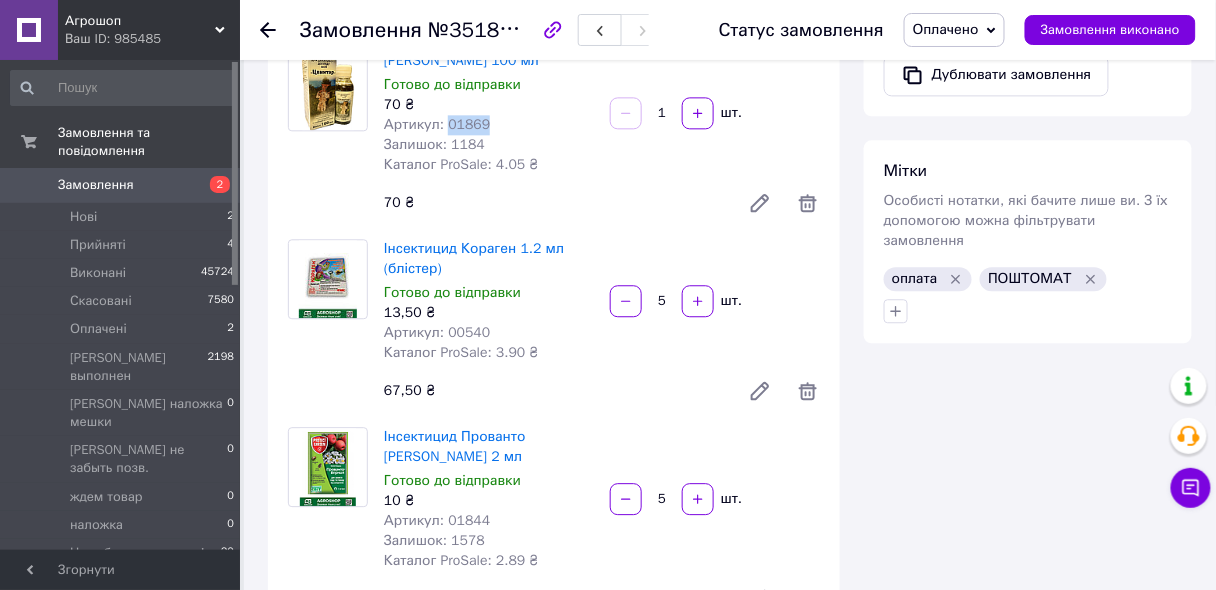 click on "Артикул: 01869" at bounding box center [437, 124] 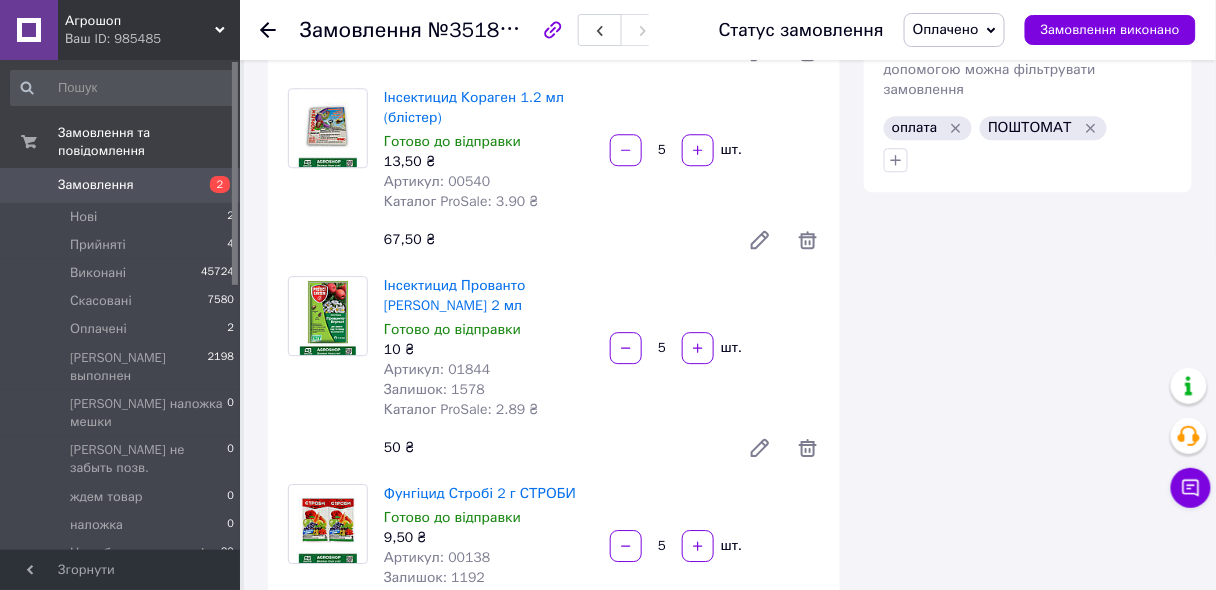 scroll, scrollTop: 1200, scrollLeft: 0, axis: vertical 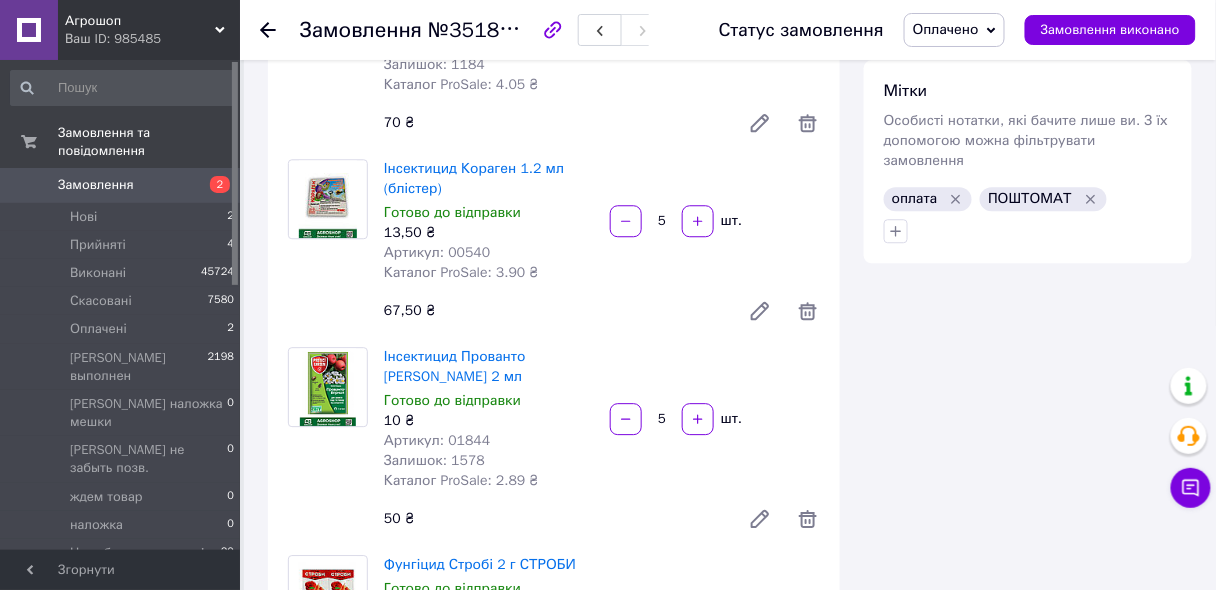 click on "Артикул: 00540" at bounding box center [437, 252] 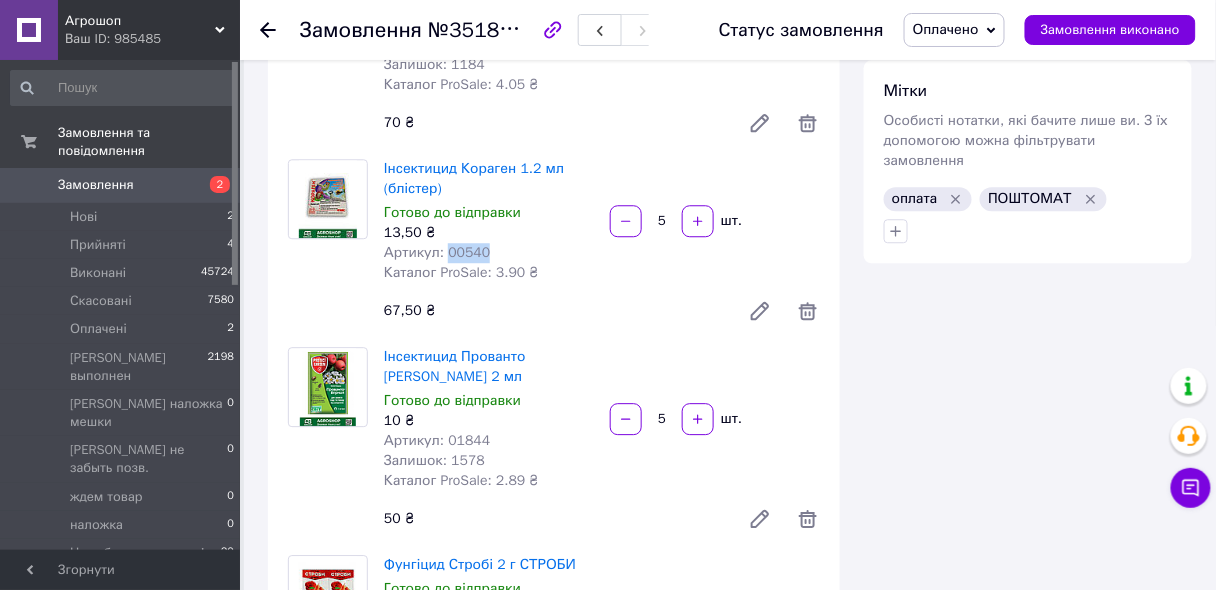 click on "Артикул: 00540" at bounding box center (437, 252) 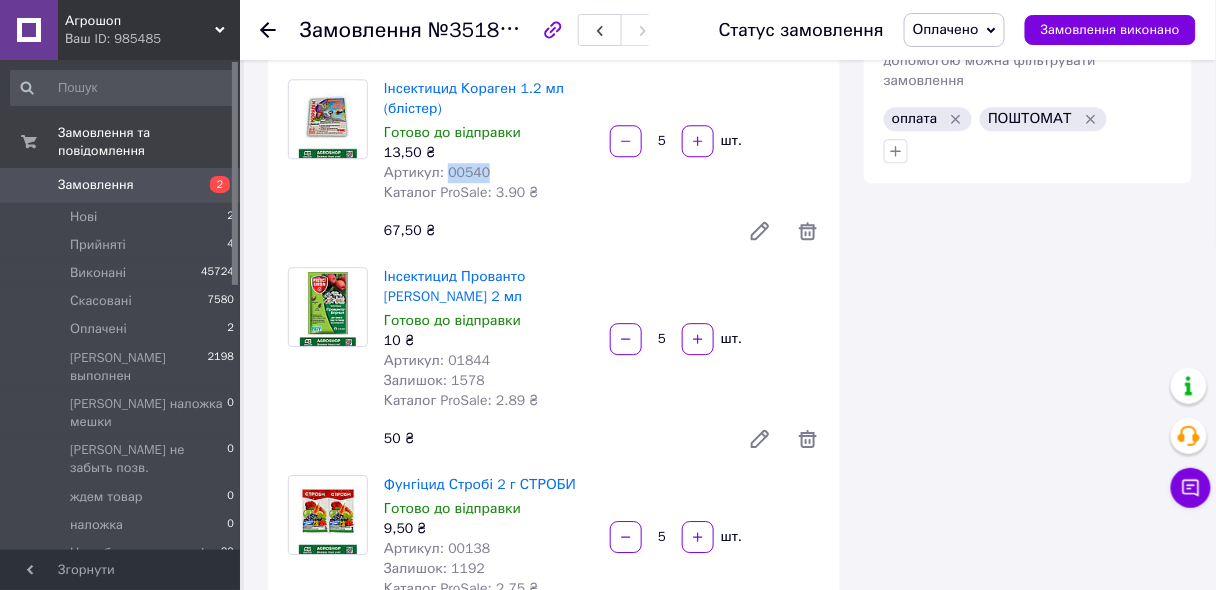 scroll, scrollTop: 1360, scrollLeft: 0, axis: vertical 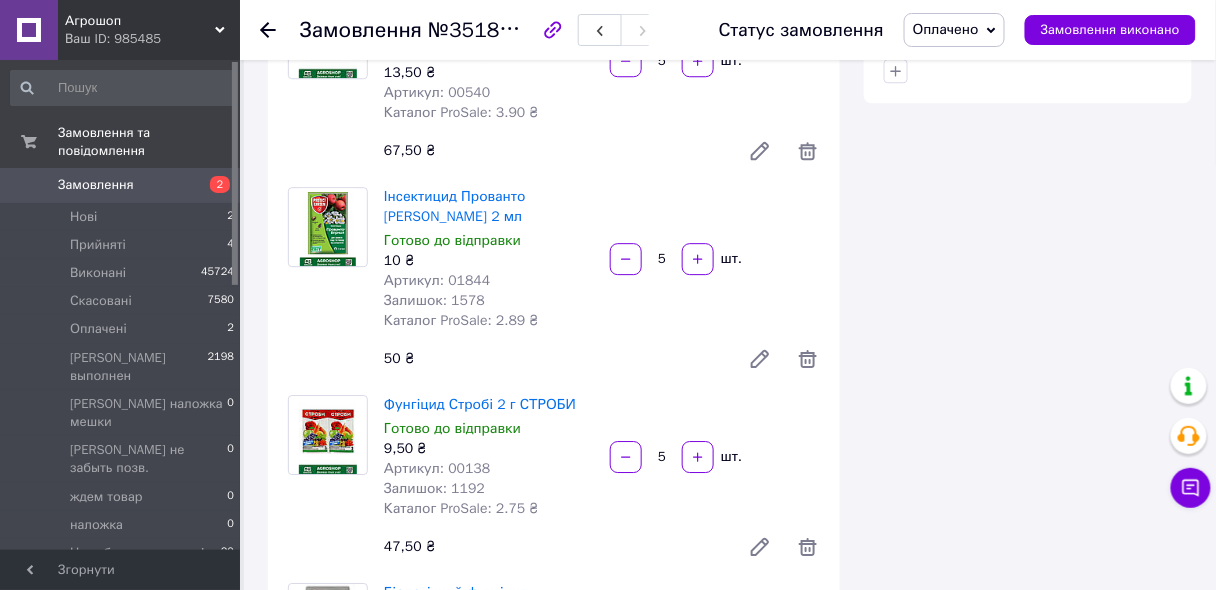 click on "Артикул: 01844" at bounding box center [437, 280] 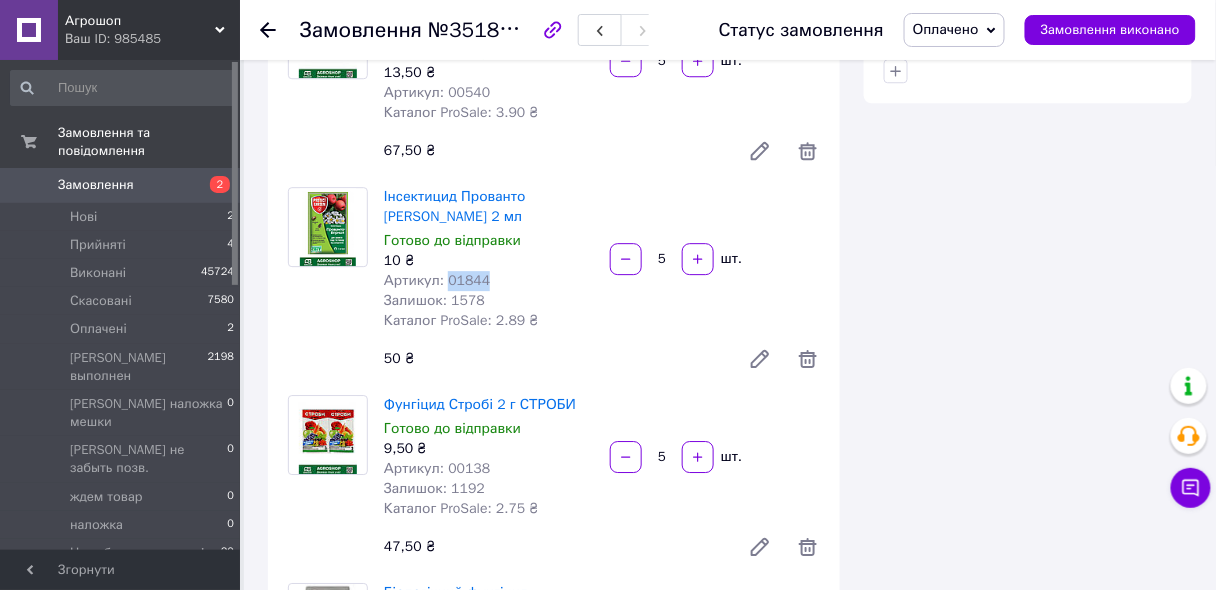 click on "Артикул: 01844" at bounding box center [437, 280] 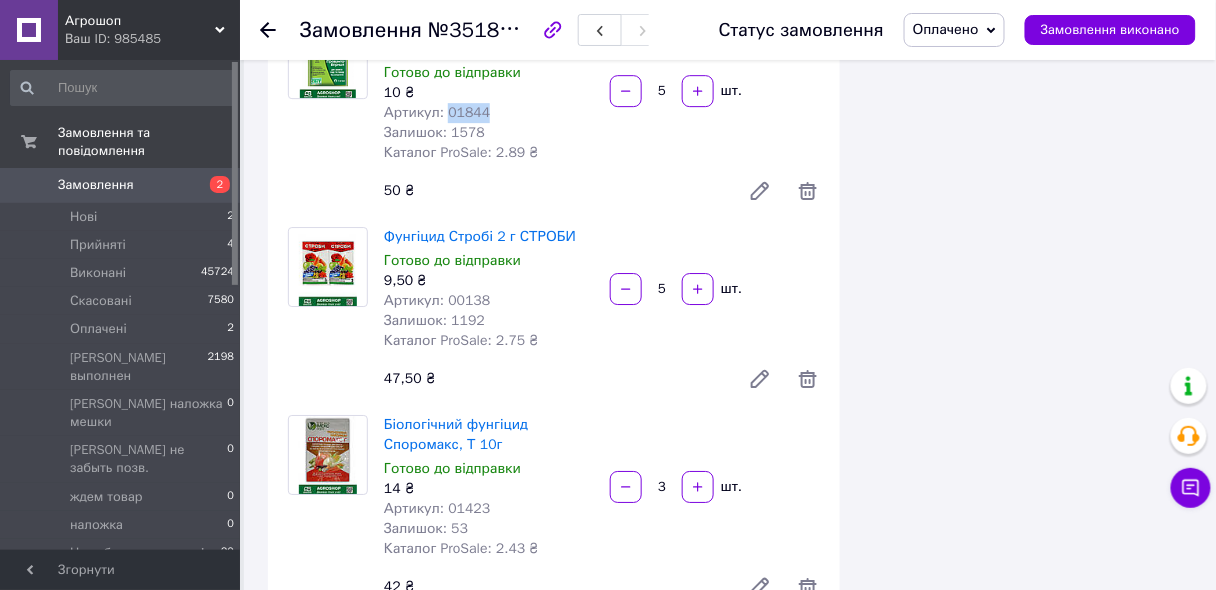 scroll, scrollTop: 1680, scrollLeft: 0, axis: vertical 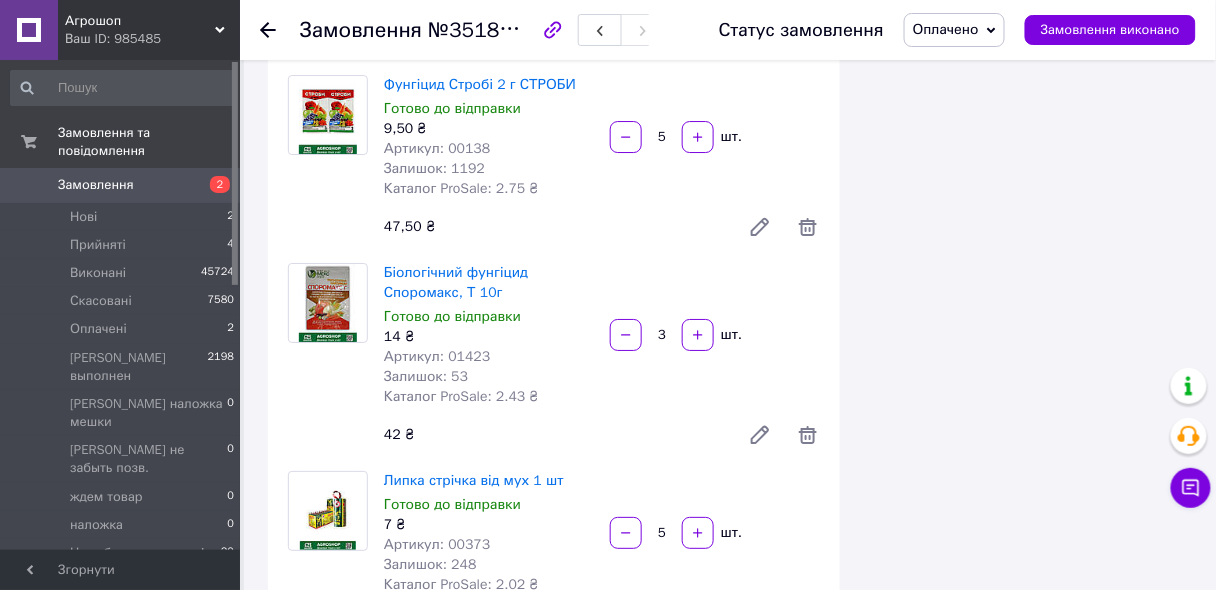 click on "Артикул: 00138" at bounding box center (437, 148) 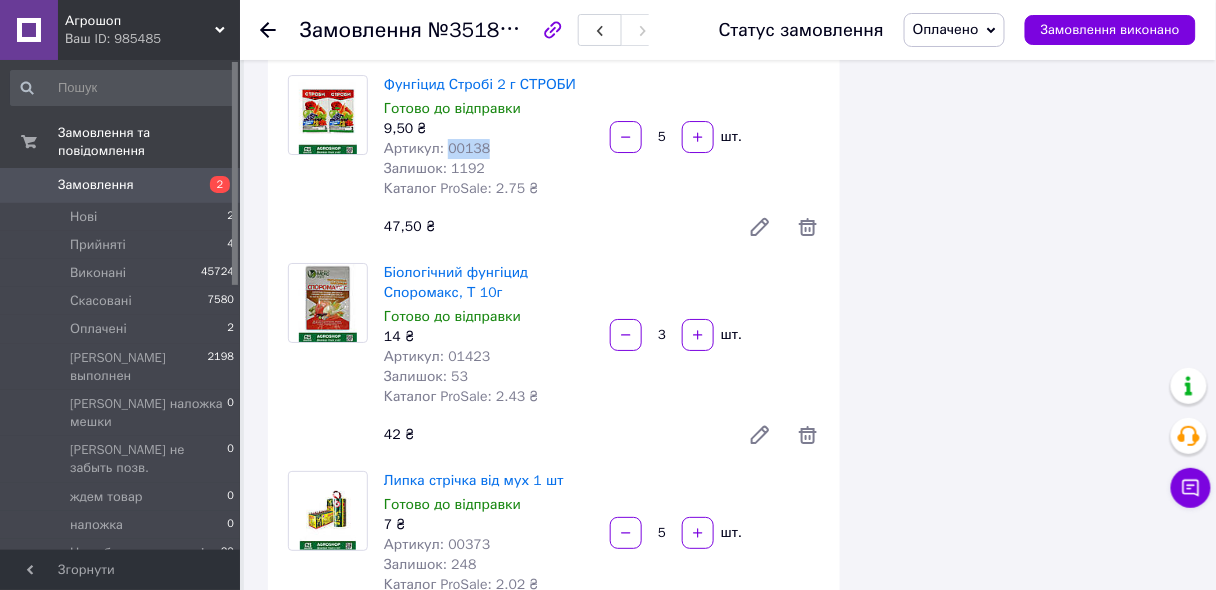 click on "Артикул: 00138" at bounding box center (437, 148) 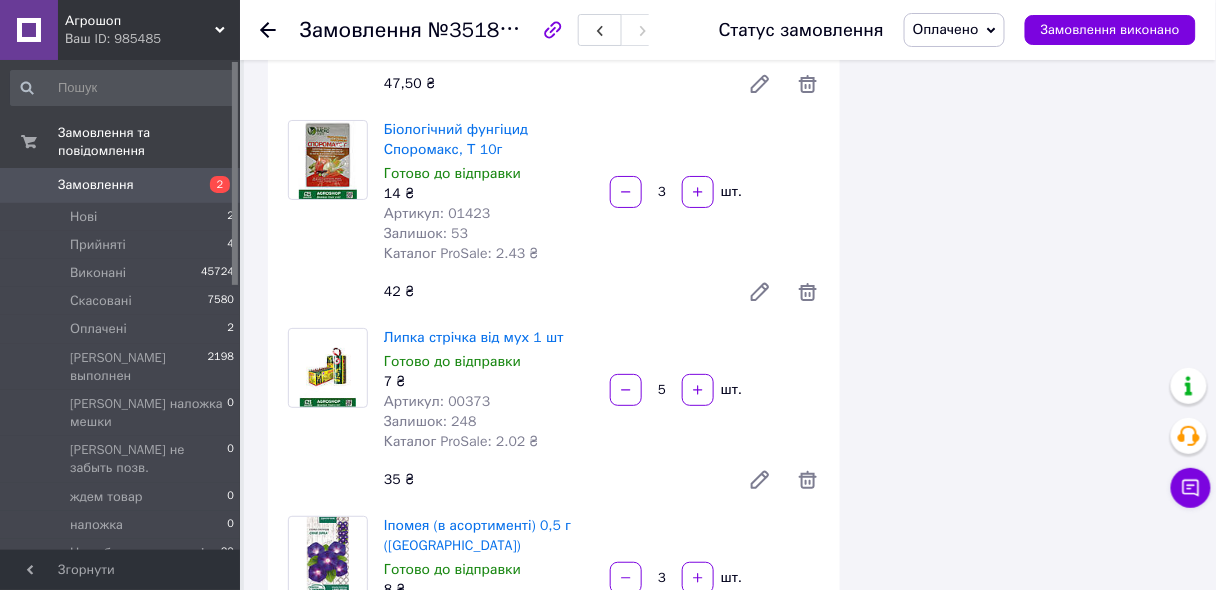 scroll, scrollTop: 1840, scrollLeft: 0, axis: vertical 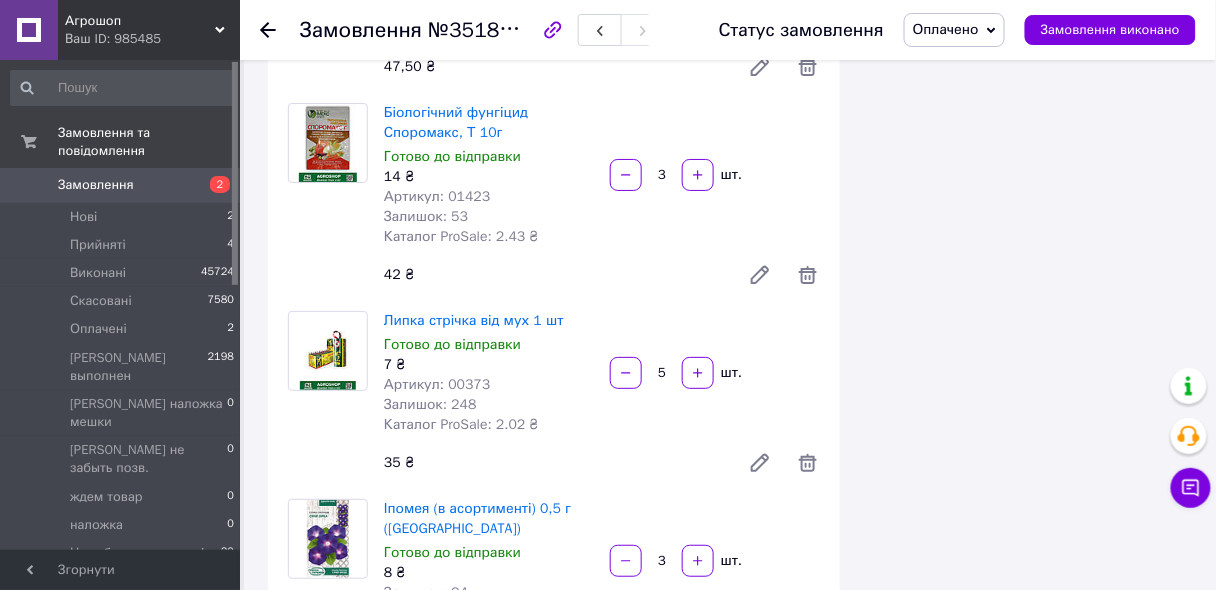 click on "Артикул: 01423" at bounding box center (437, 196) 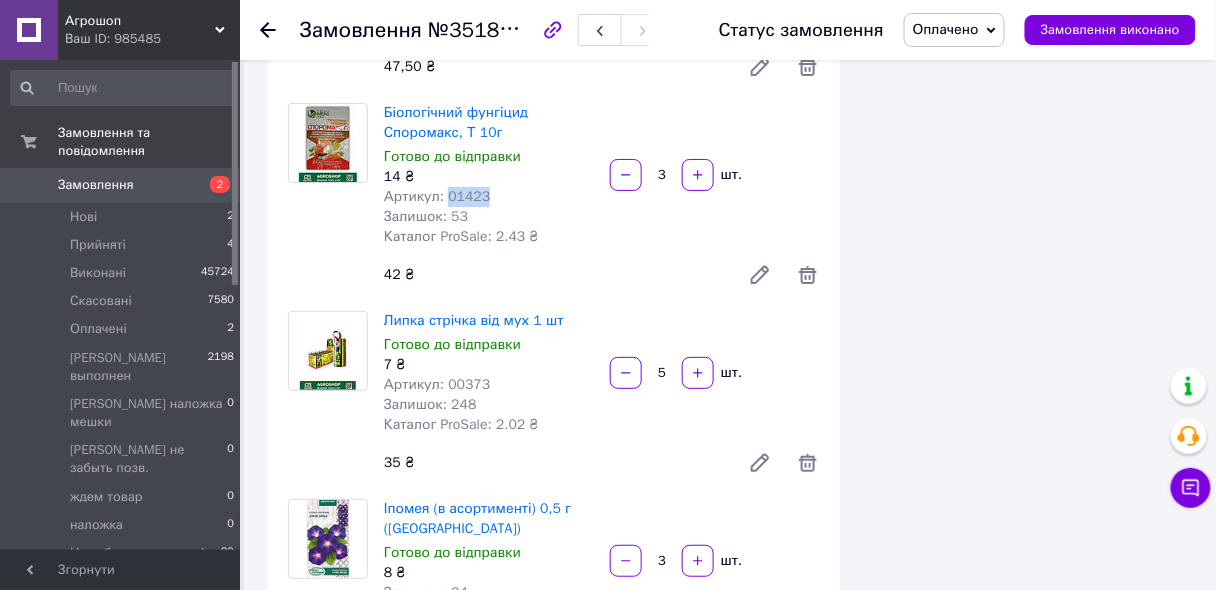 click on "Артикул: 01423" at bounding box center (437, 196) 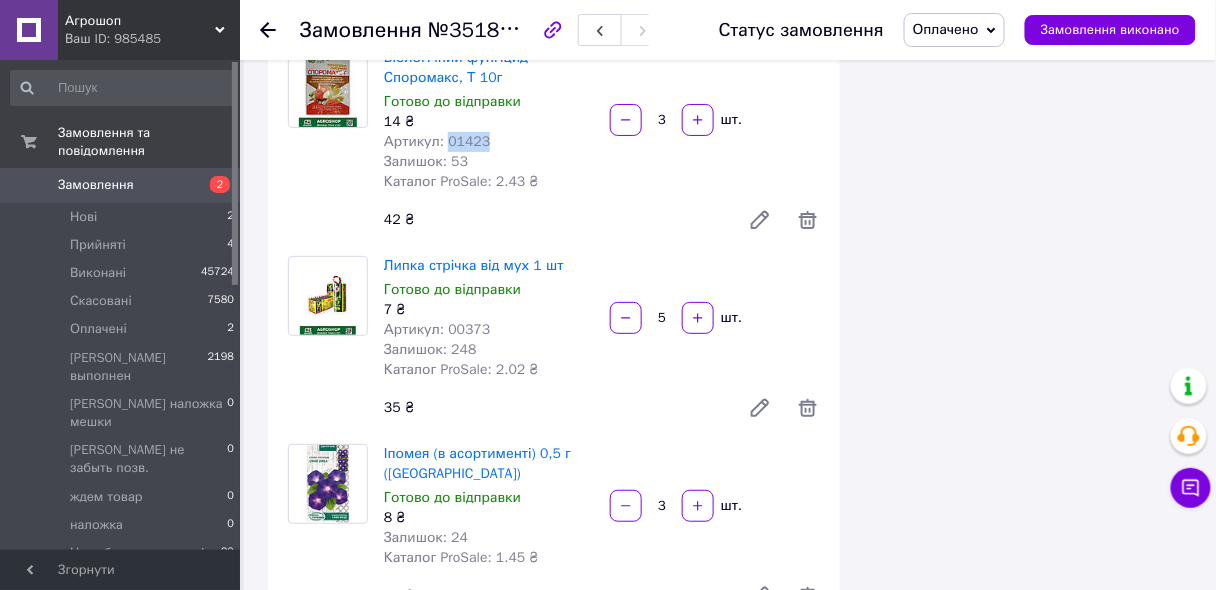 scroll, scrollTop: 2000, scrollLeft: 0, axis: vertical 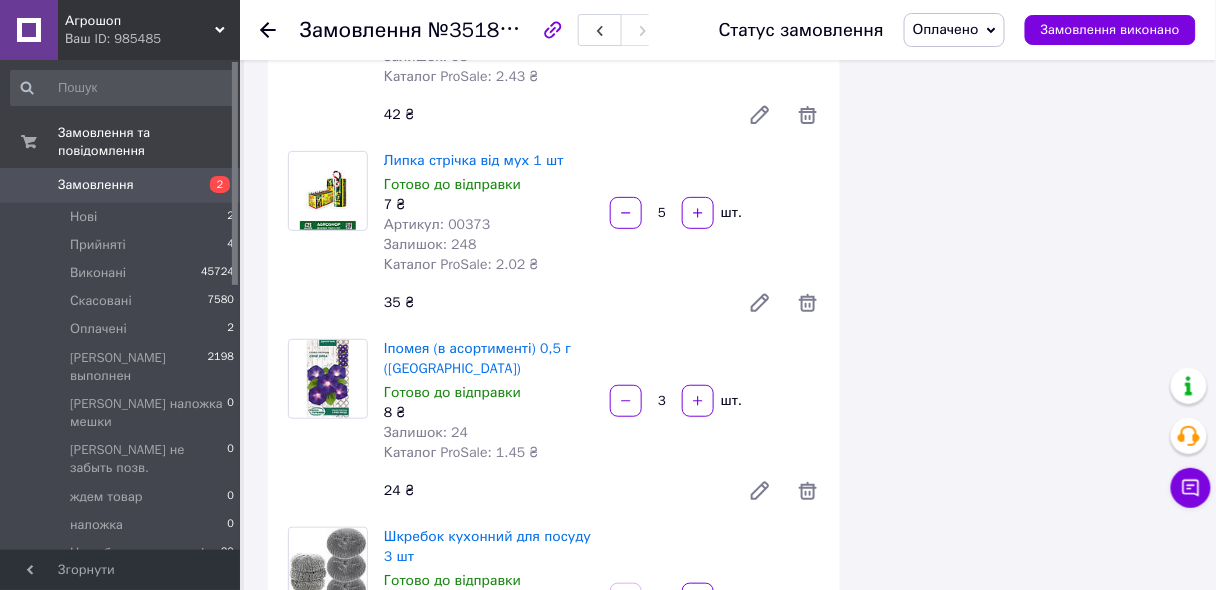 click on "Артикул: 00373" at bounding box center (437, 224) 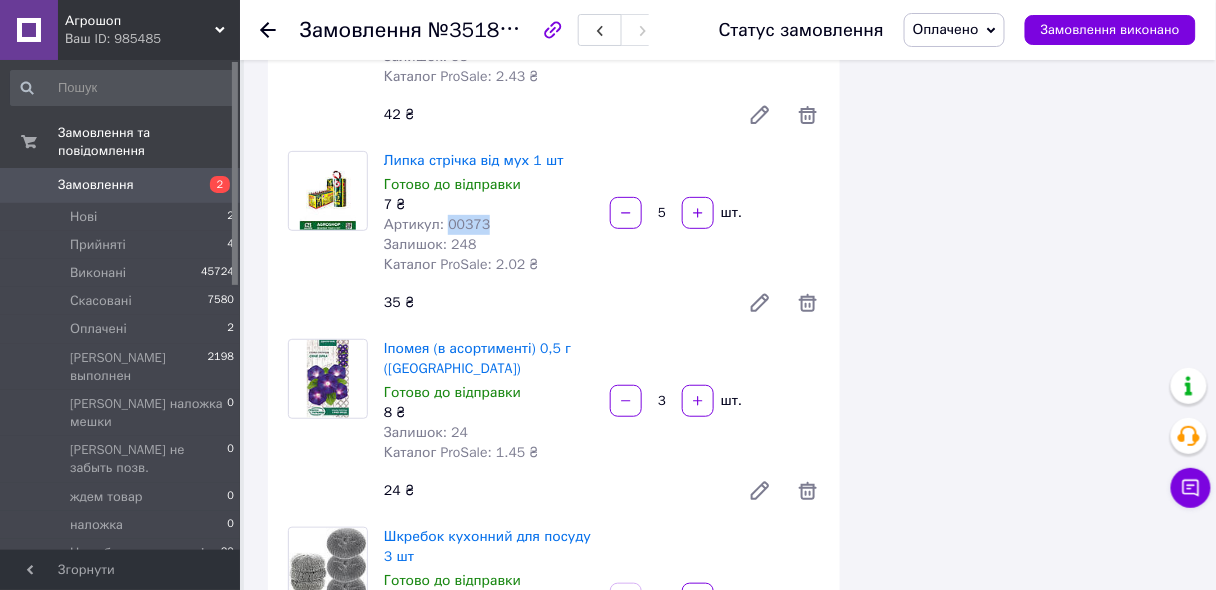 click on "Артикул: 00373" at bounding box center [437, 224] 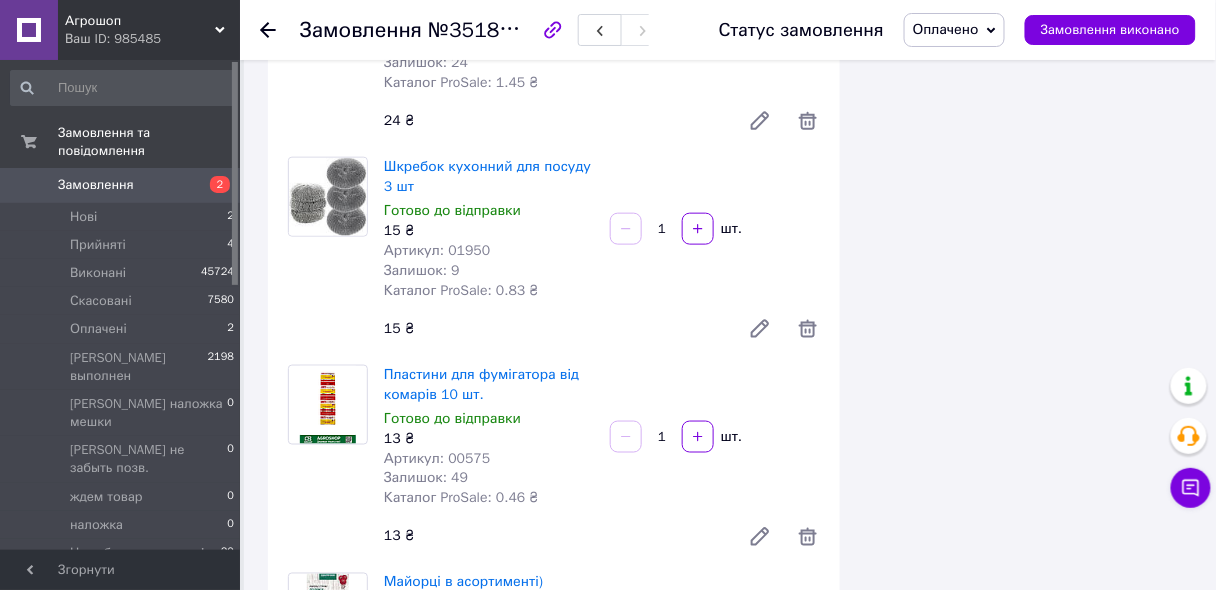 scroll, scrollTop: 2400, scrollLeft: 0, axis: vertical 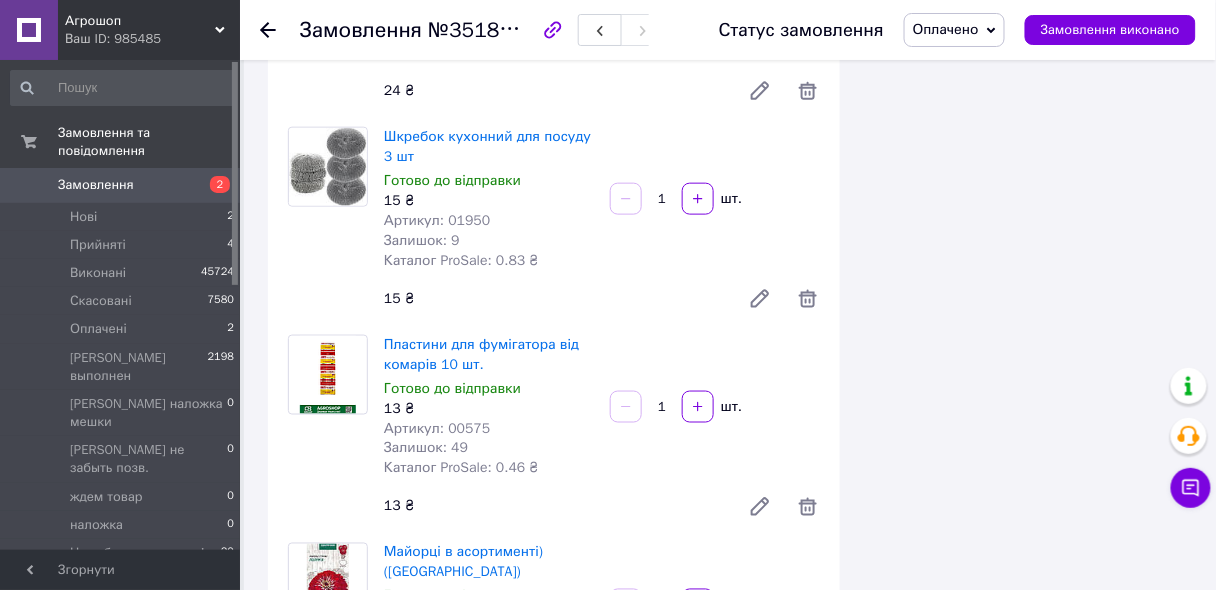 click on "Артикул: 01950" at bounding box center (437, 220) 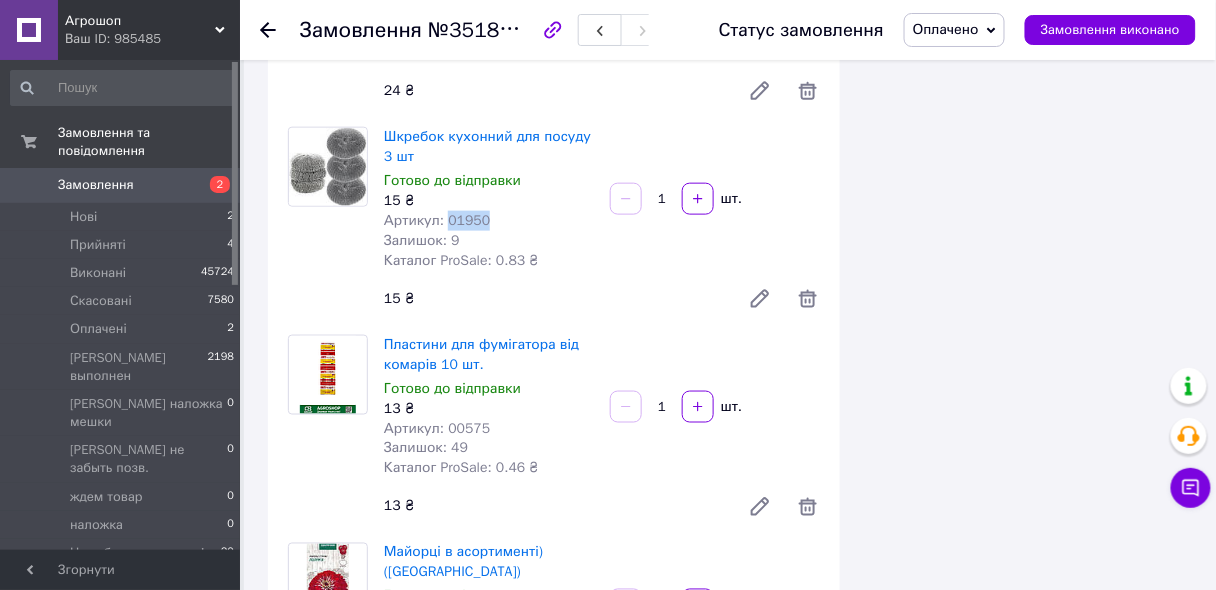 click on "Артикул: 01950" at bounding box center (437, 220) 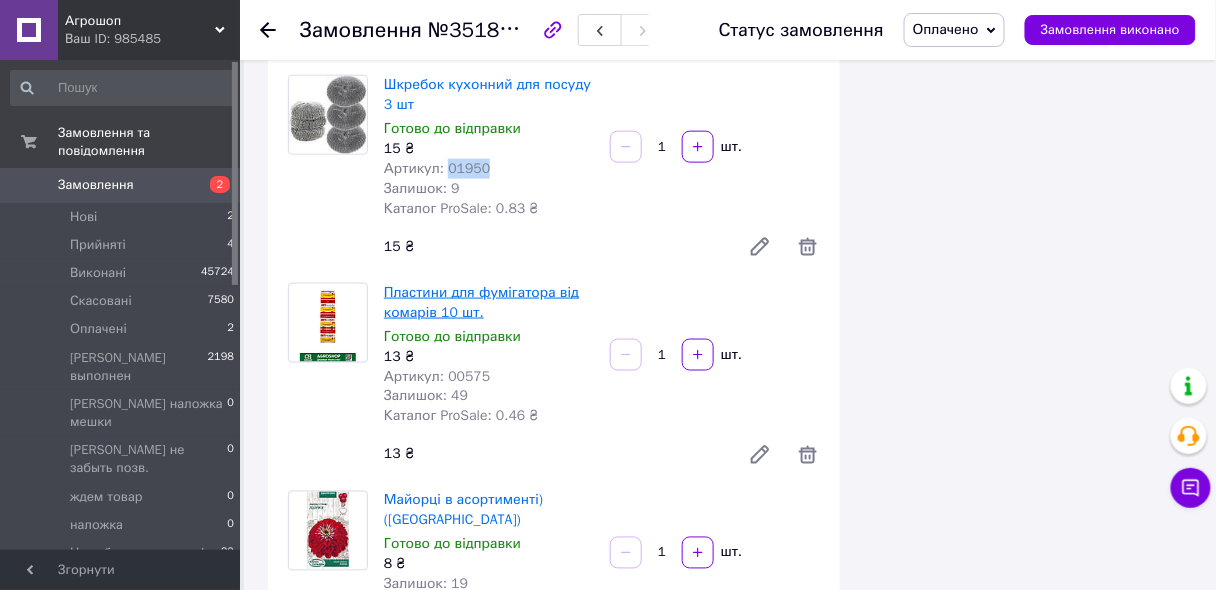 scroll, scrollTop: 2480, scrollLeft: 0, axis: vertical 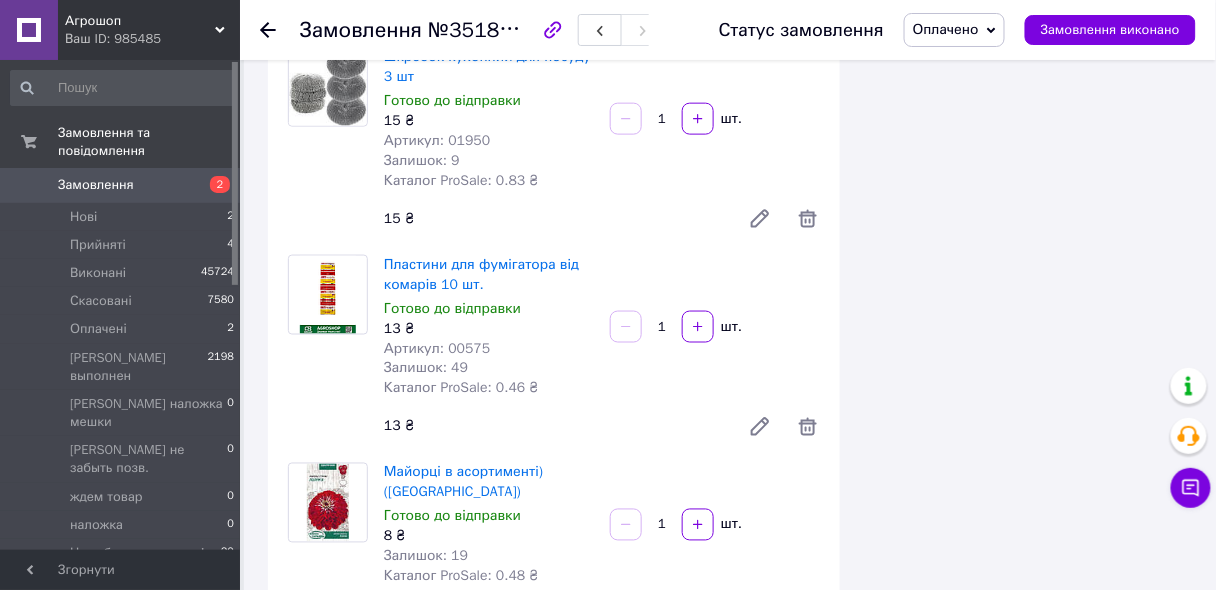 click on "Артикул: 00575" at bounding box center (437, 348) 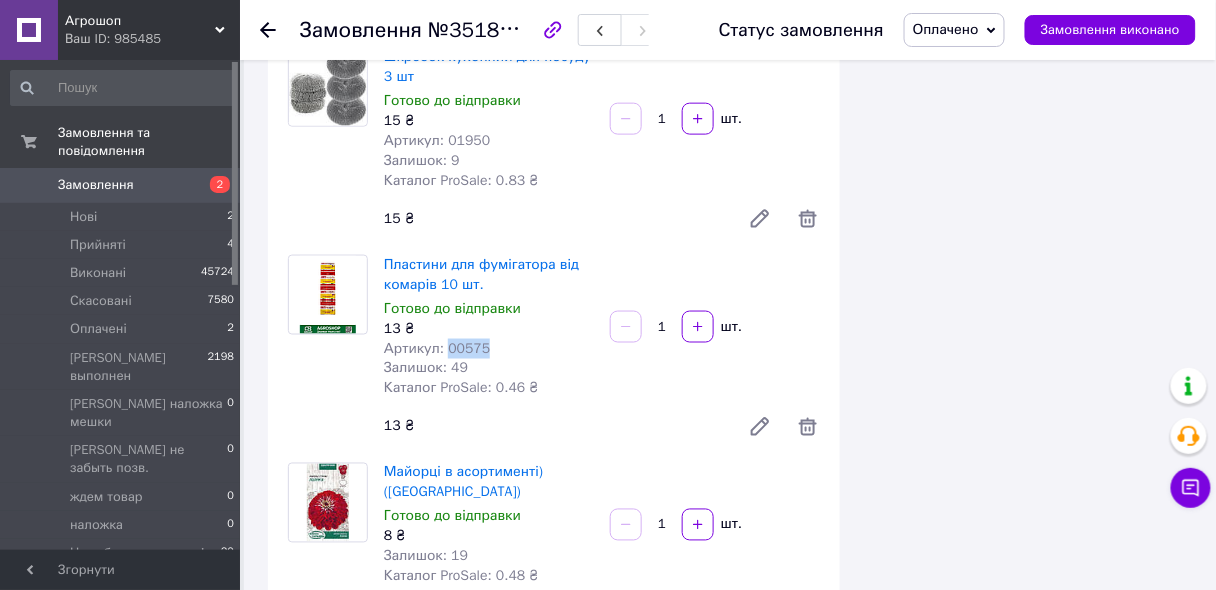 click on "Артикул: 00575" at bounding box center [437, 348] 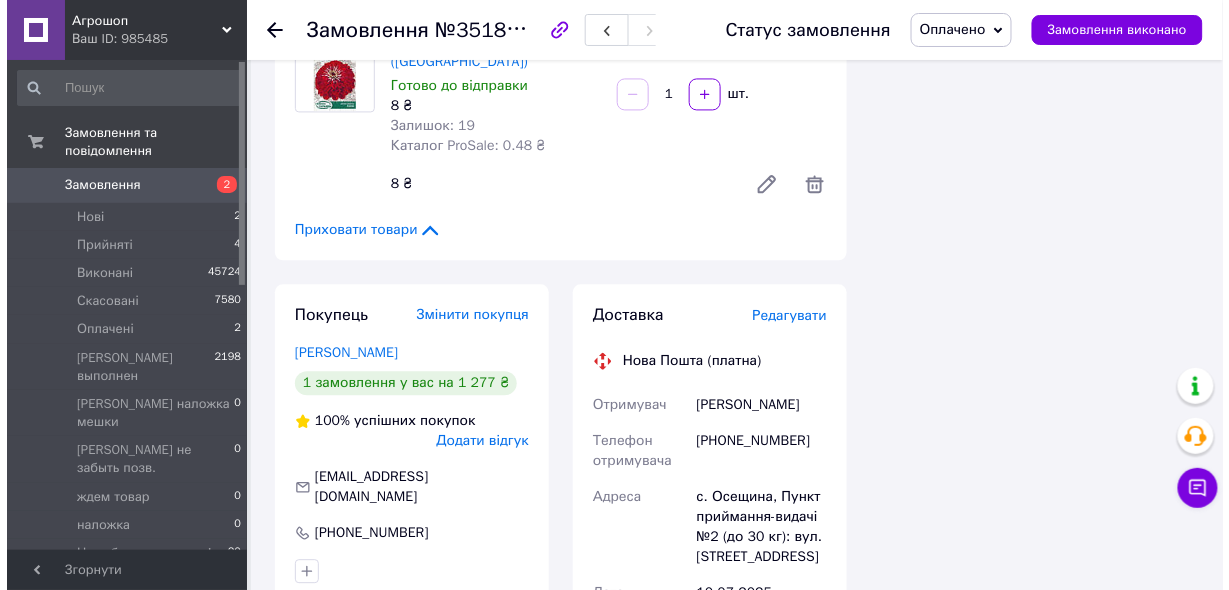 scroll, scrollTop: 2880, scrollLeft: 0, axis: vertical 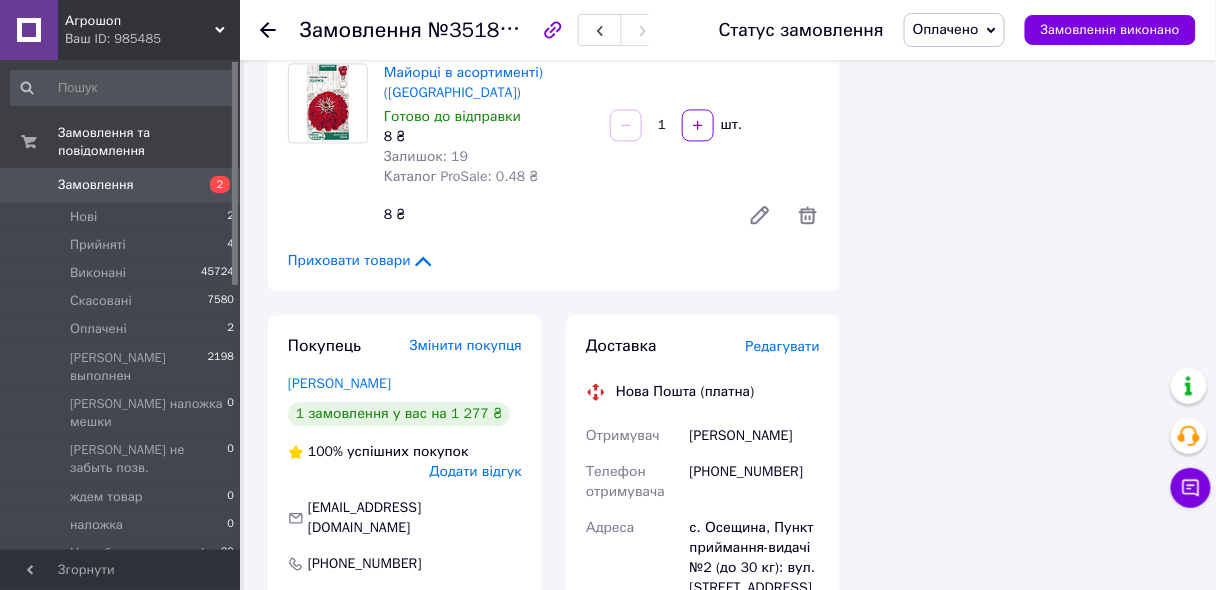 click on "Редагувати" at bounding box center [783, 346] 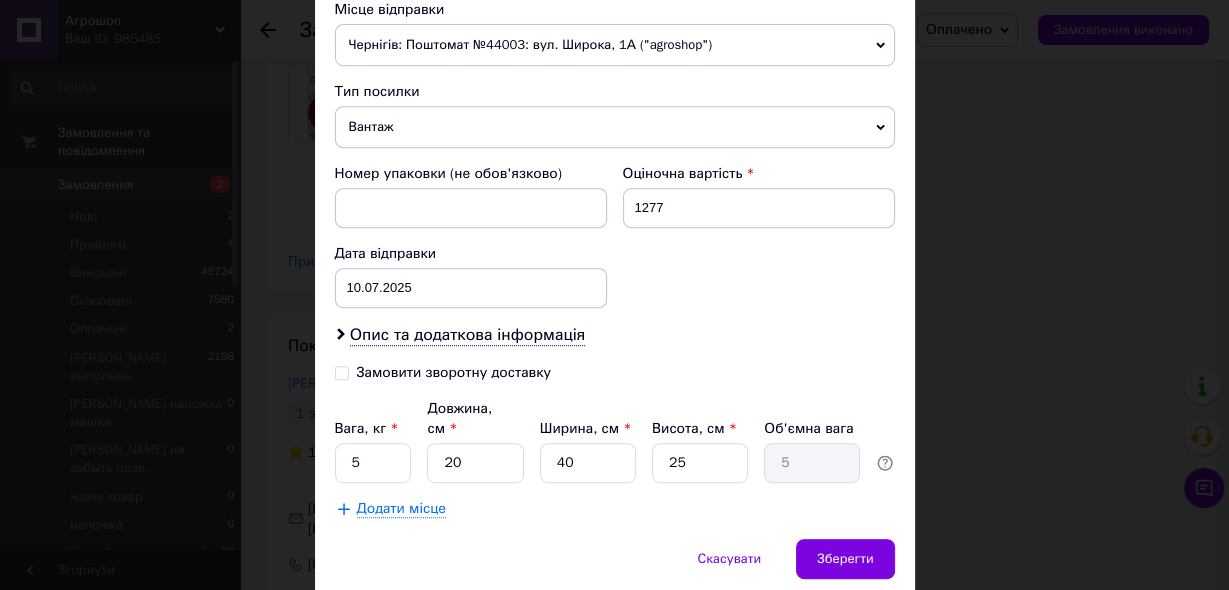 scroll, scrollTop: 720, scrollLeft: 0, axis: vertical 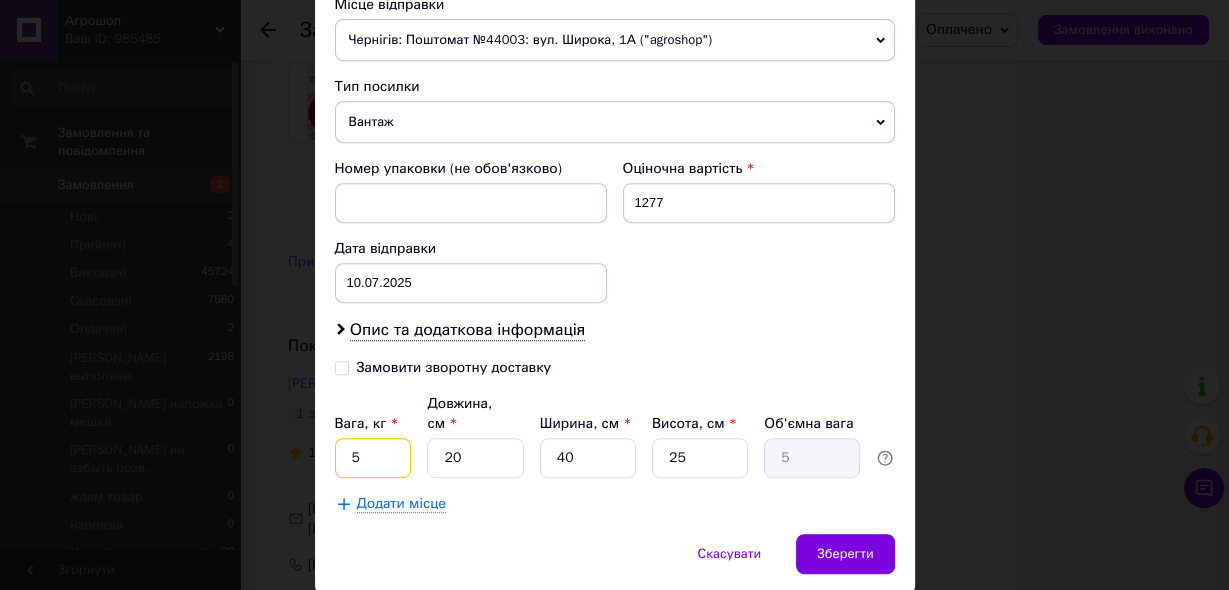 click on "5" at bounding box center [373, 458] 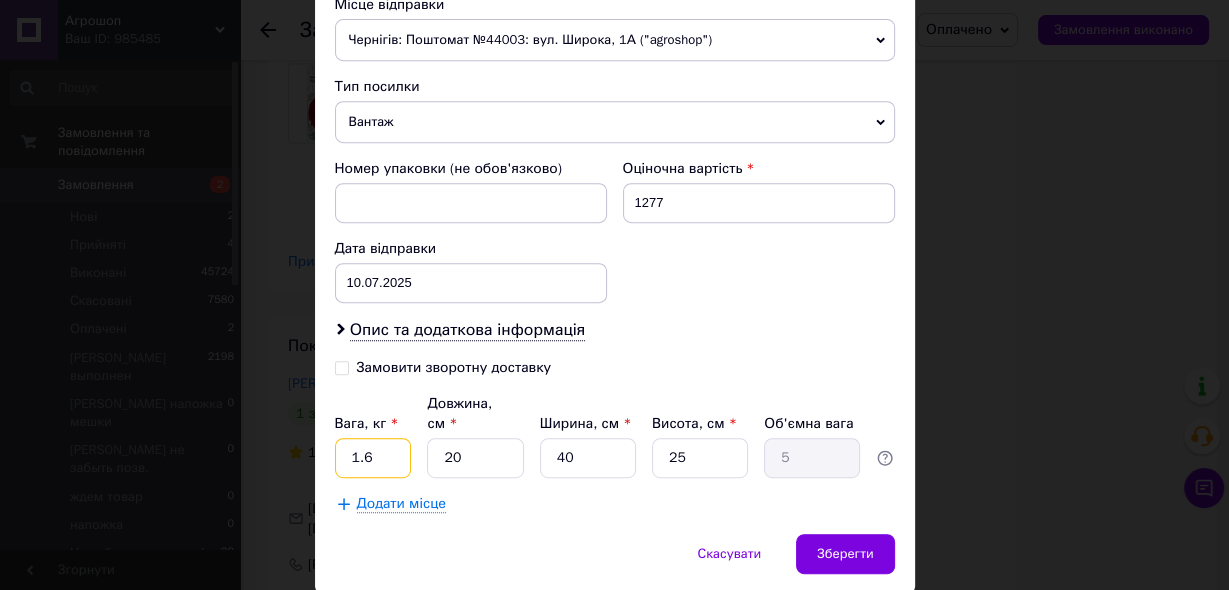 type on "1.6" 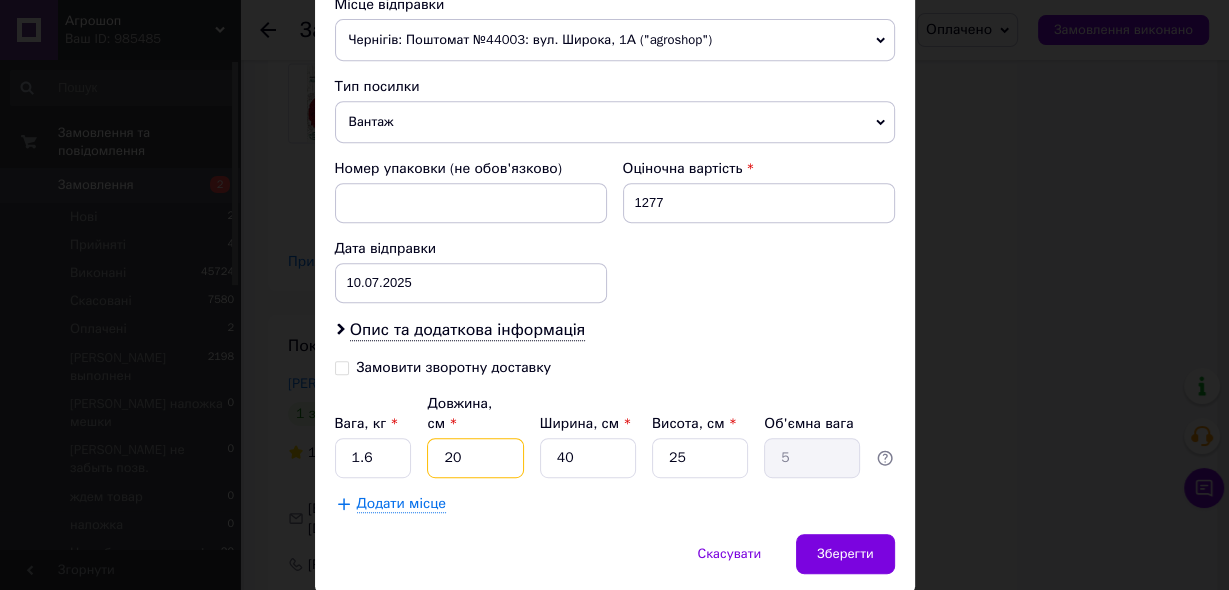 type on "1" 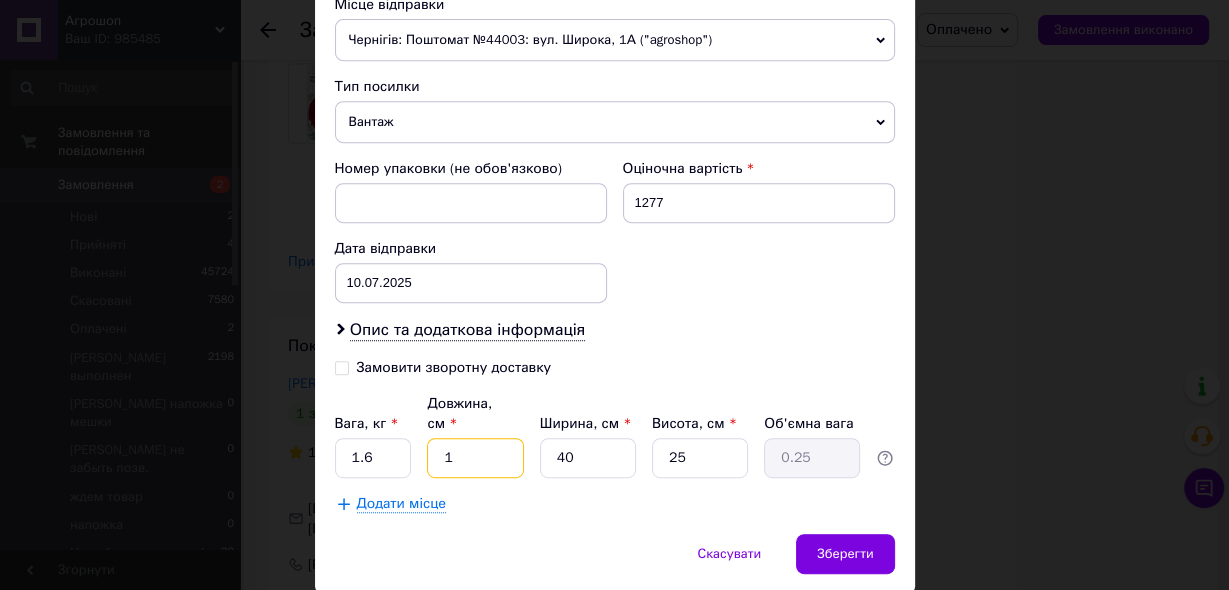 type on "10" 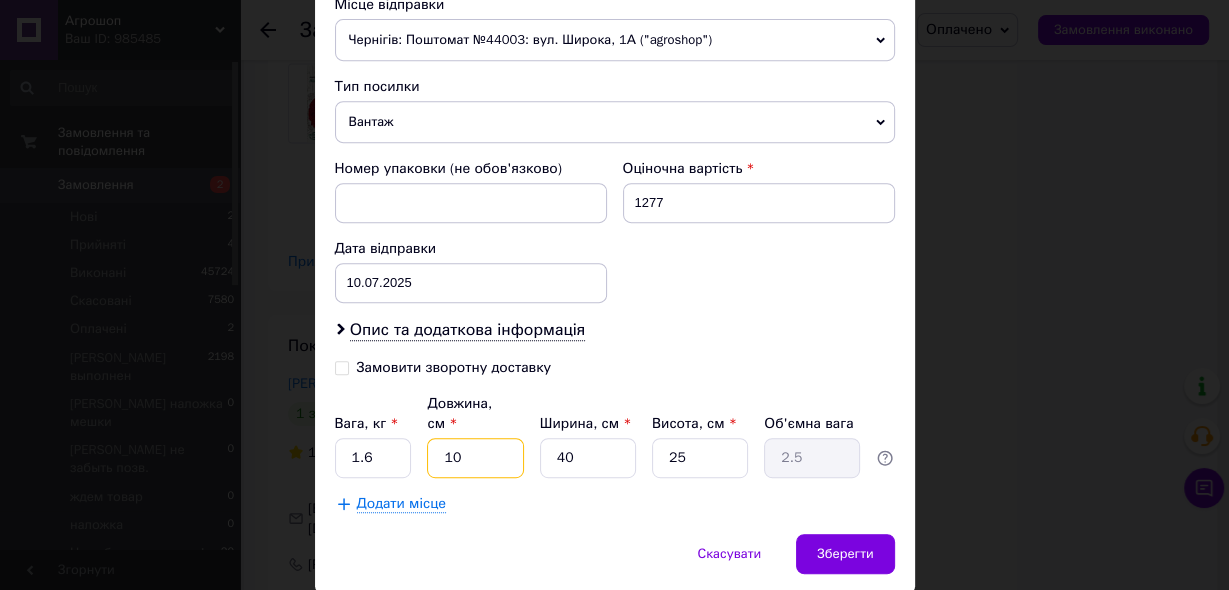 type on "10" 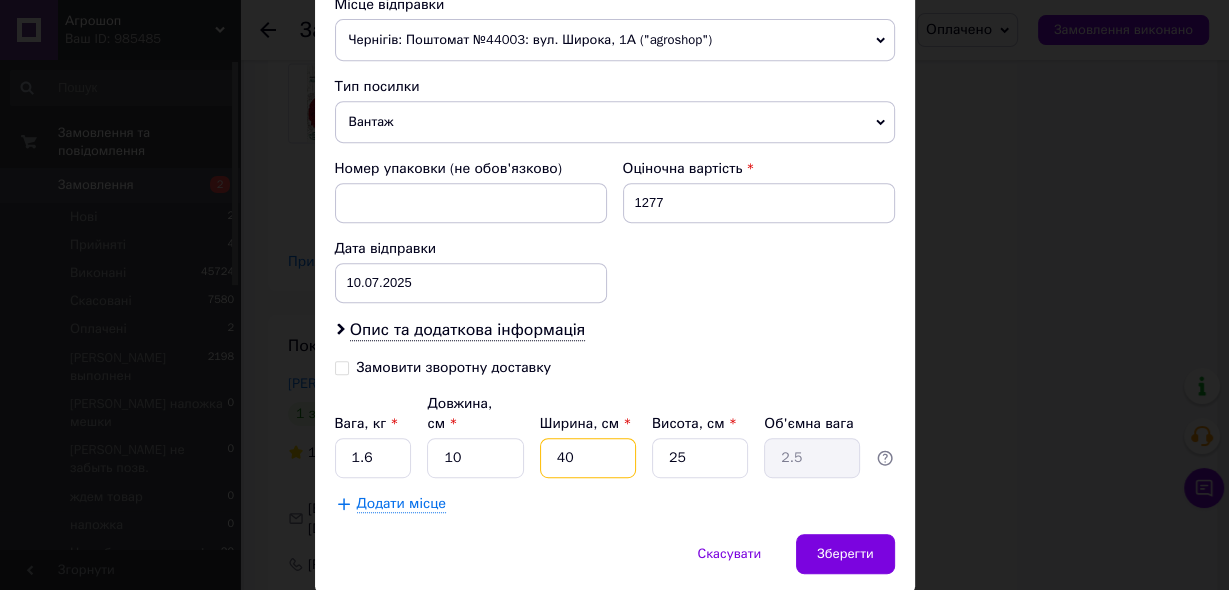 type on "1" 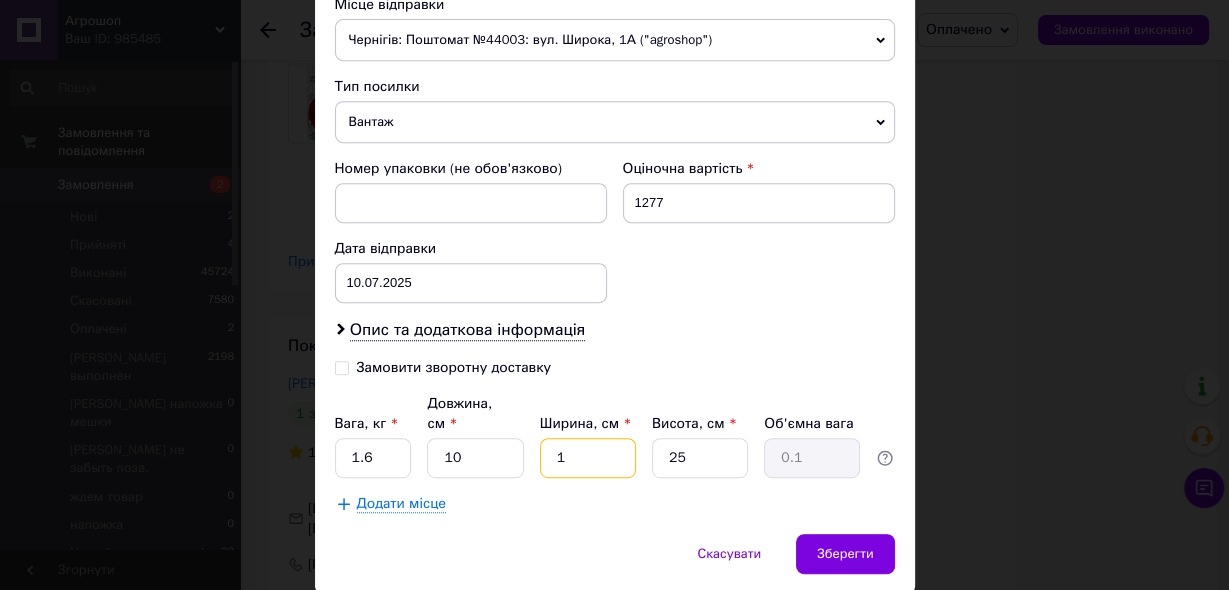 type on "10" 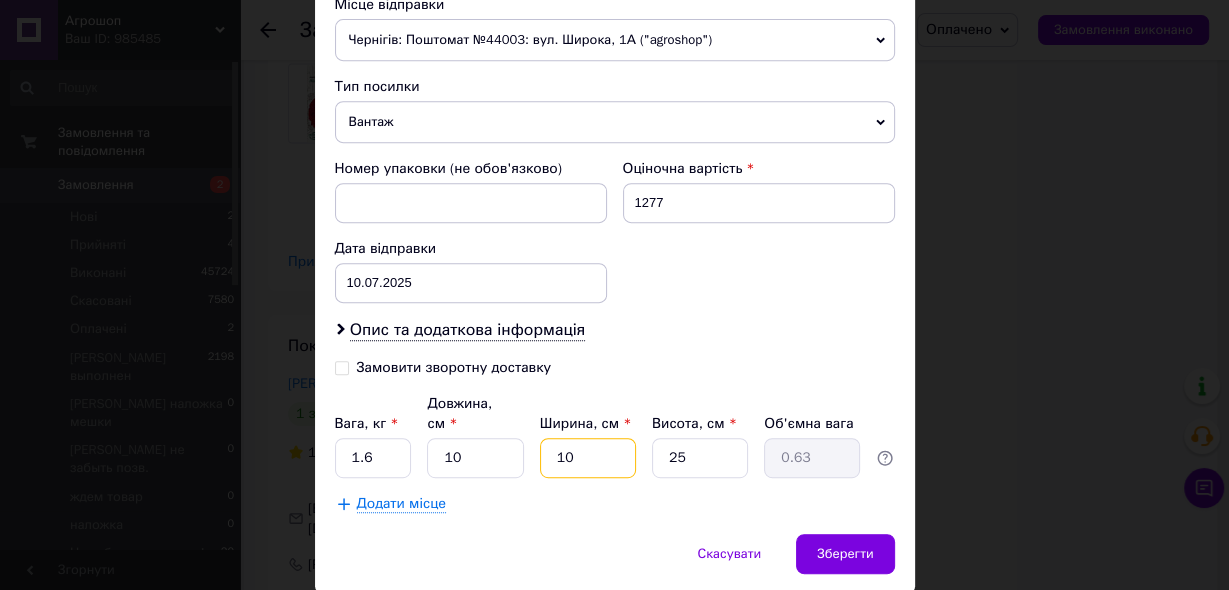 type on "10" 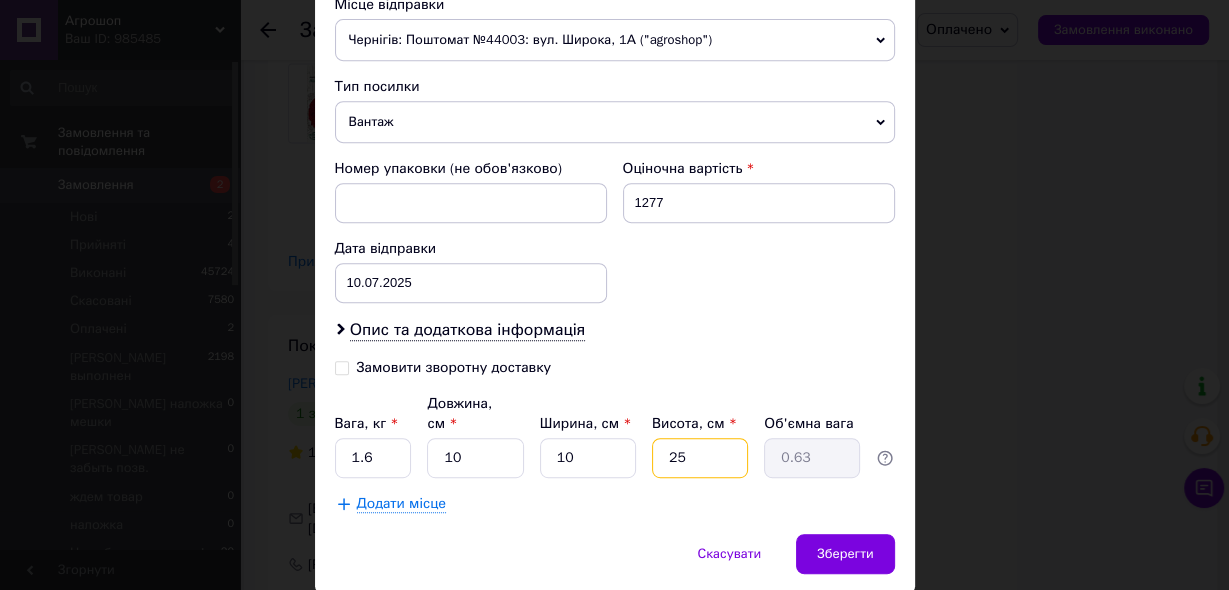 type on "1" 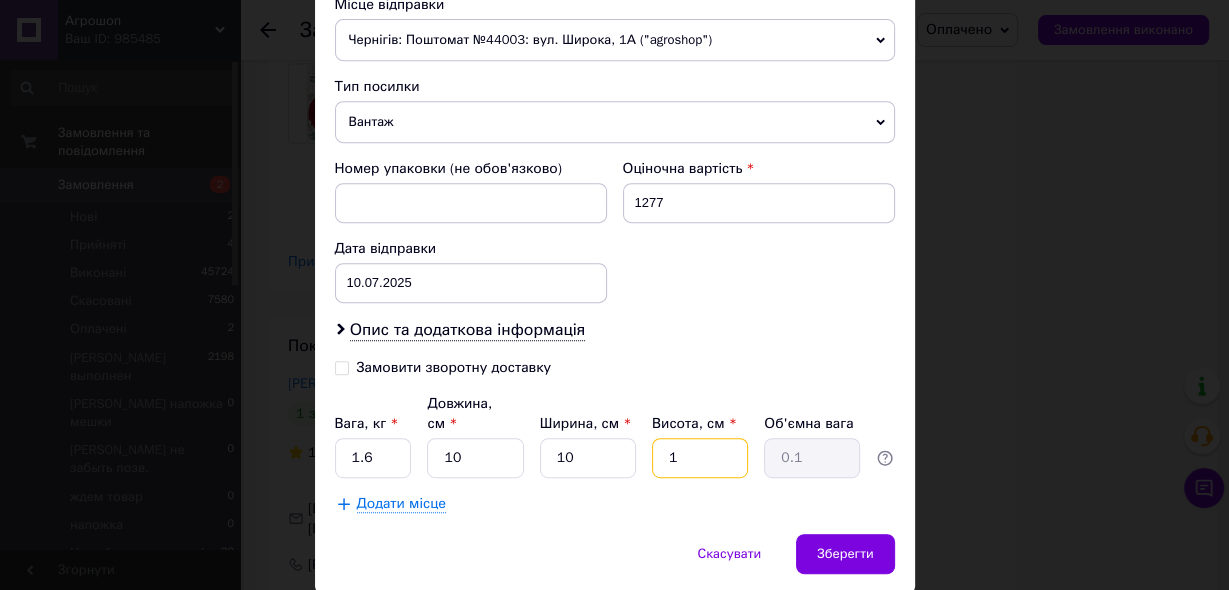 type on "15" 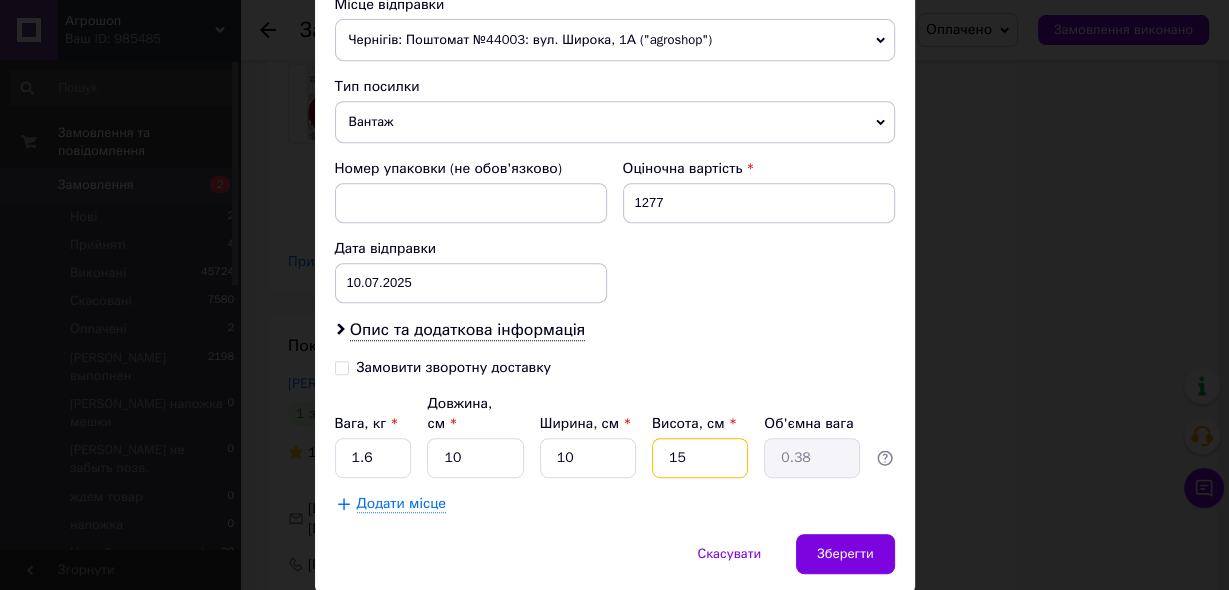 type on "1" 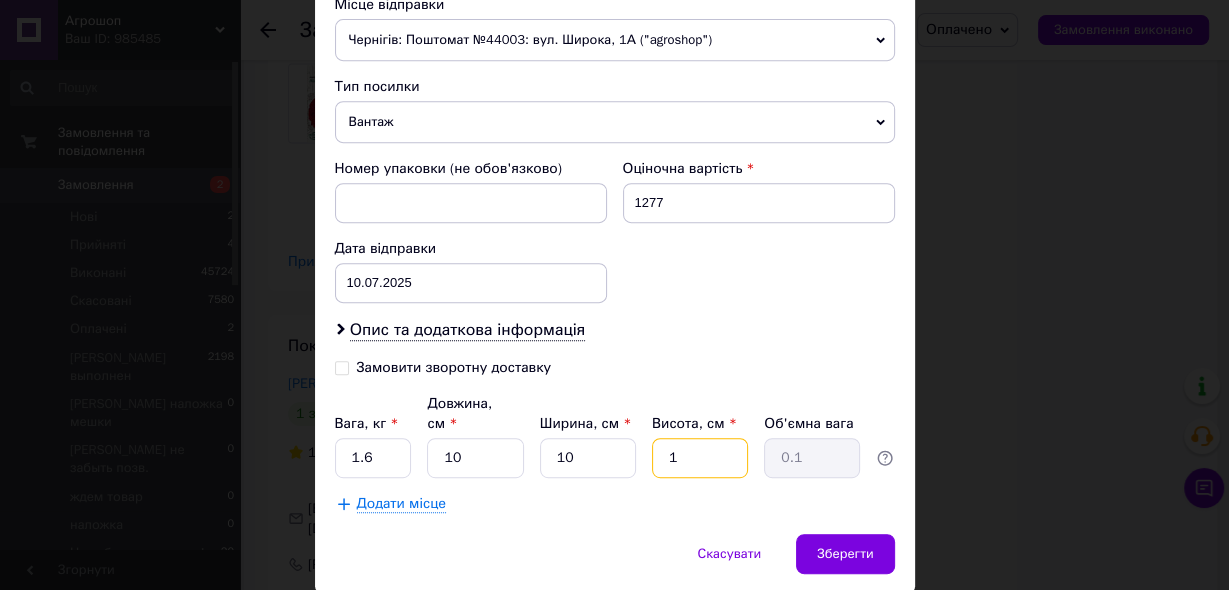 type 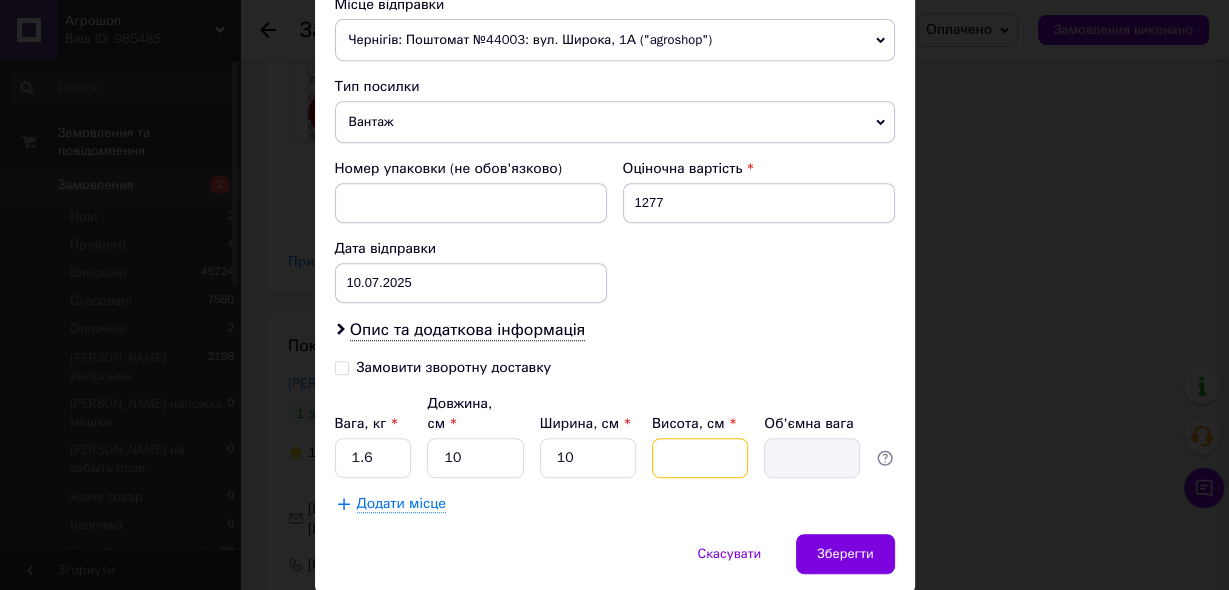 type on "2" 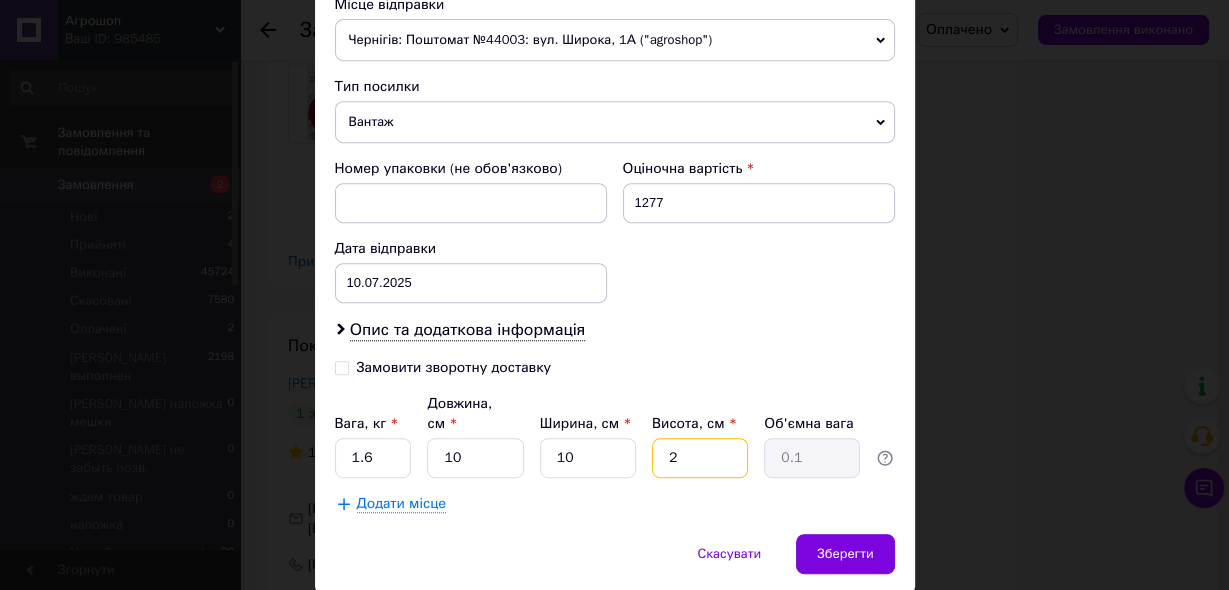 type on "20" 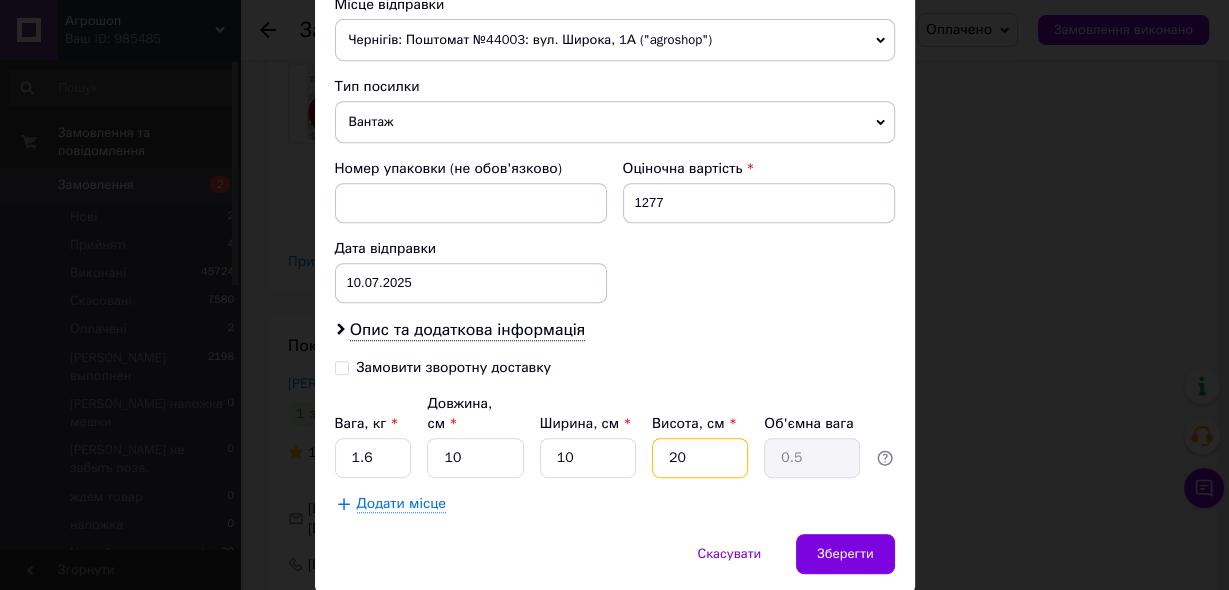 type on "20" 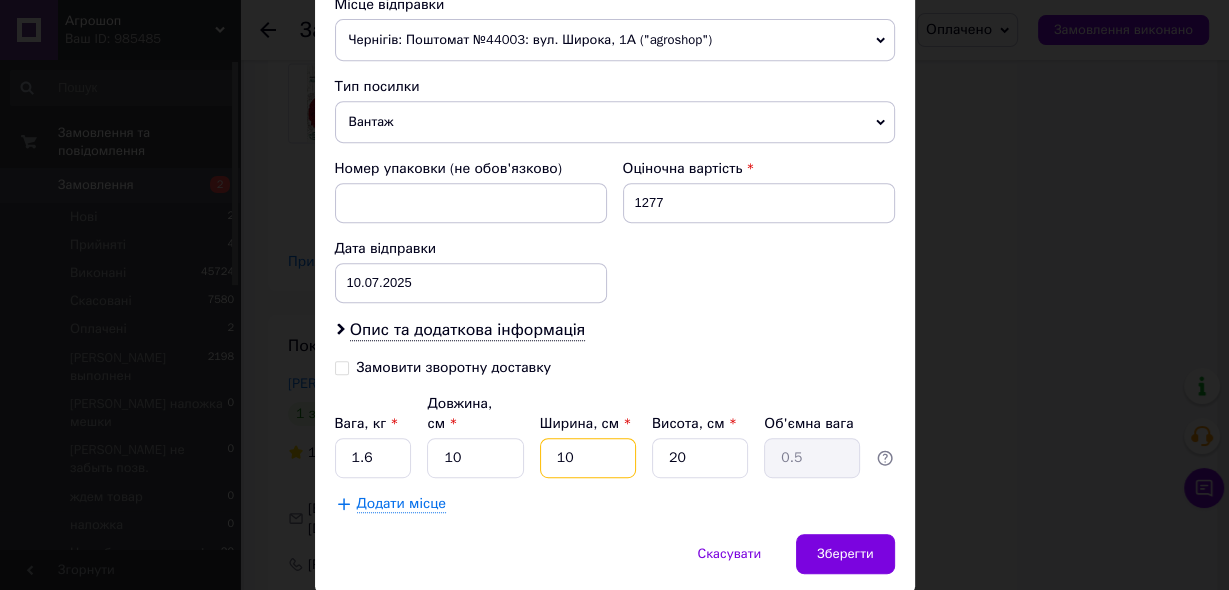 drag, startPoint x: 554, startPoint y: 435, endPoint x: 564, endPoint y: 428, distance: 12.206555 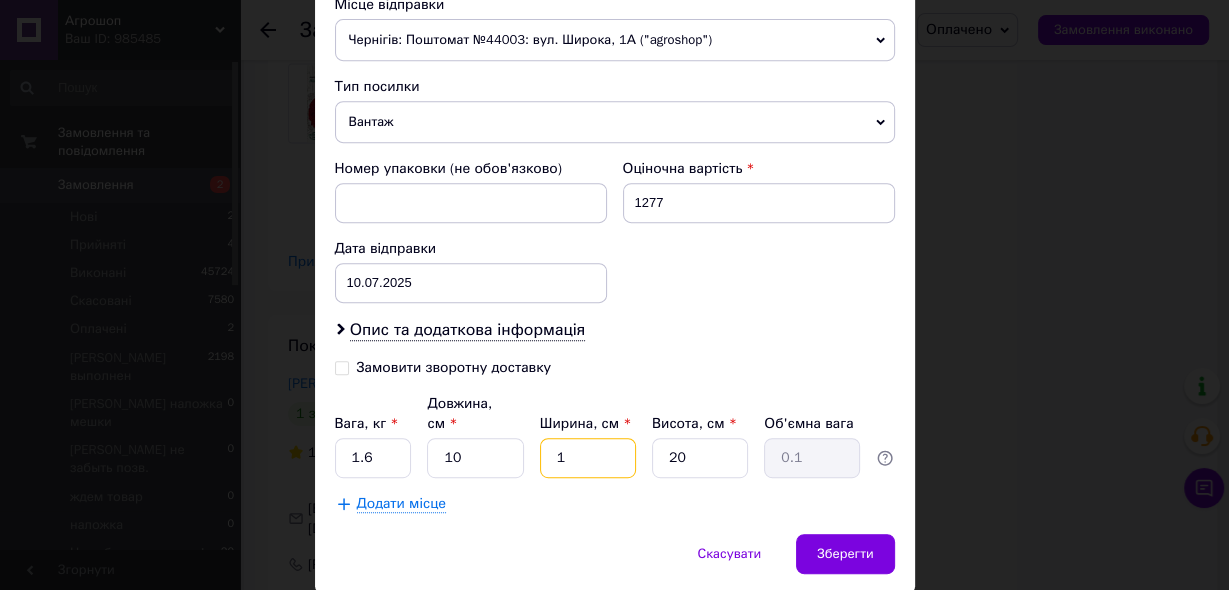 type 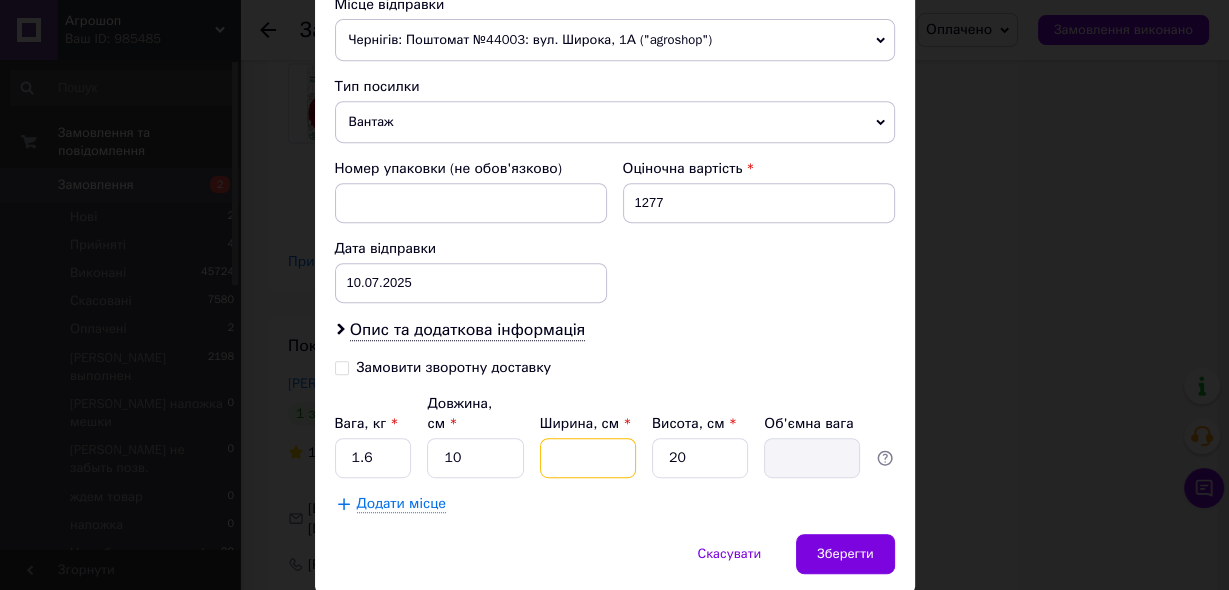 type on "2" 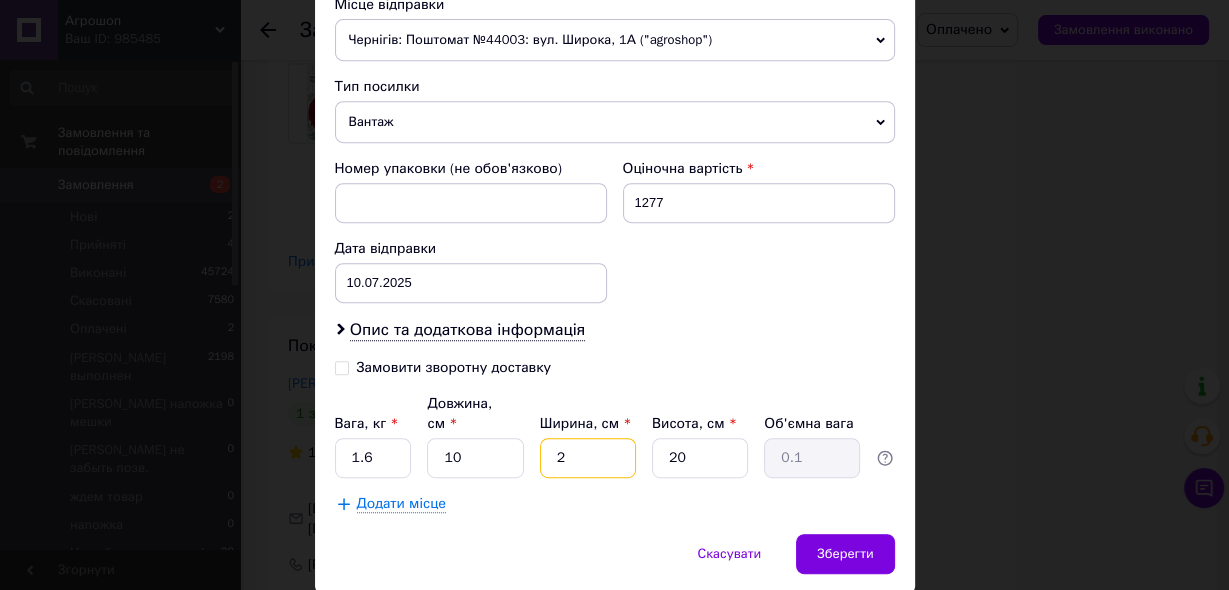 type on "20" 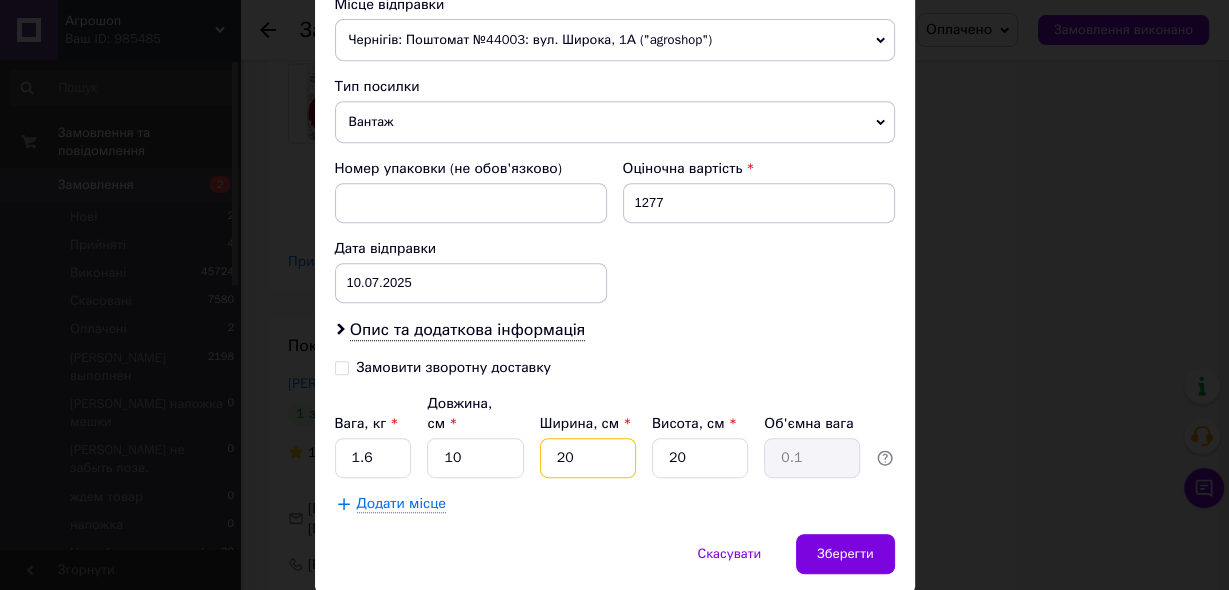 type on "1" 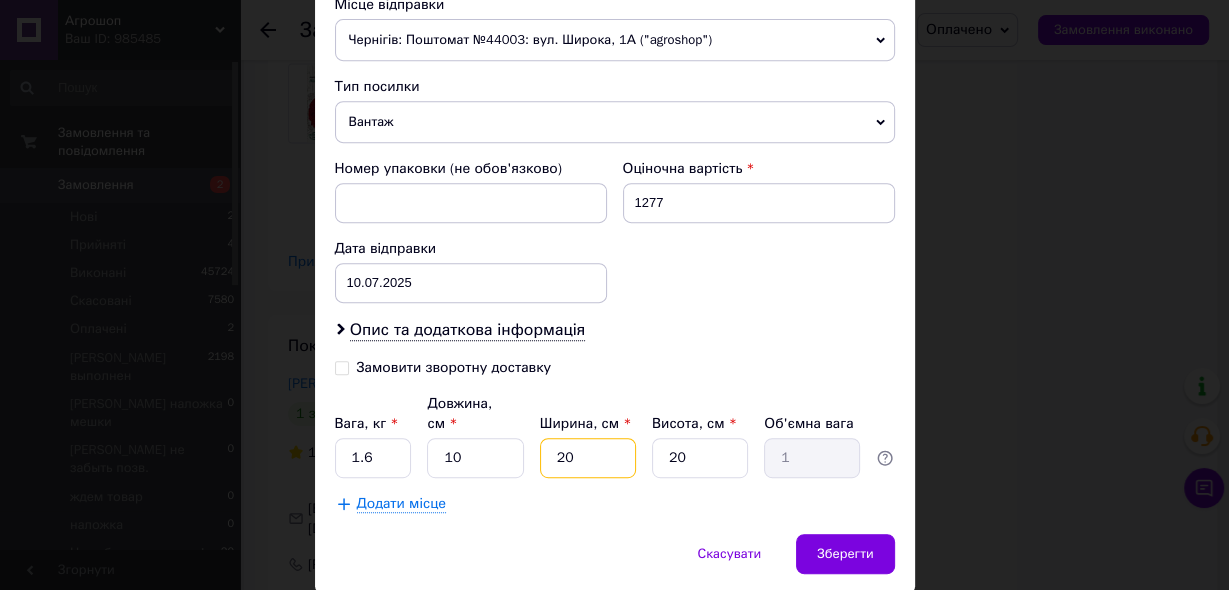 type on "20" 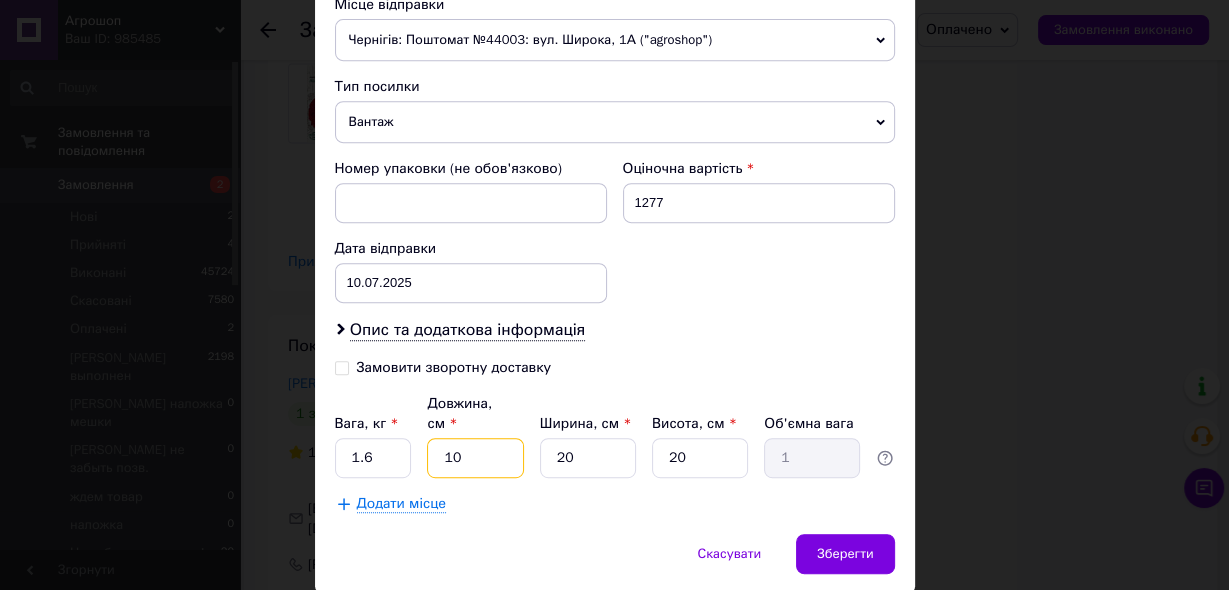 click on "10" at bounding box center (475, 458) 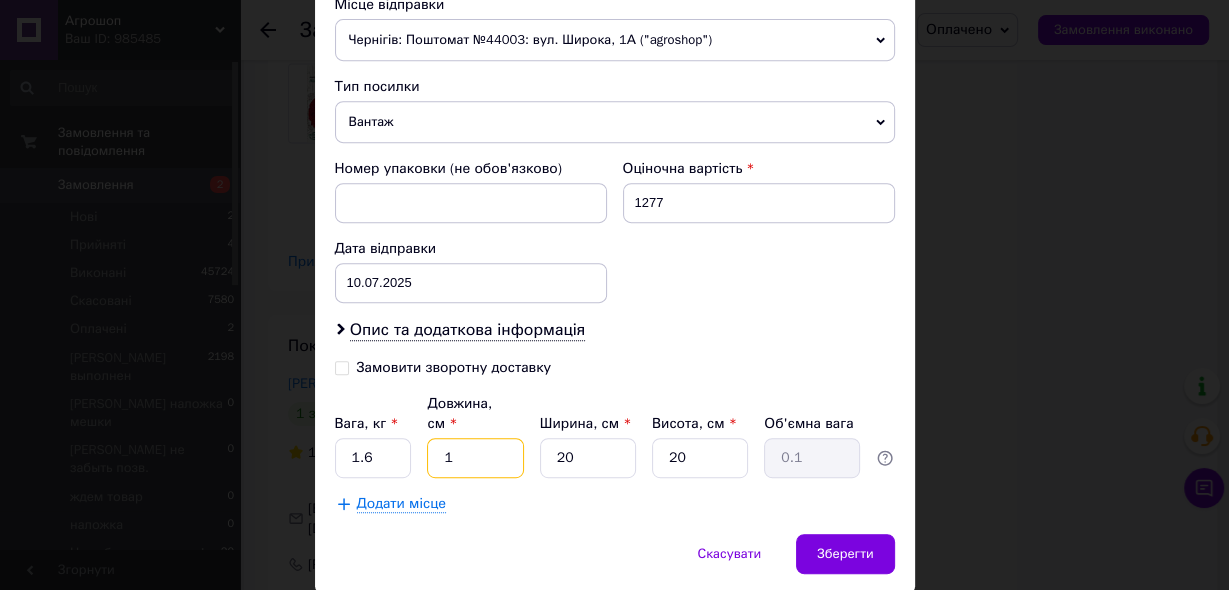 type on "16" 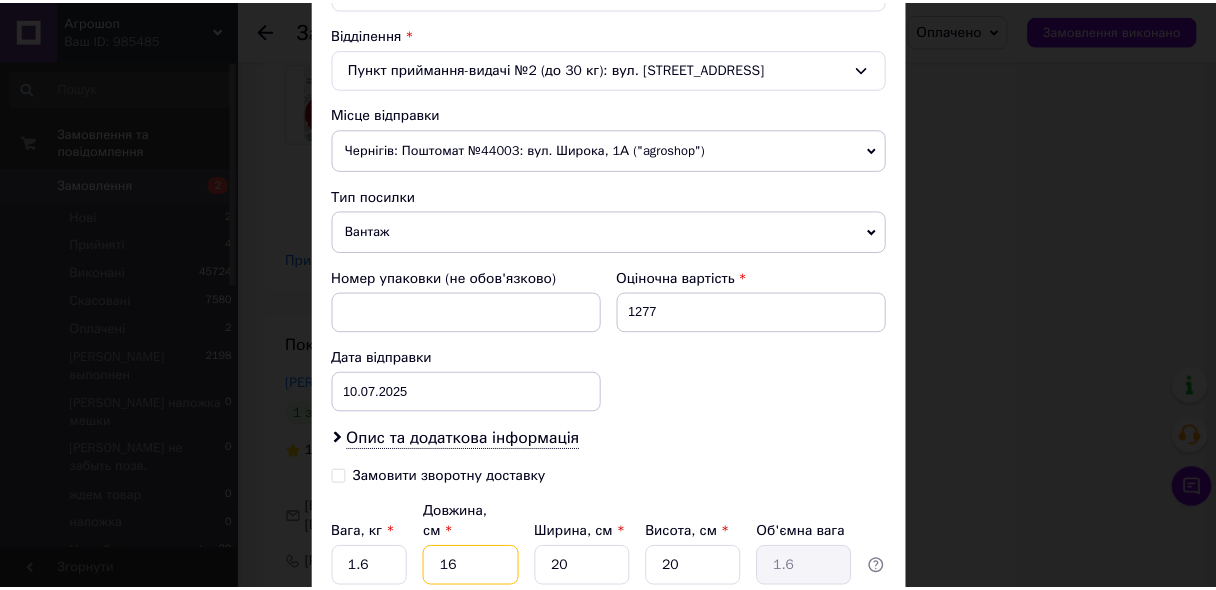 scroll, scrollTop: 764, scrollLeft: 0, axis: vertical 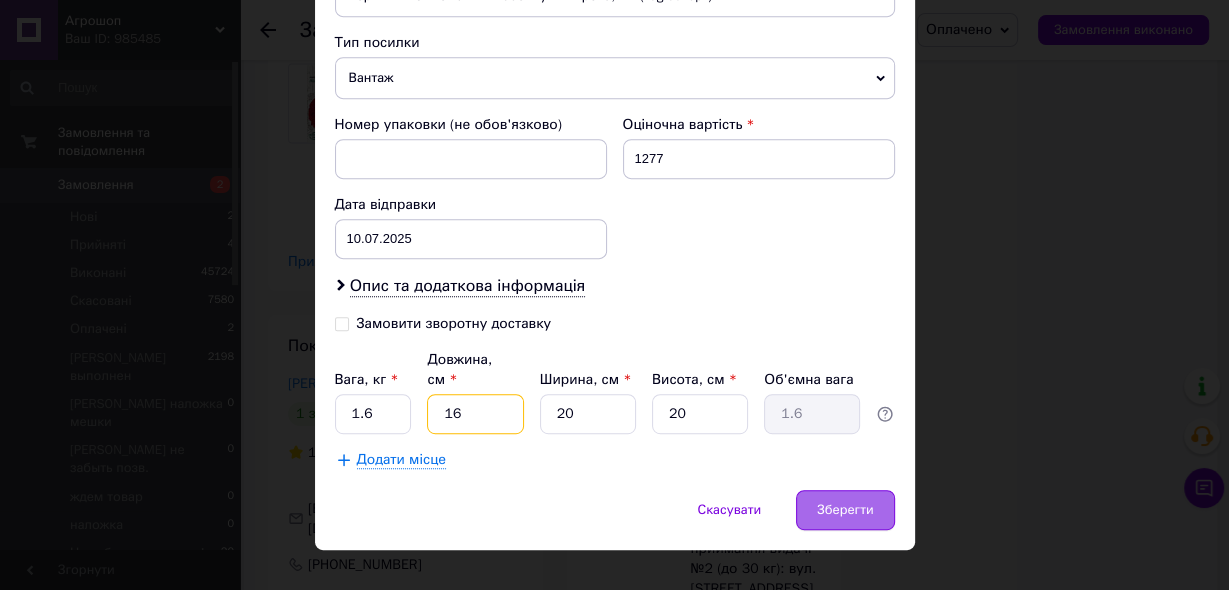 type on "16" 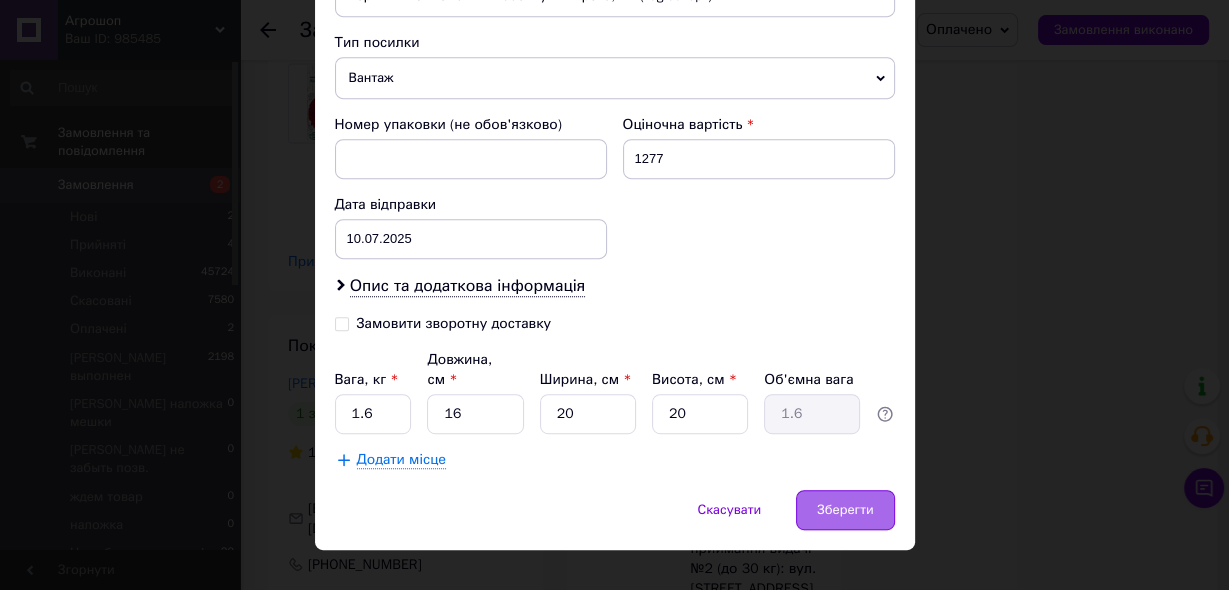 click on "Зберегти" at bounding box center [845, 510] 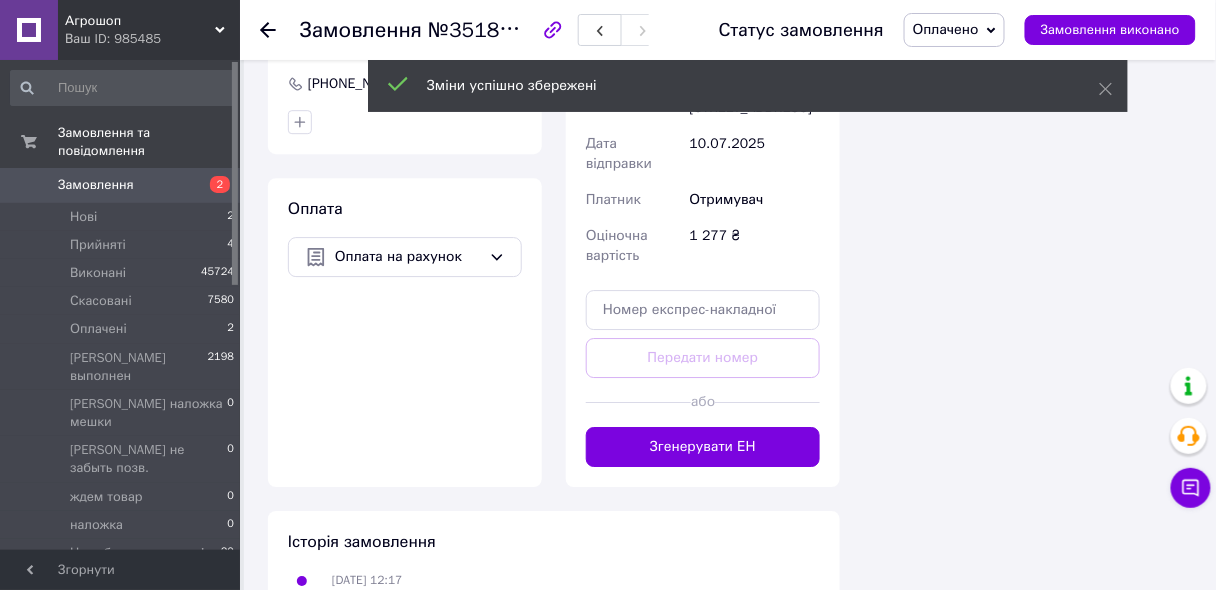 scroll, scrollTop: 3520, scrollLeft: 0, axis: vertical 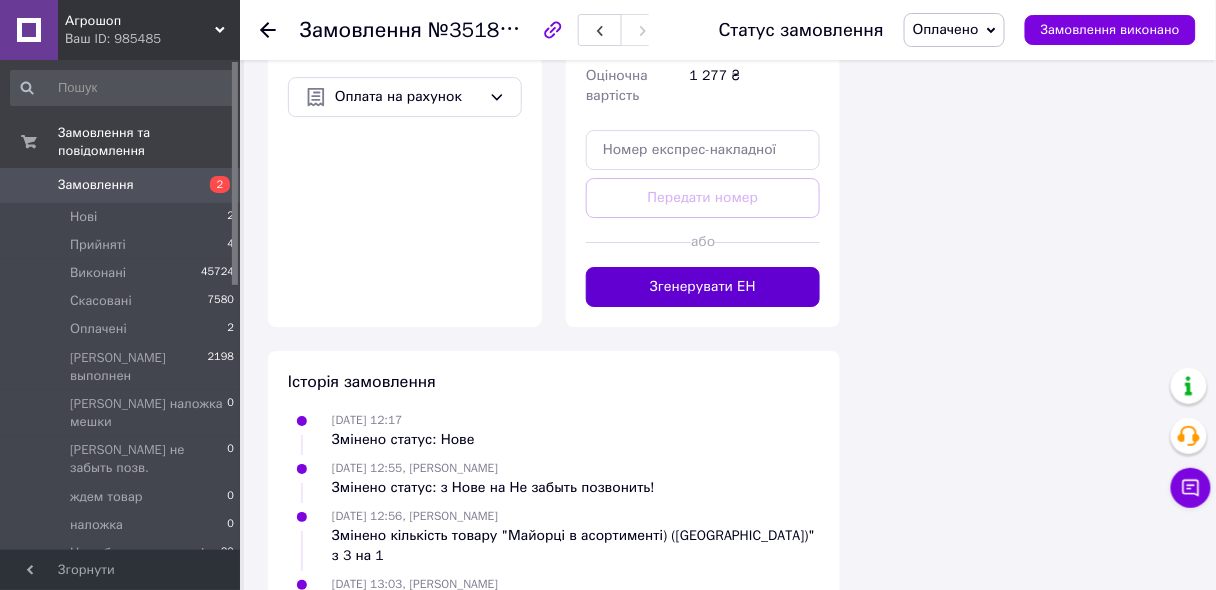 click on "Згенерувати ЕН" at bounding box center [703, 287] 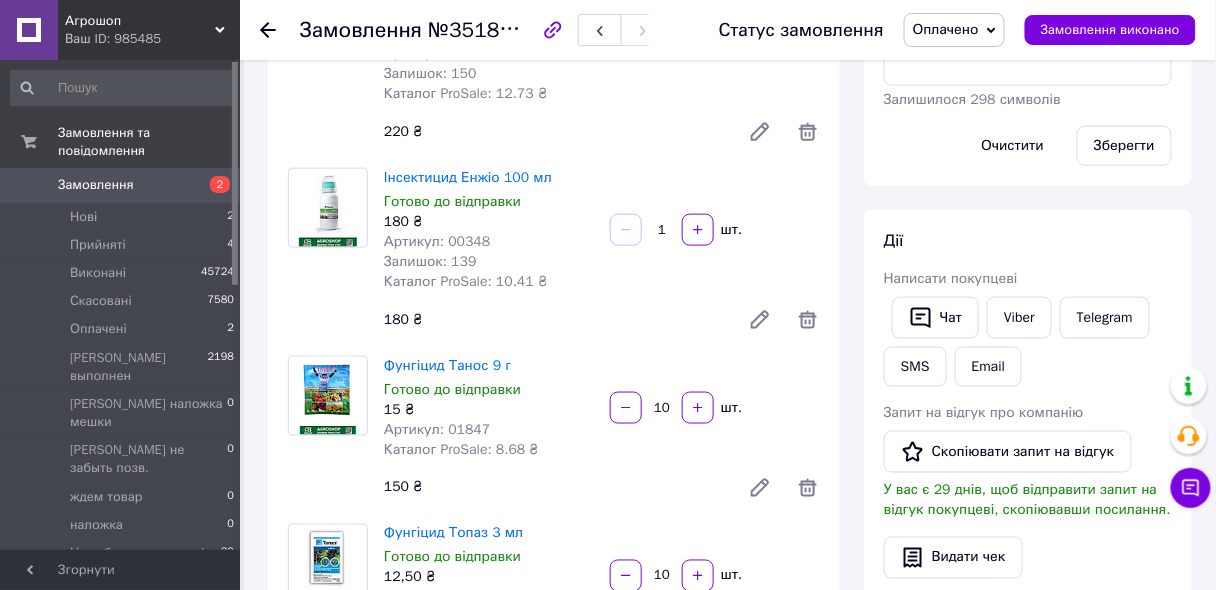 scroll, scrollTop: 480, scrollLeft: 0, axis: vertical 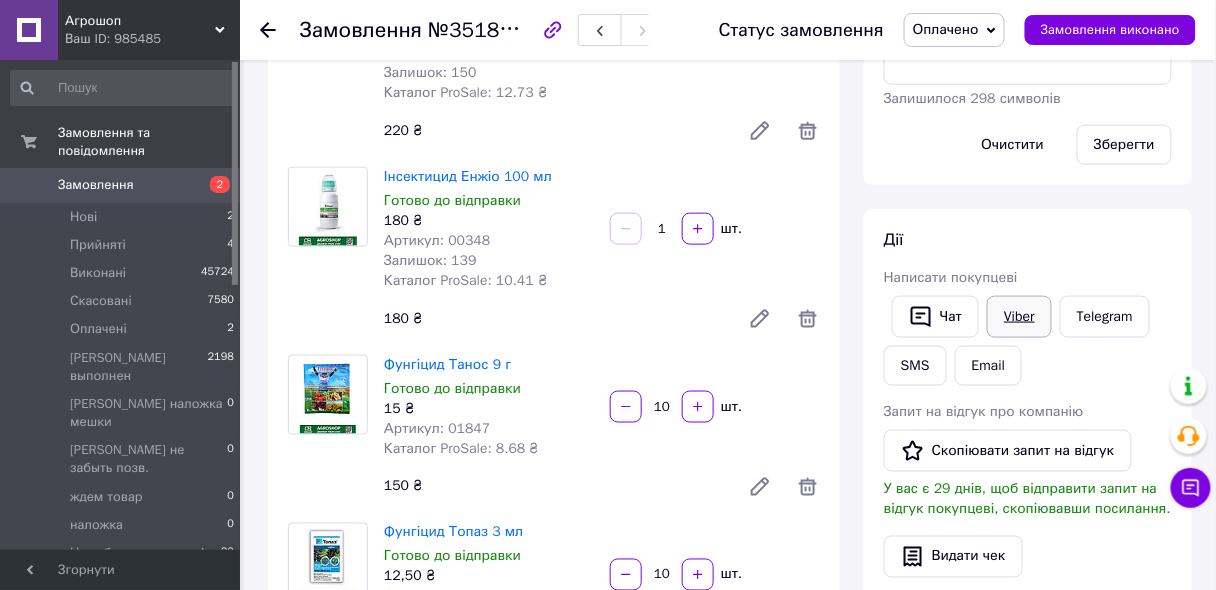 click on "Viber" at bounding box center [1019, 317] 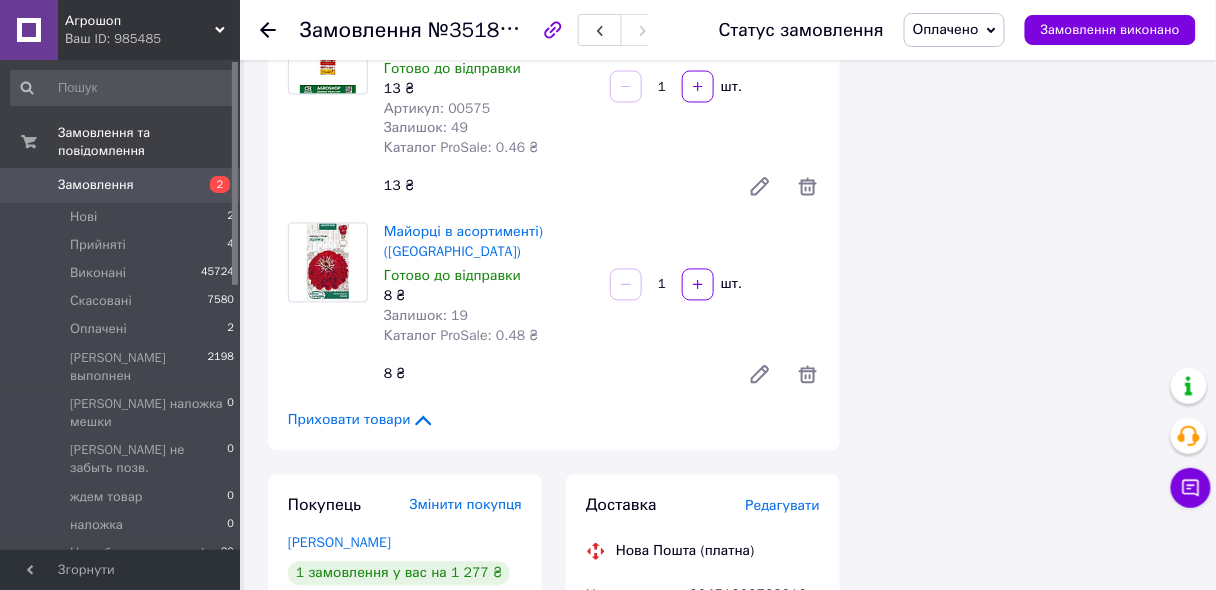 scroll, scrollTop: 3200, scrollLeft: 0, axis: vertical 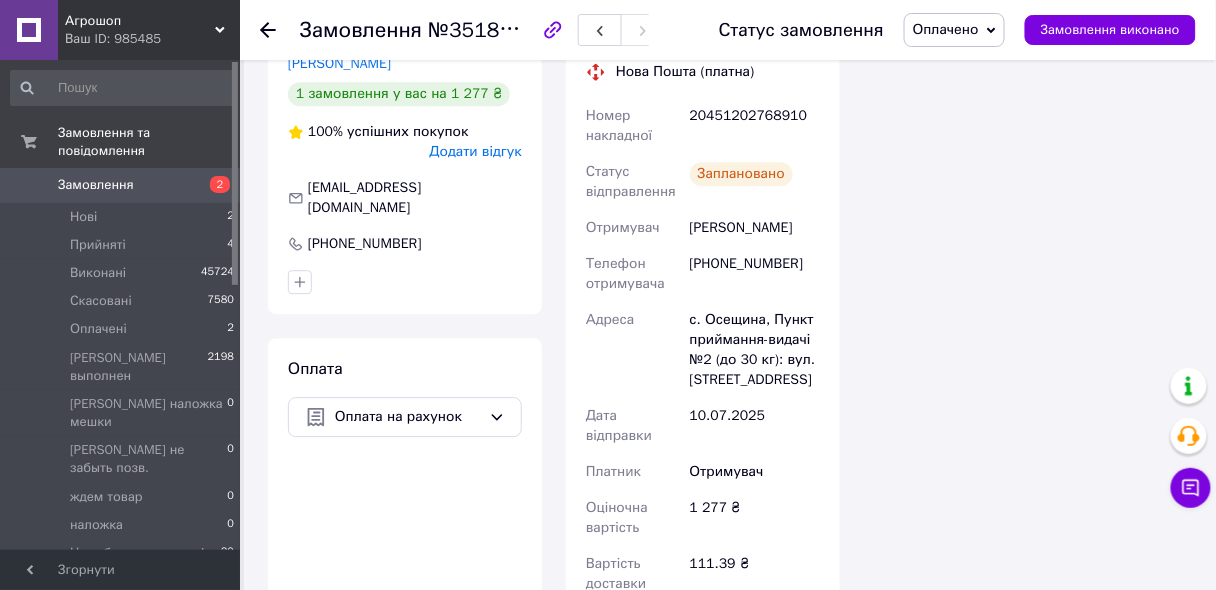 click on "20451202768910" at bounding box center [755, 126] 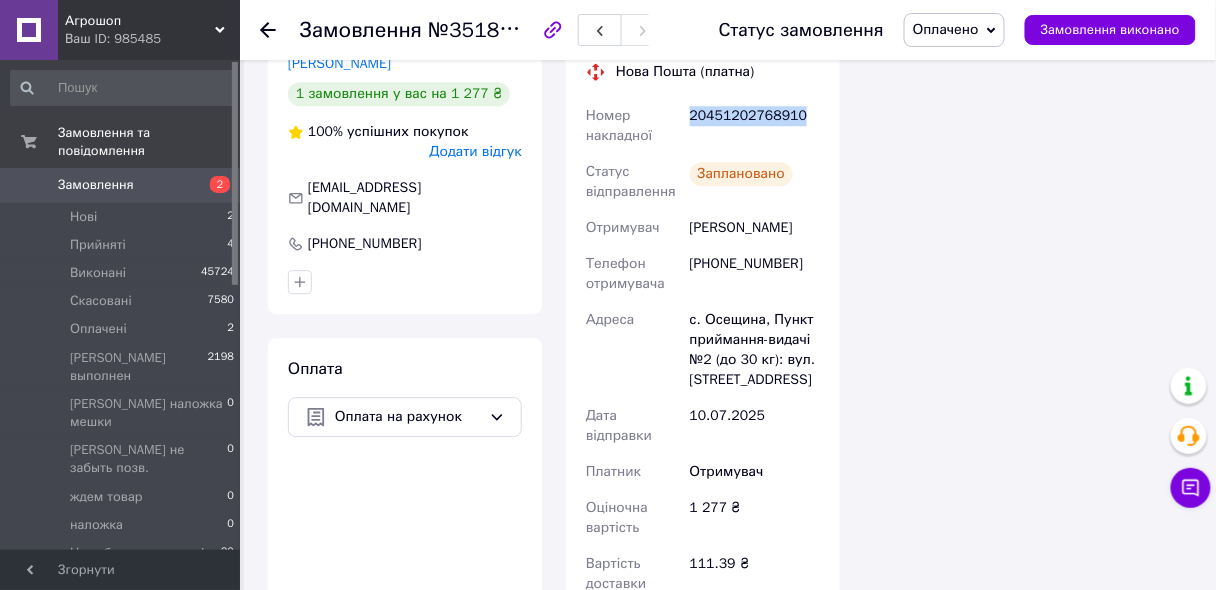 click on "20451202768910" at bounding box center (755, 126) 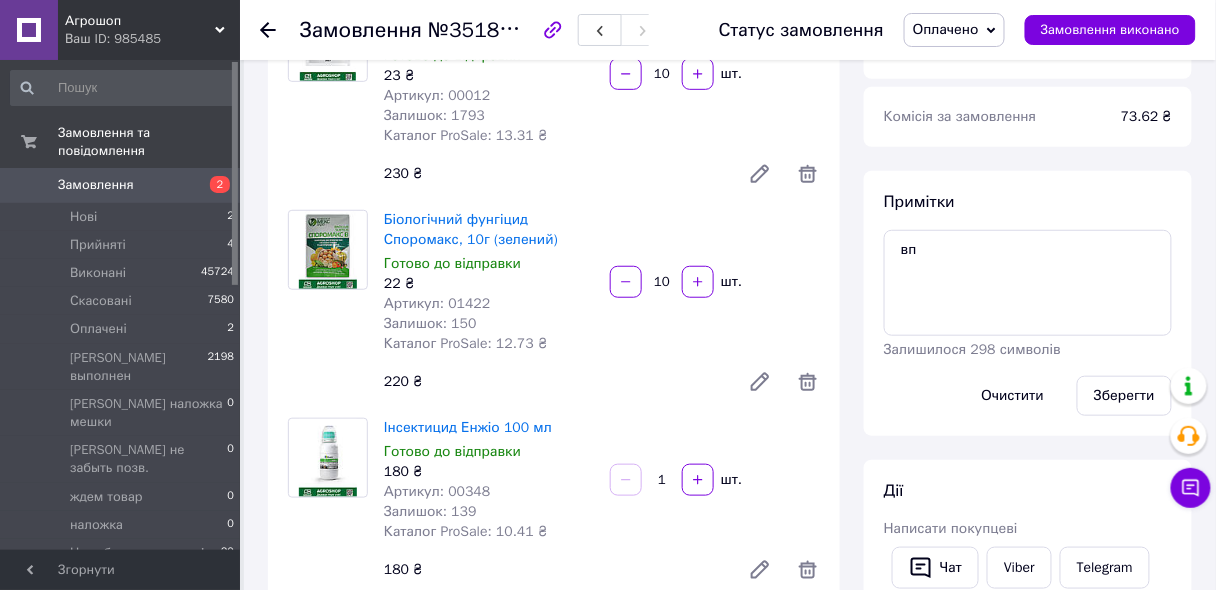 scroll, scrollTop: 560, scrollLeft: 0, axis: vertical 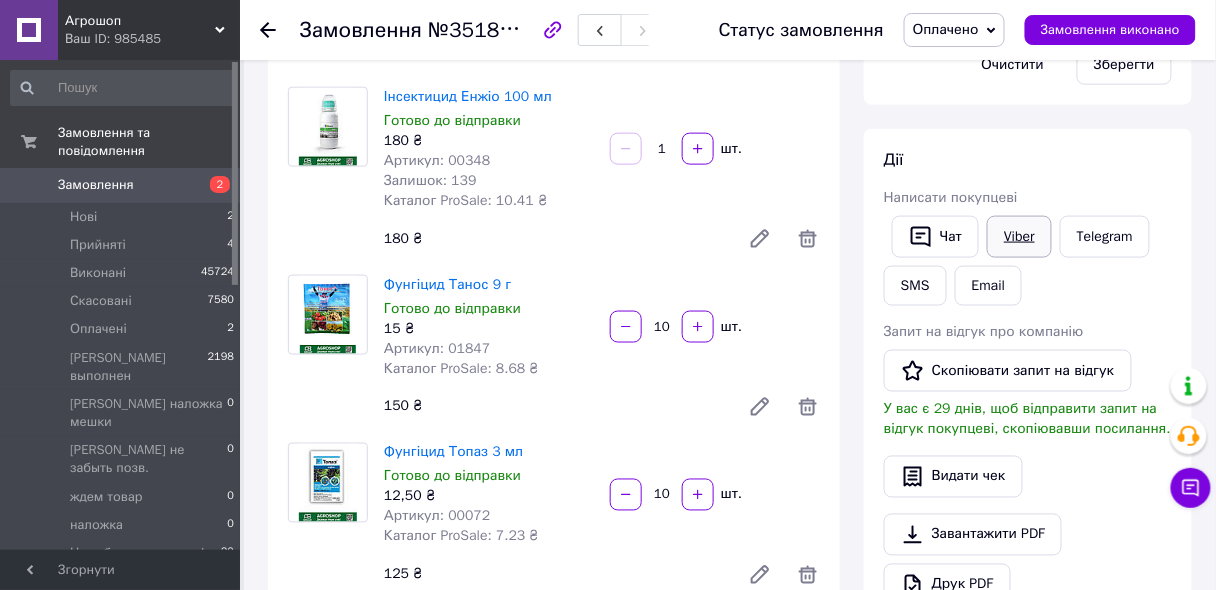click on "Viber" at bounding box center [1019, 237] 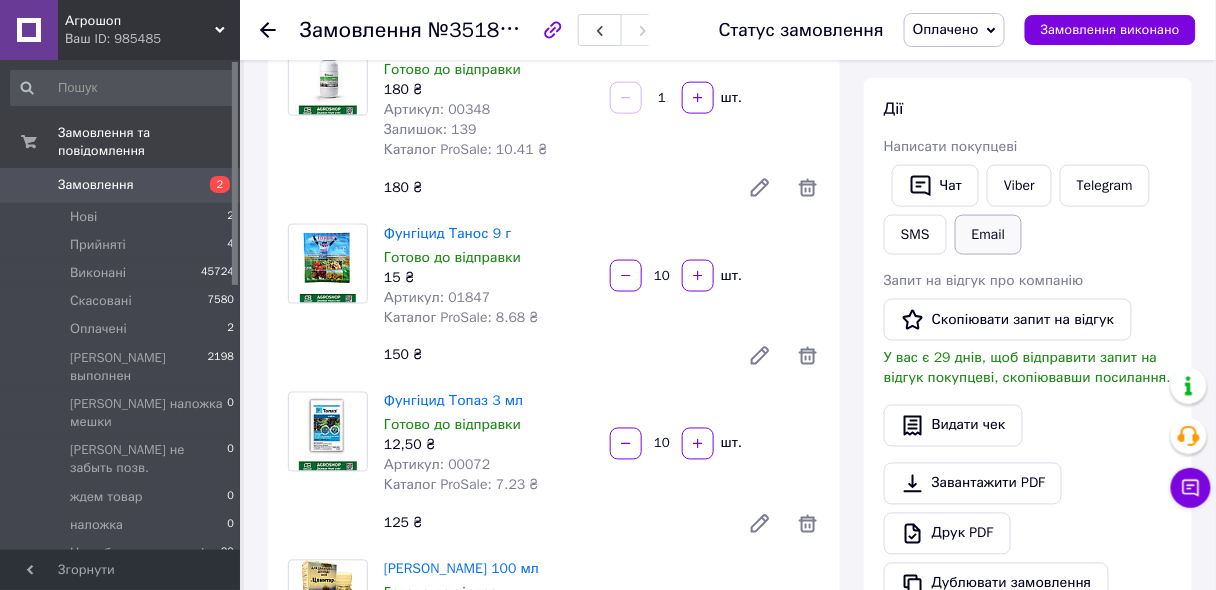 scroll, scrollTop: 640, scrollLeft: 0, axis: vertical 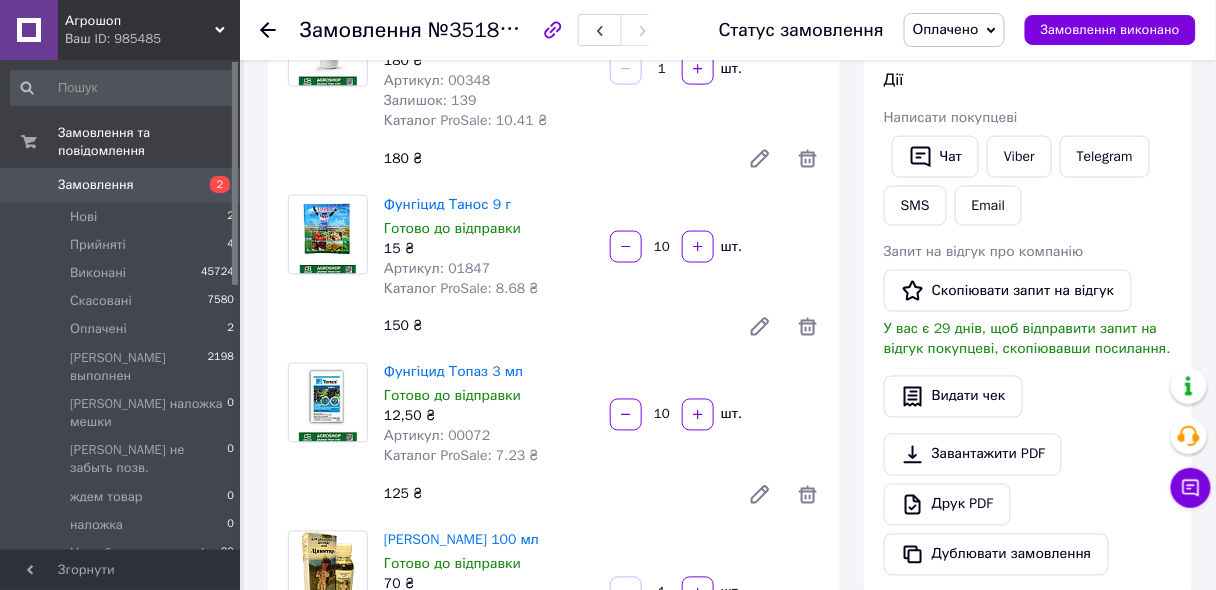click on "Оплачено" at bounding box center (946, 29) 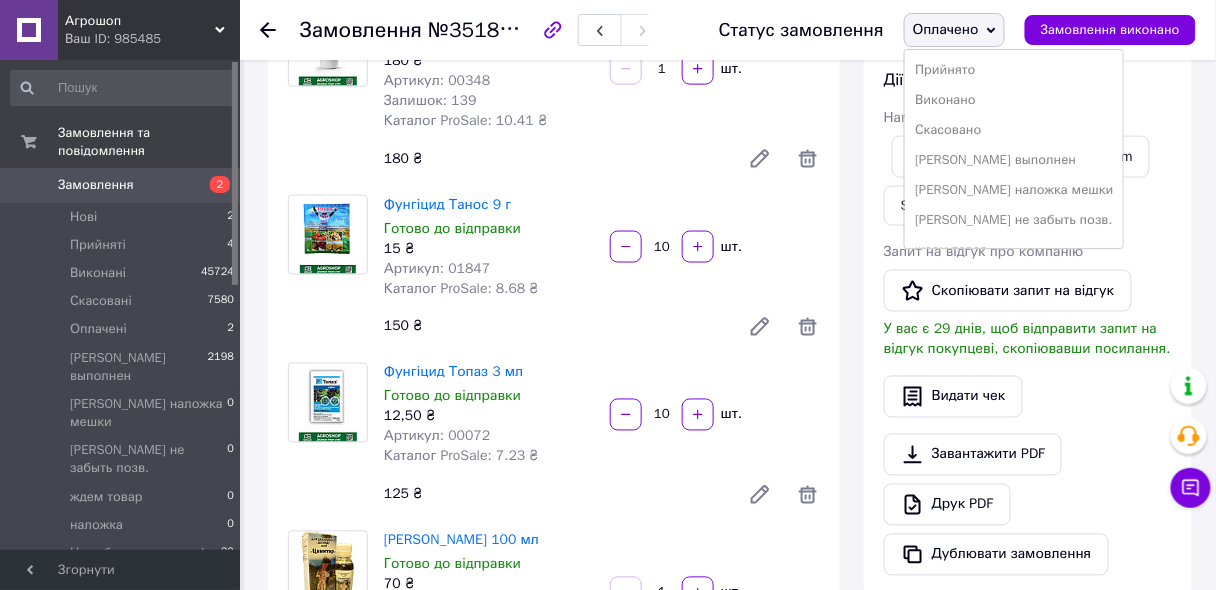 drag, startPoint x: 975, startPoint y: 103, endPoint x: 990, endPoint y: 105, distance: 15.132746 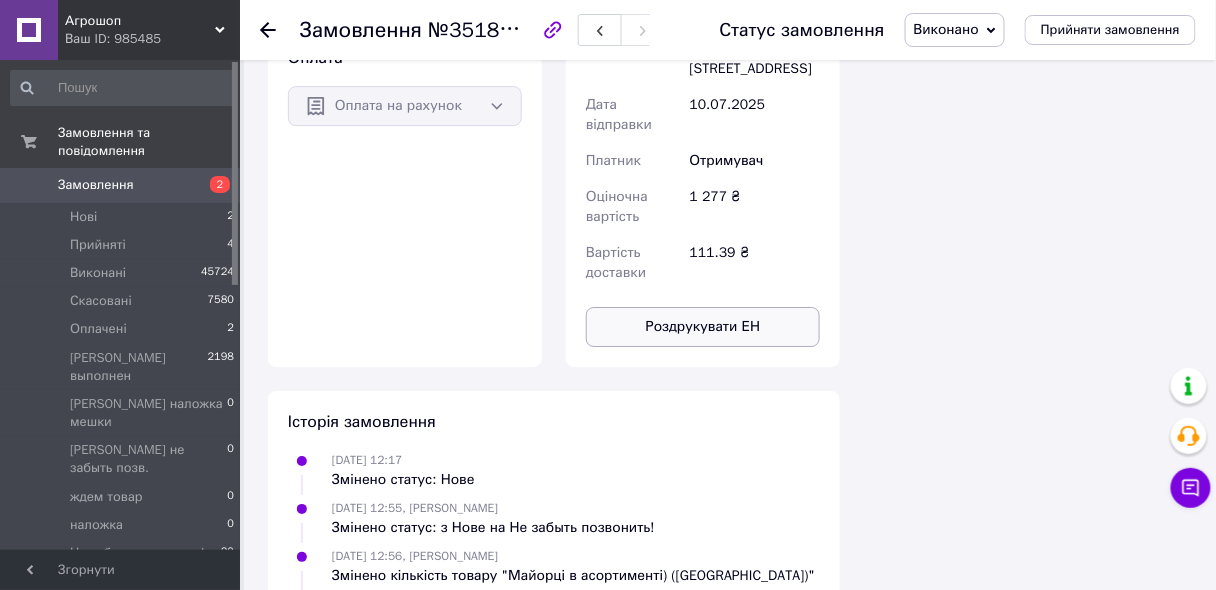 scroll, scrollTop: 3520, scrollLeft: 0, axis: vertical 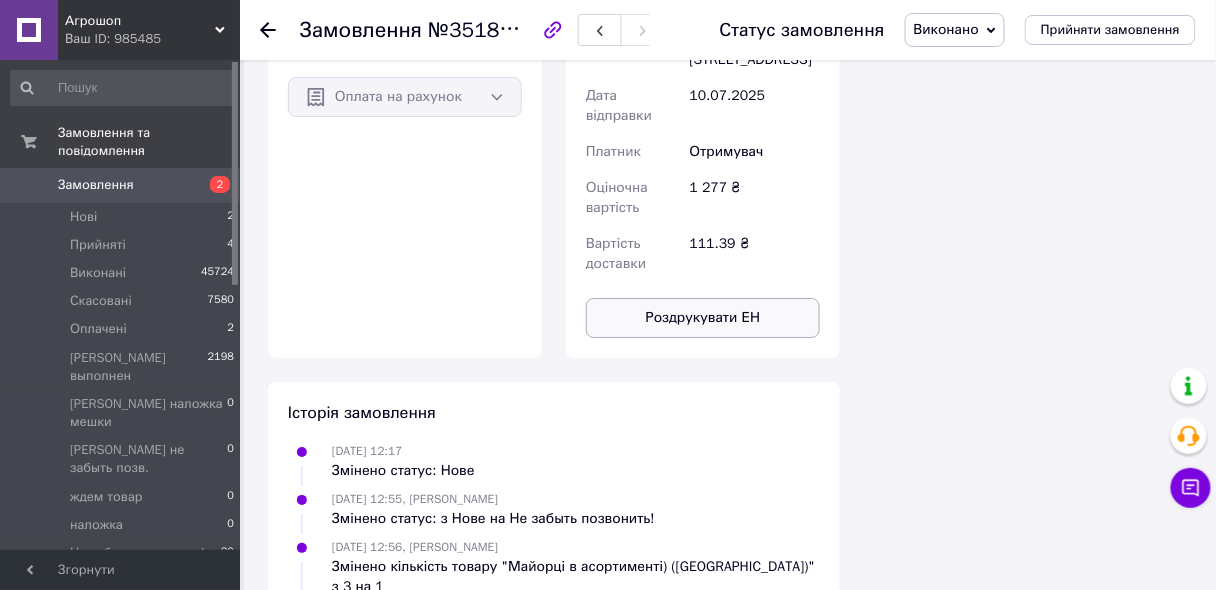 click on "Роздрукувати ЕН" at bounding box center (703, 318) 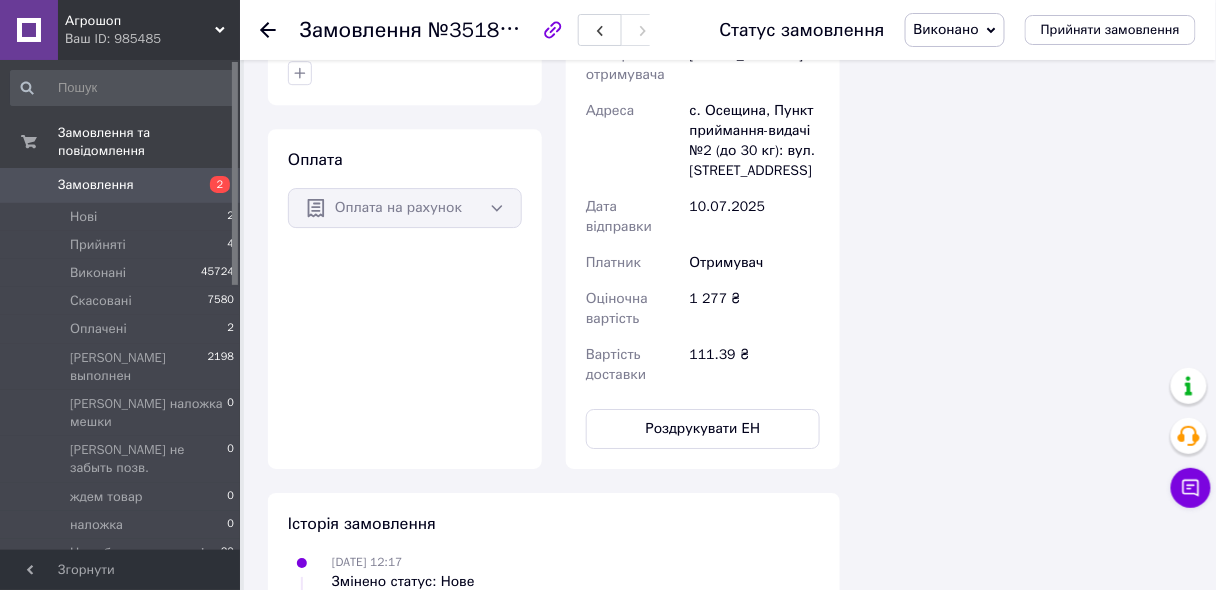 scroll, scrollTop: 3440, scrollLeft: 0, axis: vertical 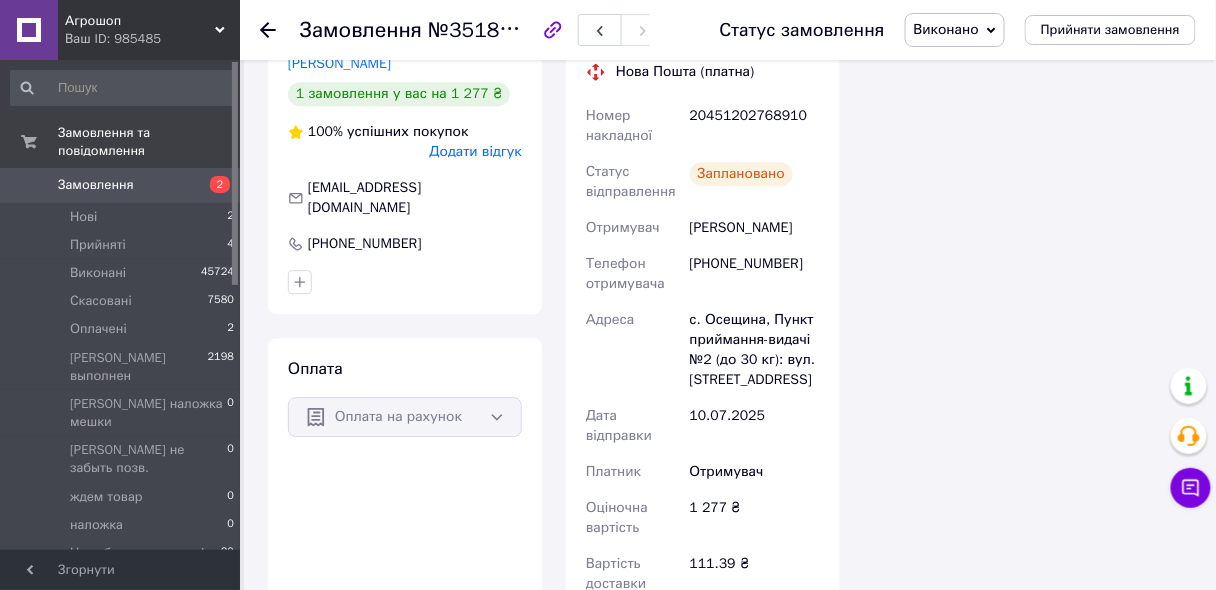 click on "20451202768910" at bounding box center [755, 126] 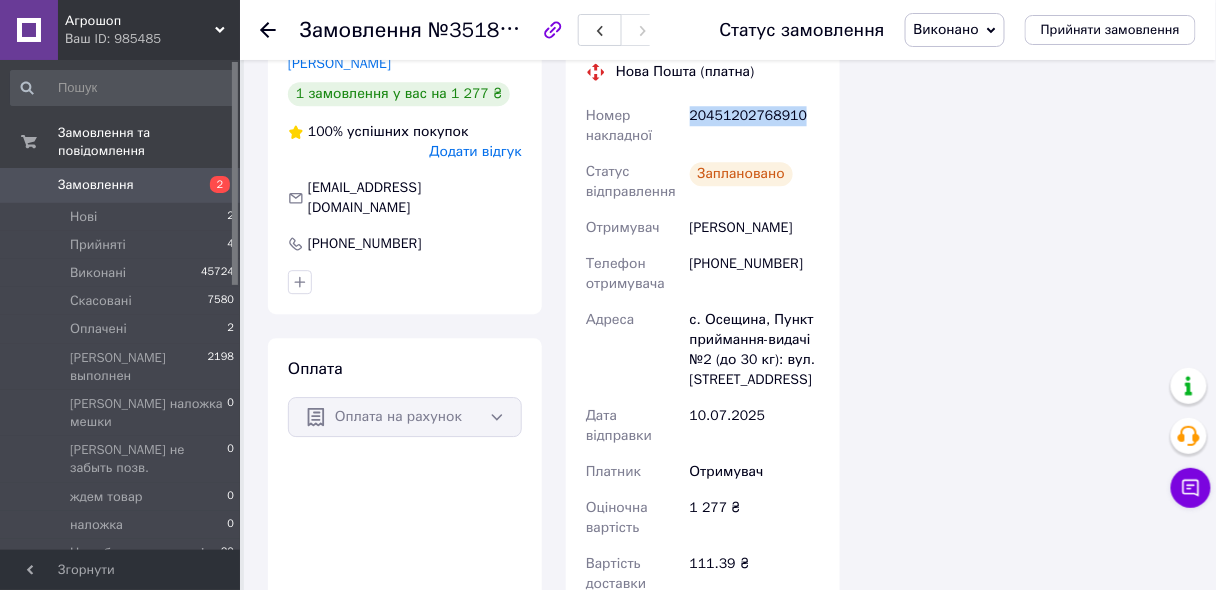 click on "20451202768910" at bounding box center [755, 126] 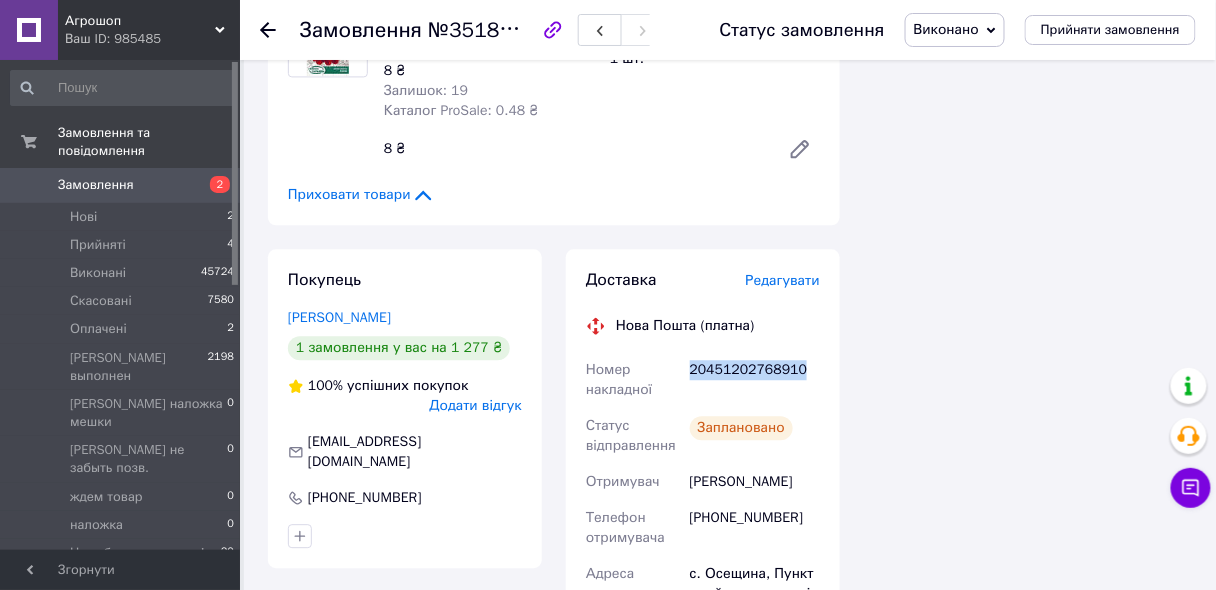 scroll, scrollTop: 2800, scrollLeft: 0, axis: vertical 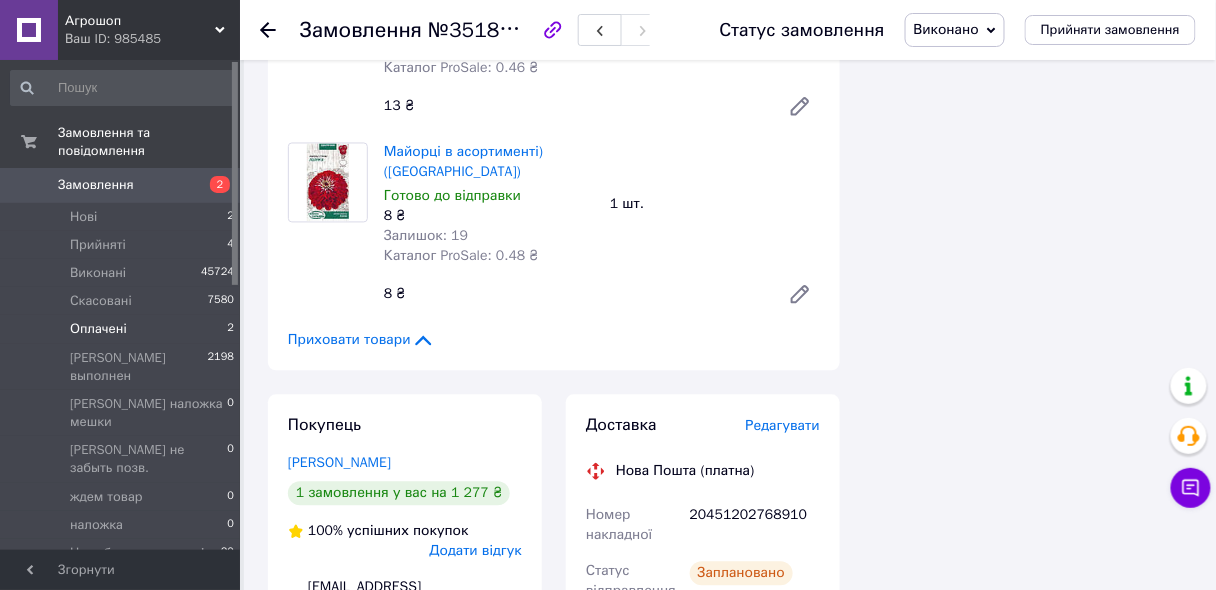 click on "Оплачені" at bounding box center [98, 329] 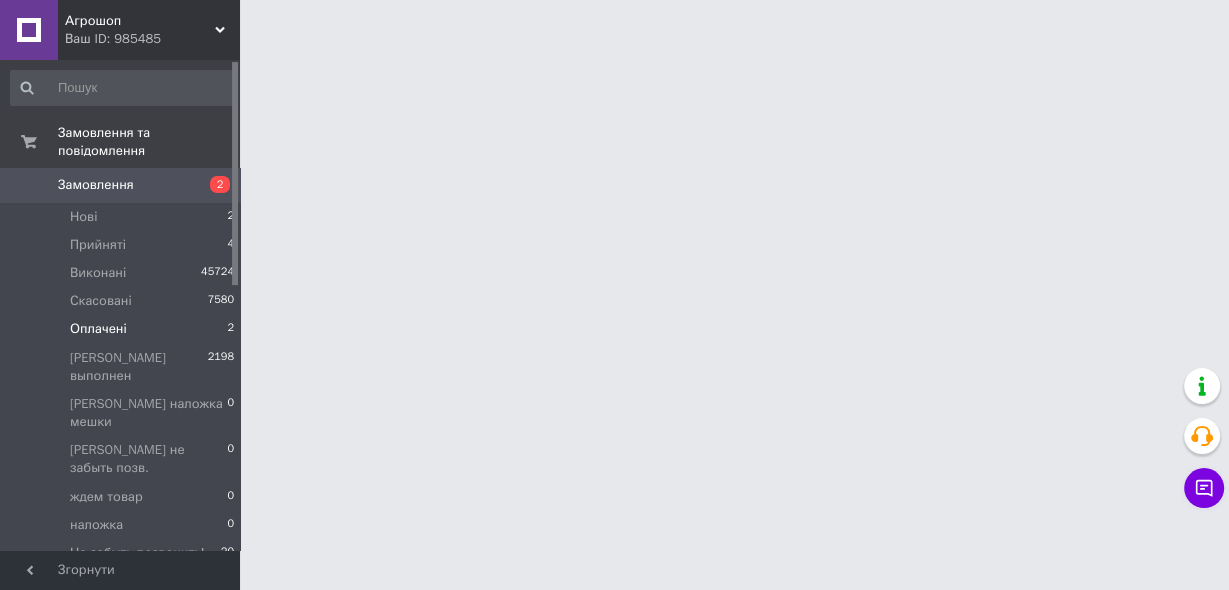 click on "Оплачені" at bounding box center [98, 329] 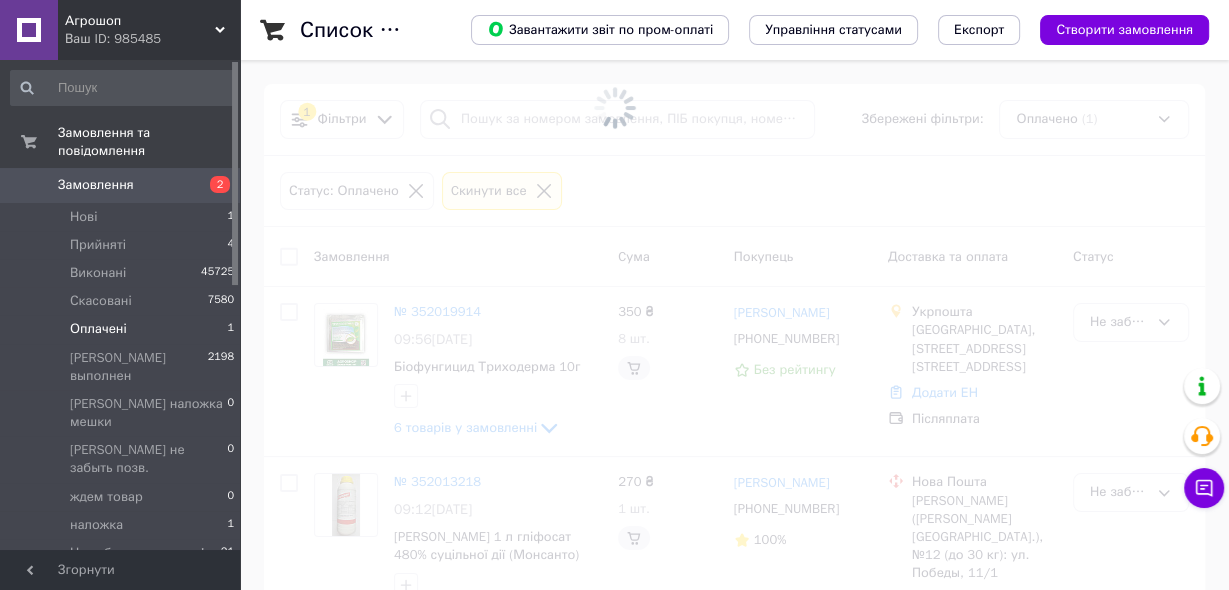 click on "Оплачені" at bounding box center (98, 329) 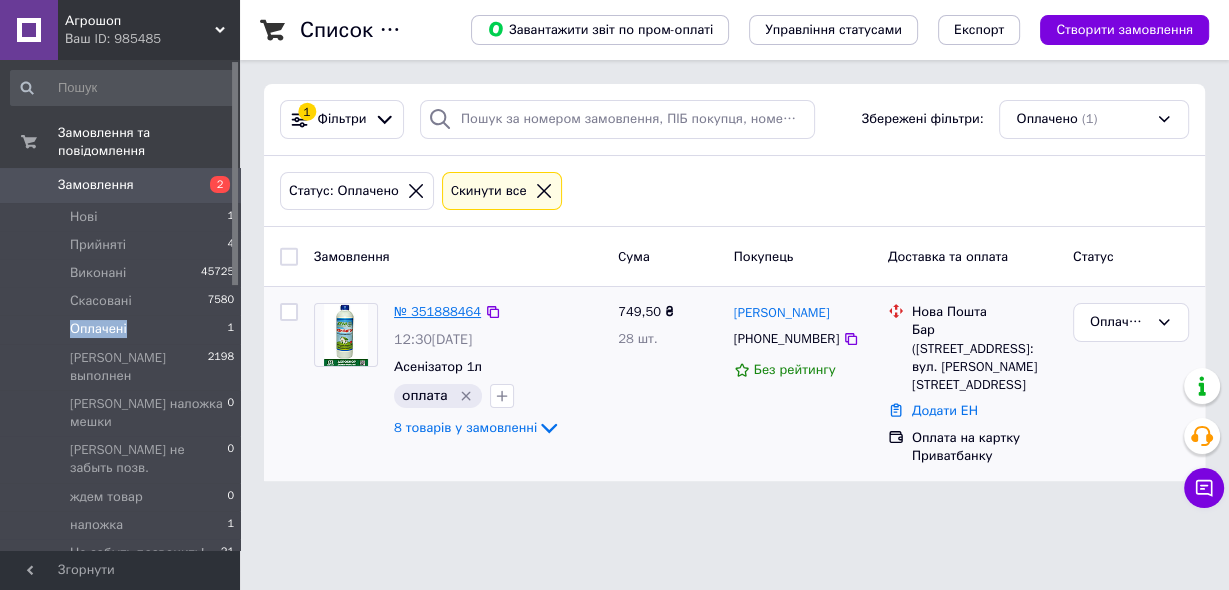 click on "№ 351888464" at bounding box center (437, 311) 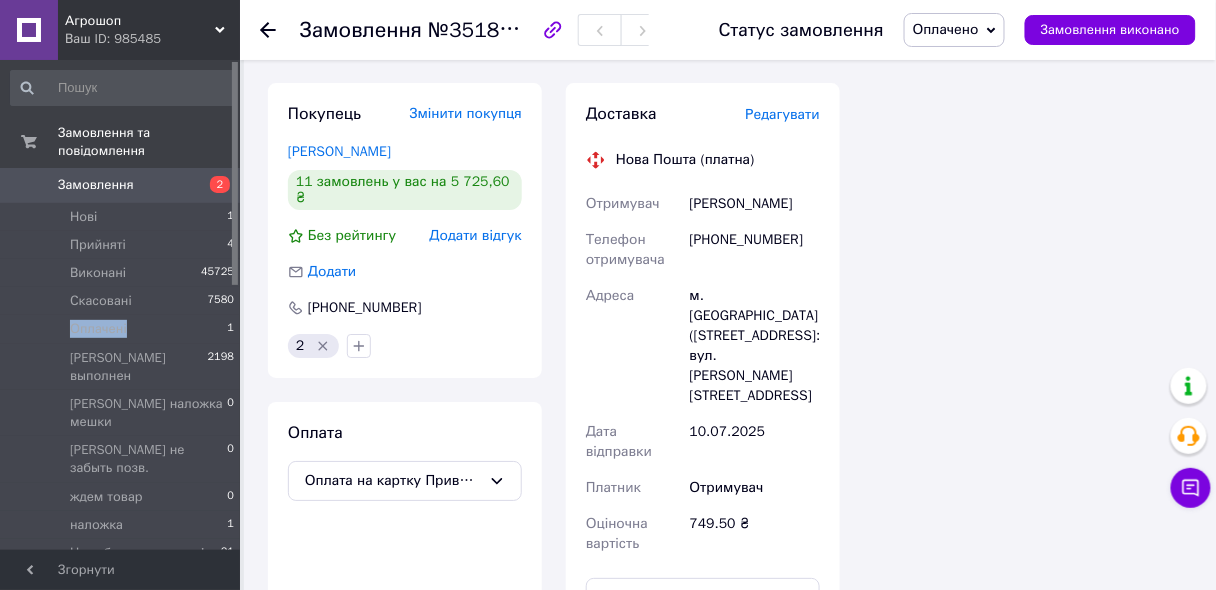 scroll, scrollTop: 1600, scrollLeft: 0, axis: vertical 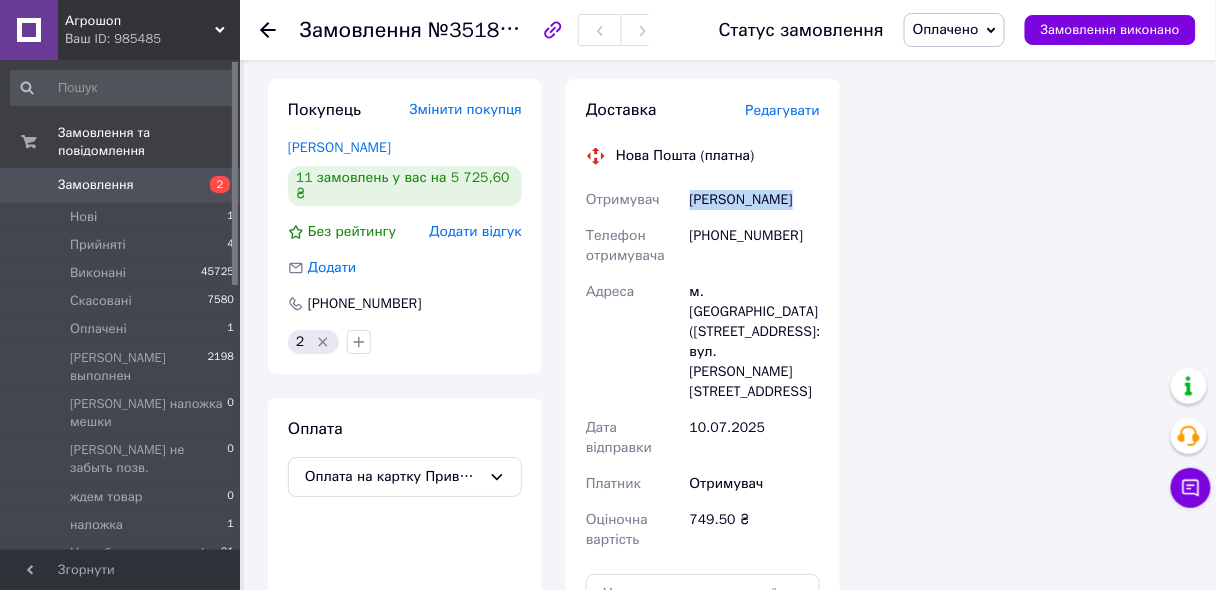 drag, startPoint x: 807, startPoint y: 158, endPoint x: 672, endPoint y: 160, distance: 135.01482 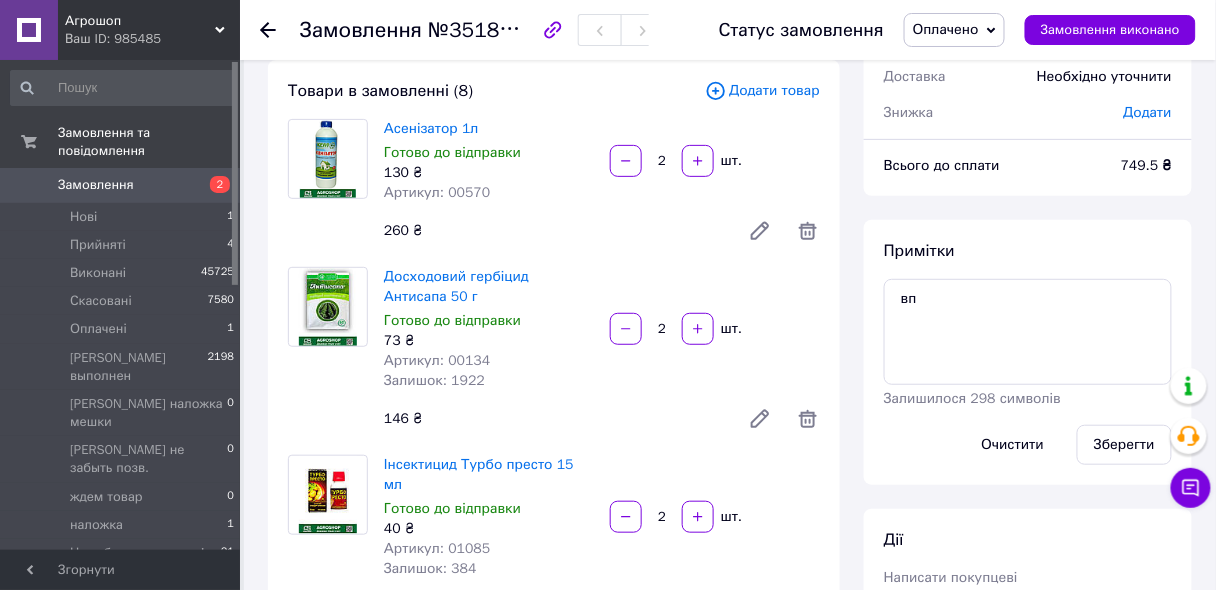 scroll, scrollTop: 0, scrollLeft: 0, axis: both 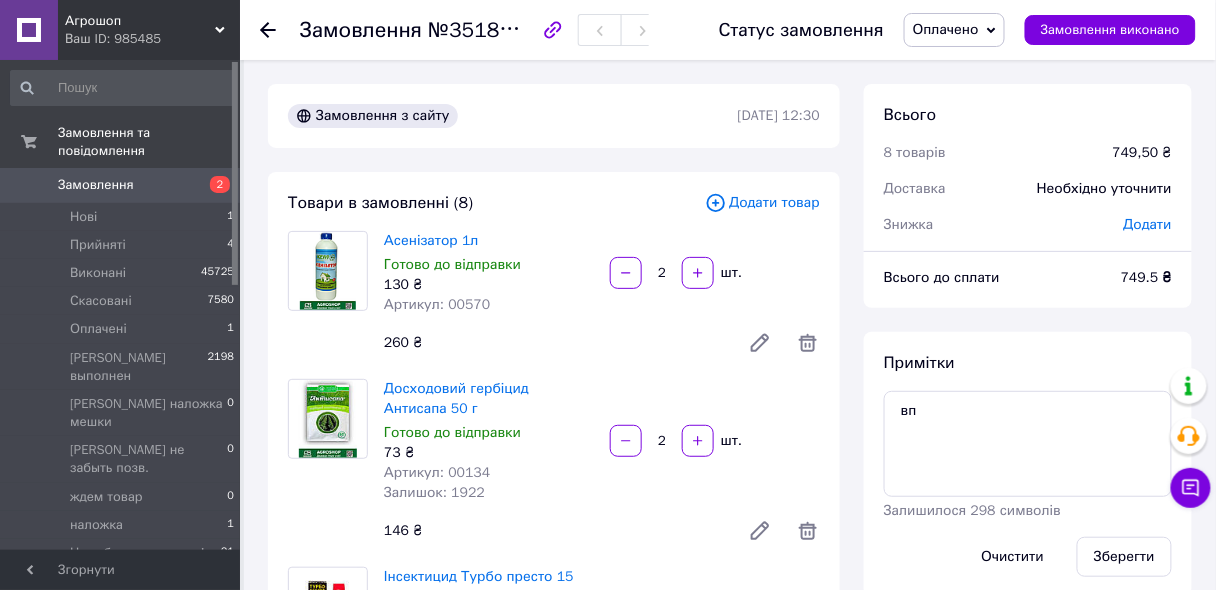 click on "Артикул: 00570" at bounding box center [437, 304] 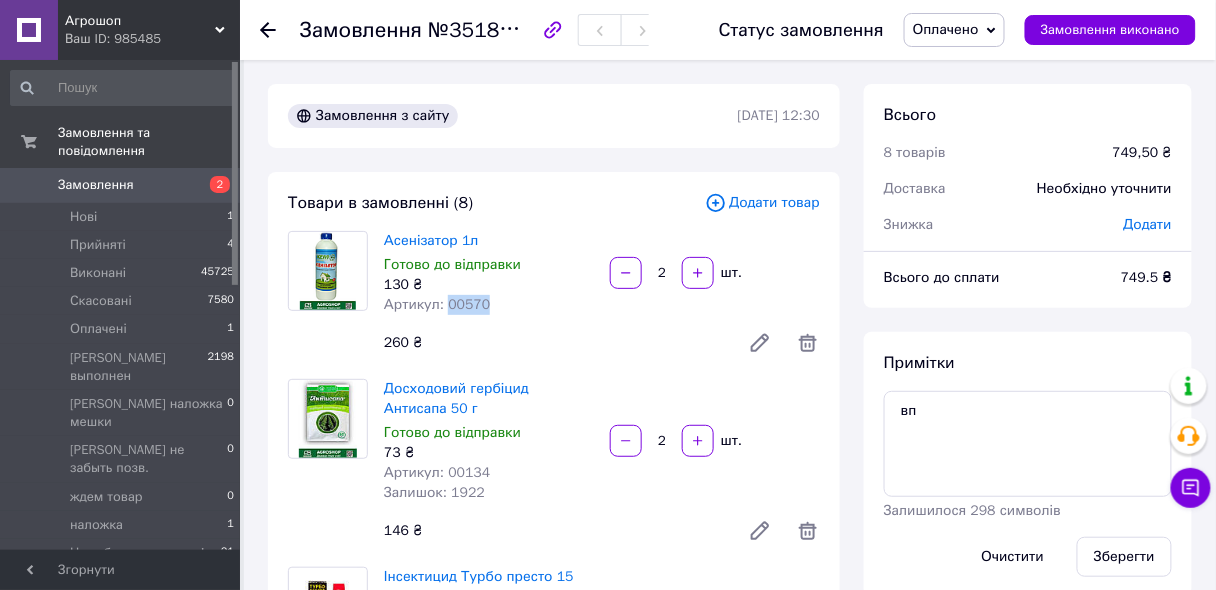 click on "Артикул: 00570" at bounding box center [437, 304] 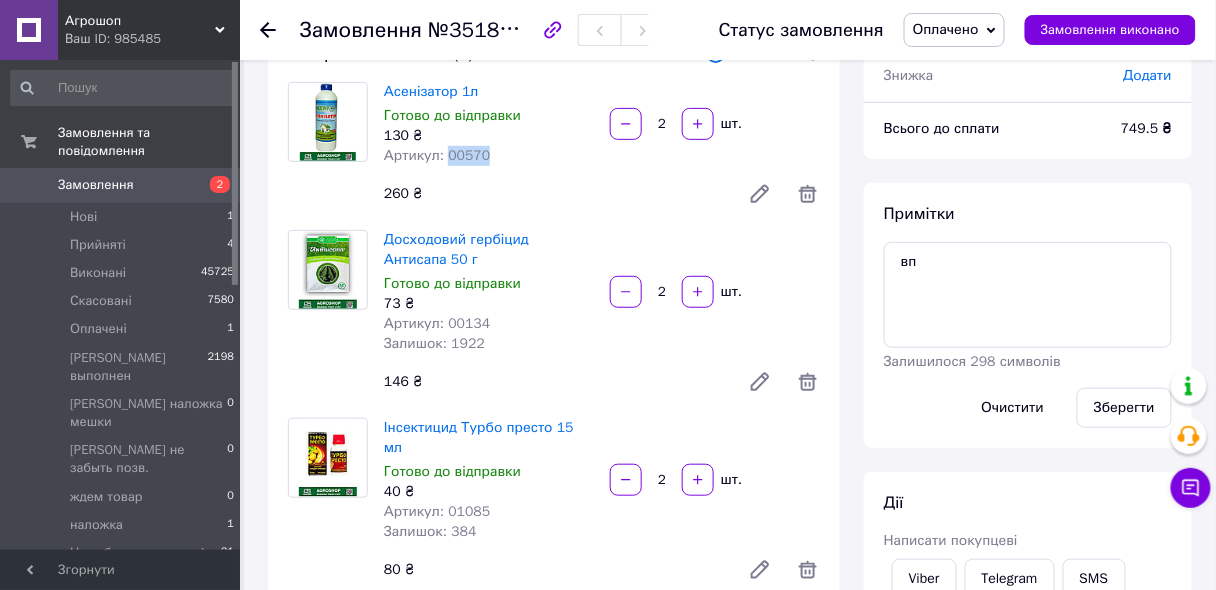 scroll, scrollTop: 240, scrollLeft: 0, axis: vertical 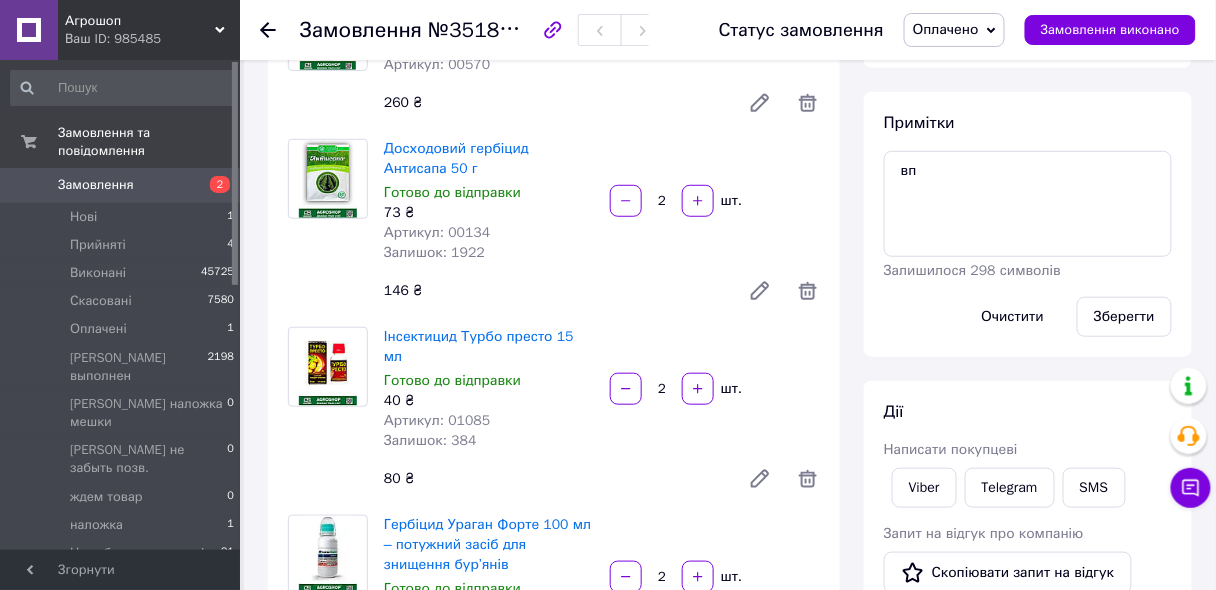 click on "Артикул: 00134" at bounding box center (437, 232) 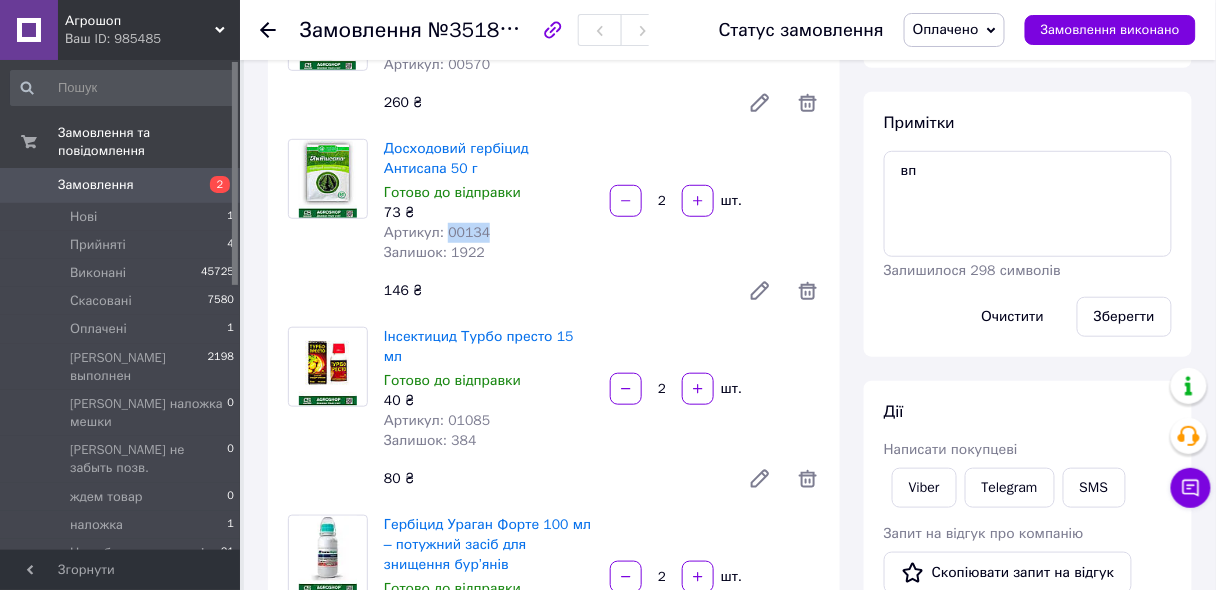 click on "Артикул: 00134" at bounding box center [437, 232] 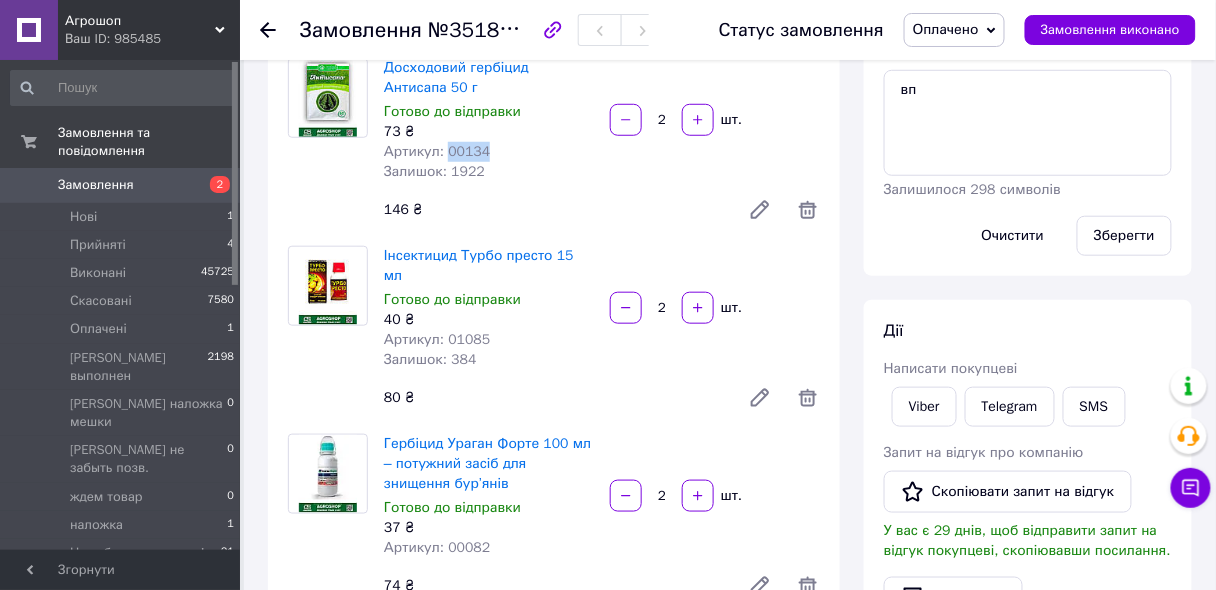 scroll, scrollTop: 400, scrollLeft: 0, axis: vertical 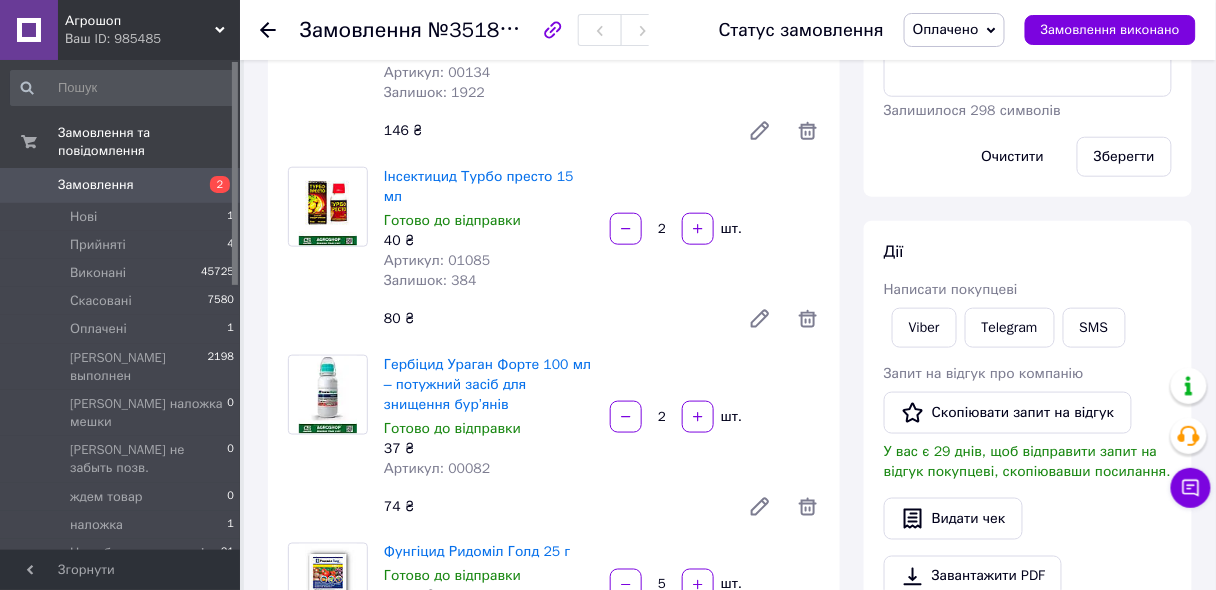 click on "Артикул: 01085" at bounding box center [437, 260] 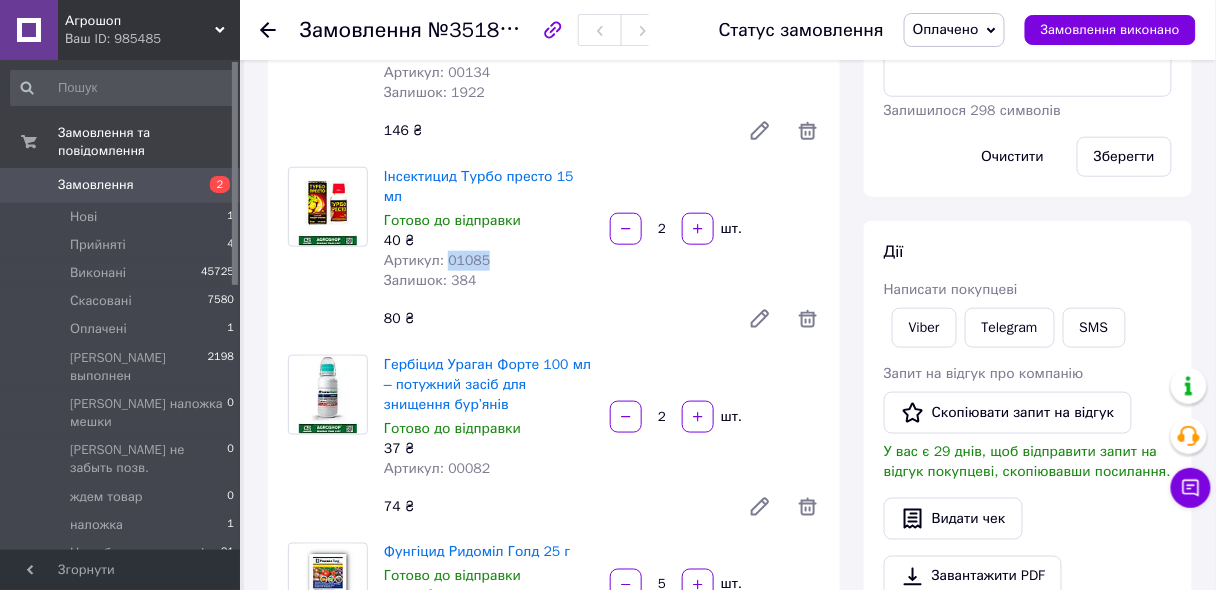 click on "Артикул: 01085" at bounding box center [437, 260] 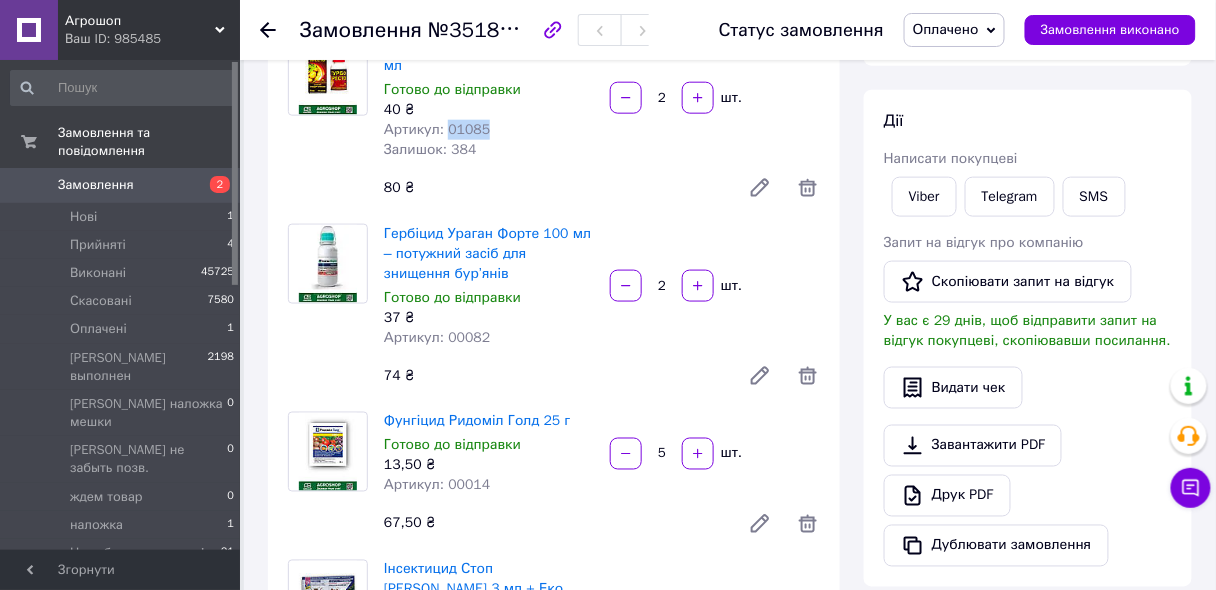 scroll, scrollTop: 560, scrollLeft: 0, axis: vertical 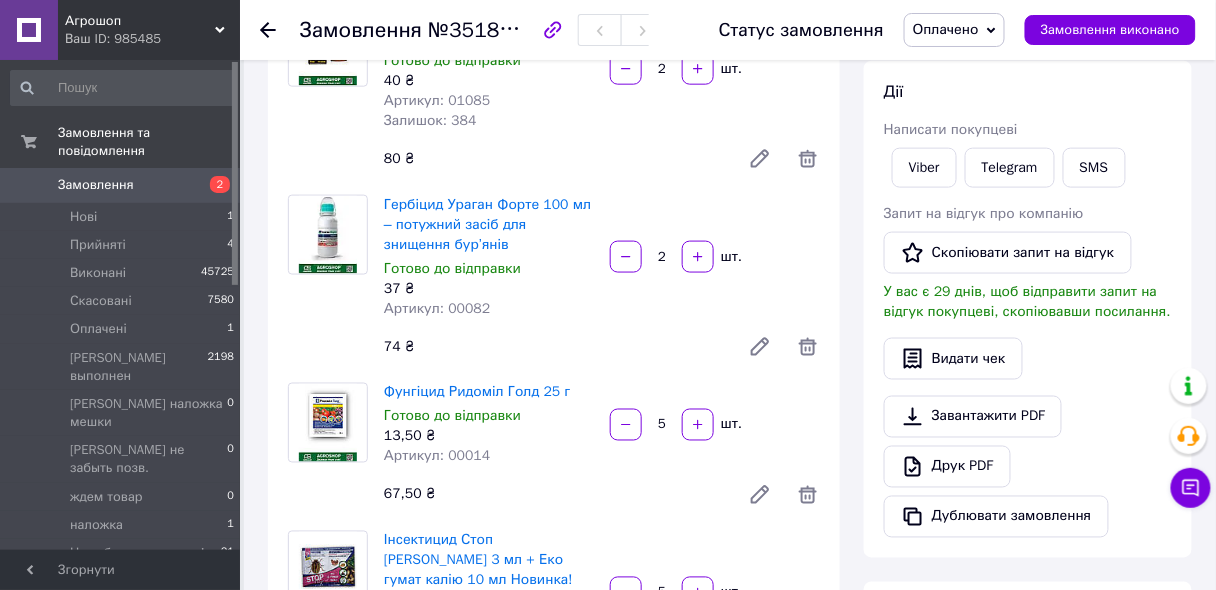 click on "Артикул: 00082" at bounding box center (437, 308) 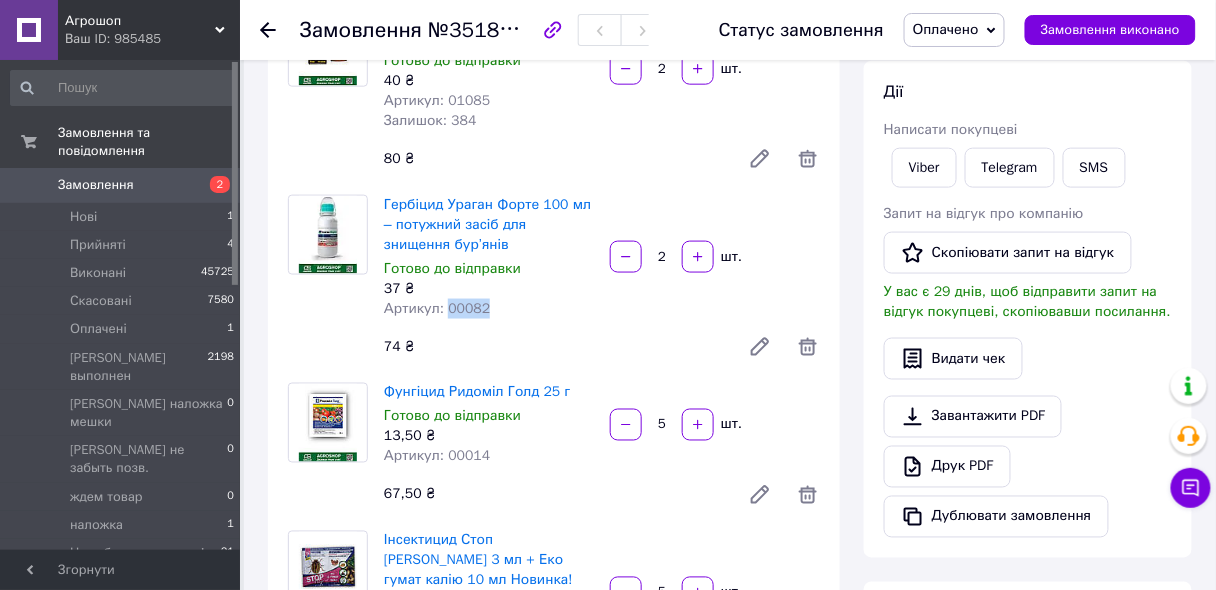 click on "Артикул: 00082" at bounding box center (437, 308) 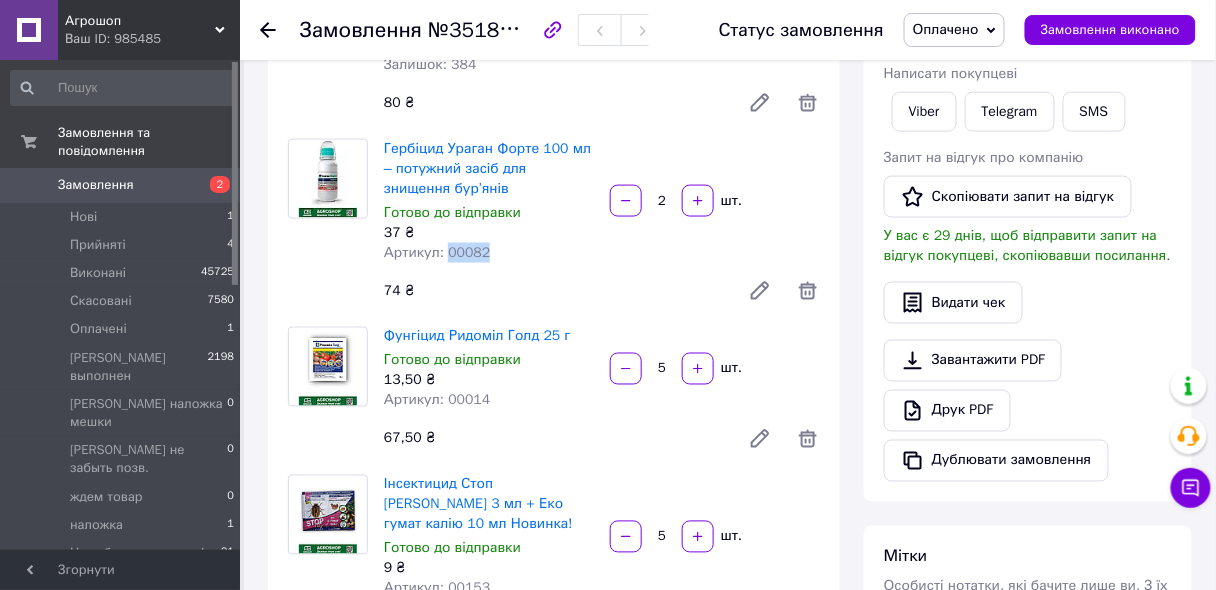 scroll, scrollTop: 800, scrollLeft: 0, axis: vertical 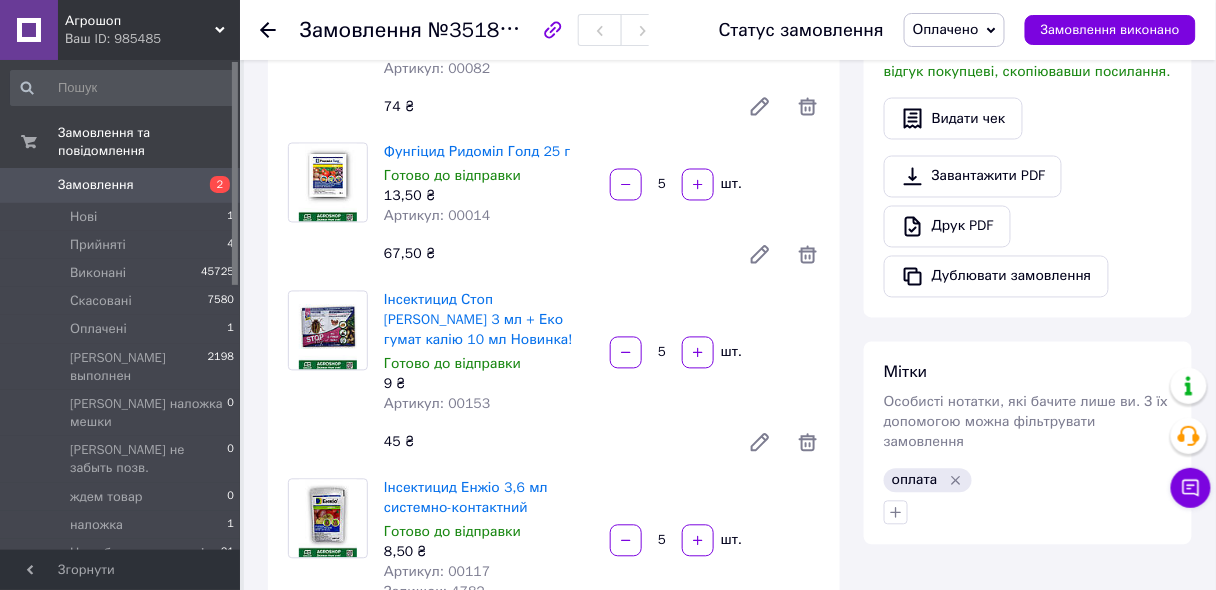 click on "Артикул: 00014" at bounding box center (437, 216) 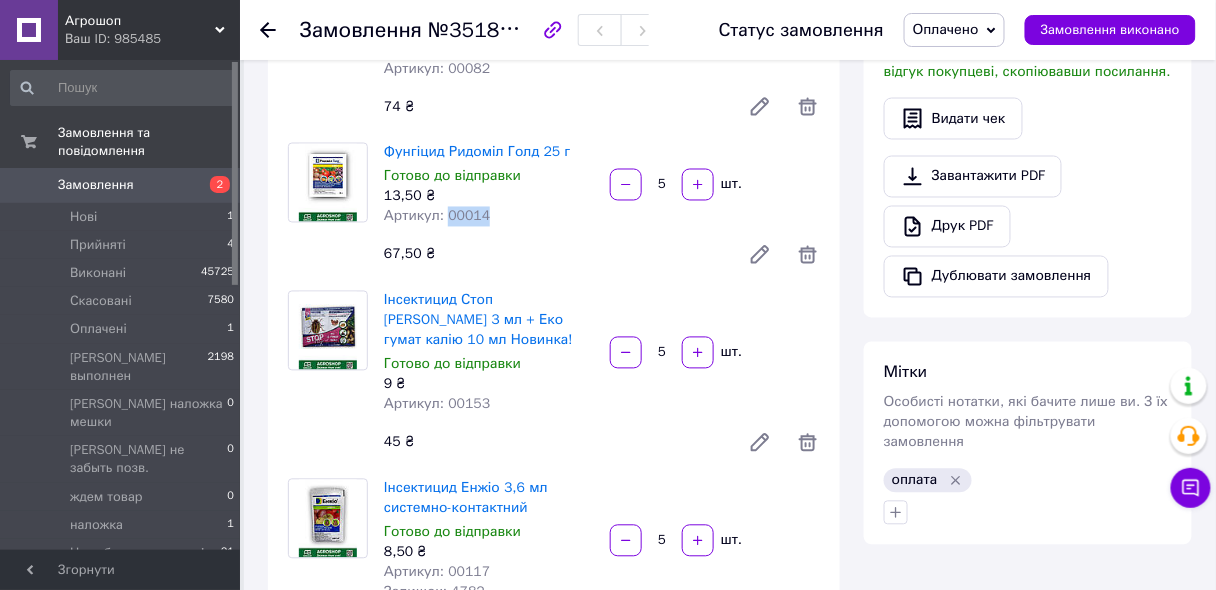 click on "Артикул: 00014" at bounding box center [437, 216] 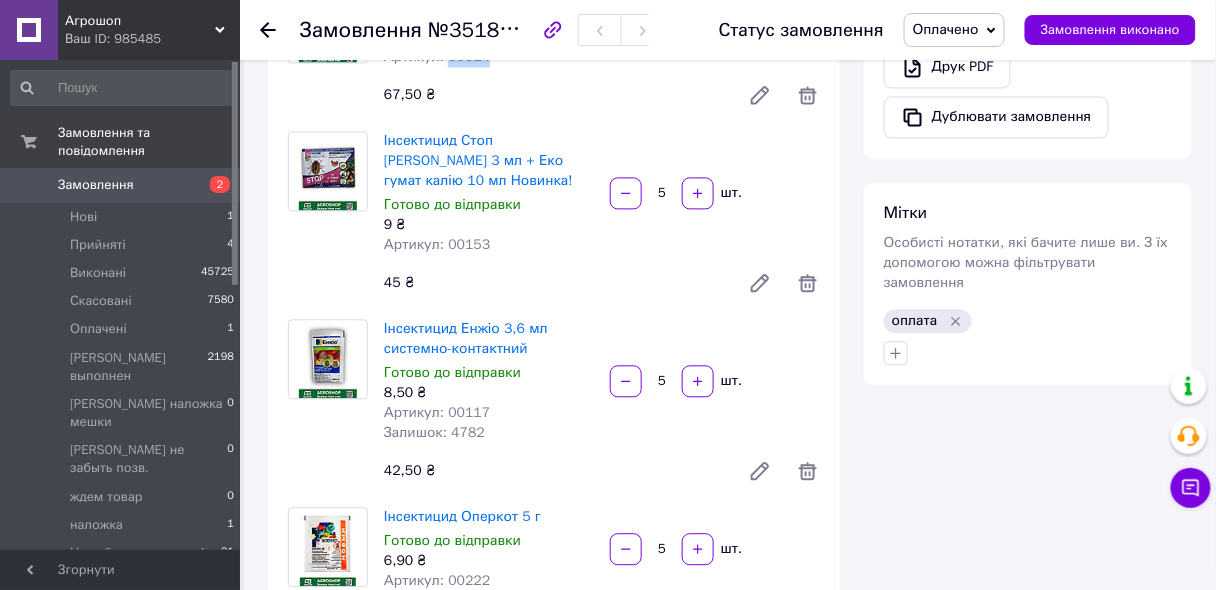 scroll, scrollTop: 1040, scrollLeft: 0, axis: vertical 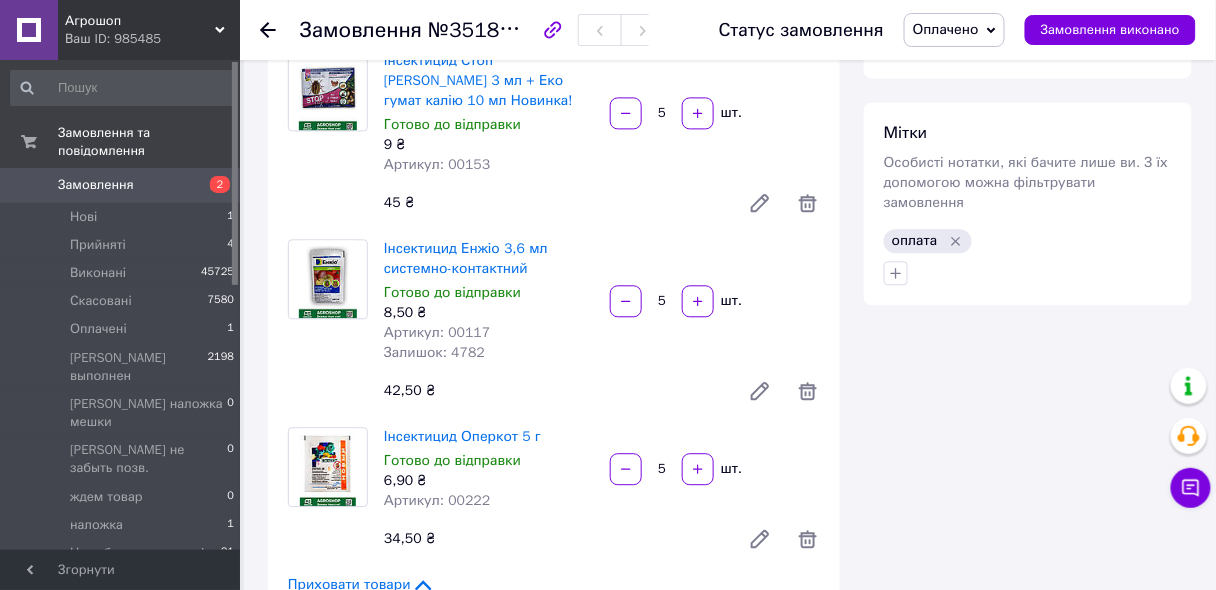 click on "Артикул: 00153" at bounding box center (437, 164) 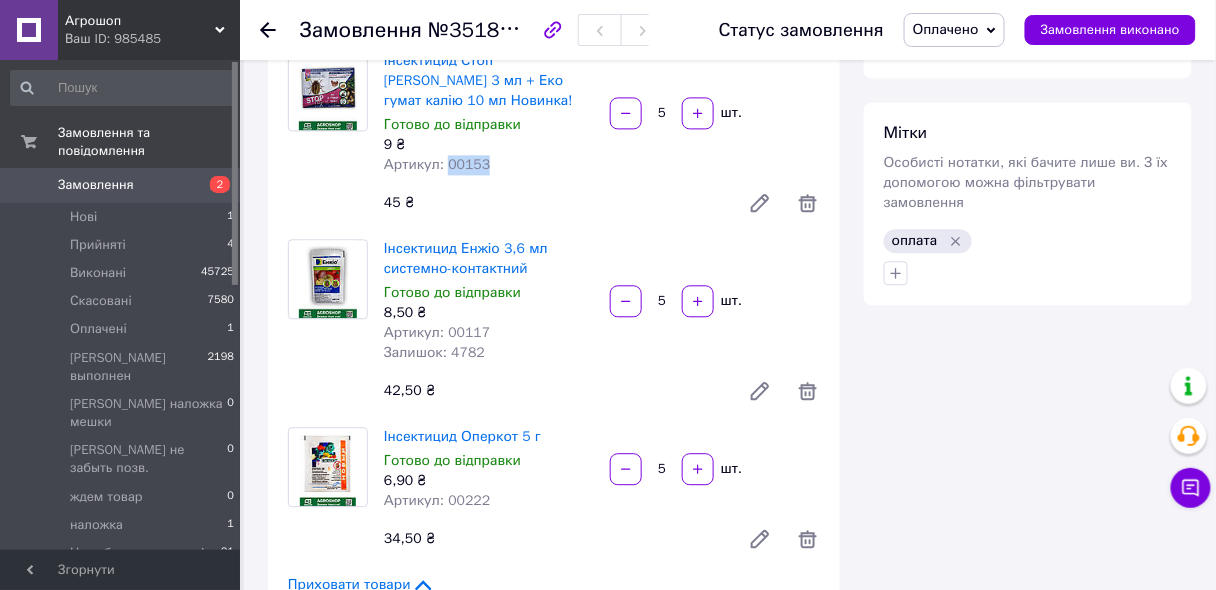 click on "Артикул: 00153" at bounding box center [437, 164] 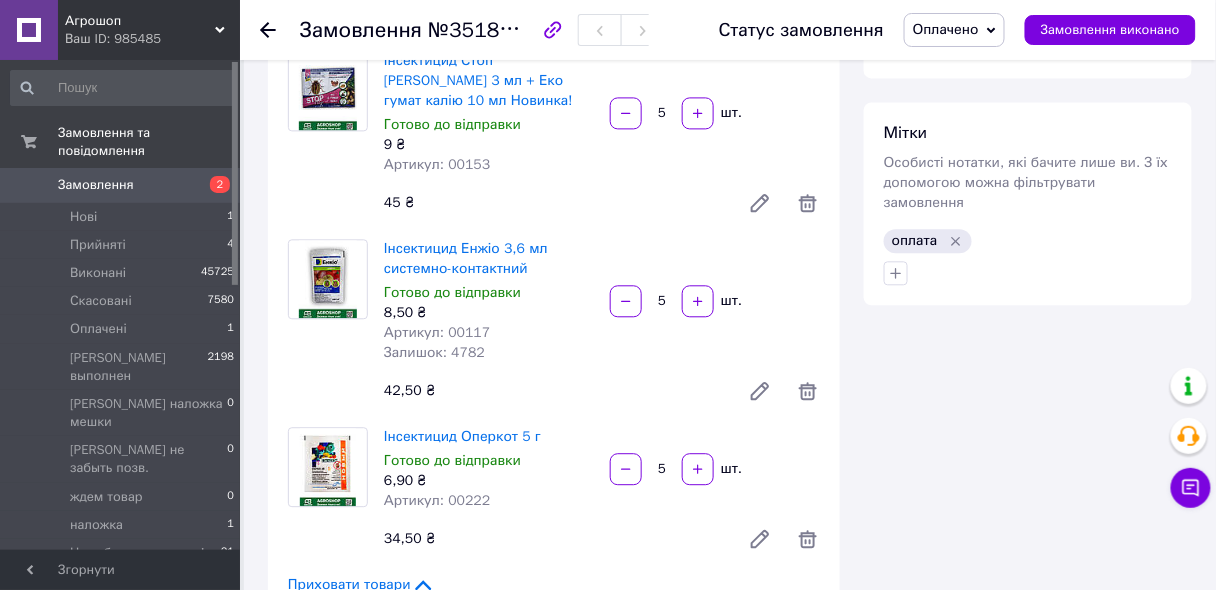 click on "Артикул: 00117" at bounding box center [437, 332] 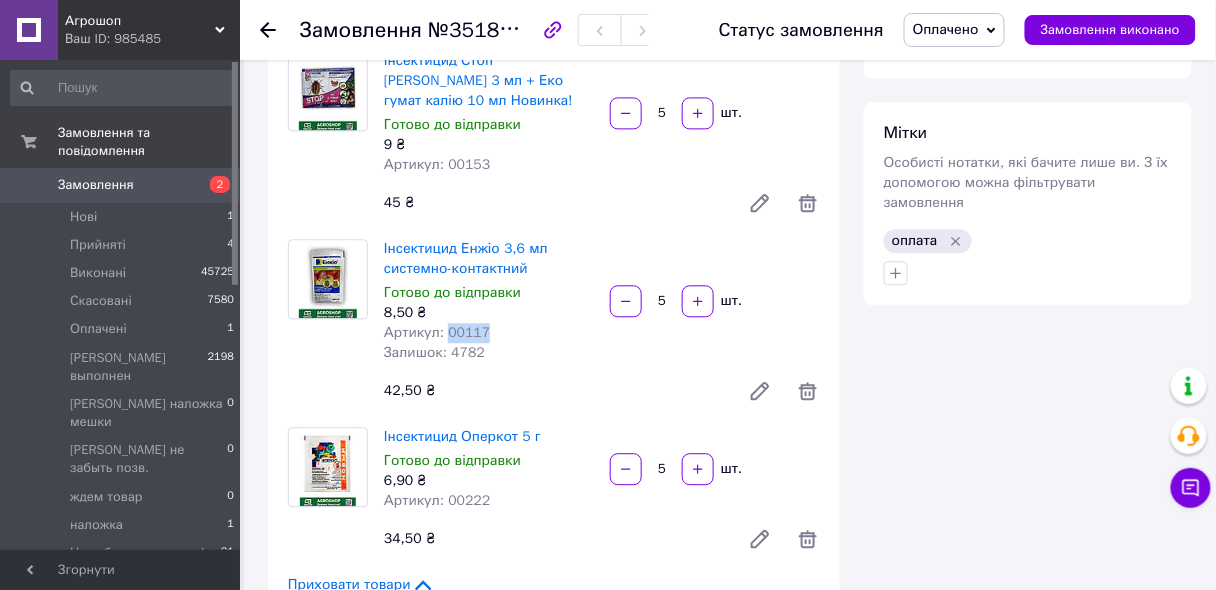 click on "Артикул: 00117" at bounding box center [437, 332] 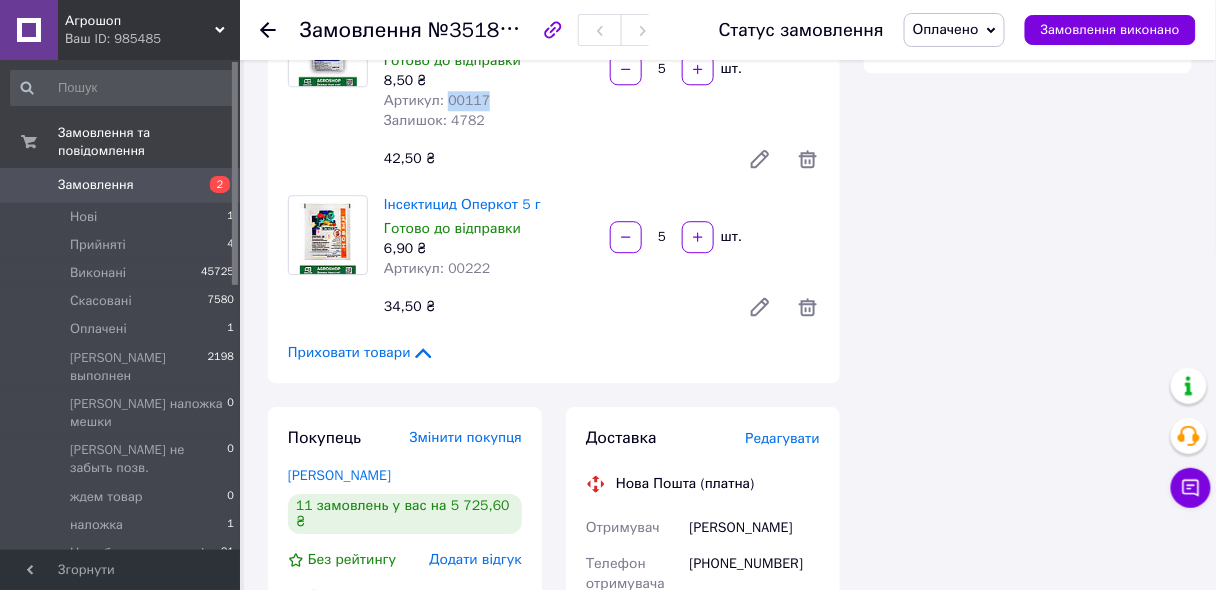scroll, scrollTop: 1280, scrollLeft: 0, axis: vertical 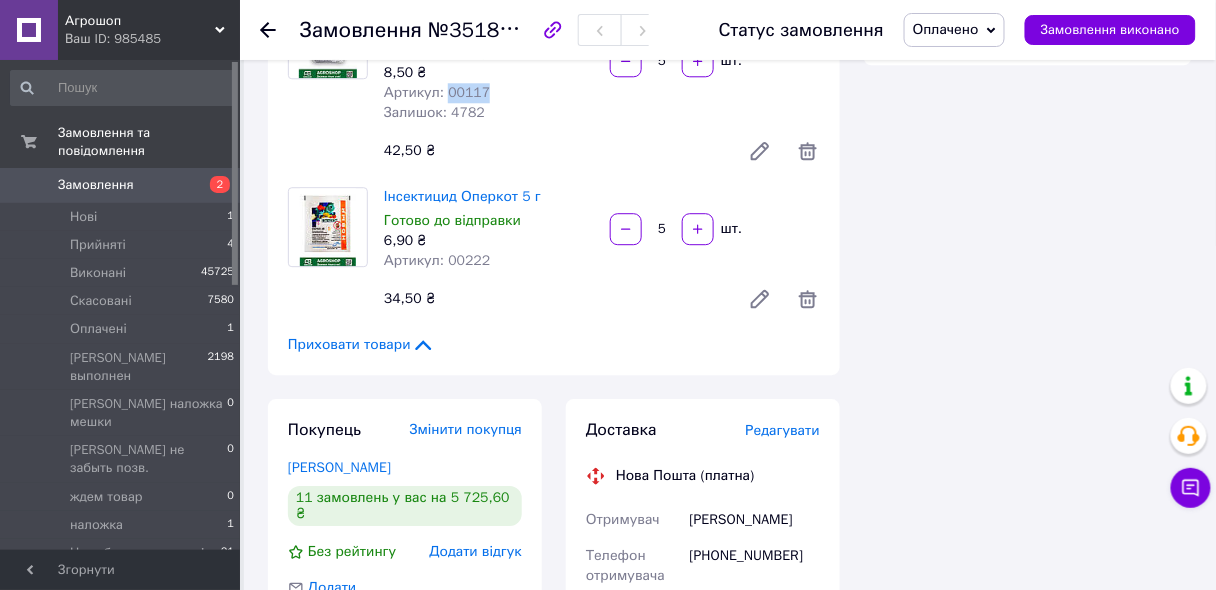 click on "Артикул: 00222" at bounding box center (437, 260) 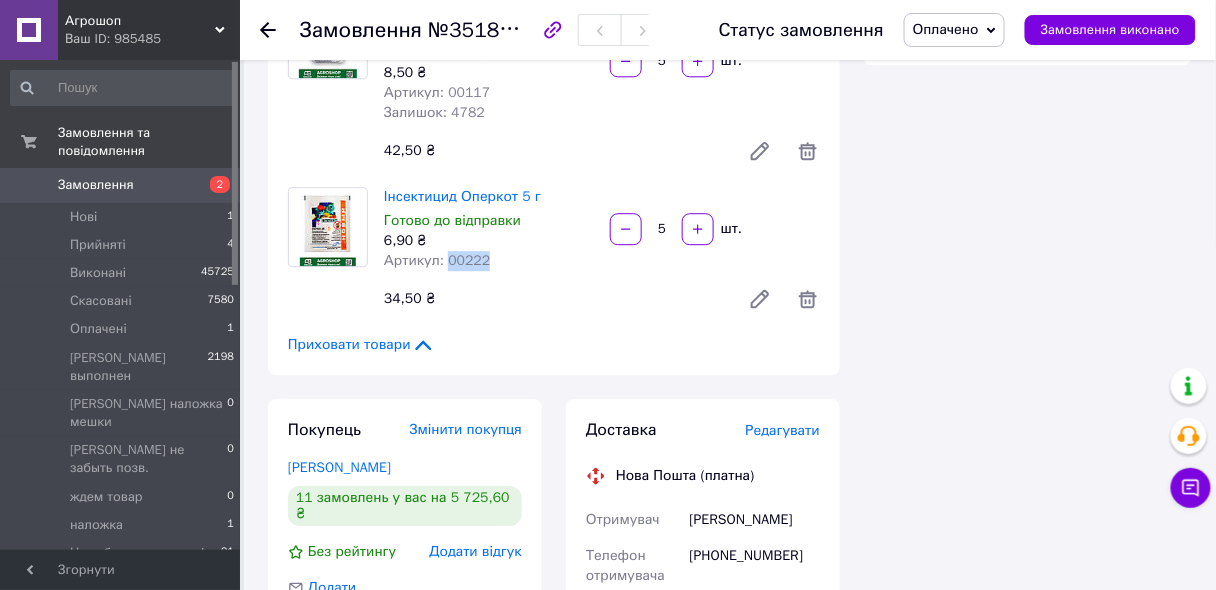 click on "Артикул: 00222" at bounding box center [437, 260] 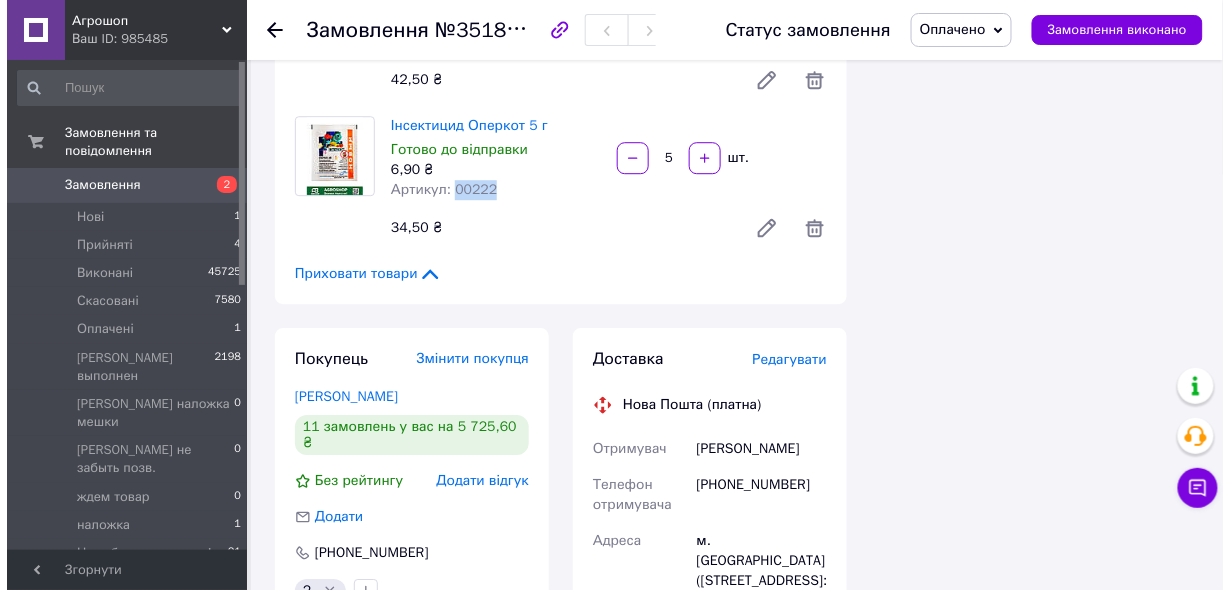 scroll, scrollTop: 1520, scrollLeft: 0, axis: vertical 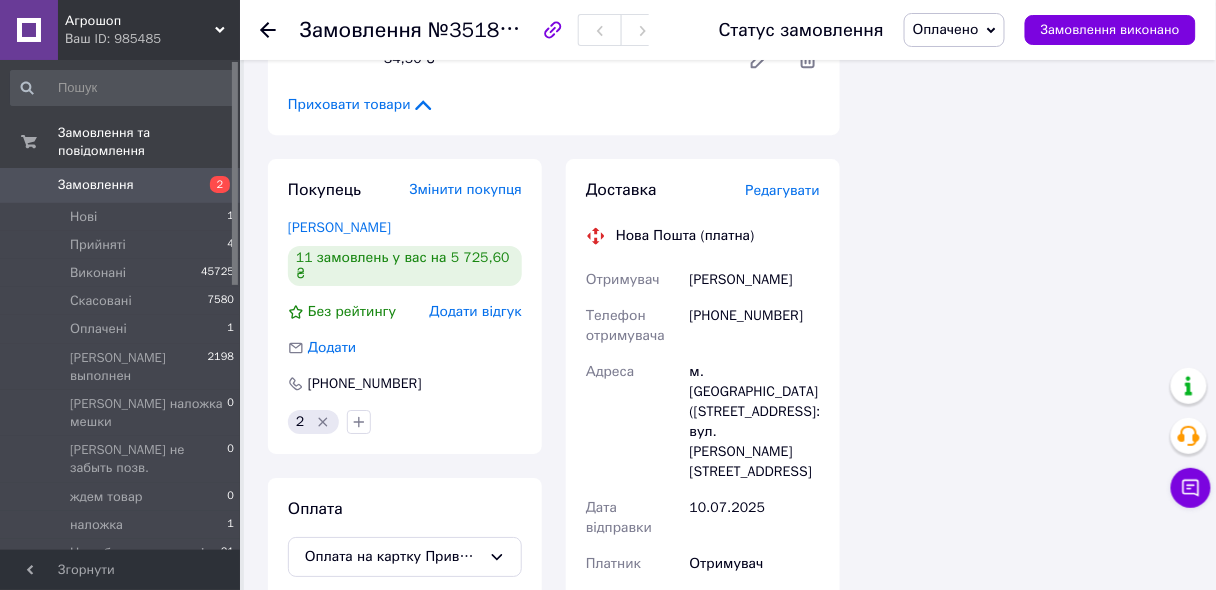 click on "Редагувати" at bounding box center (783, 190) 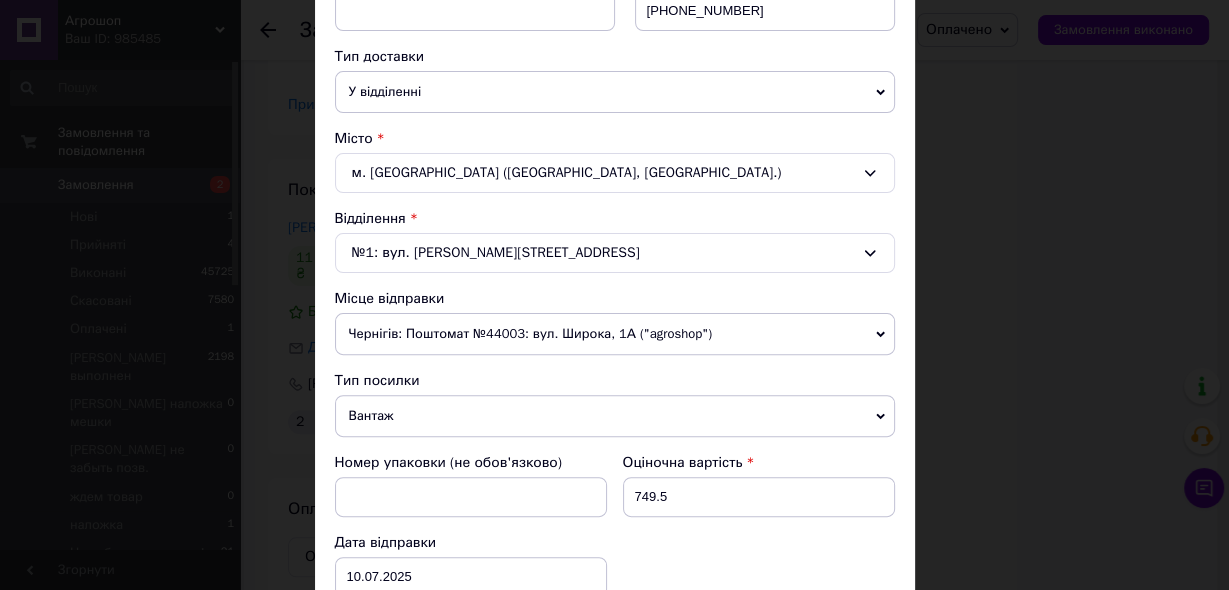 scroll, scrollTop: 480, scrollLeft: 0, axis: vertical 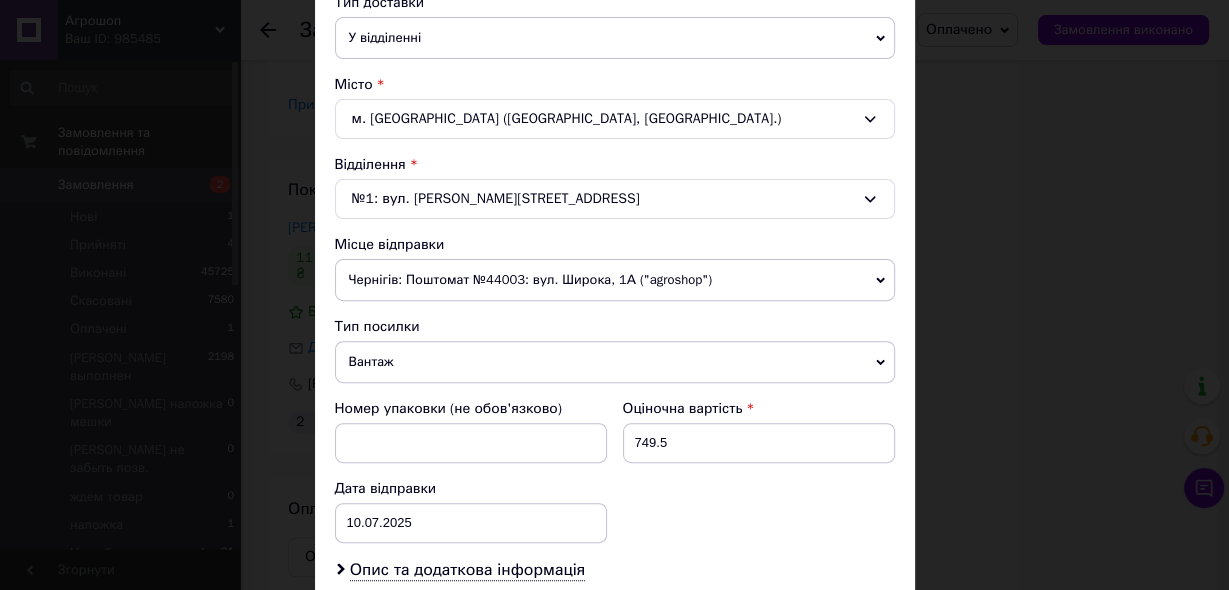 click on "Чернігів: Поштомат №44003: вул. Широка, 1А ("agroshop")" at bounding box center [615, 280] 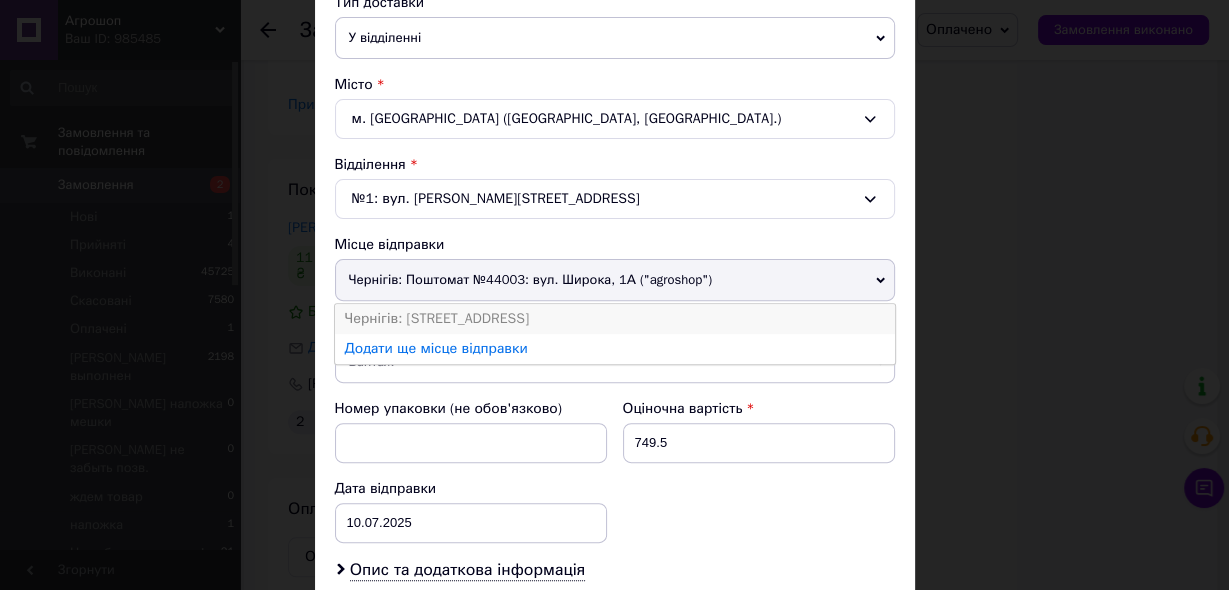 click on "Чернігів: Широка вул. д.1" at bounding box center [615, 319] 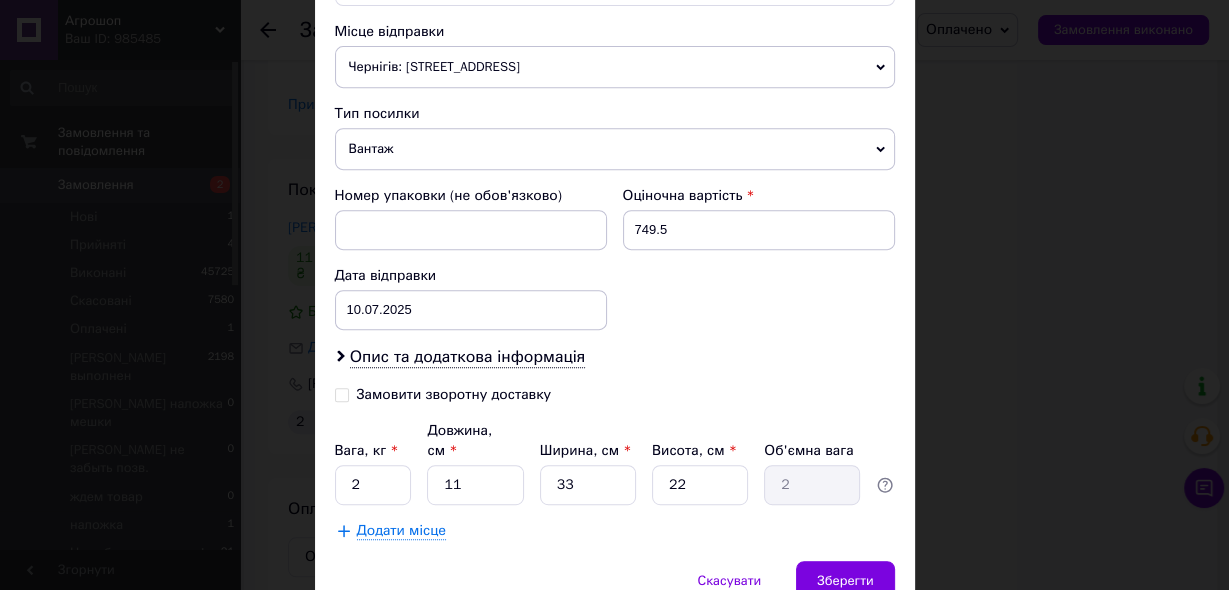 scroll, scrollTop: 720, scrollLeft: 0, axis: vertical 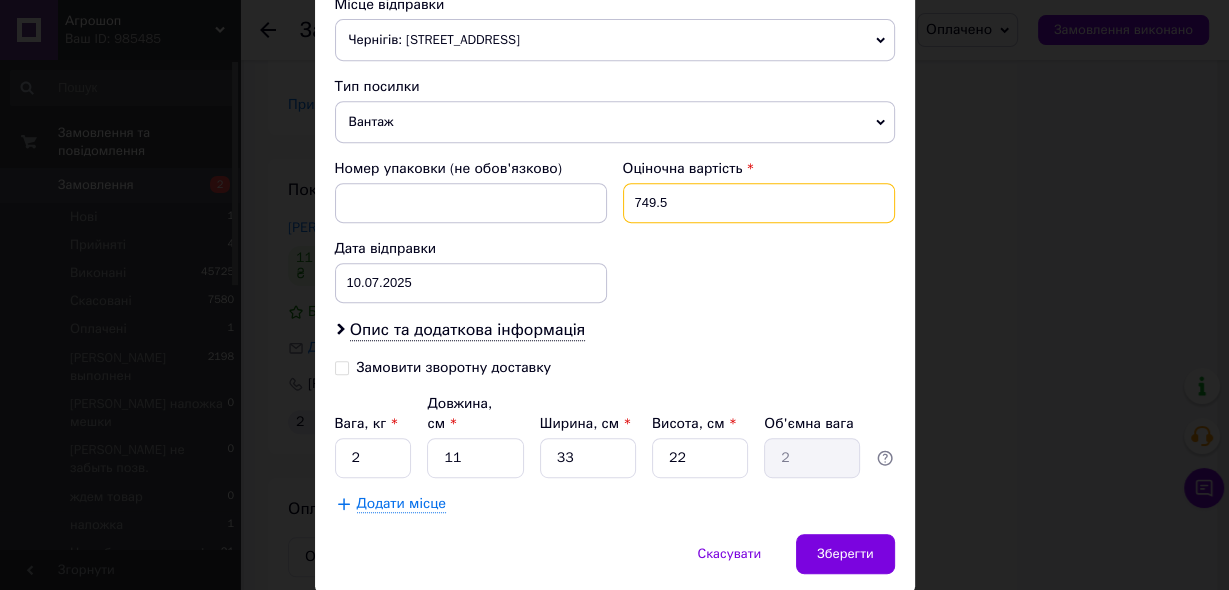 click on "749.5" at bounding box center (759, 203) 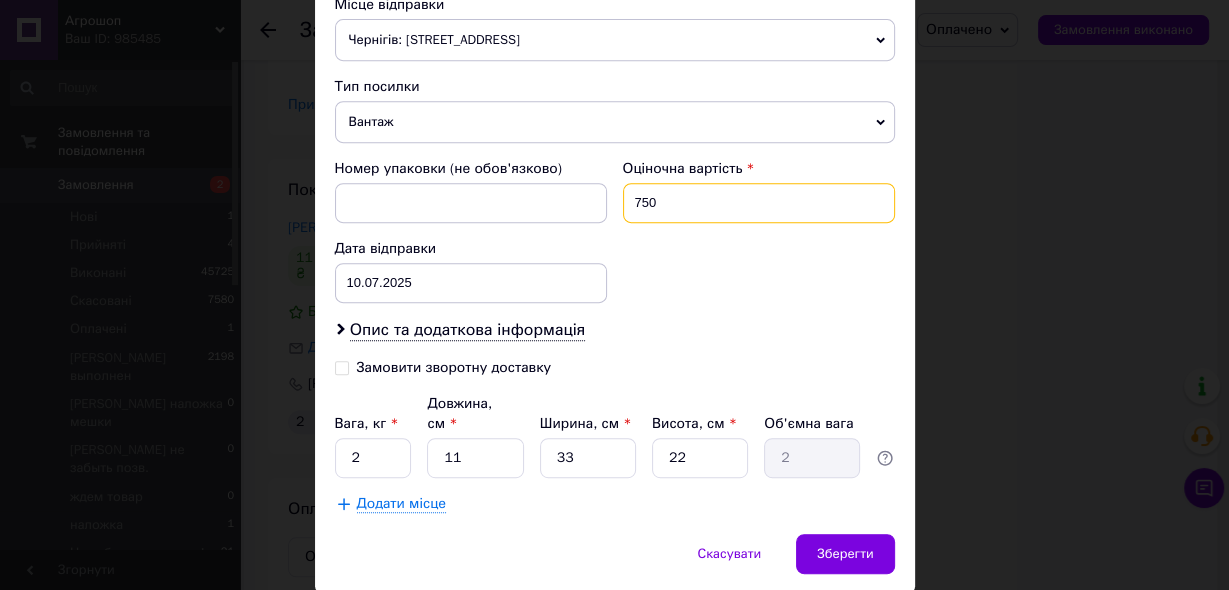 type on "750" 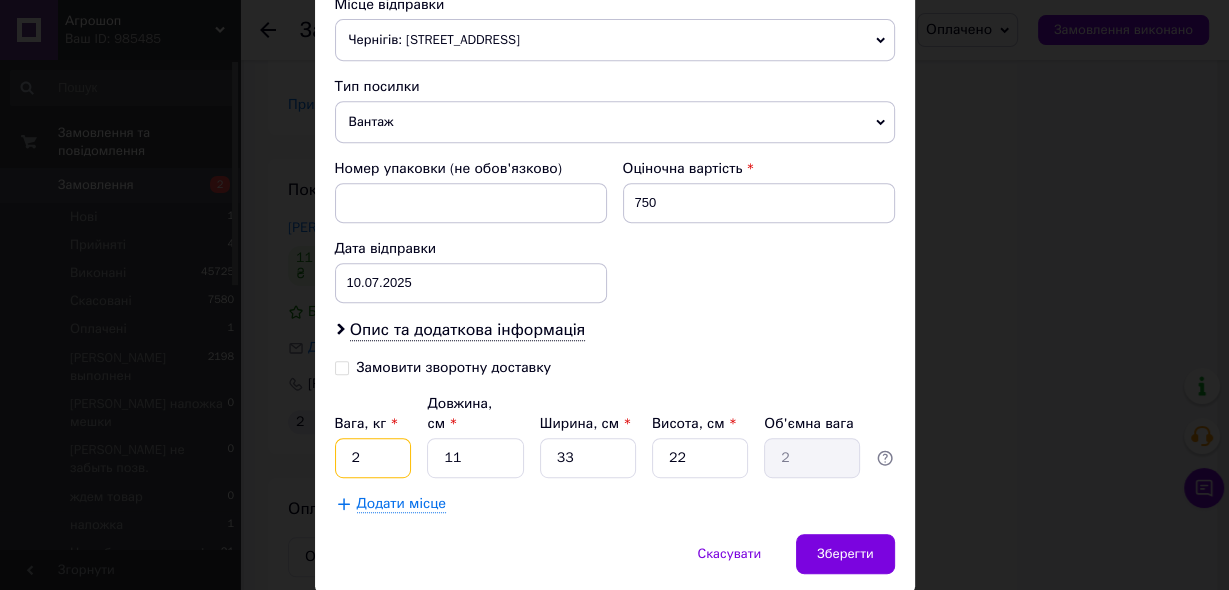 click on "2" at bounding box center [373, 458] 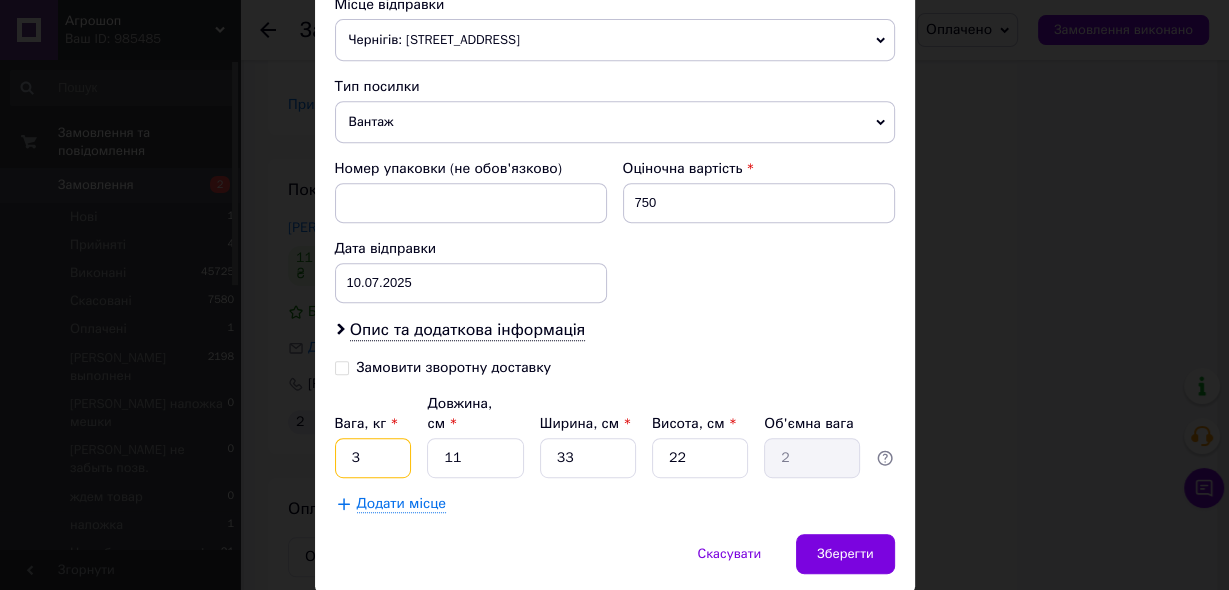type on "3" 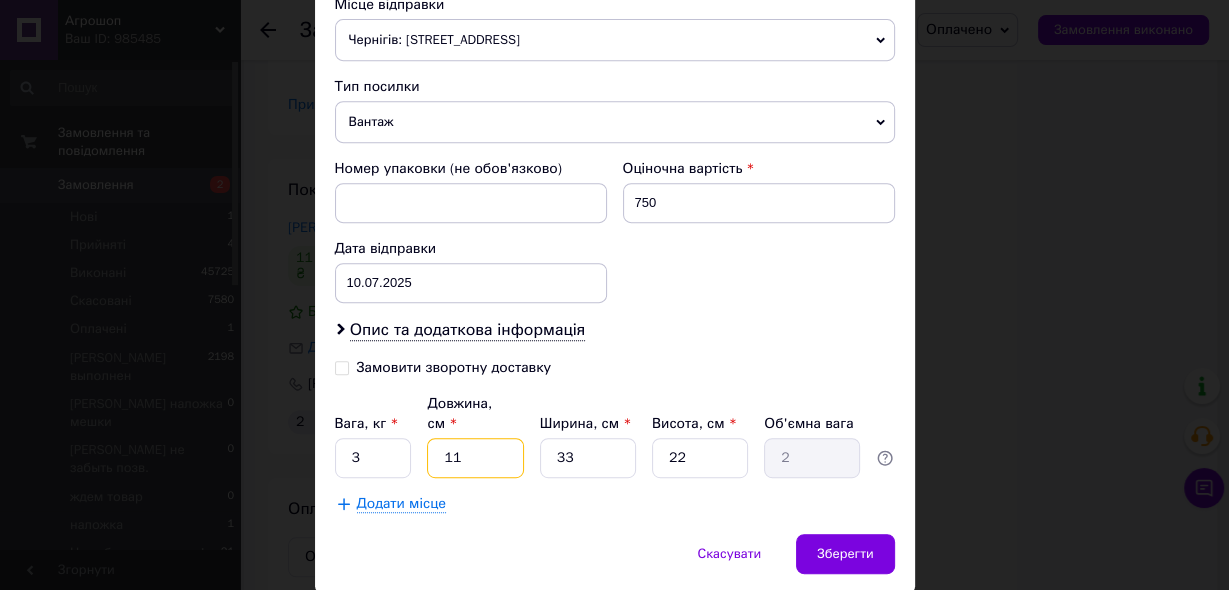 type on "2" 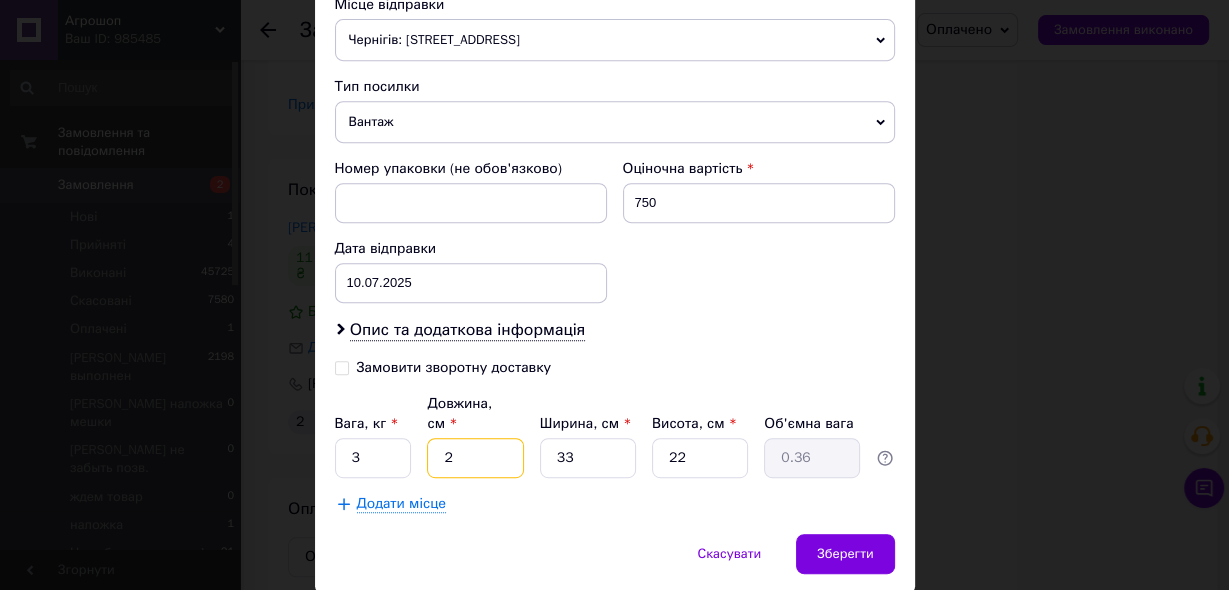 type on "22" 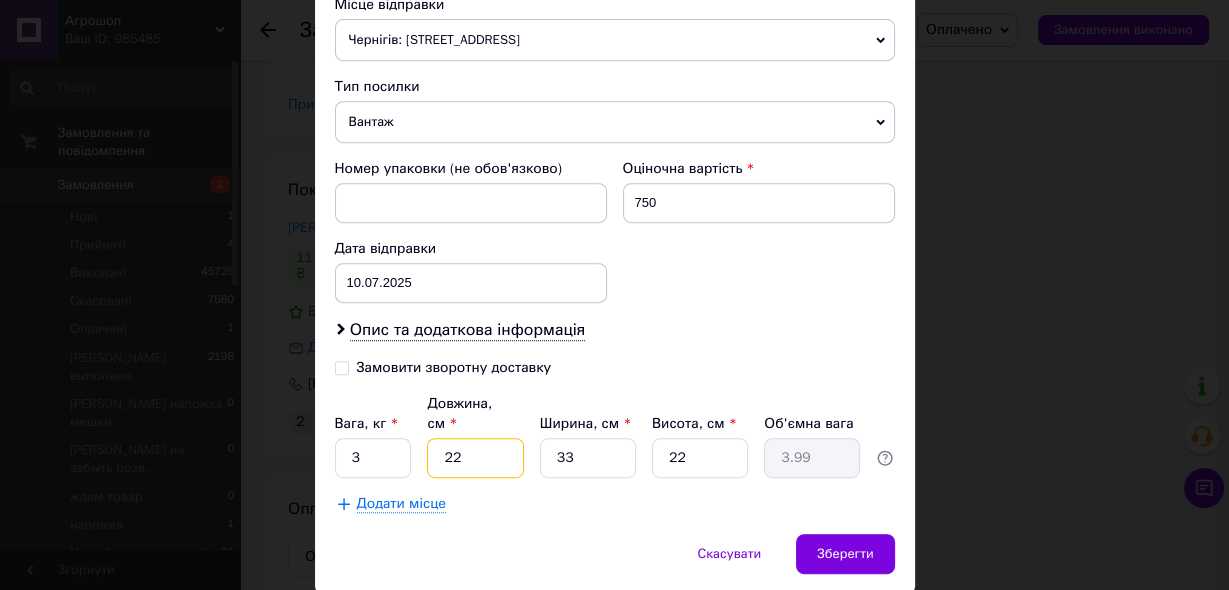type on "2" 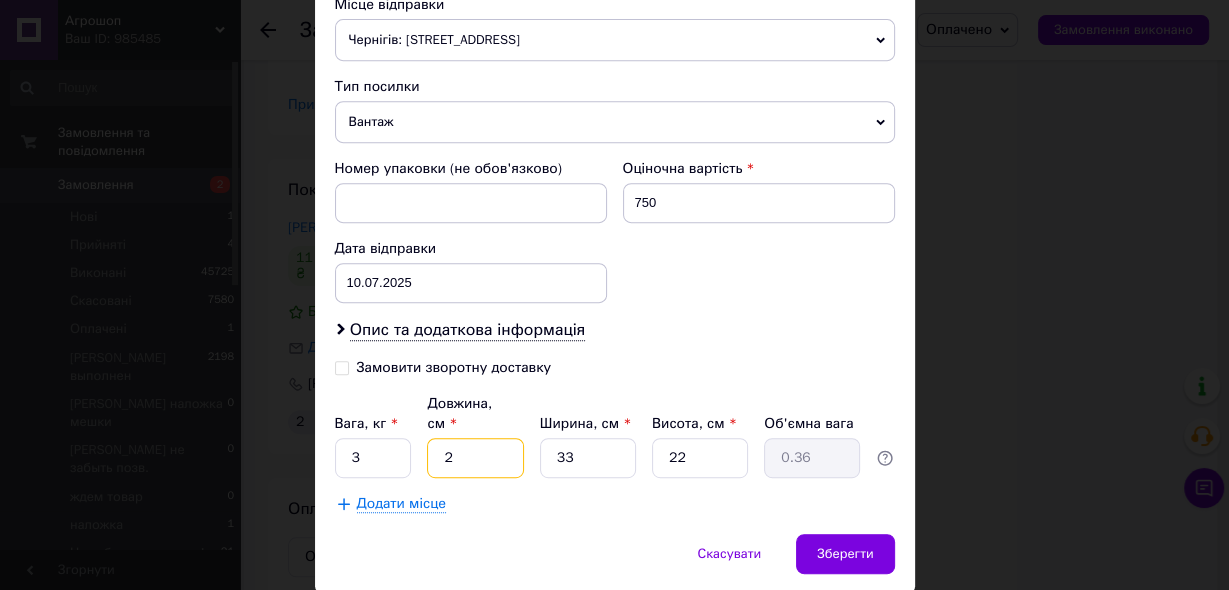 type on "20" 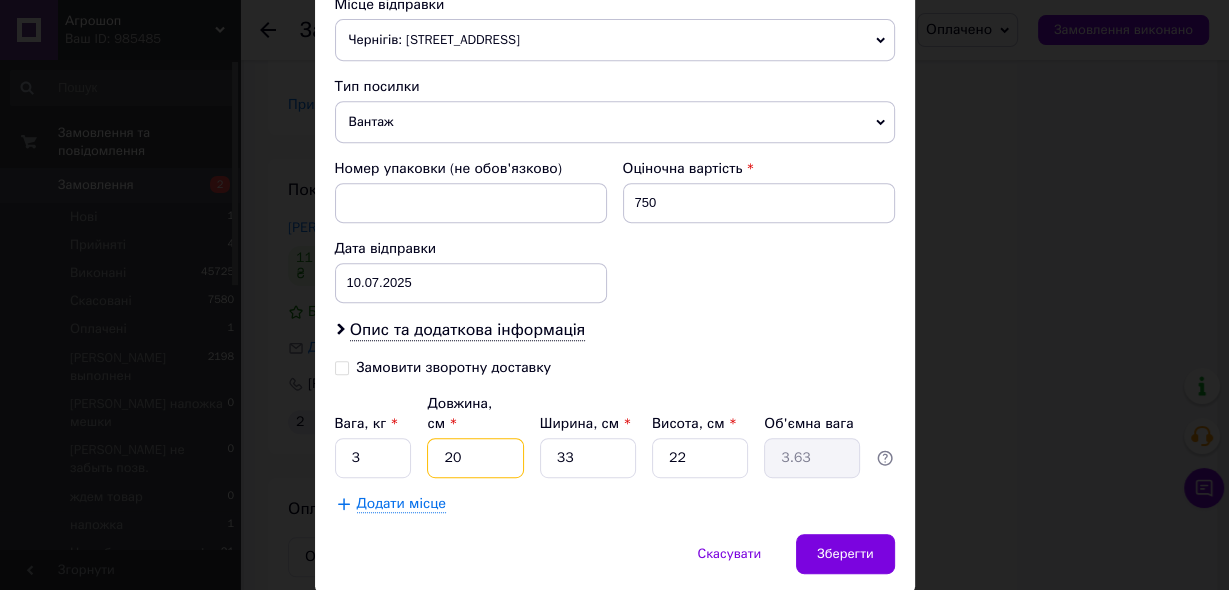 type on "20" 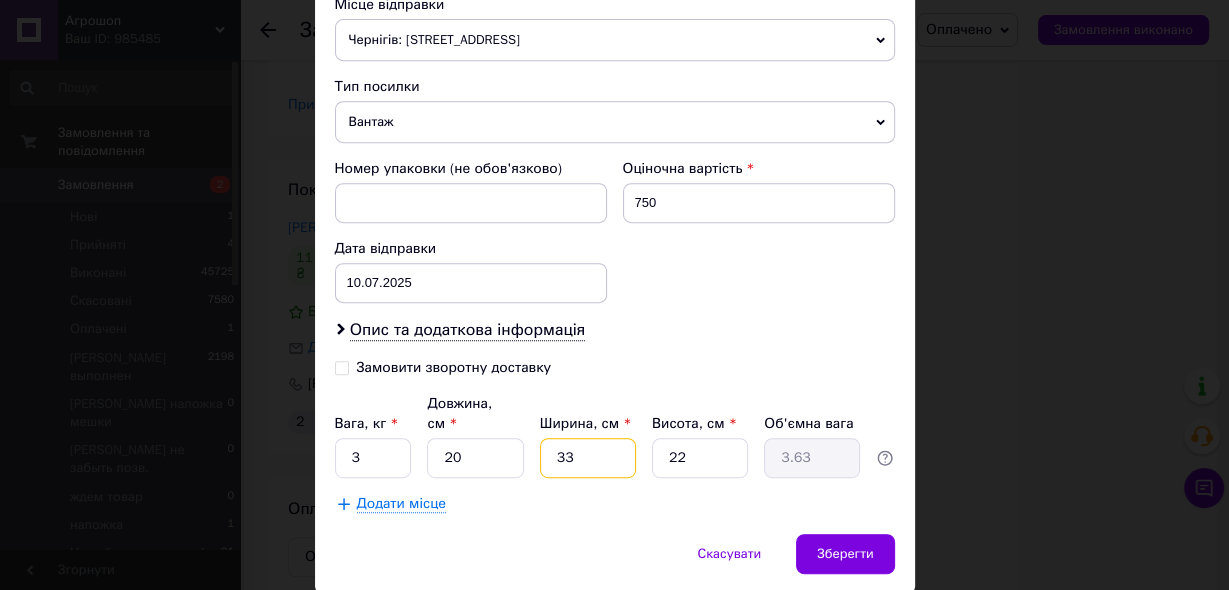 click on "33" at bounding box center (588, 458) 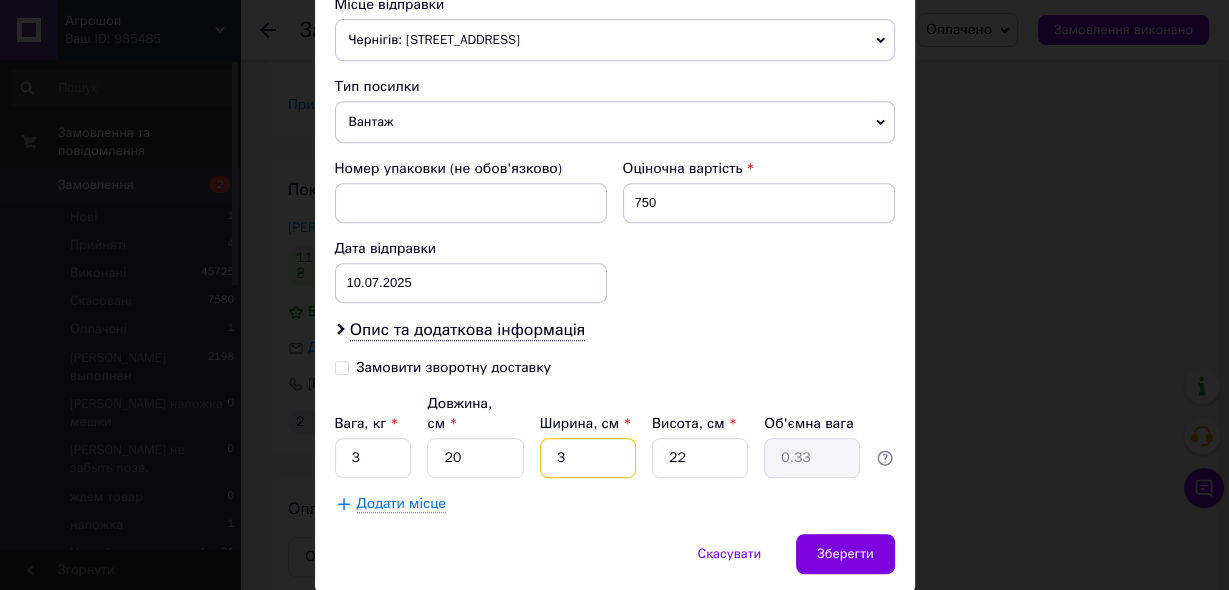 type on "30" 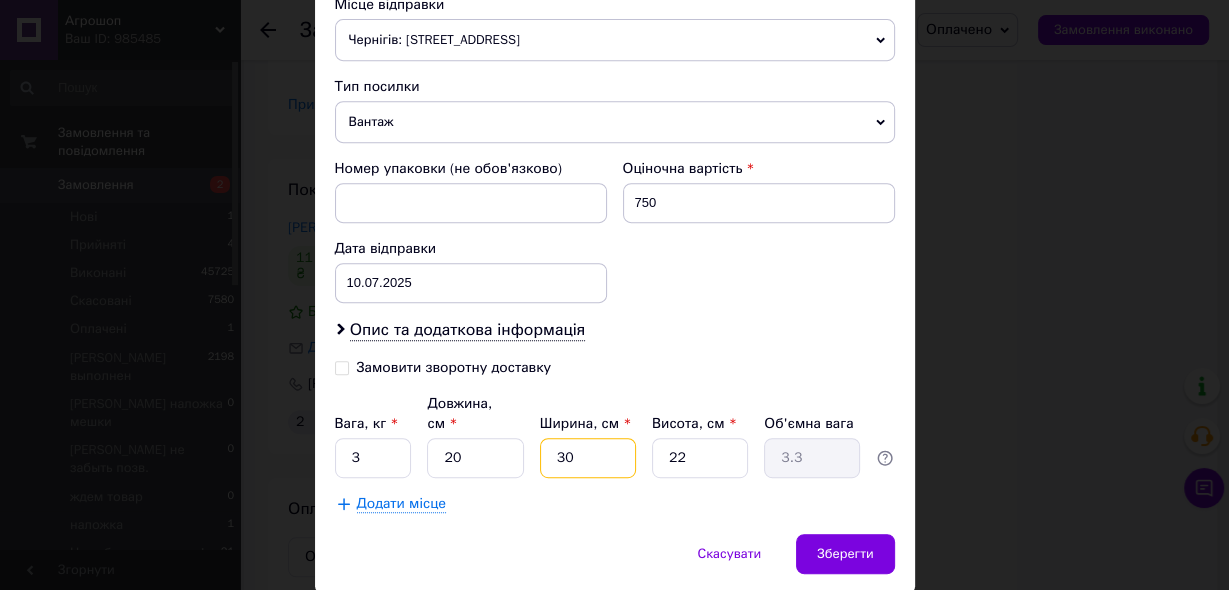 type on "30" 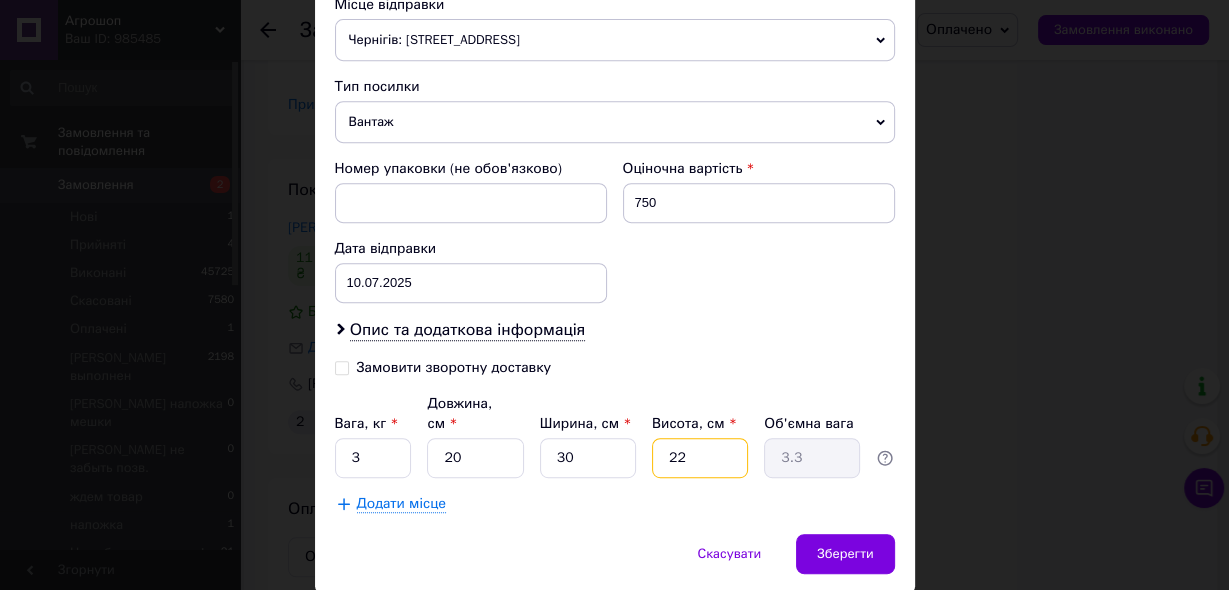 type on "2" 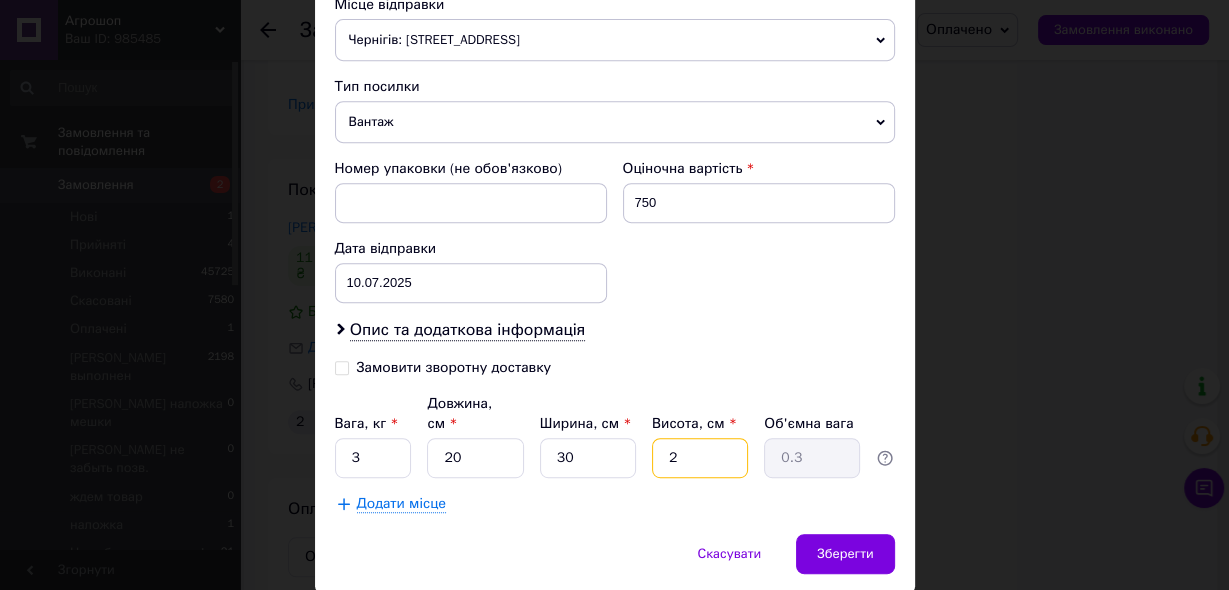type on "20" 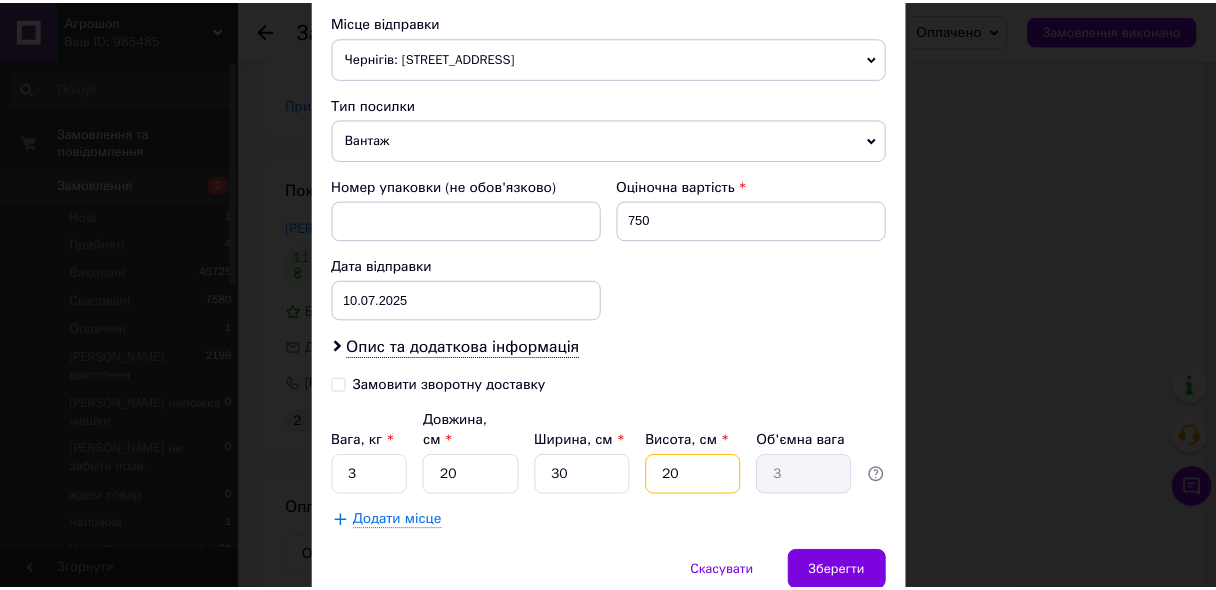 scroll, scrollTop: 764, scrollLeft: 0, axis: vertical 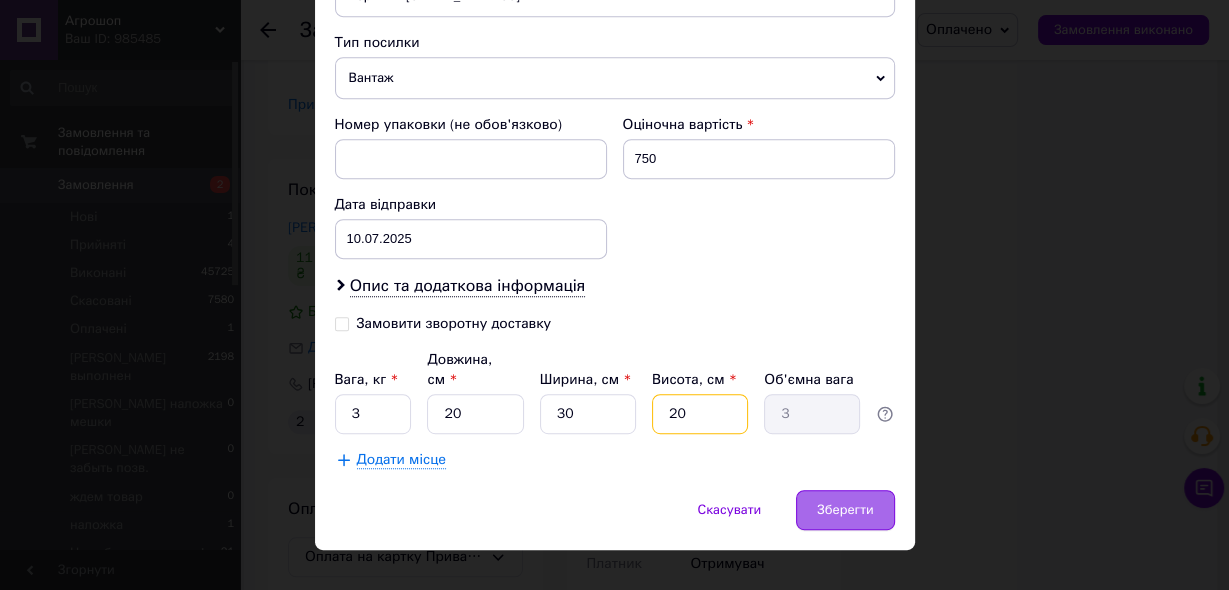 type on "20" 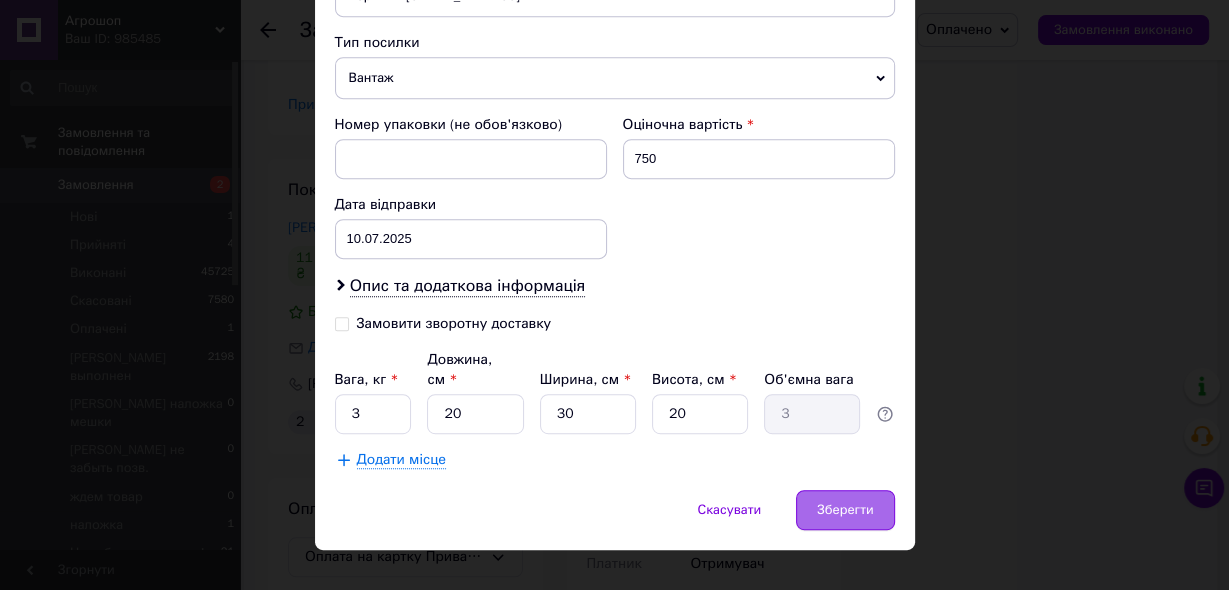 click on "Зберегти" at bounding box center (845, 510) 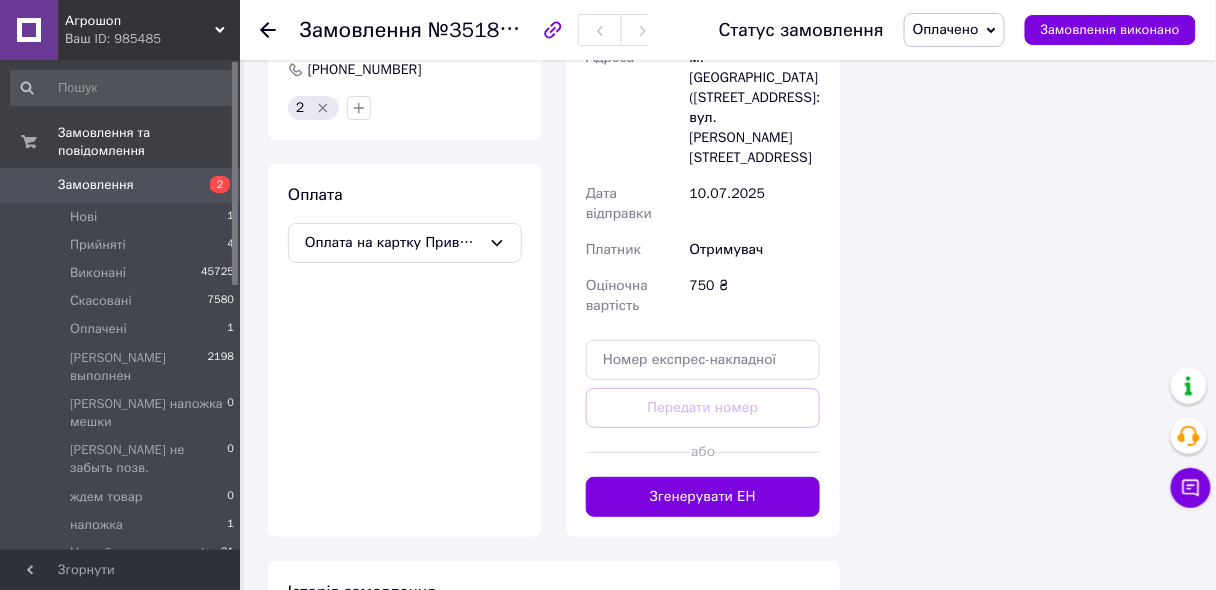scroll, scrollTop: 2000, scrollLeft: 0, axis: vertical 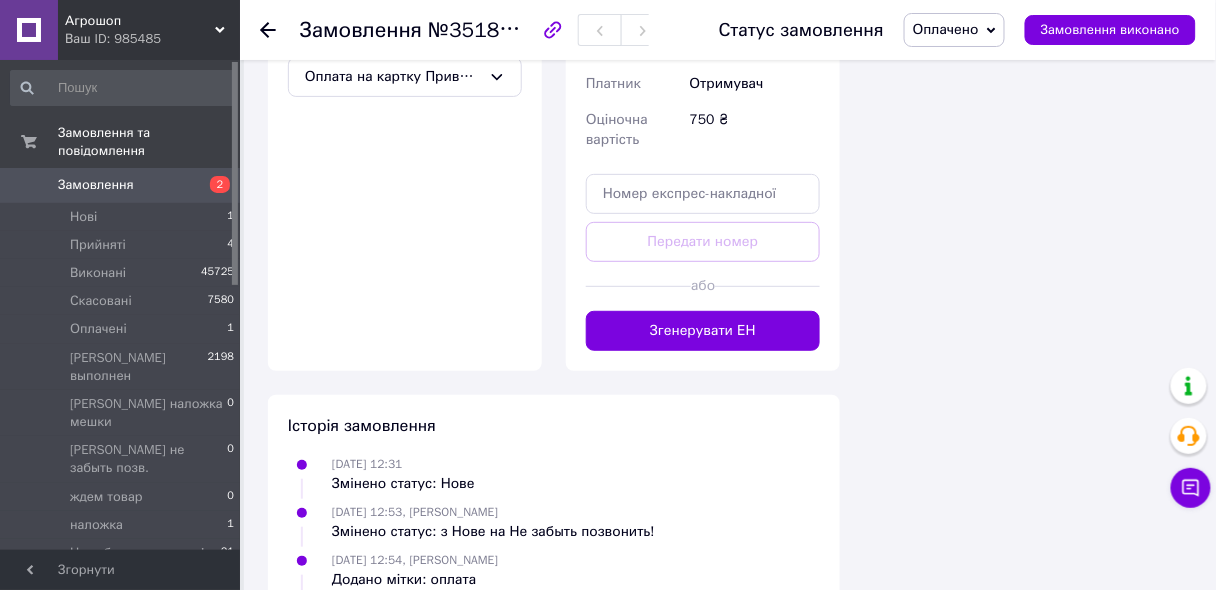 click on "Згенерувати ЕН" at bounding box center (703, 331) 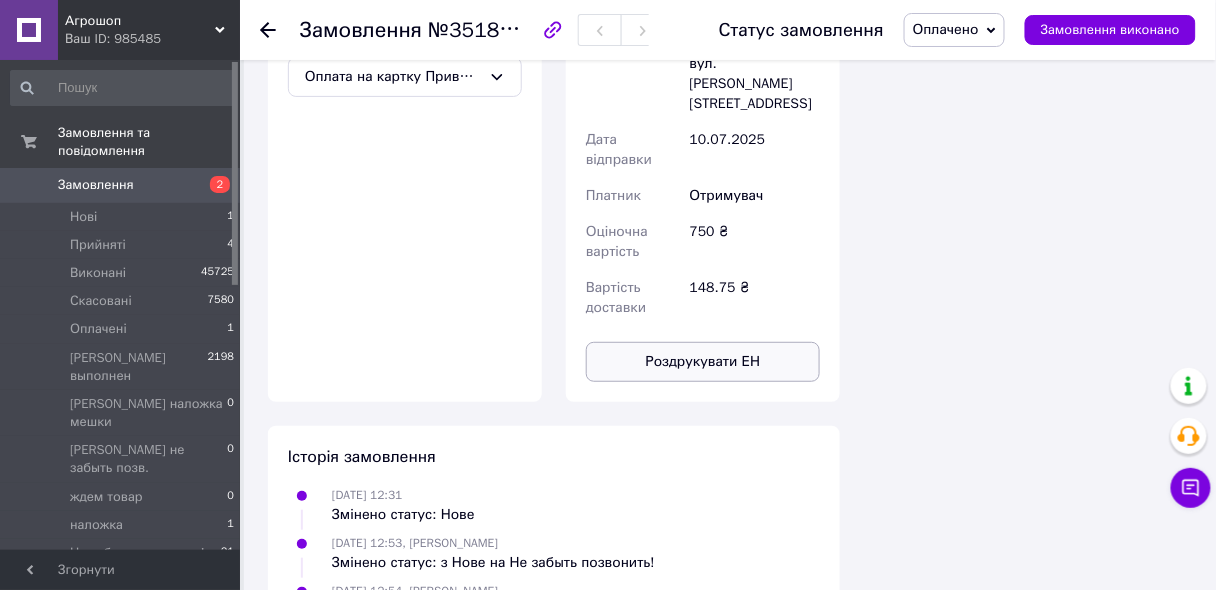 click on "Роздрукувати ЕН" at bounding box center [703, 362] 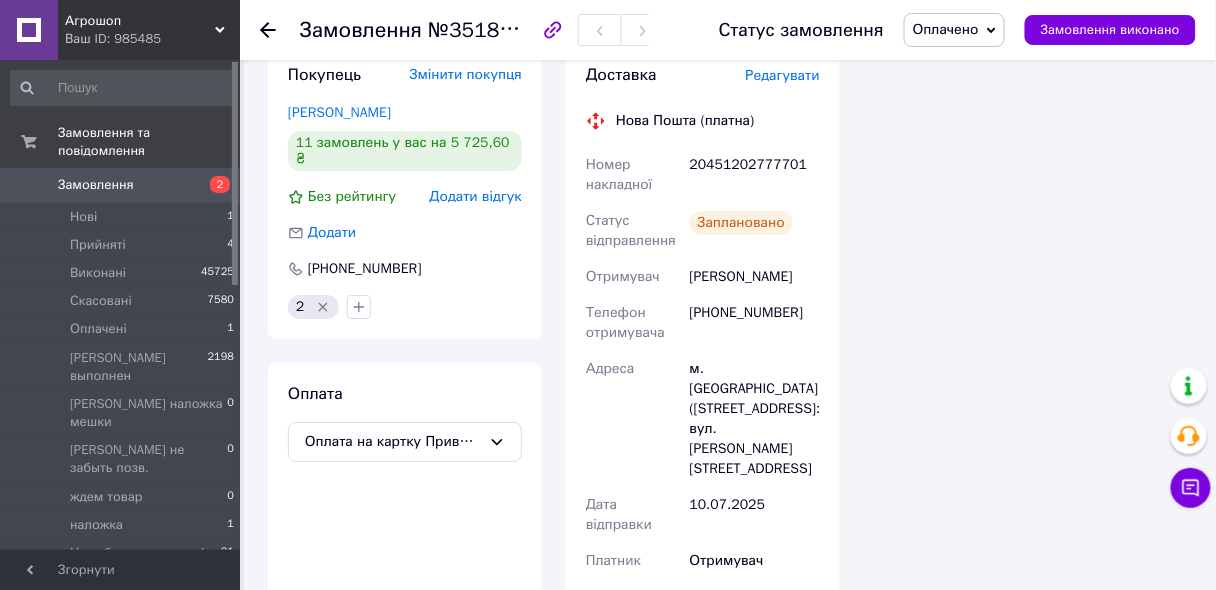 scroll, scrollTop: 1522, scrollLeft: 0, axis: vertical 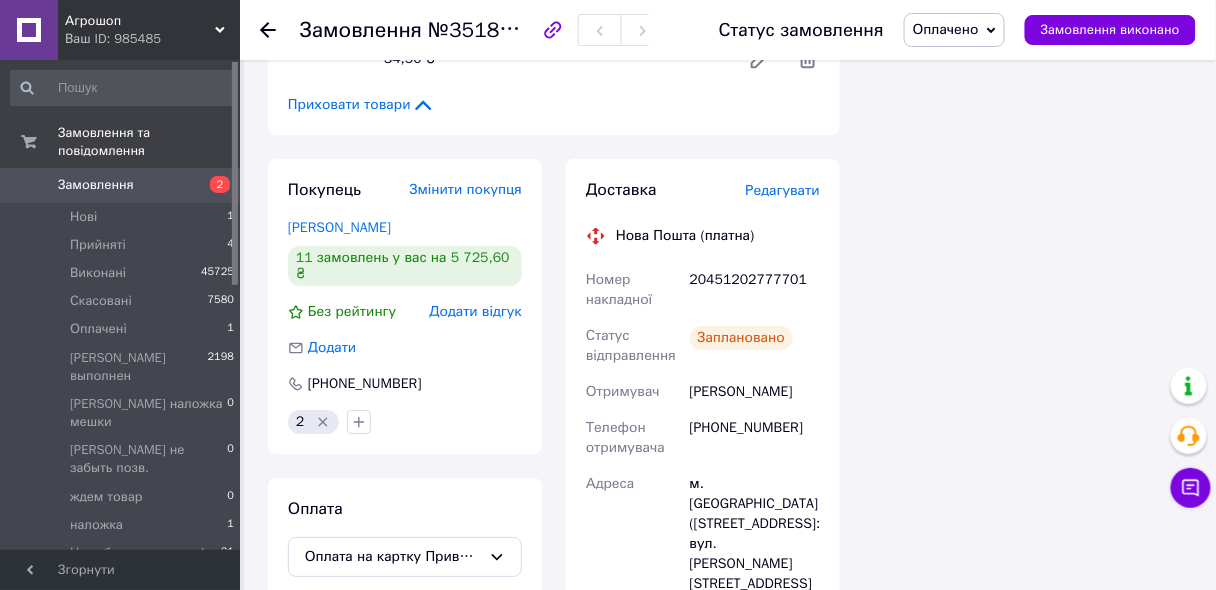 click on "20451202777701" at bounding box center [755, 290] 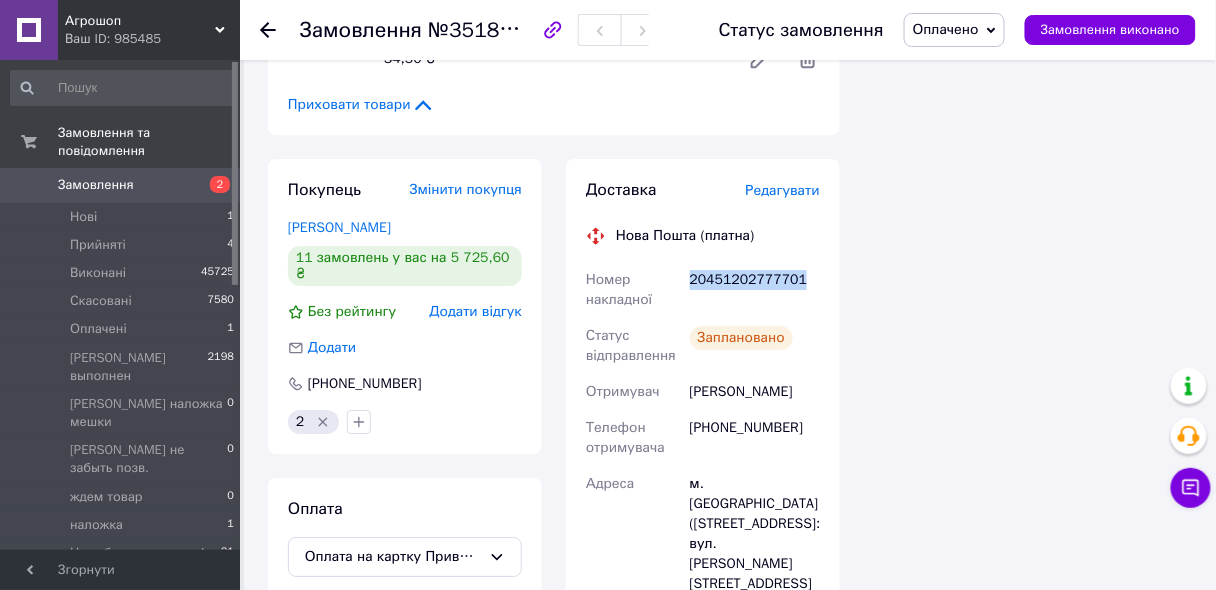click on "20451202777701" at bounding box center [755, 290] 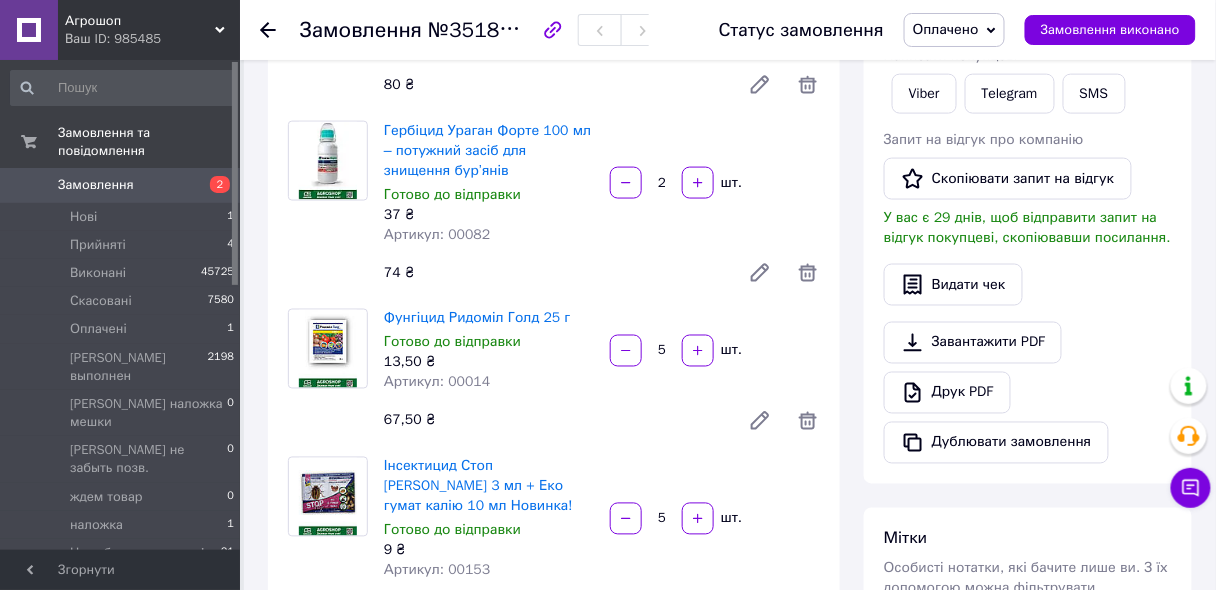 scroll, scrollTop: 320, scrollLeft: 0, axis: vertical 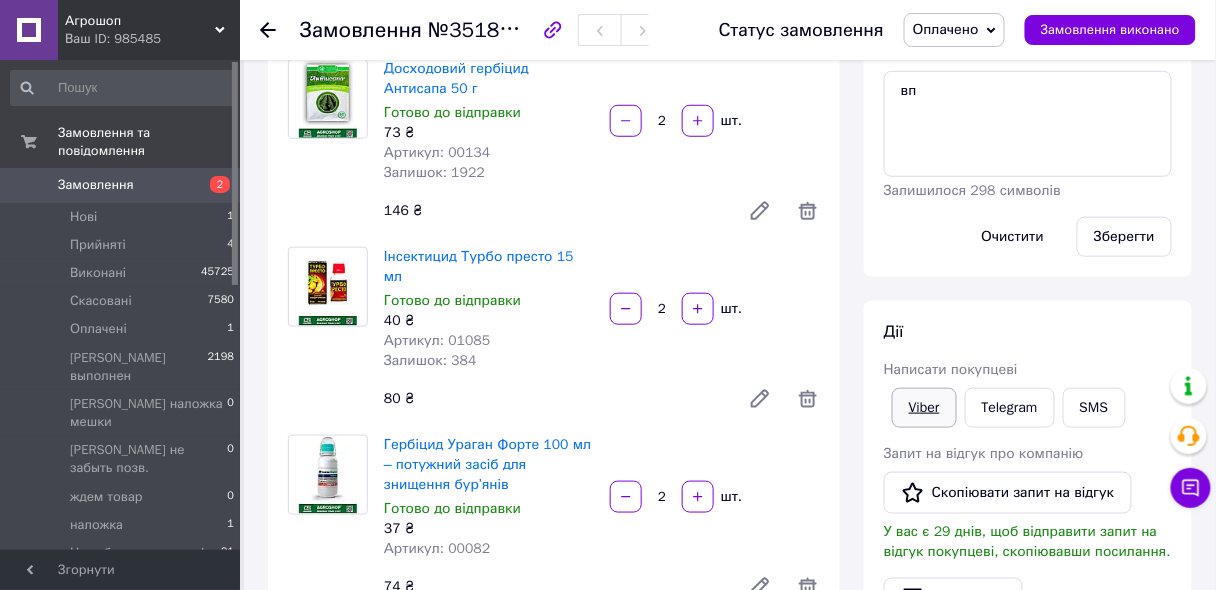 click on "Viber" at bounding box center [924, 408] 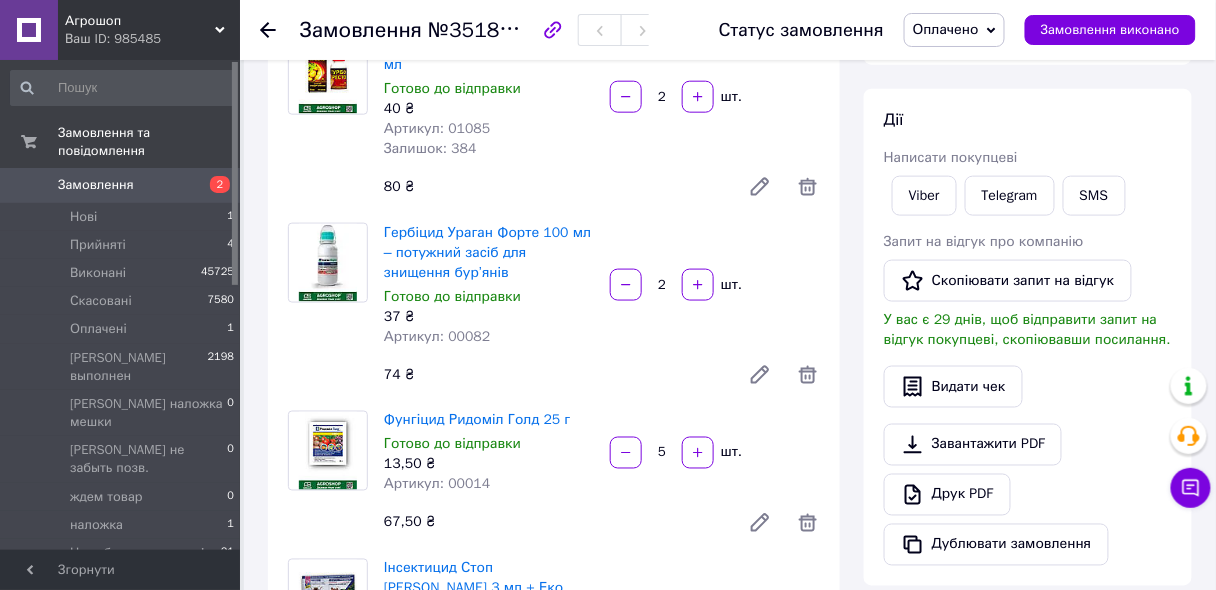 scroll, scrollTop: 560, scrollLeft: 0, axis: vertical 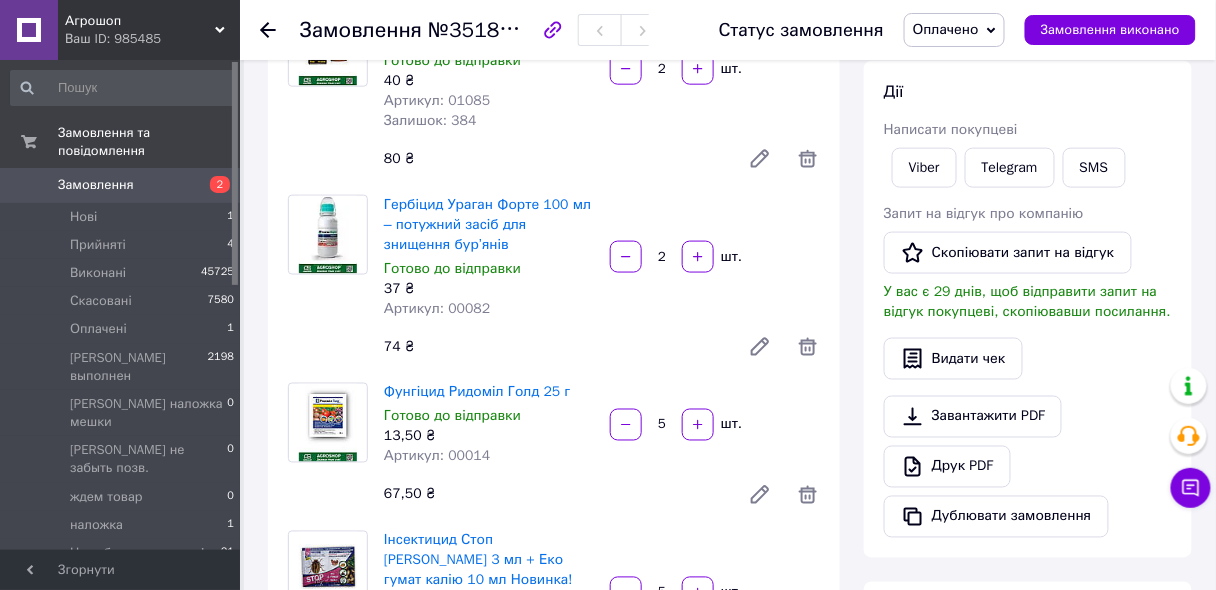 click on "Оплачено" at bounding box center [946, 29] 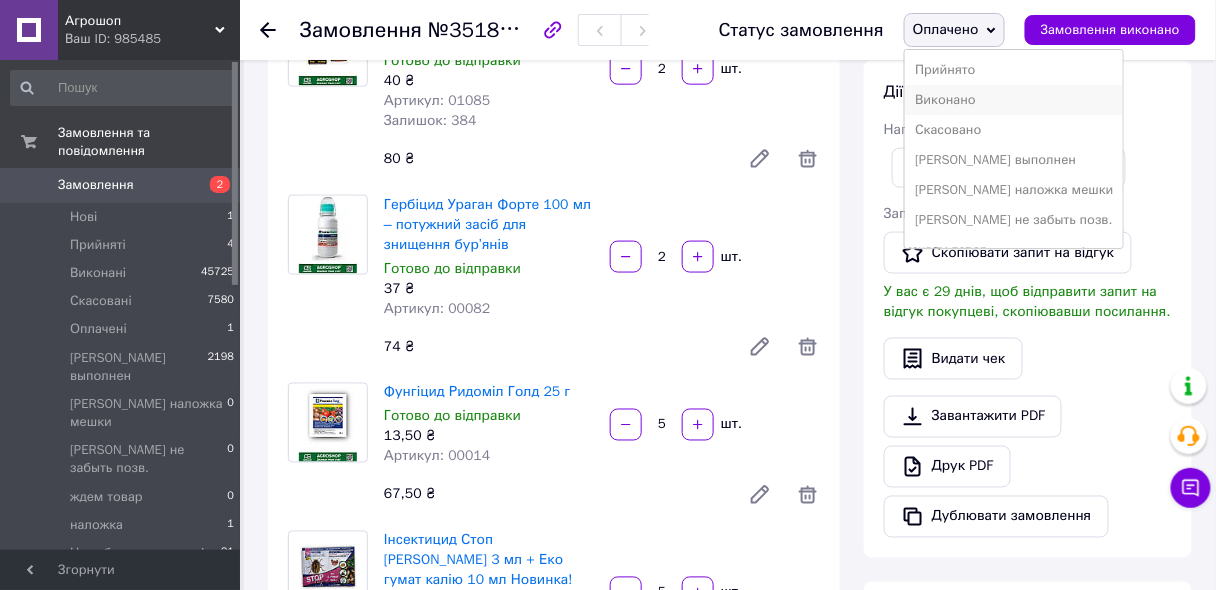 click on "Виконано" at bounding box center (1014, 100) 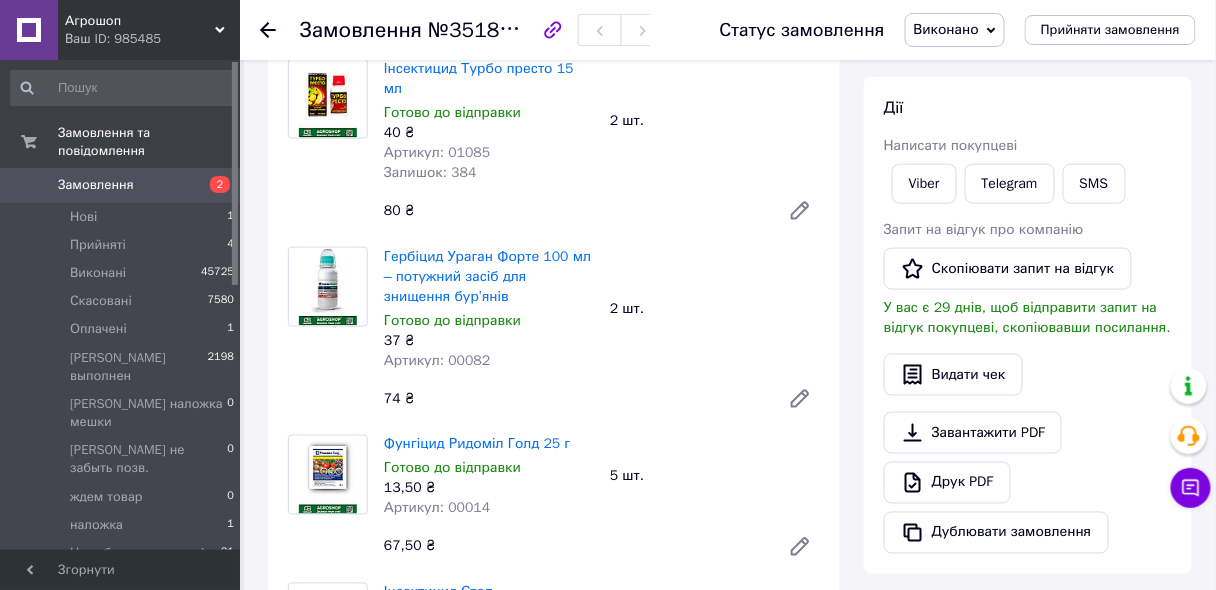 scroll, scrollTop: 480, scrollLeft: 0, axis: vertical 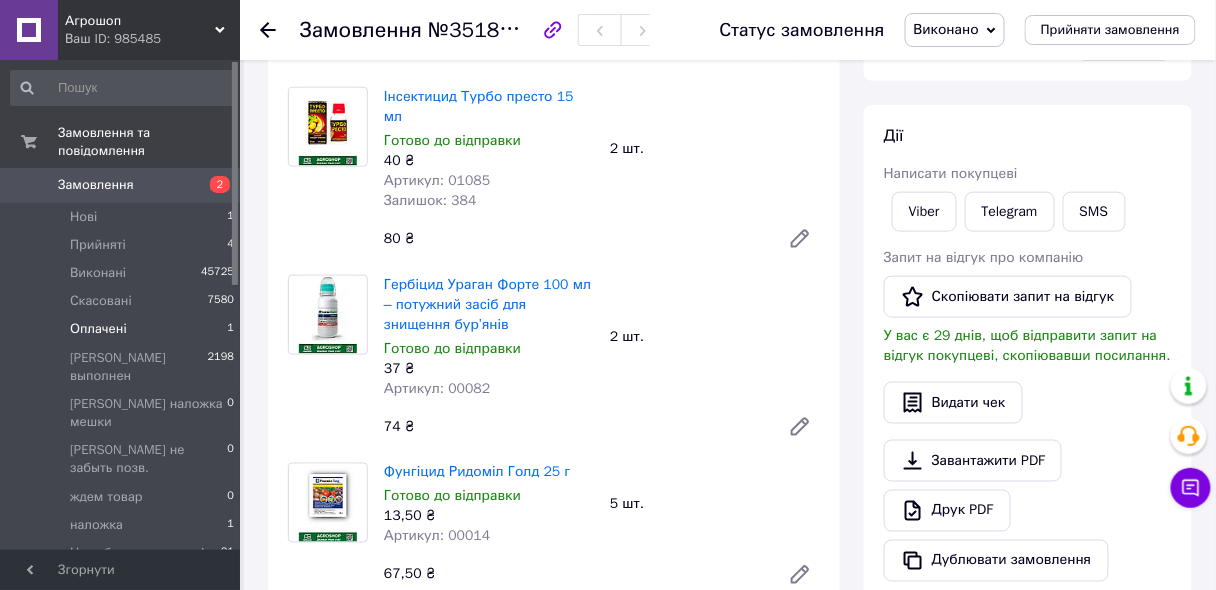 click on "Оплачені" at bounding box center [98, 329] 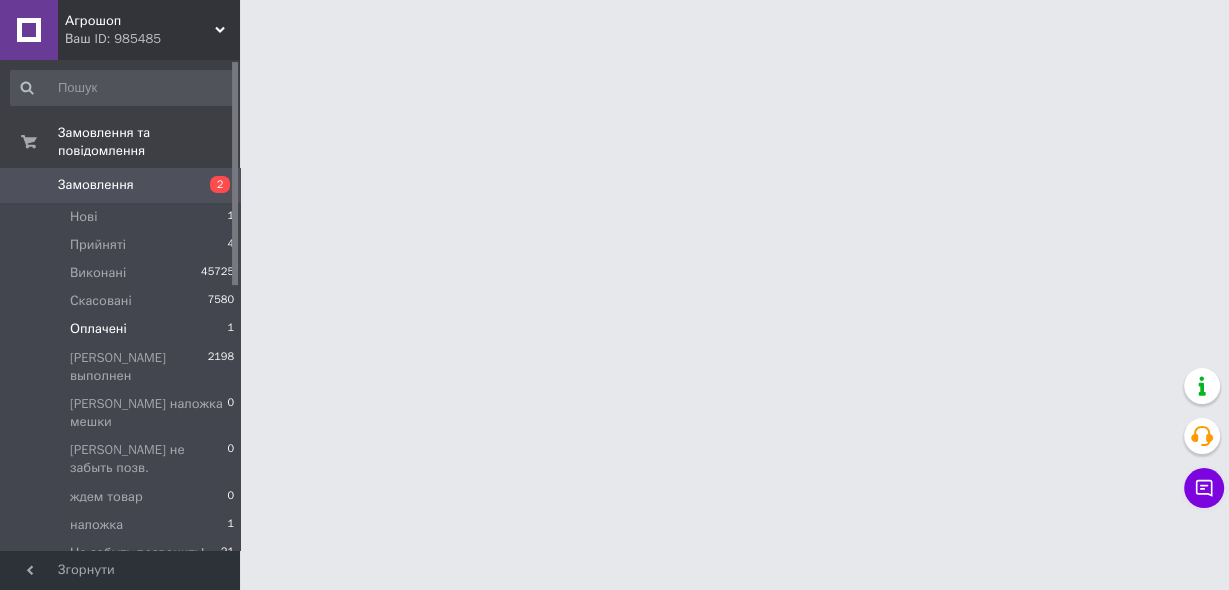 drag, startPoint x: 107, startPoint y: 311, endPoint x: 99, endPoint y: 302, distance: 12.0415945 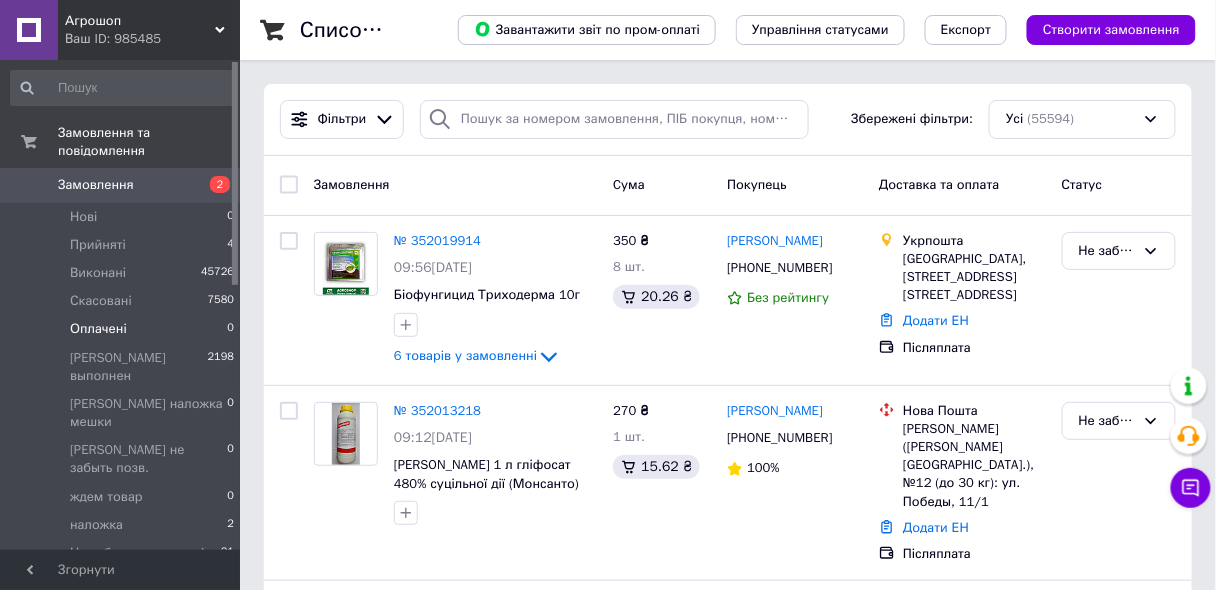 click on "Оплачені" at bounding box center [98, 329] 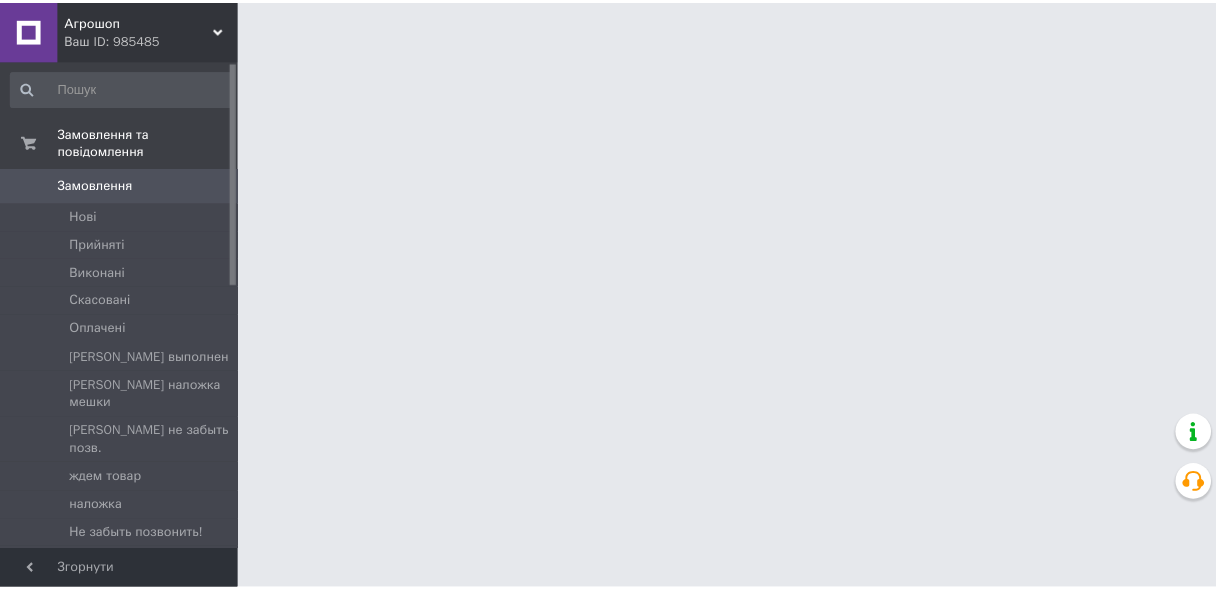 scroll, scrollTop: 0, scrollLeft: 0, axis: both 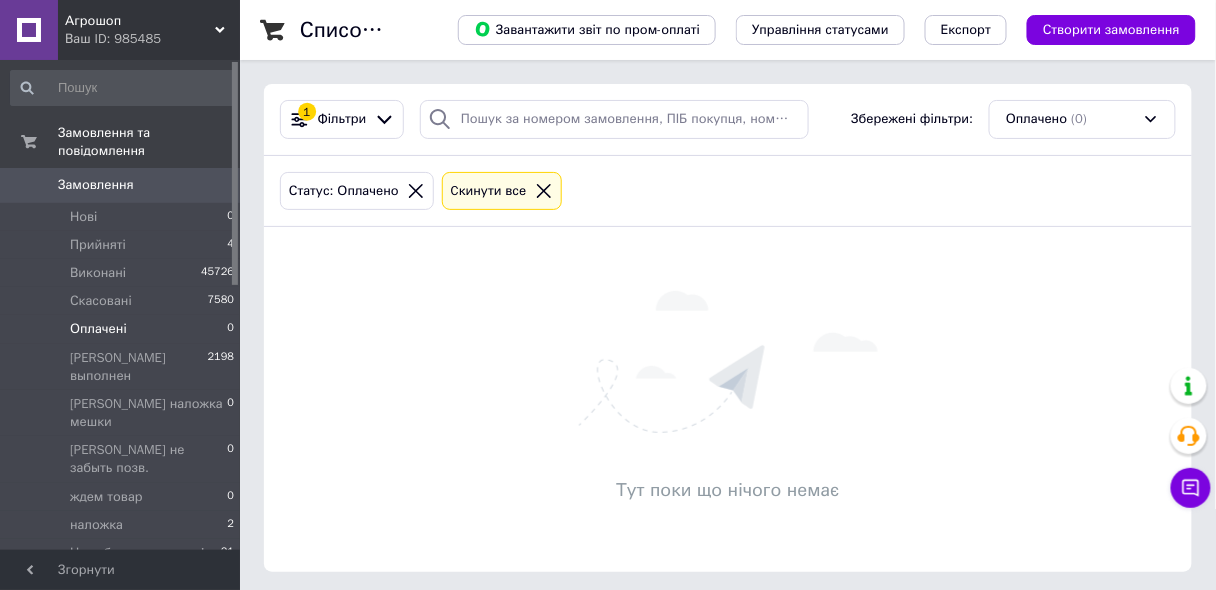 click on "Оплачені" at bounding box center [98, 329] 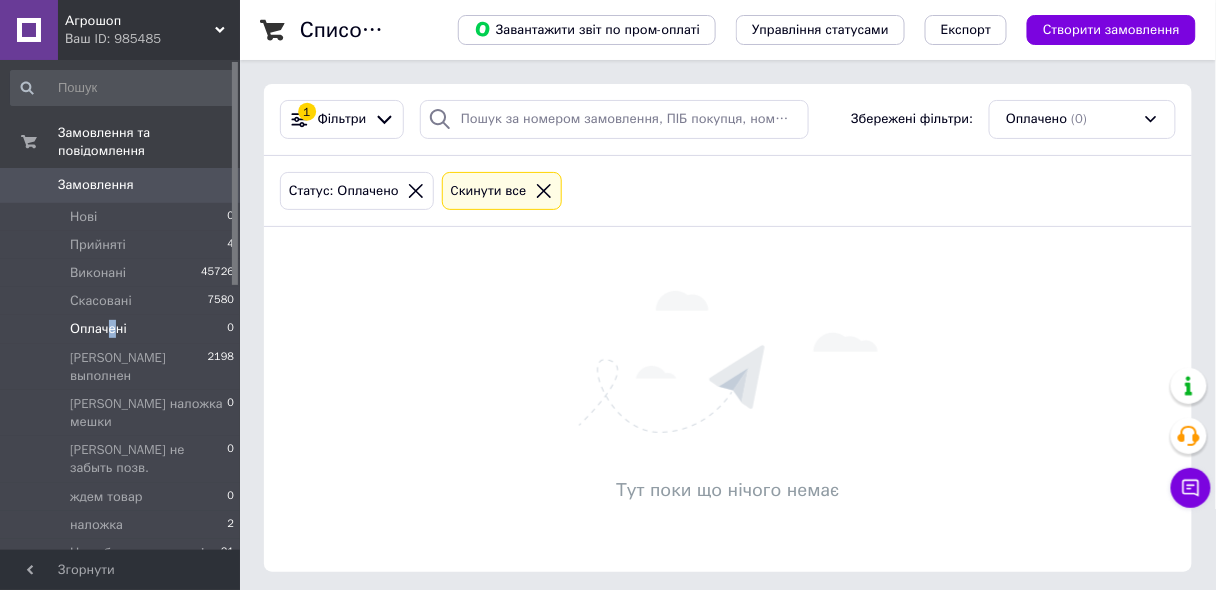 click on "Оплачені" at bounding box center [98, 329] 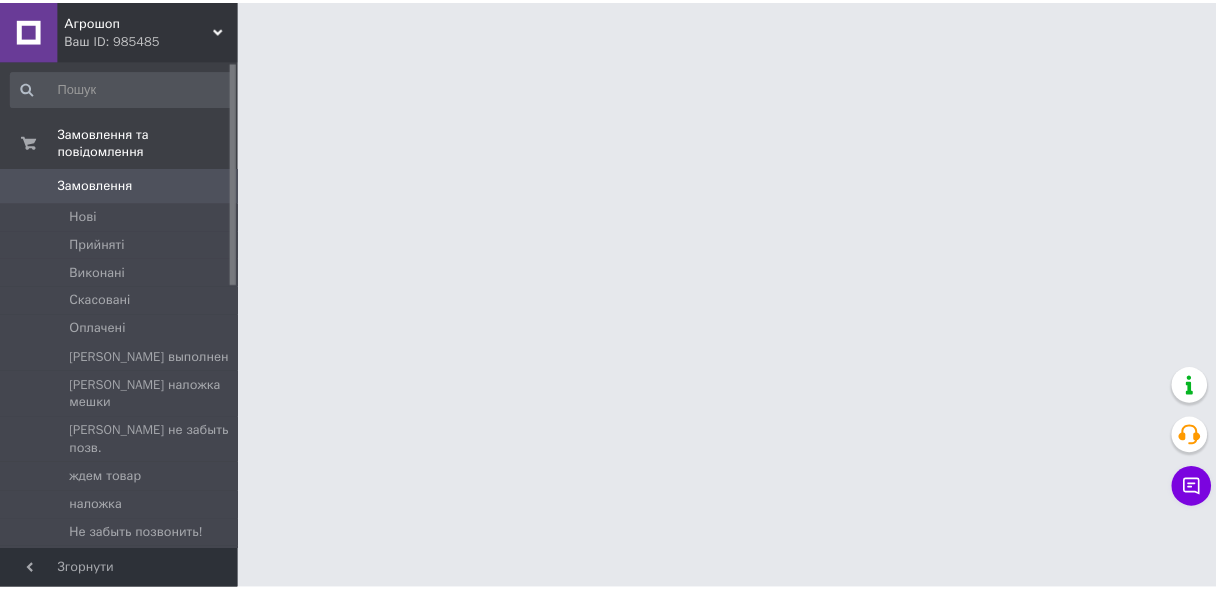 scroll, scrollTop: 0, scrollLeft: 0, axis: both 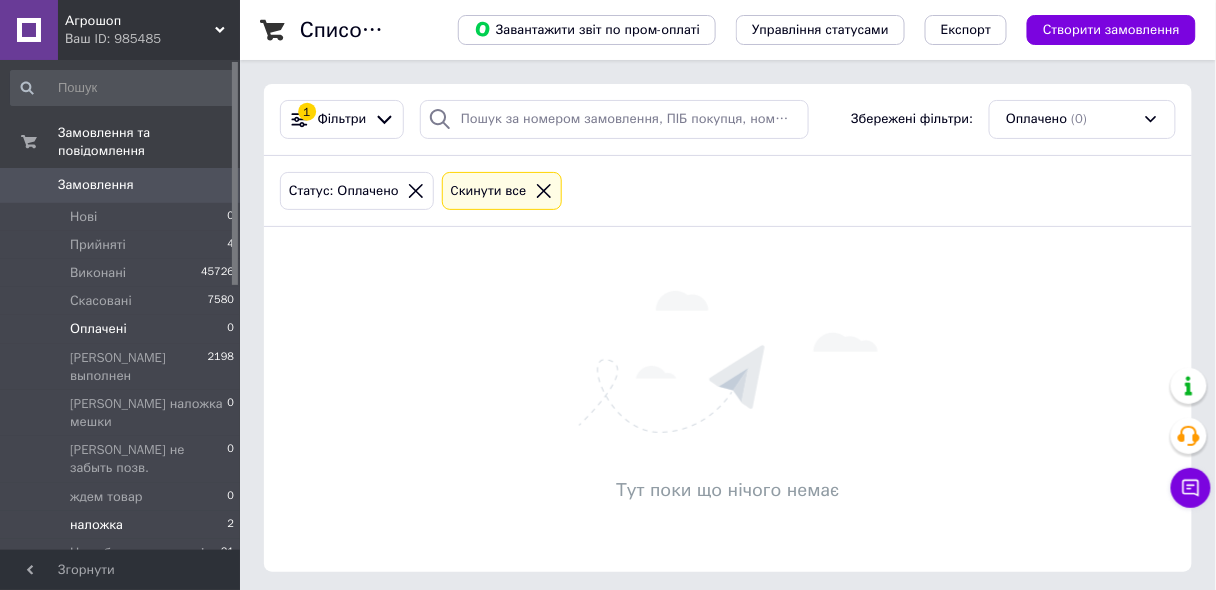 click on "наложка" at bounding box center (96, 525) 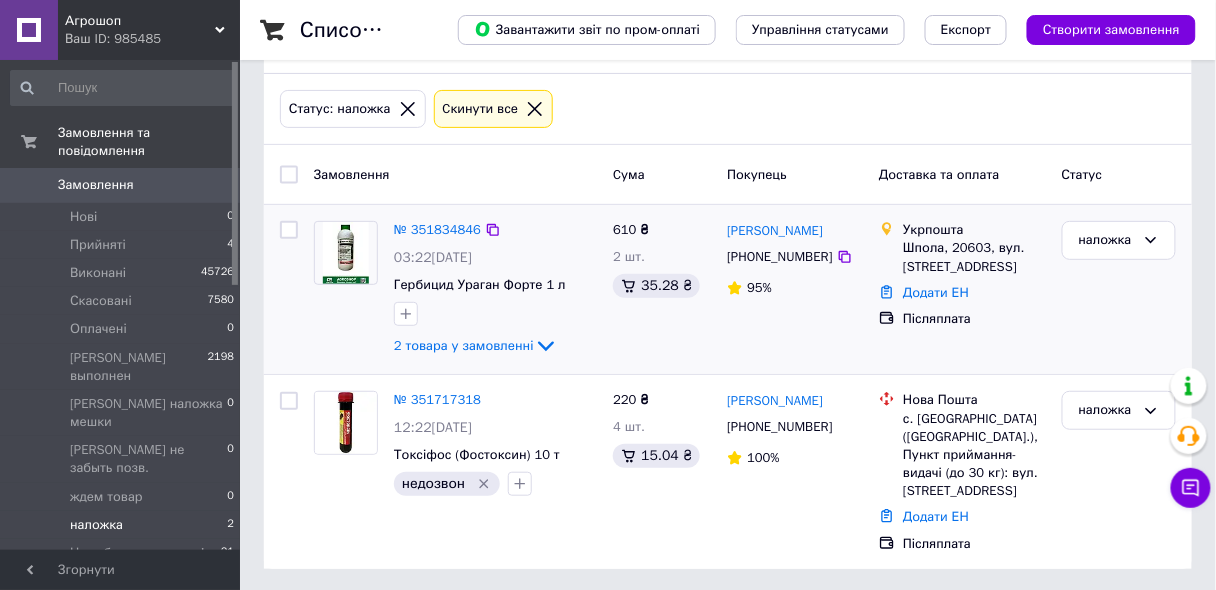 scroll, scrollTop: 83, scrollLeft: 0, axis: vertical 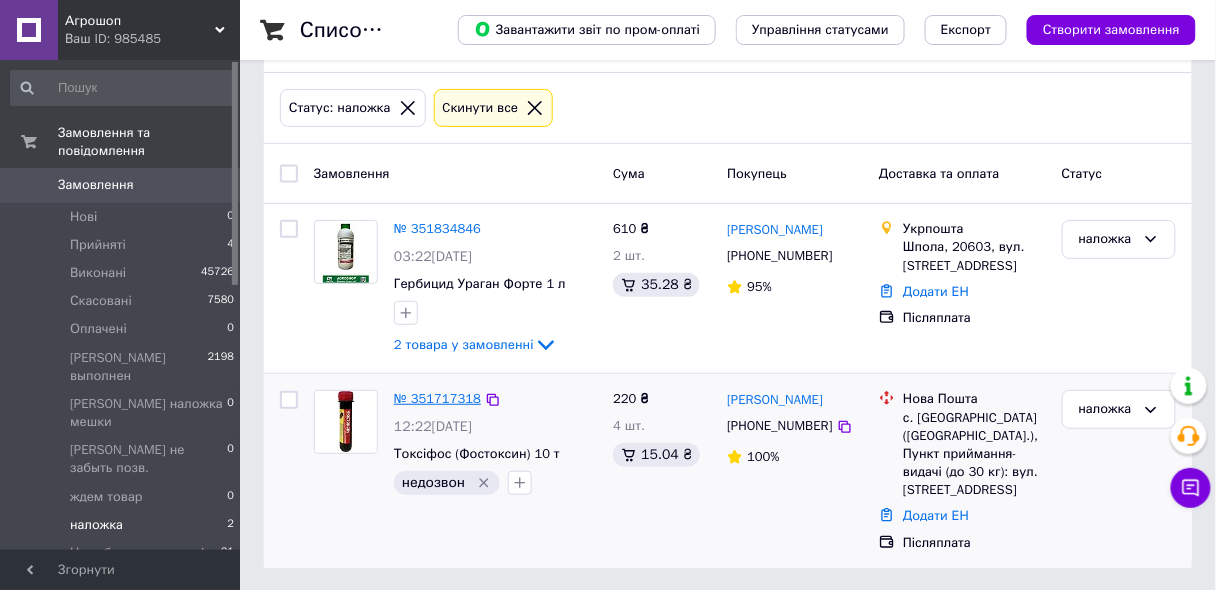 click on "№ 351717318" at bounding box center [437, 398] 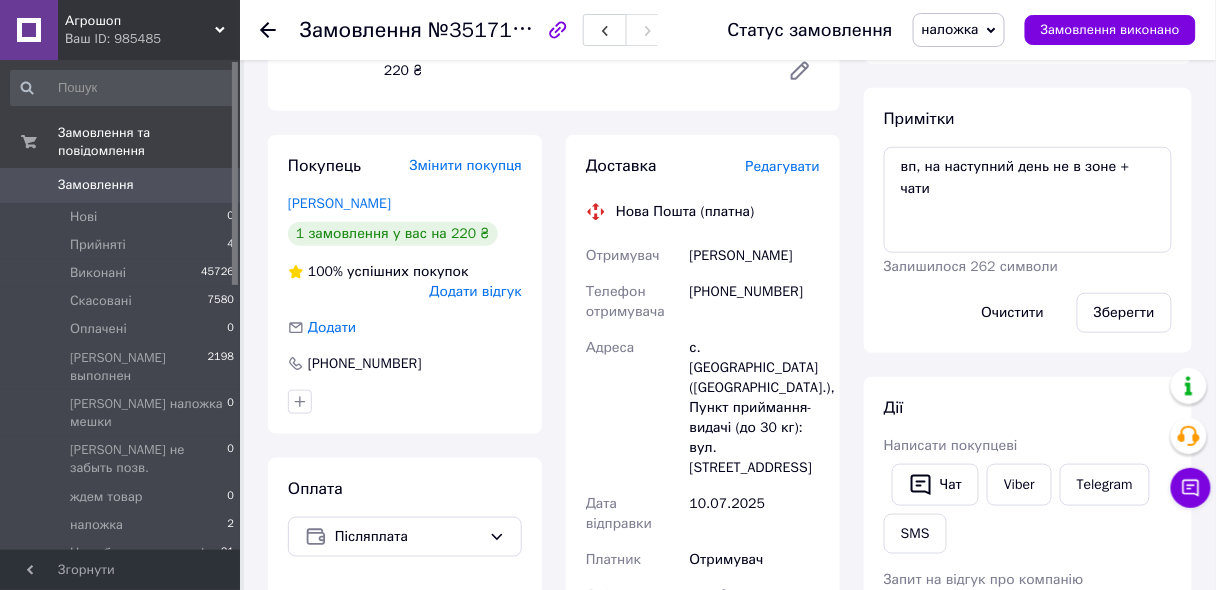 scroll, scrollTop: 320, scrollLeft: 0, axis: vertical 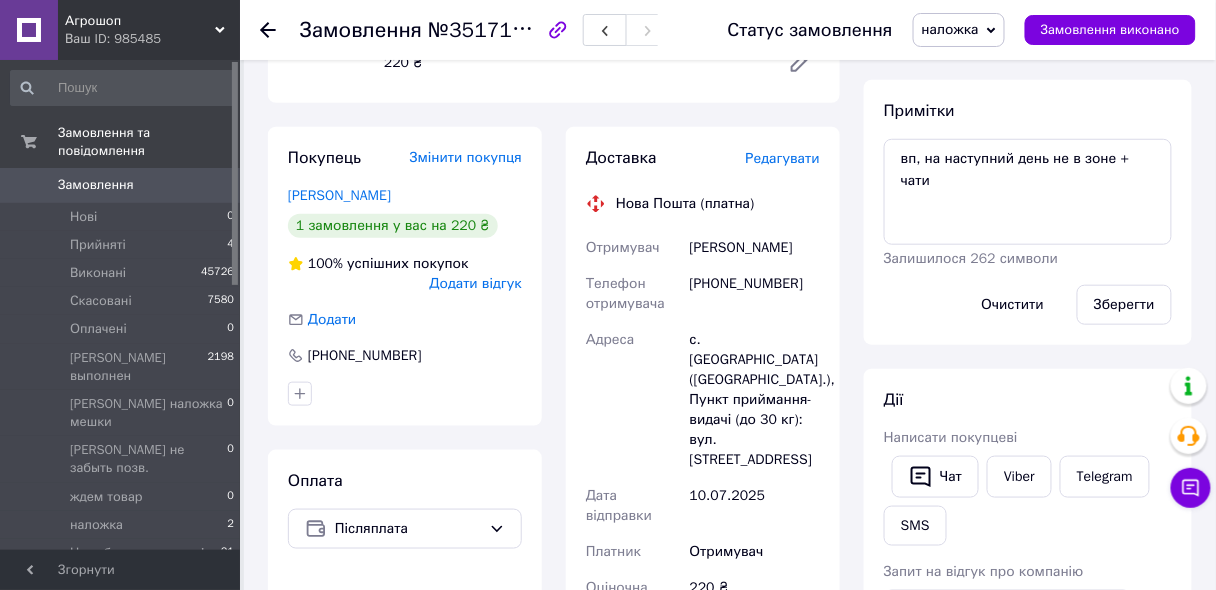 drag, startPoint x: 829, startPoint y: 244, endPoint x: 685, endPoint y: 254, distance: 144.3468 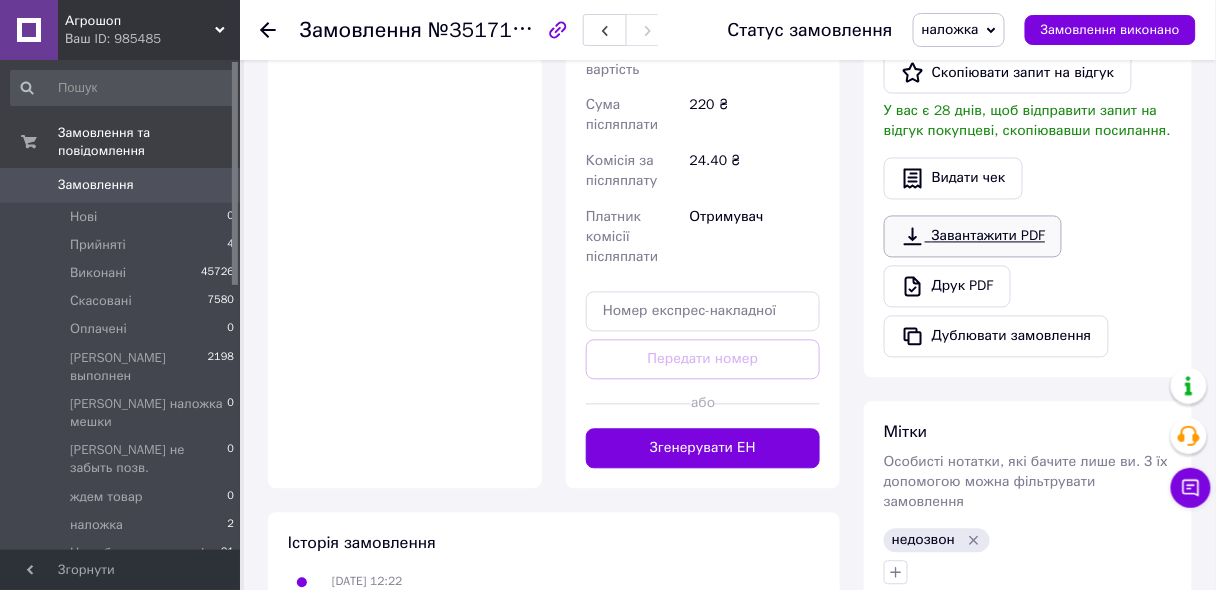 scroll, scrollTop: 880, scrollLeft: 0, axis: vertical 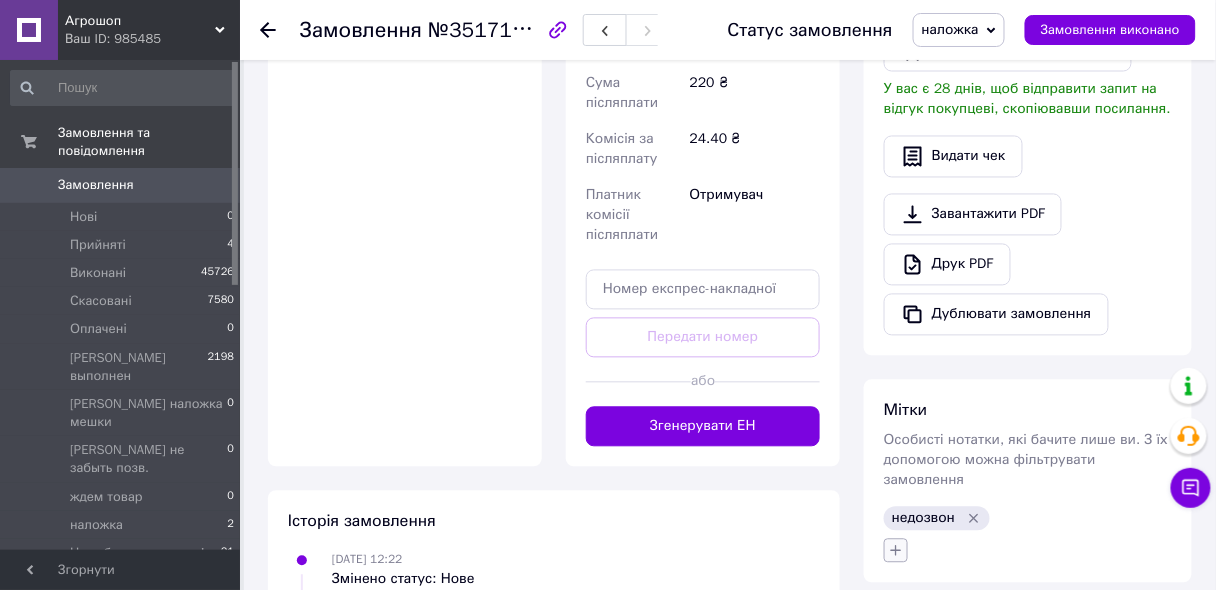 click 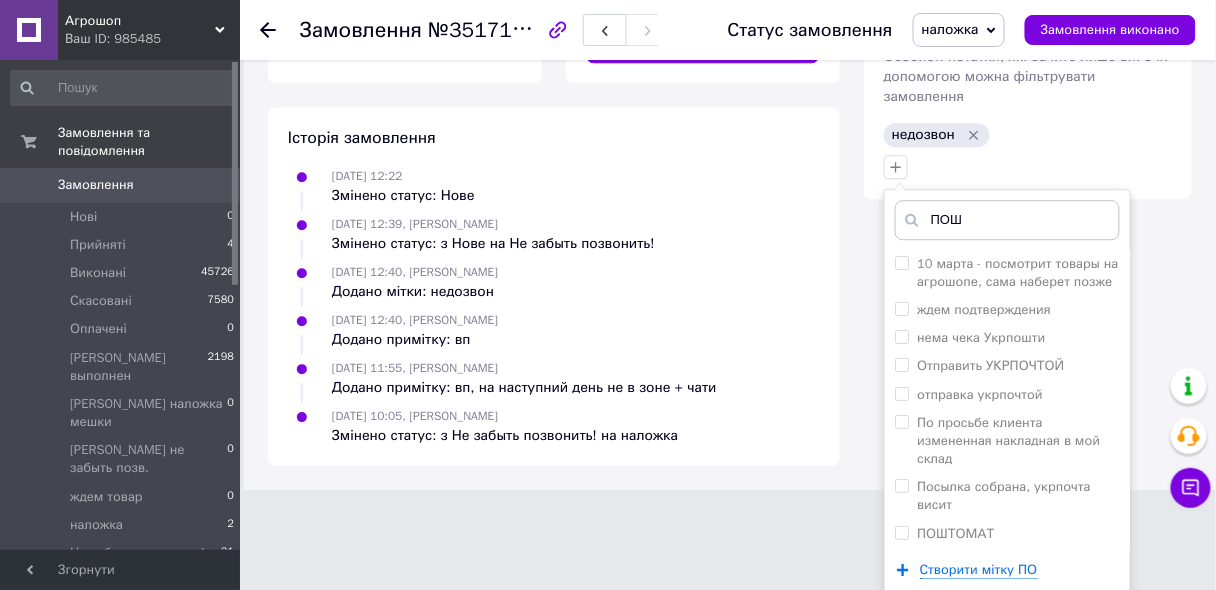 scroll, scrollTop: 1209, scrollLeft: 0, axis: vertical 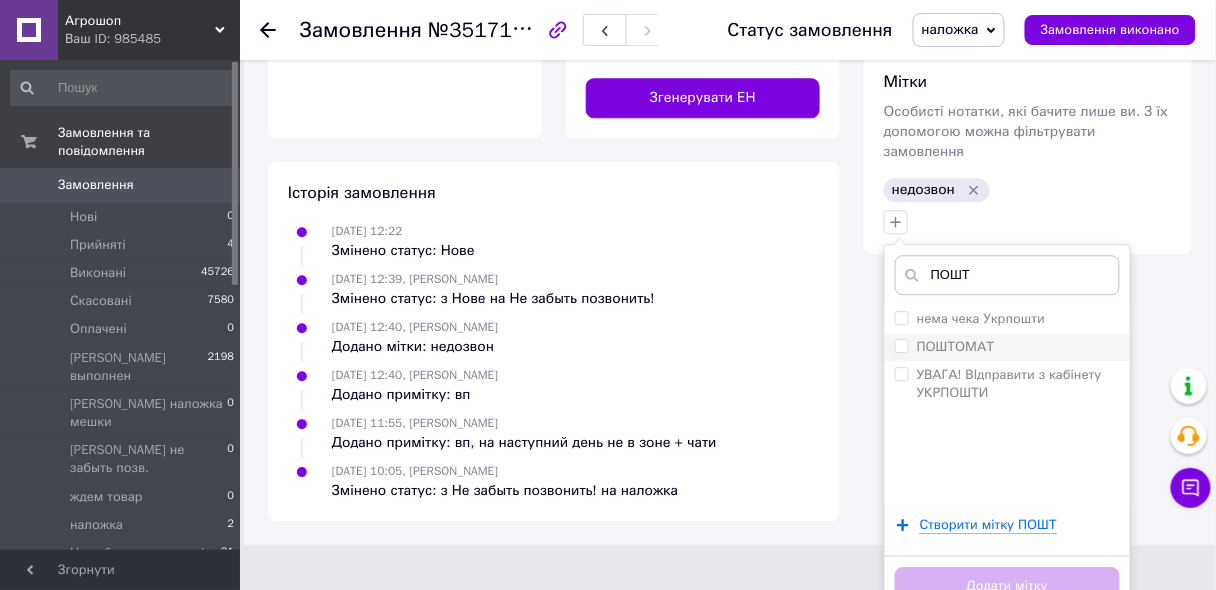 type on "ПОШТ" 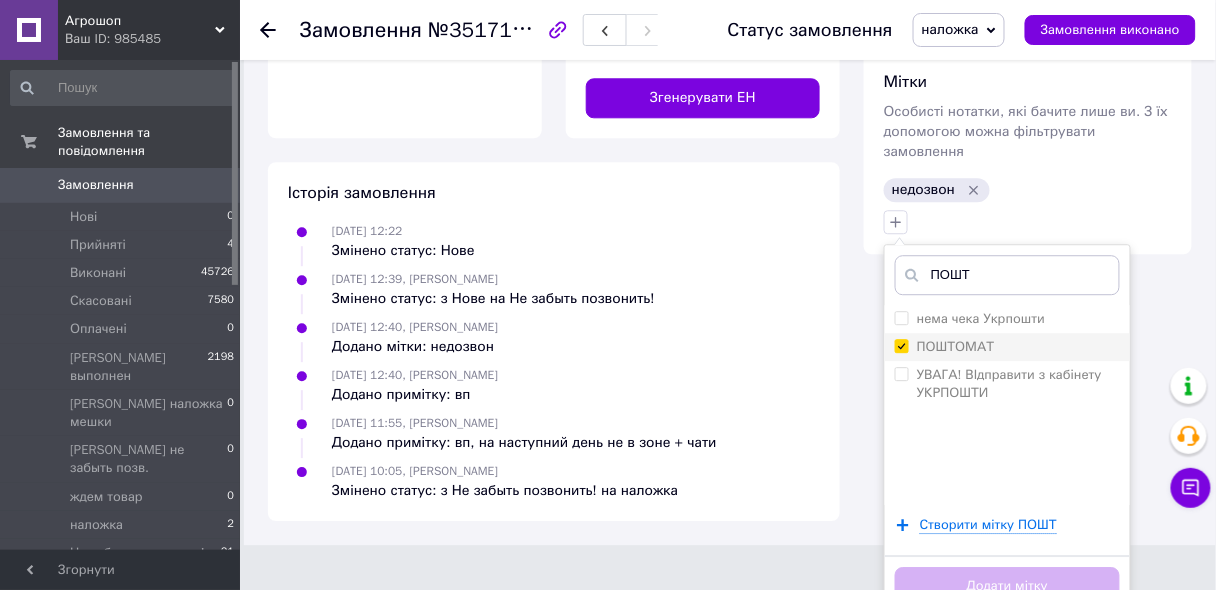 checkbox on "true" 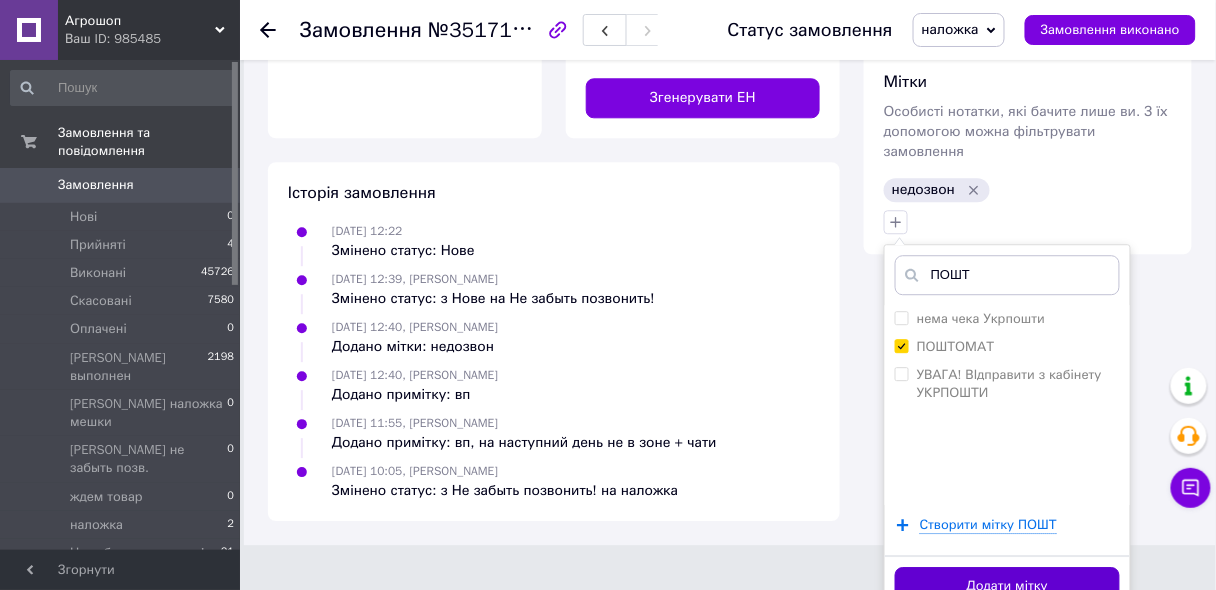 click on "Додати мітку" at bounding box center [1007, 586] 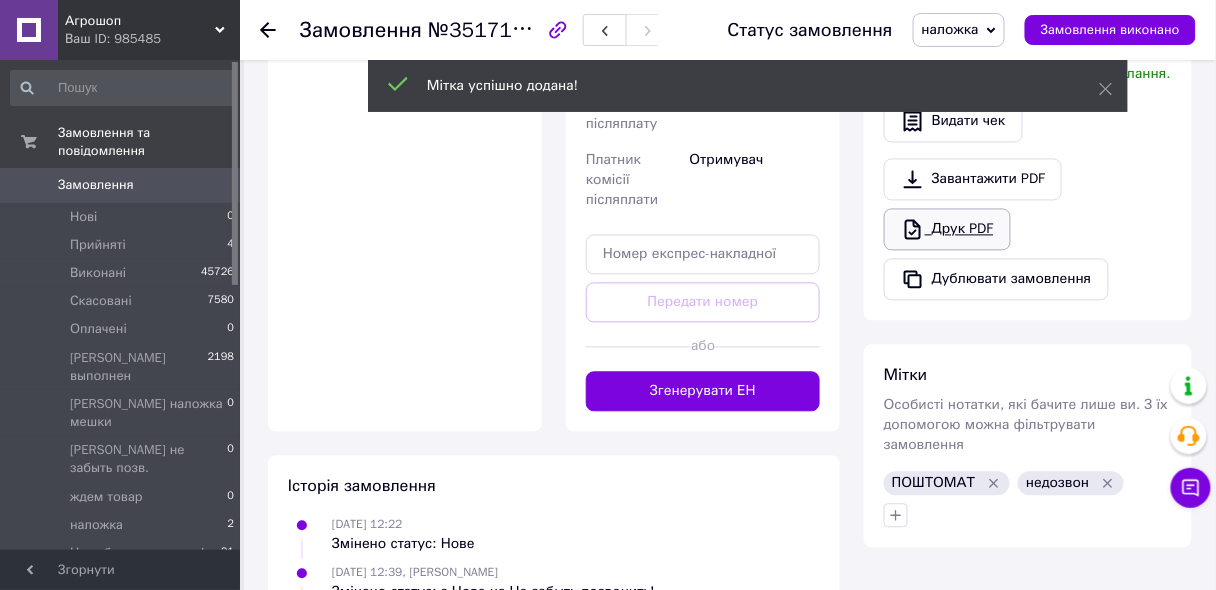 scroll, scrollTop: 872, scrollLeft: 0, axis: vertical 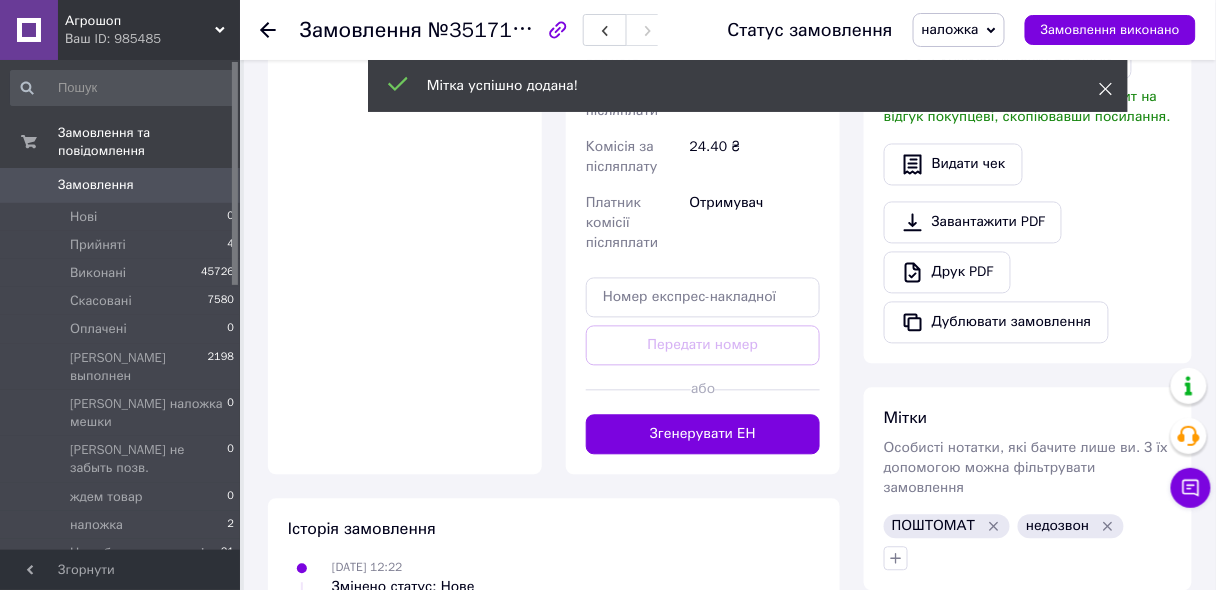 click 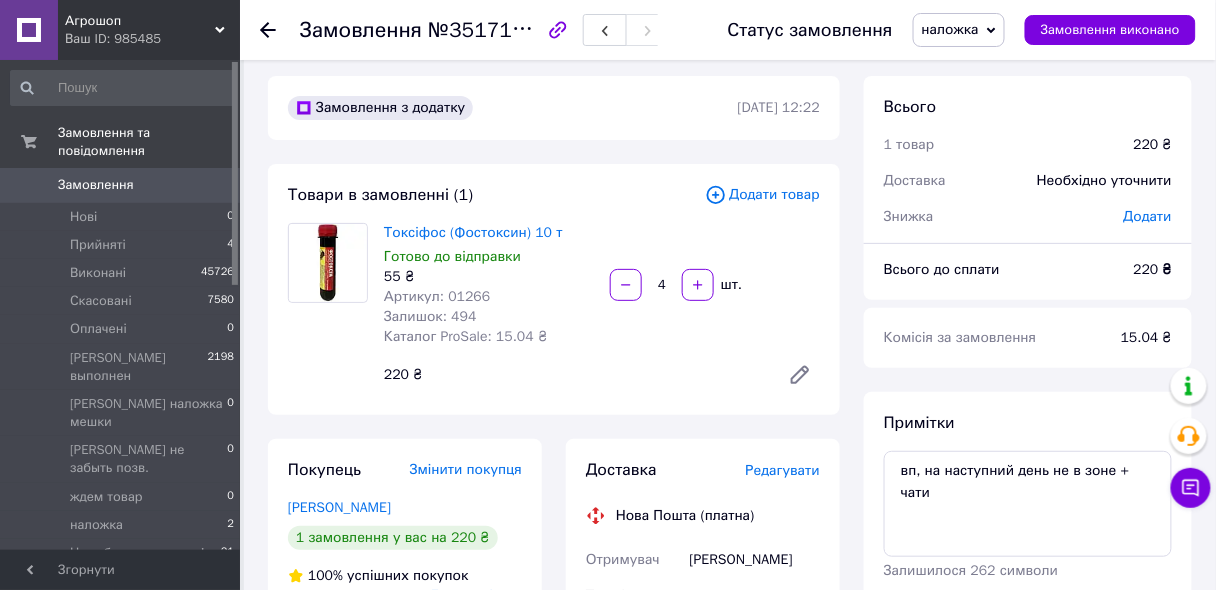scroll, scrollTop: 0, scrollLeft: 0, axis: both 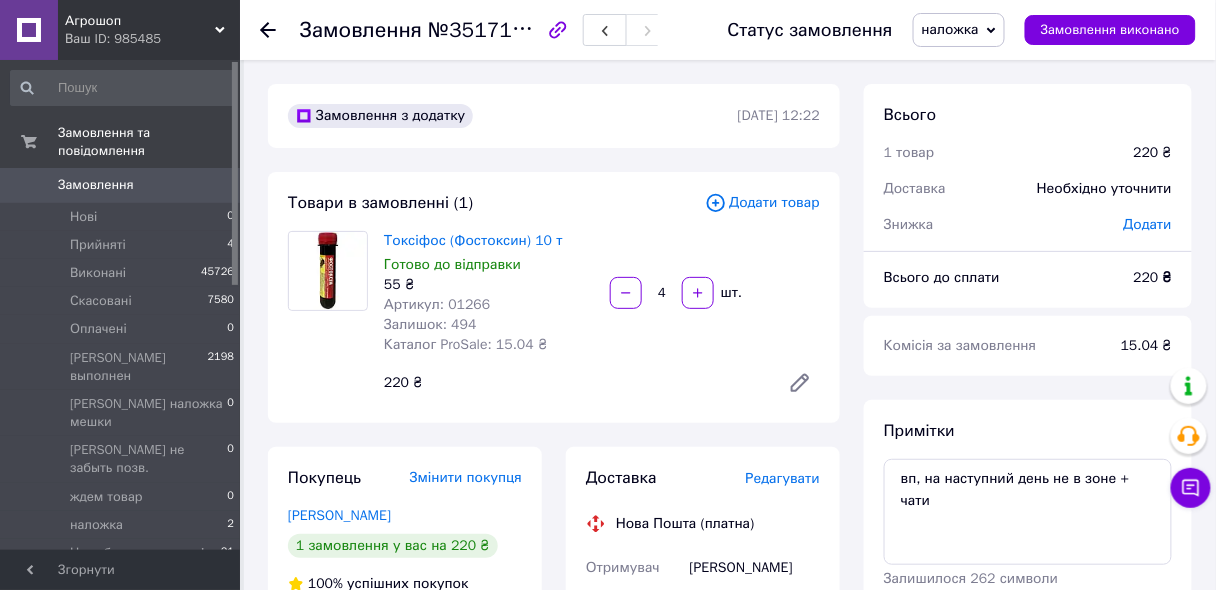 click on "Артикул: 01266" at bounding box center [437, 304] 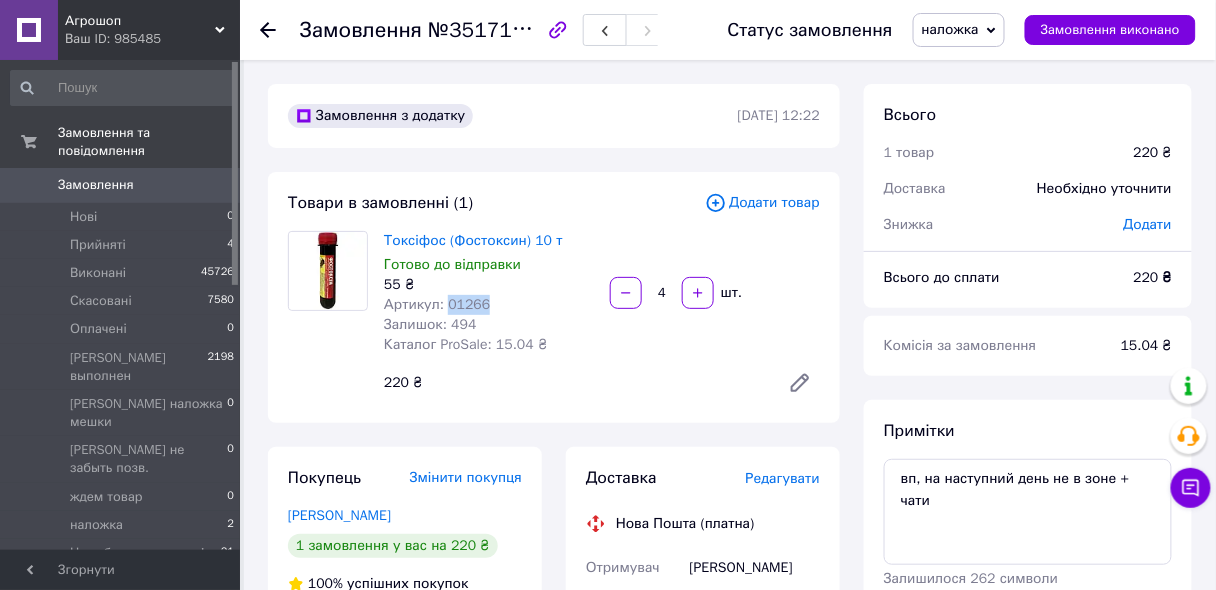 click on "Артикул: 01266" at bounding box center (437, 304) 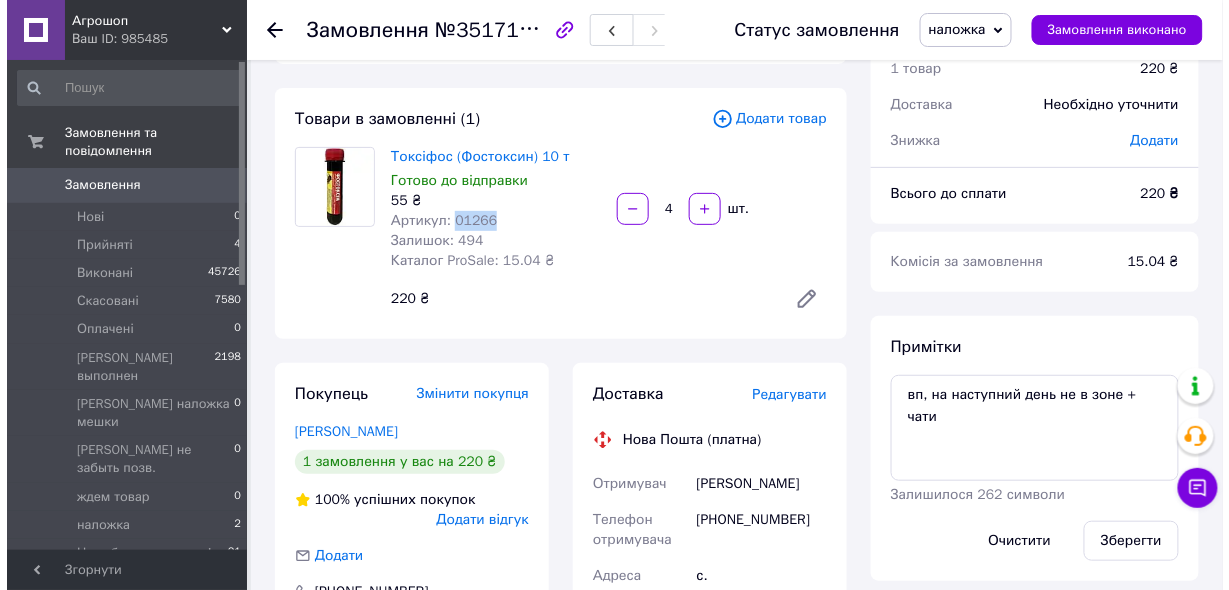 scroll, scrollTop: 240, scrollLeft: 0, axis: vertical 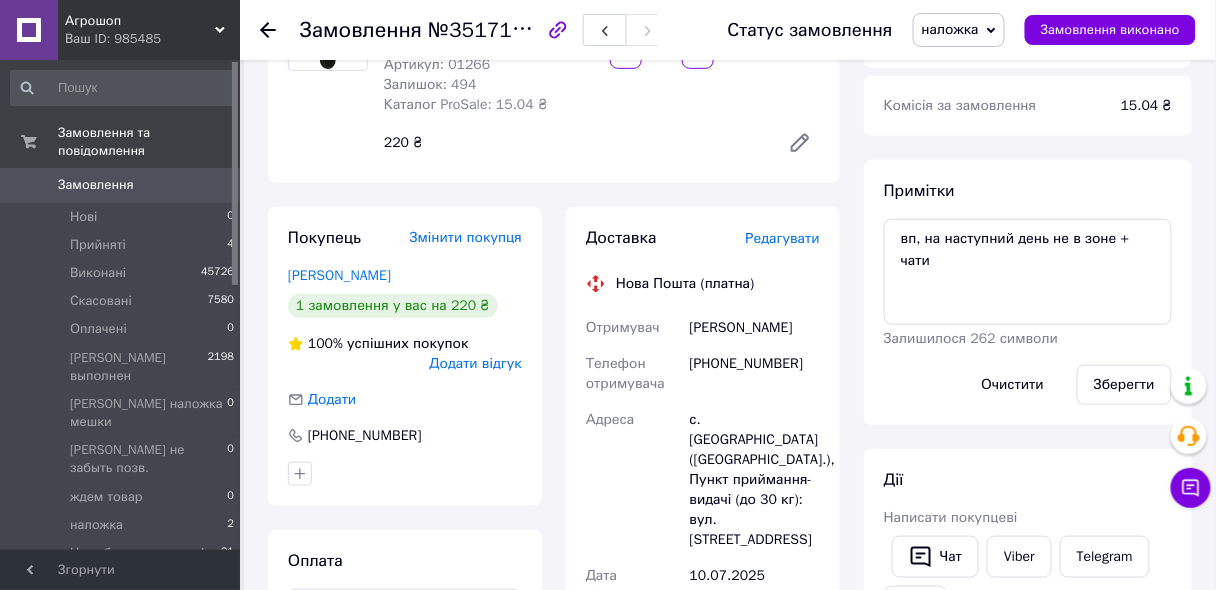 click on "Редагувати" at bounding box center (783, 238) 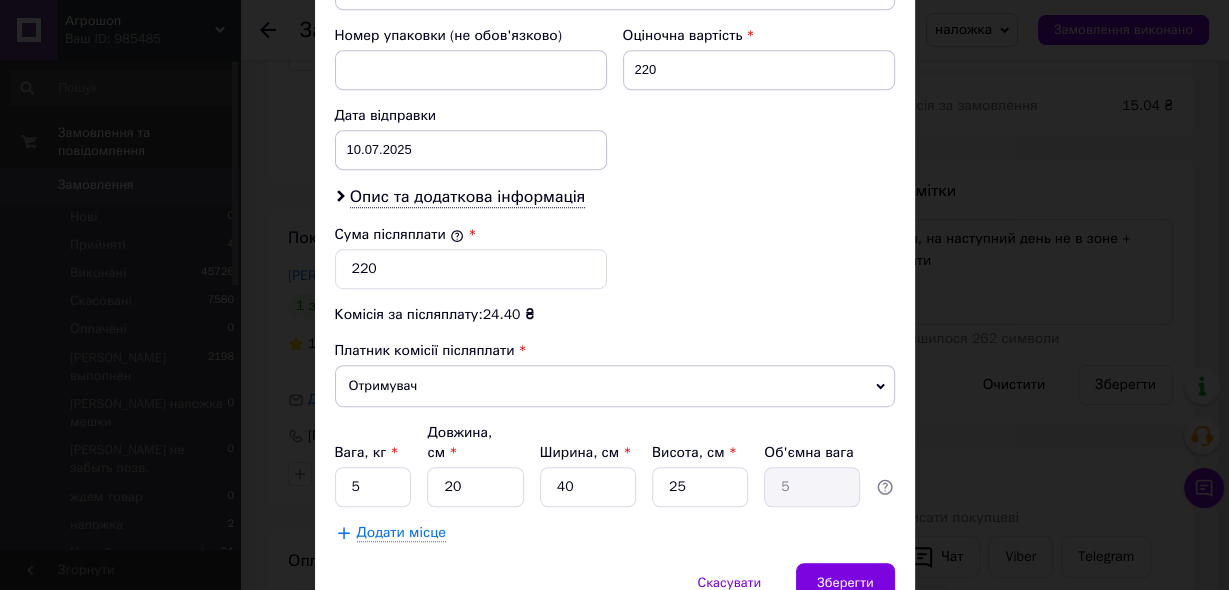 scroll, scrollTop: 924, scrollLeft: 0, axis: vertical 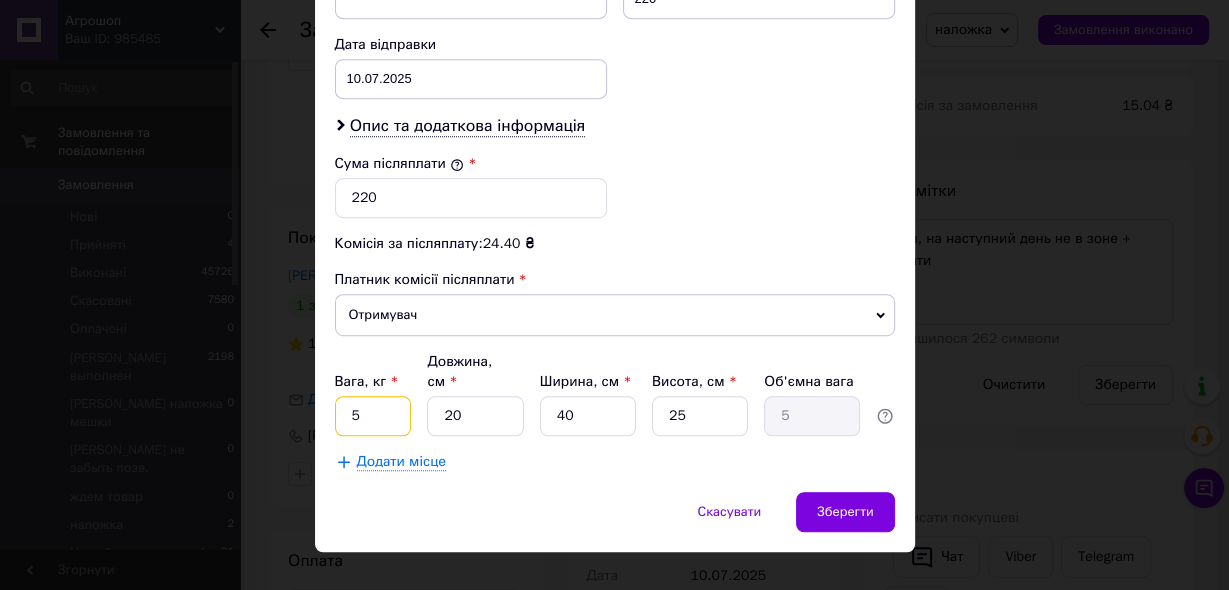 click on "5" at bounding box center [373, 416] 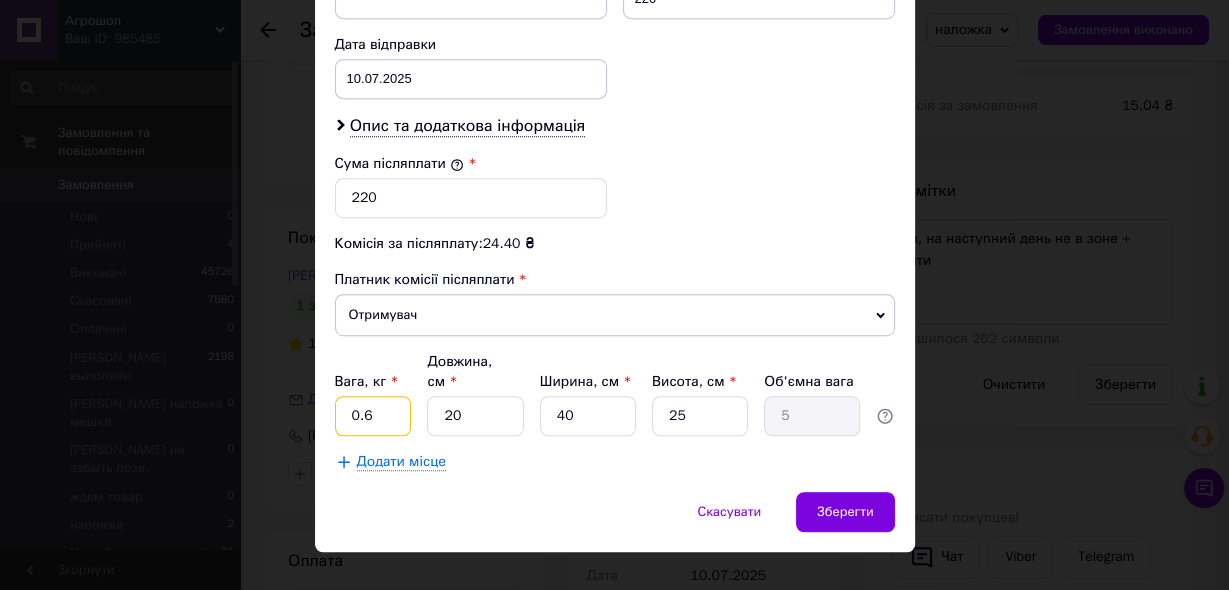 type on "0.6" 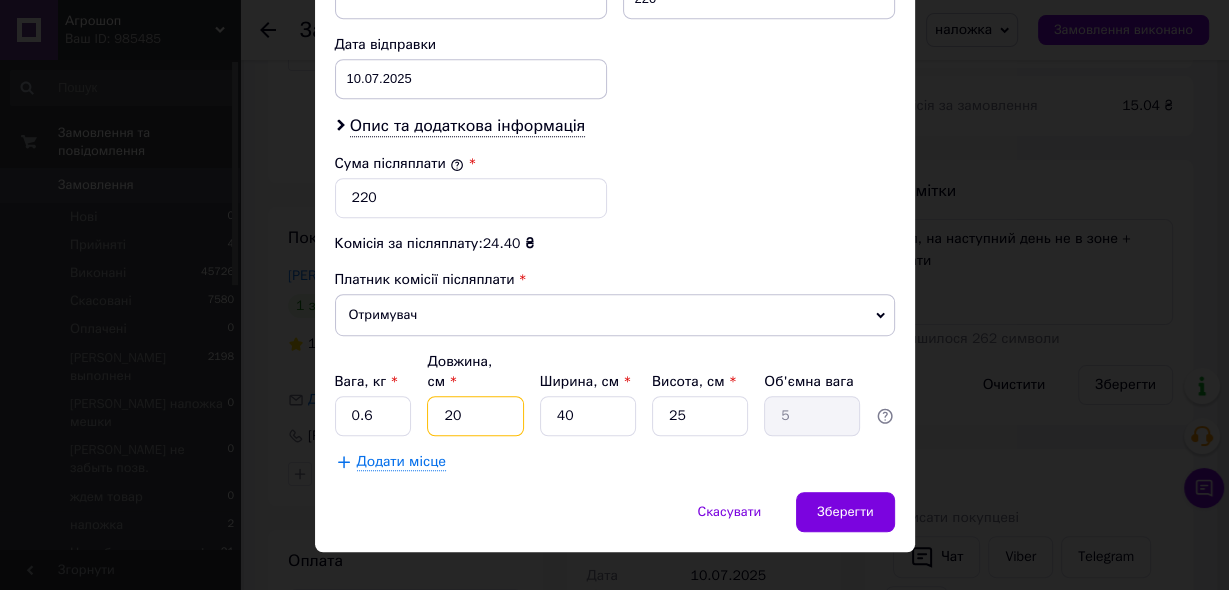 type on "1" 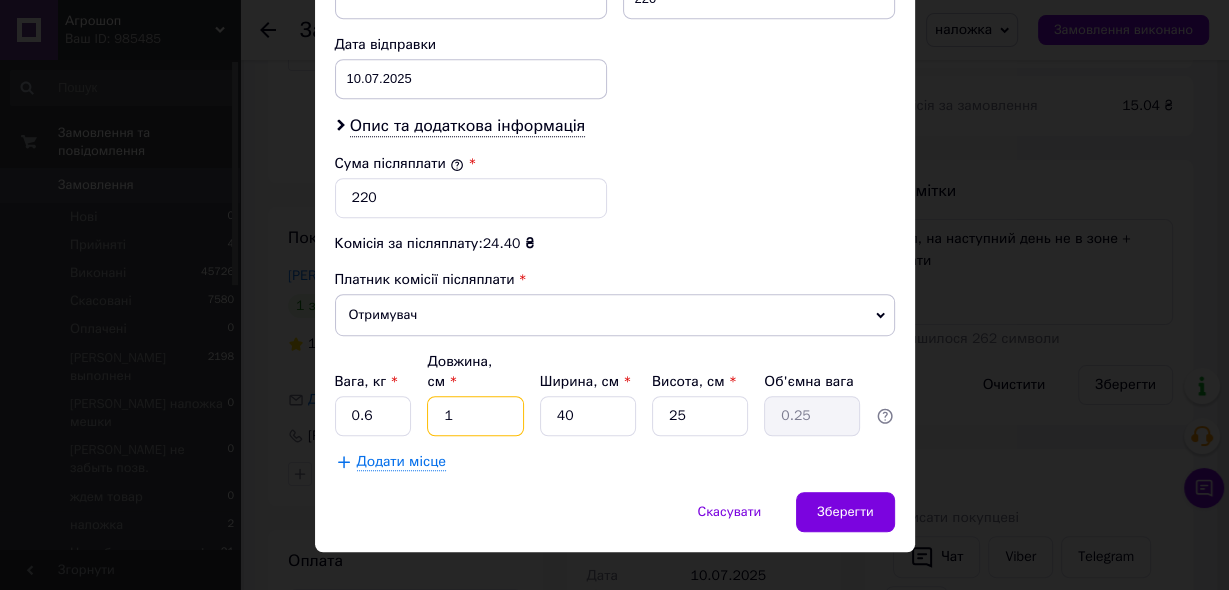 type on "10" 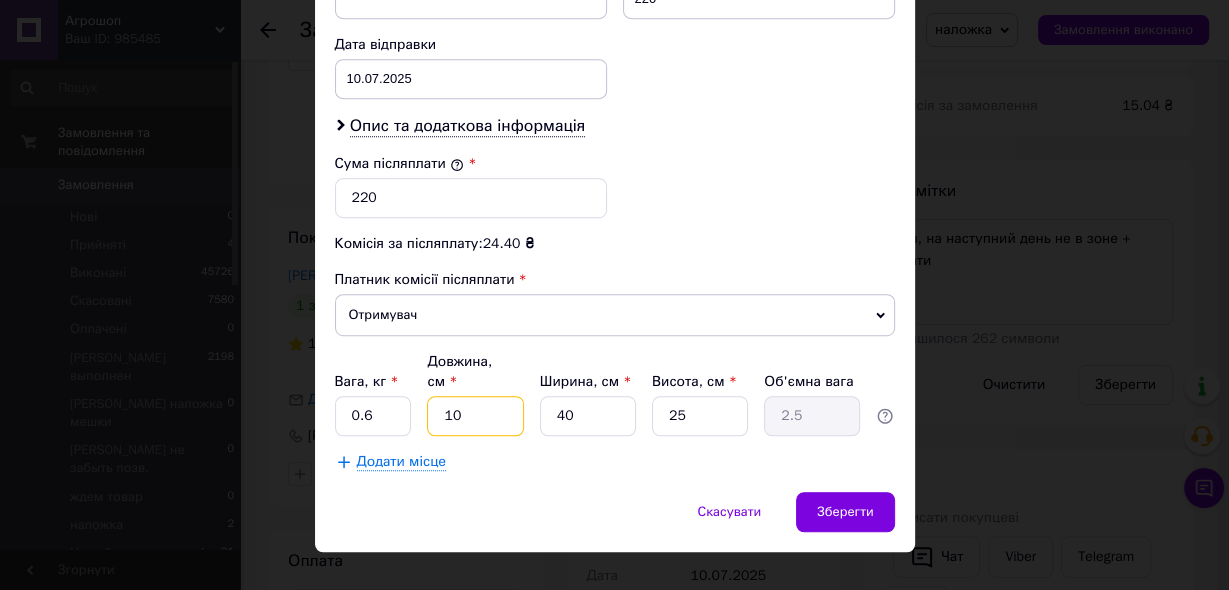 type on "10" 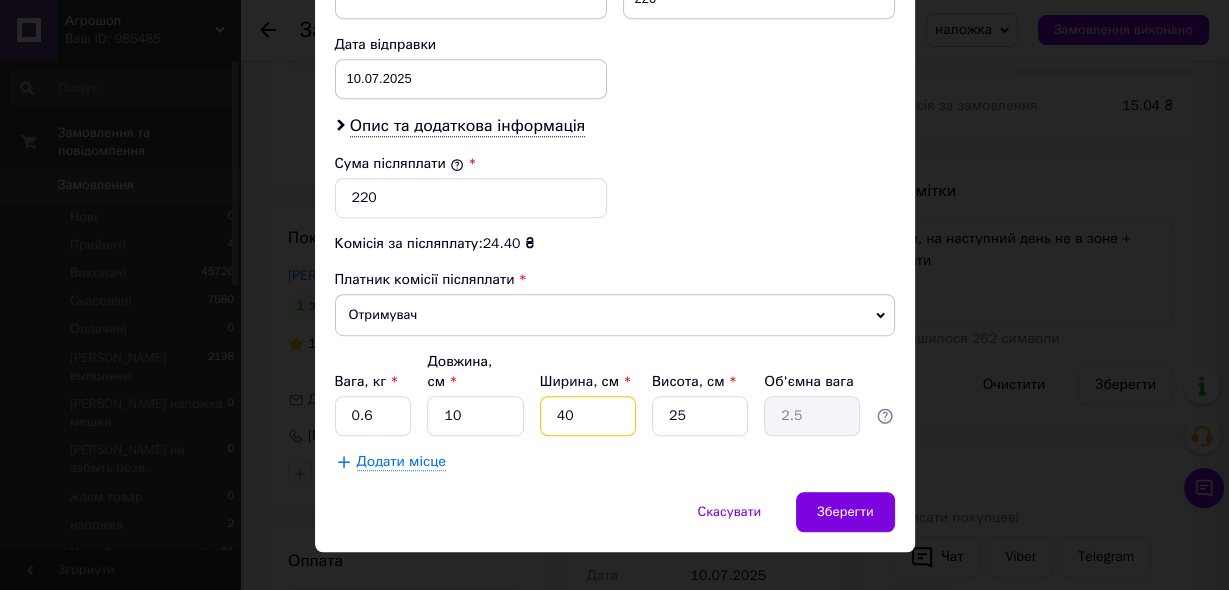 type on "2" 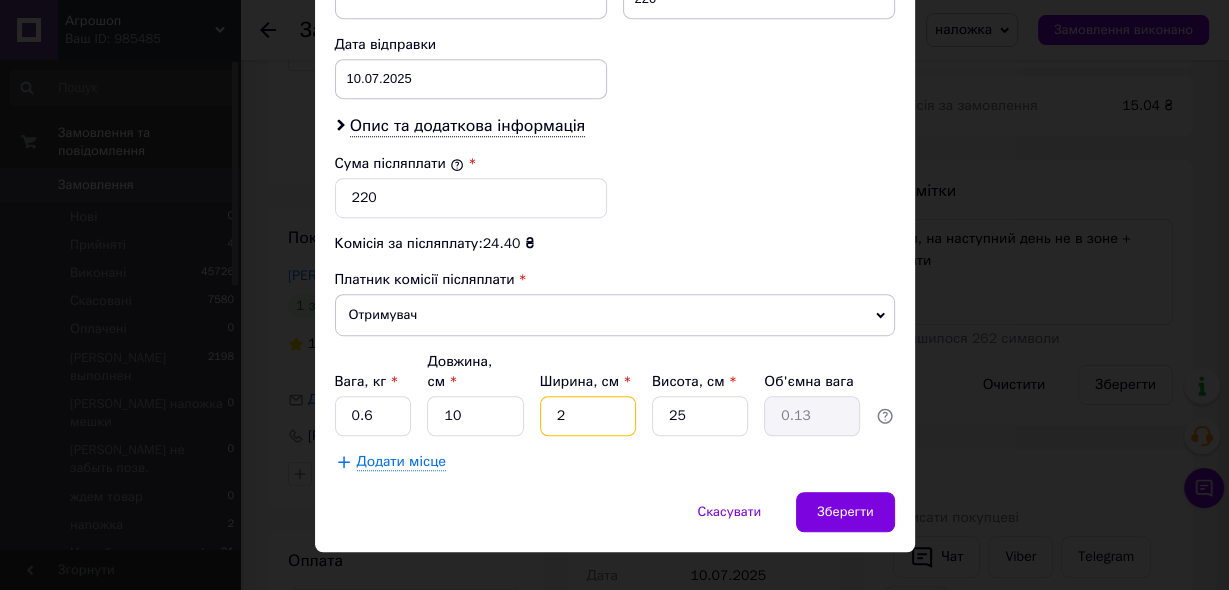 type on "20" 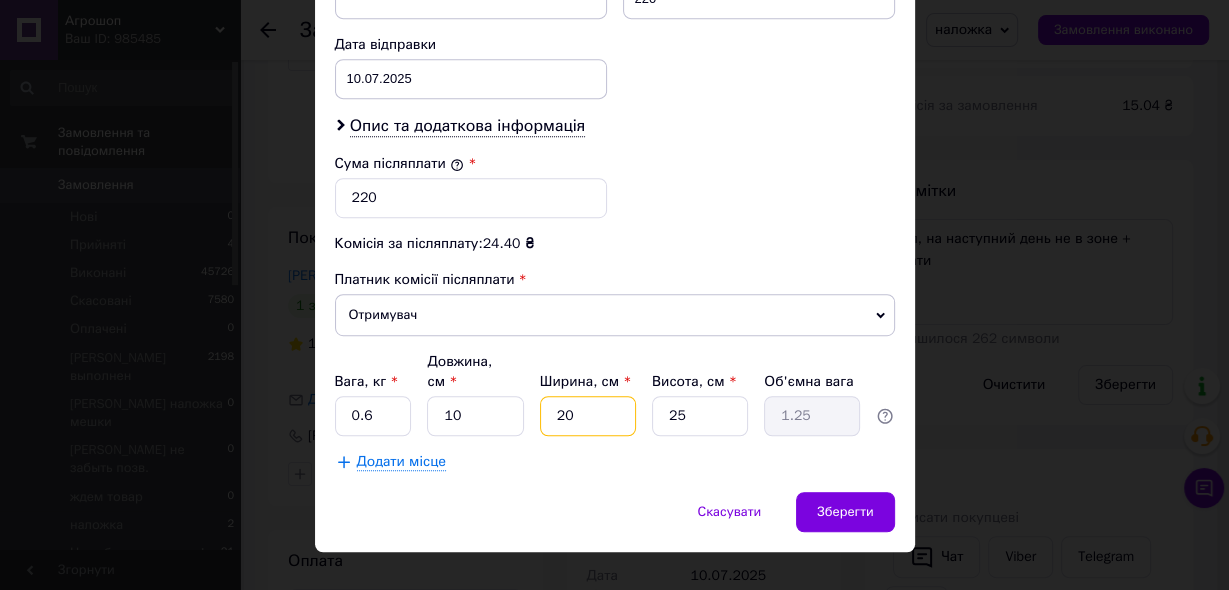 type on "20" 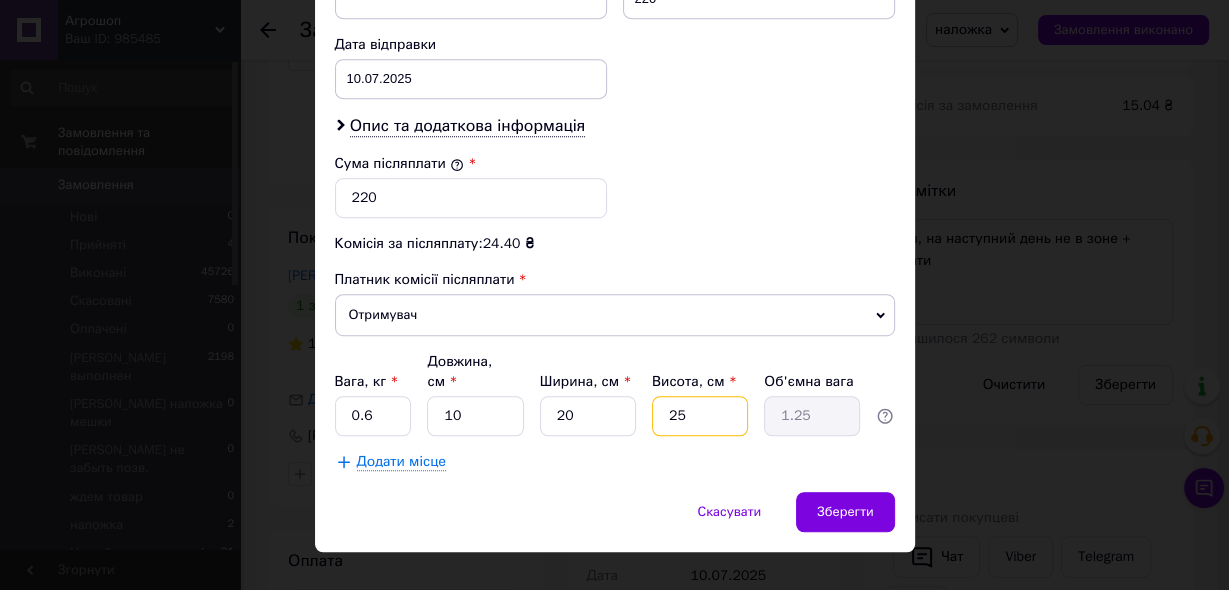 type on "1" 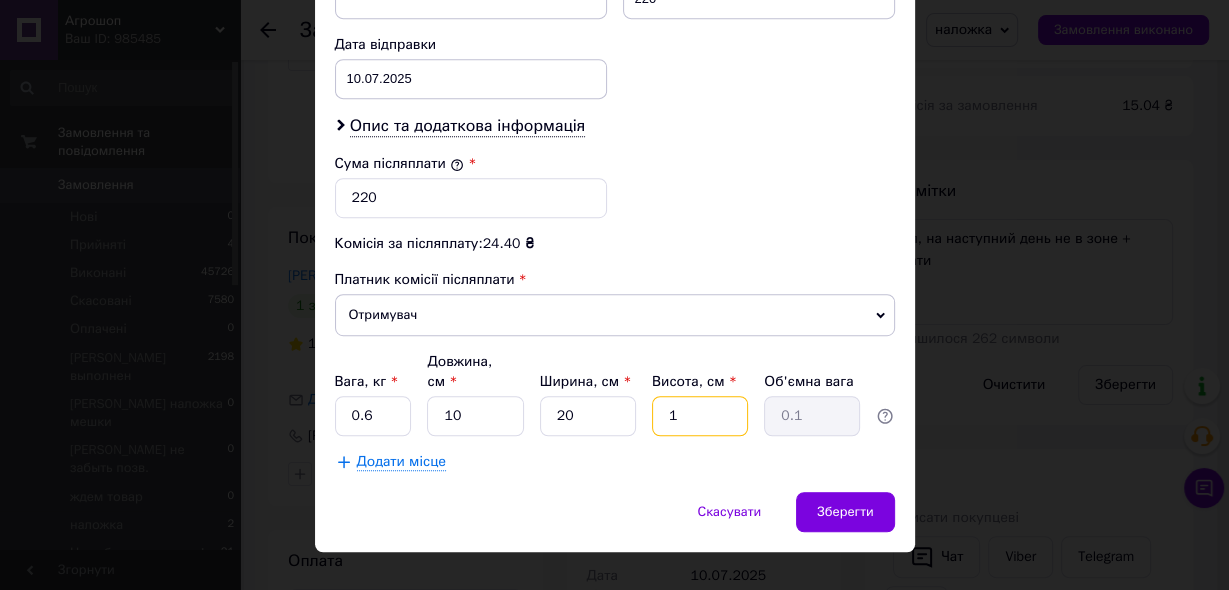 type on "10" 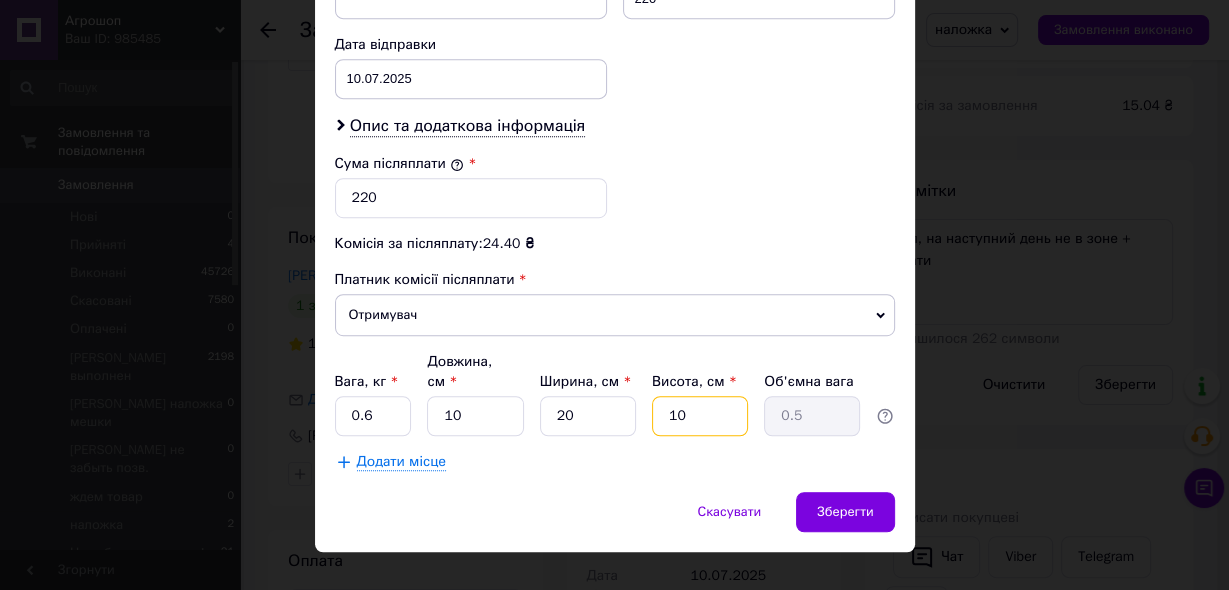 type on "1" 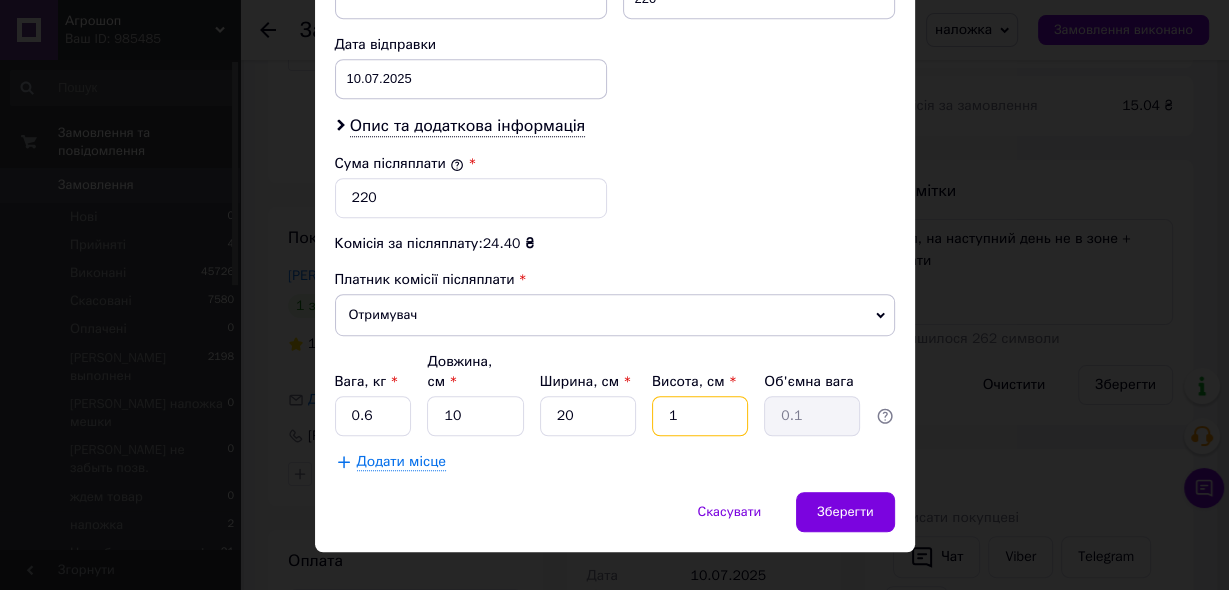 type 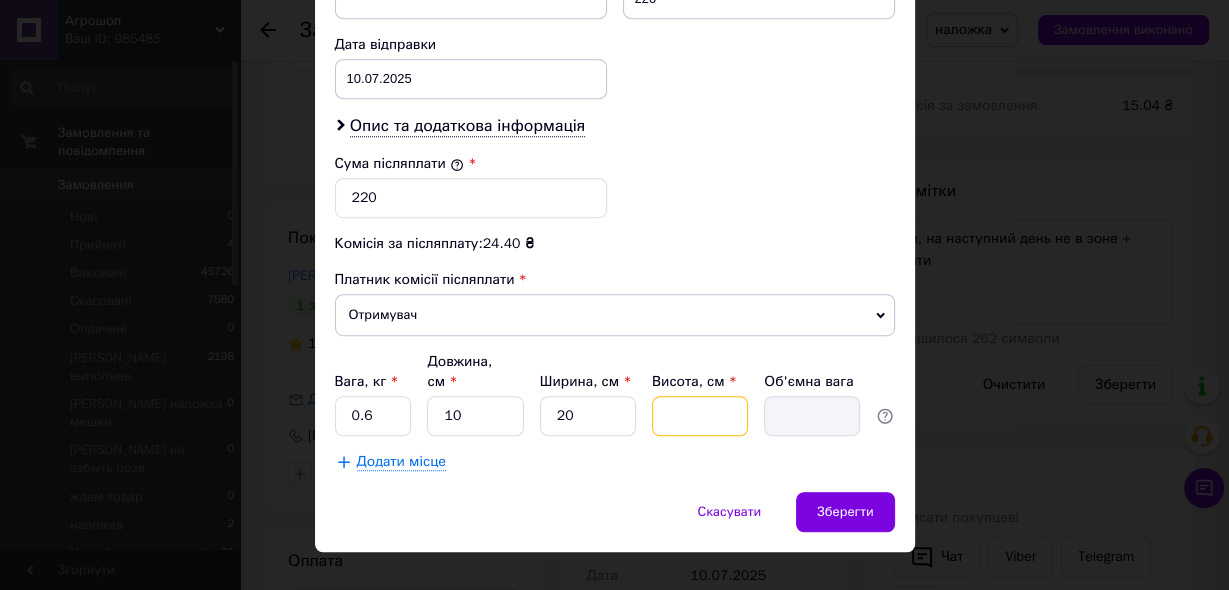 type on "1" 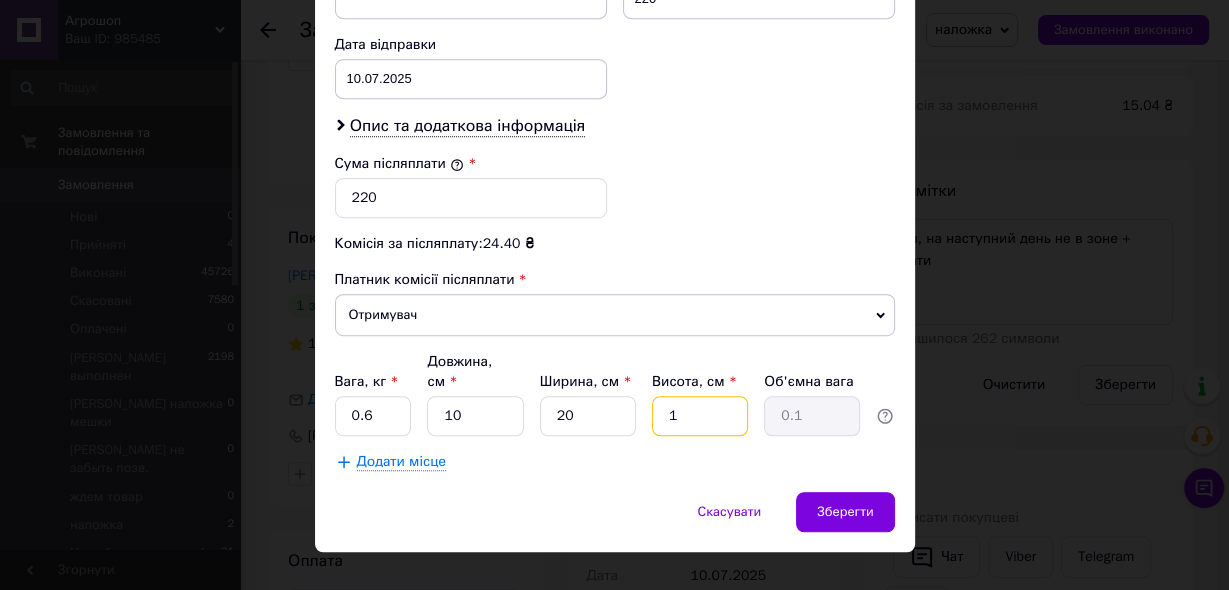 type on "10" 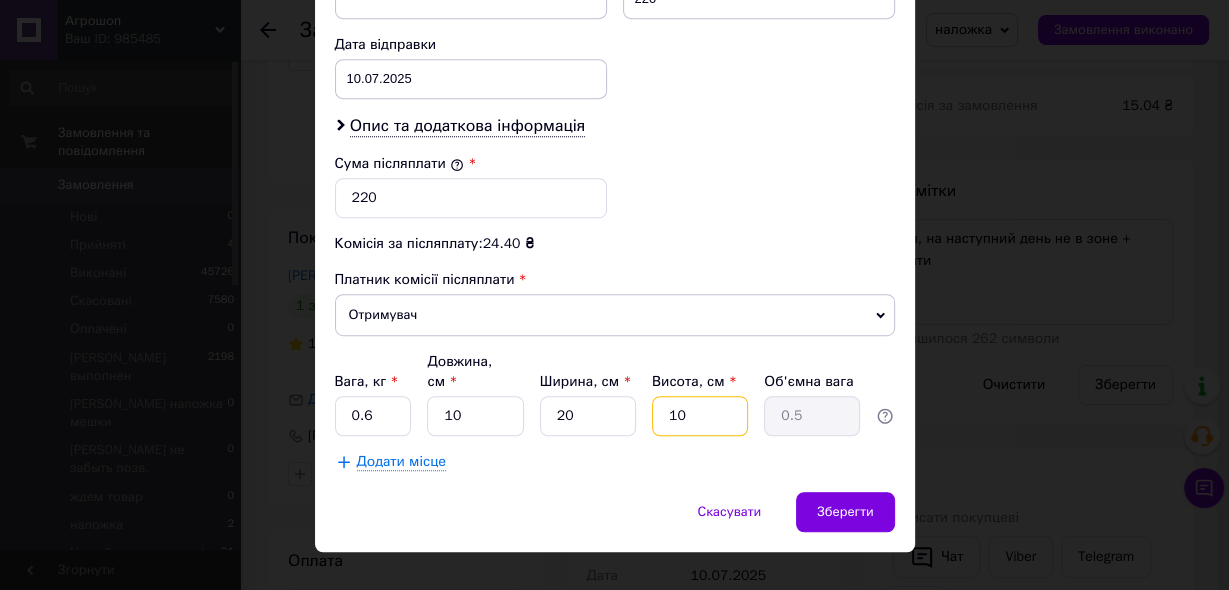 type on "1" 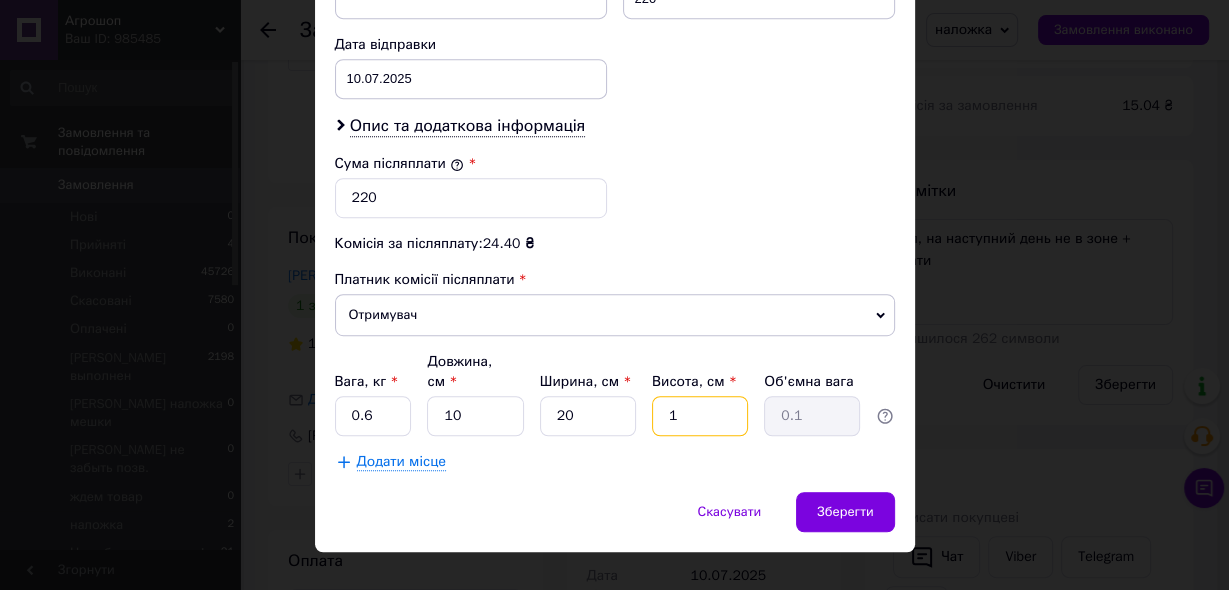 type on "15" 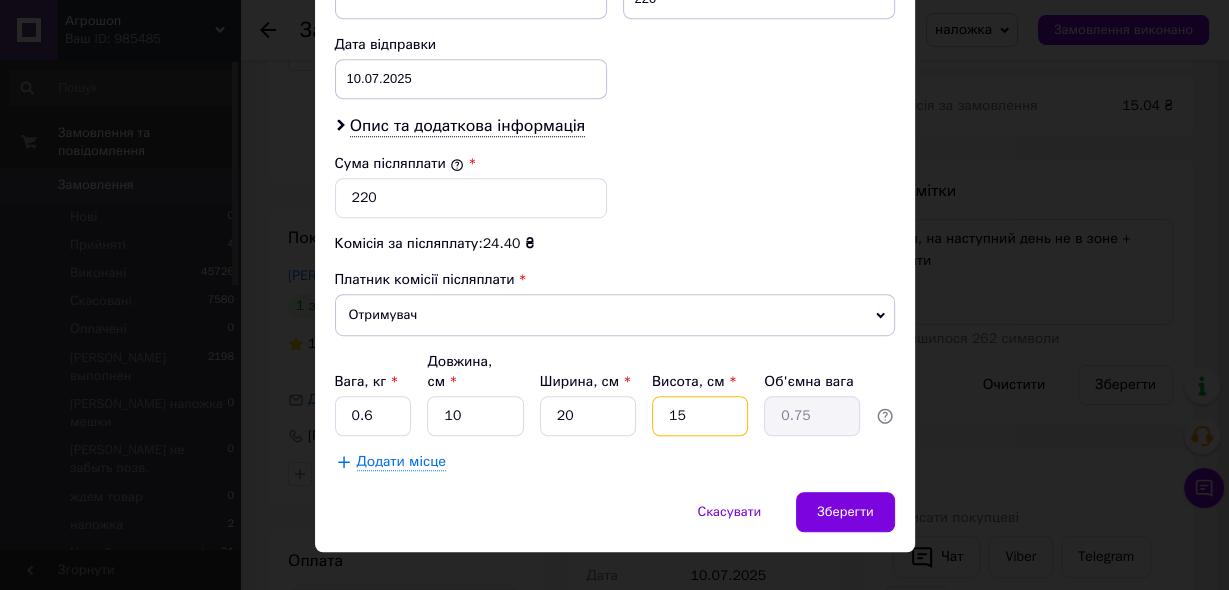 type on "1" 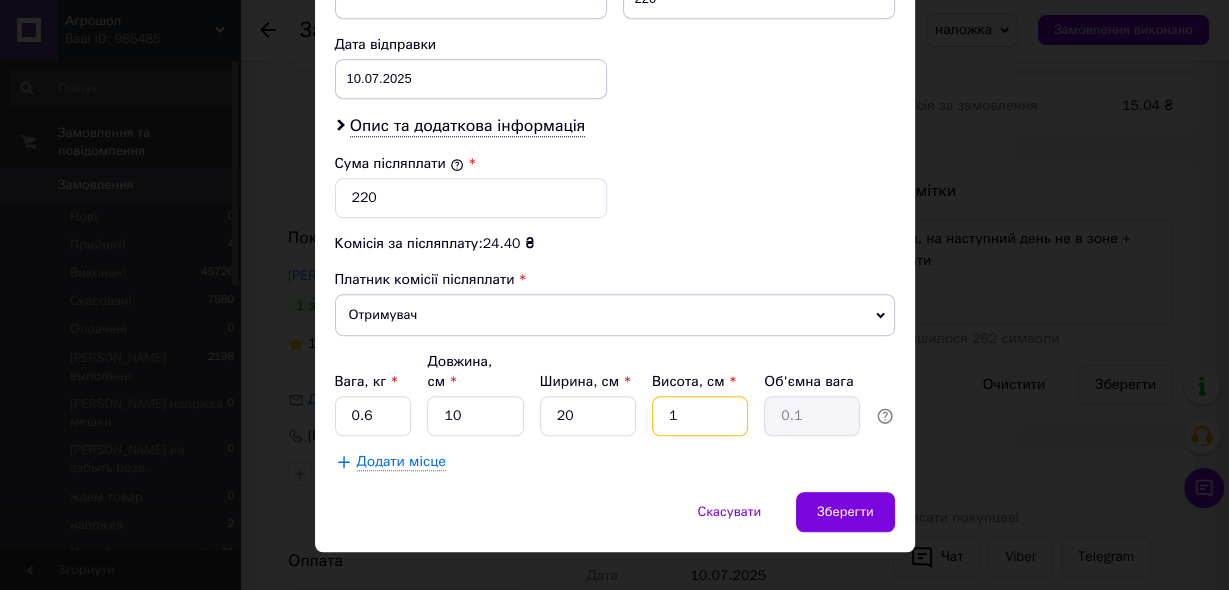 type on "14" 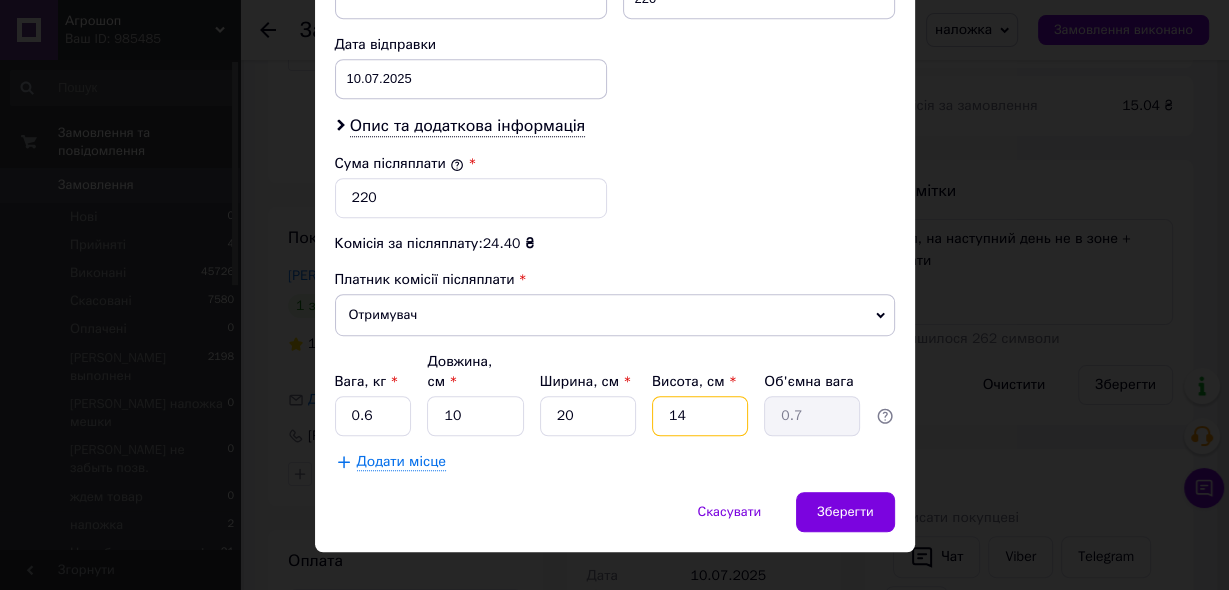 type on "1" 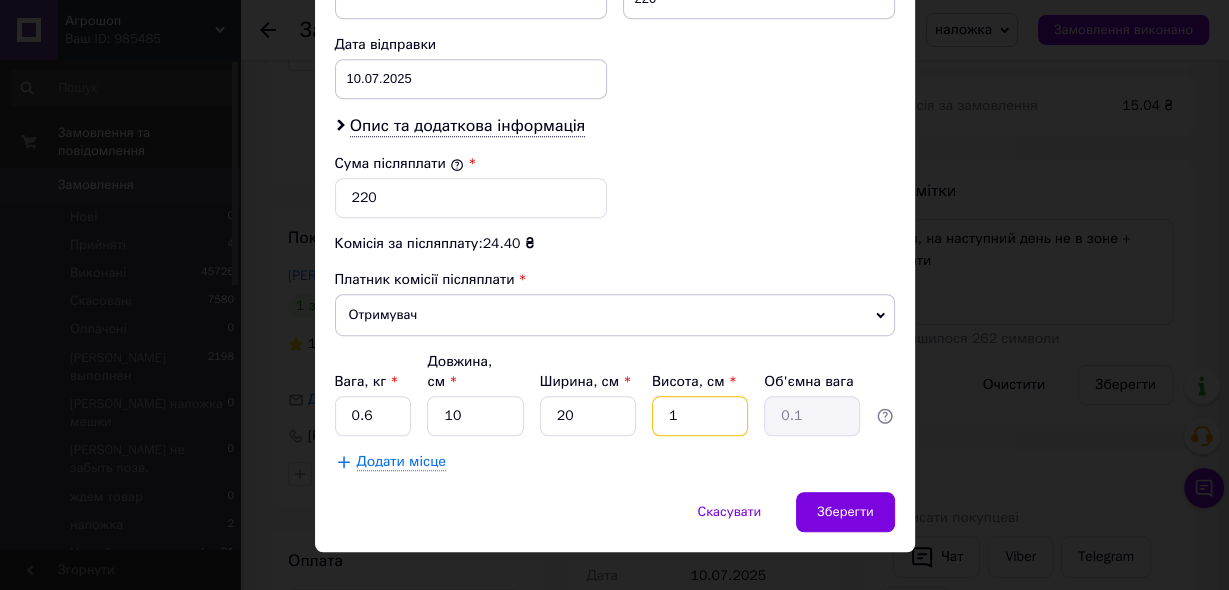 type on "13" 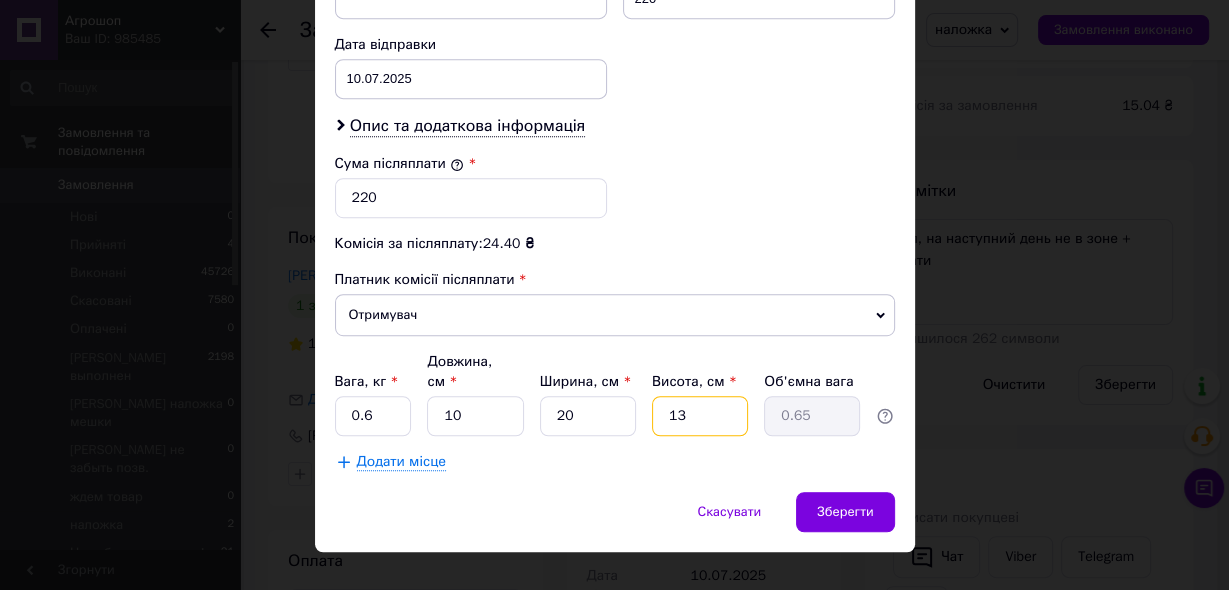 type on "1" 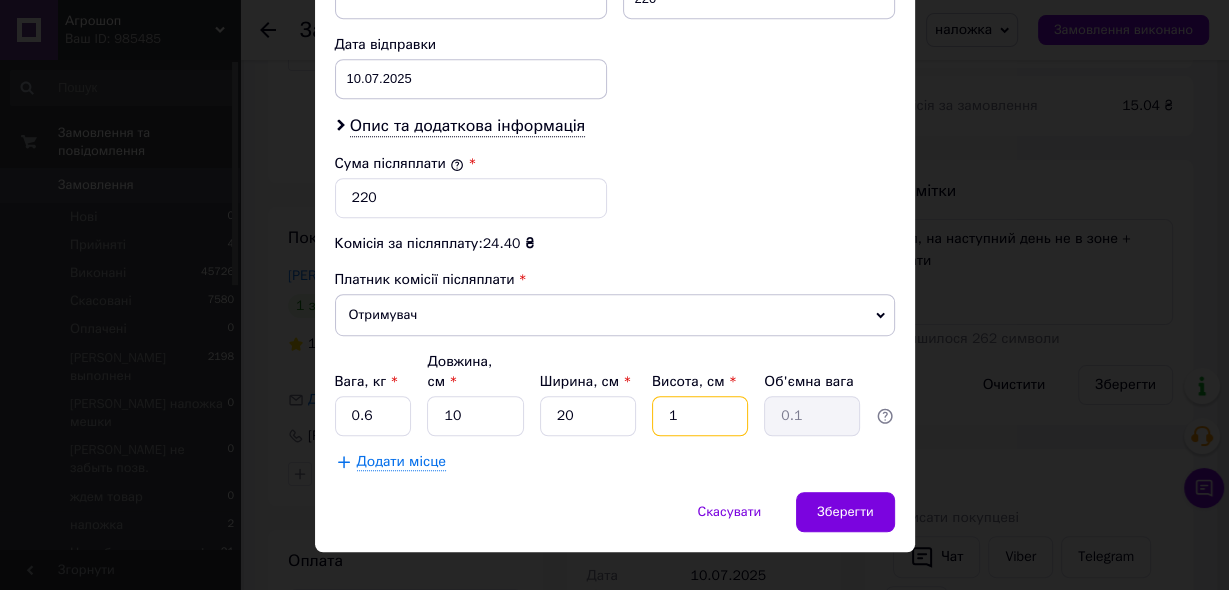 type on "12" 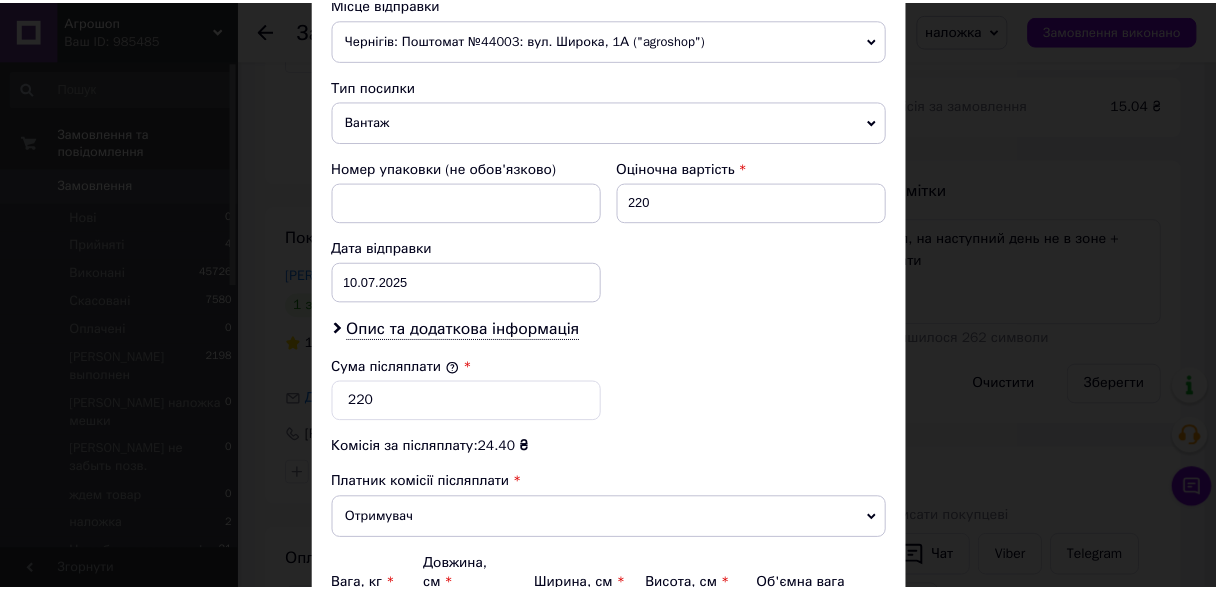scroll, scrollTop: 924, scrollLeft: 0, axis: vertical 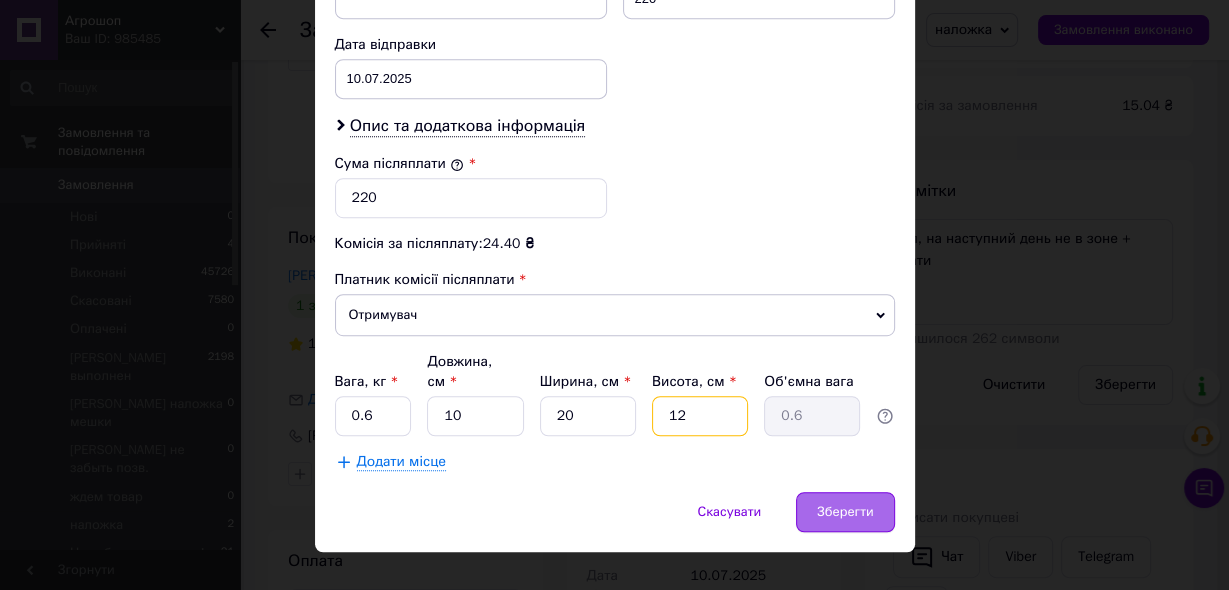 type on "12" 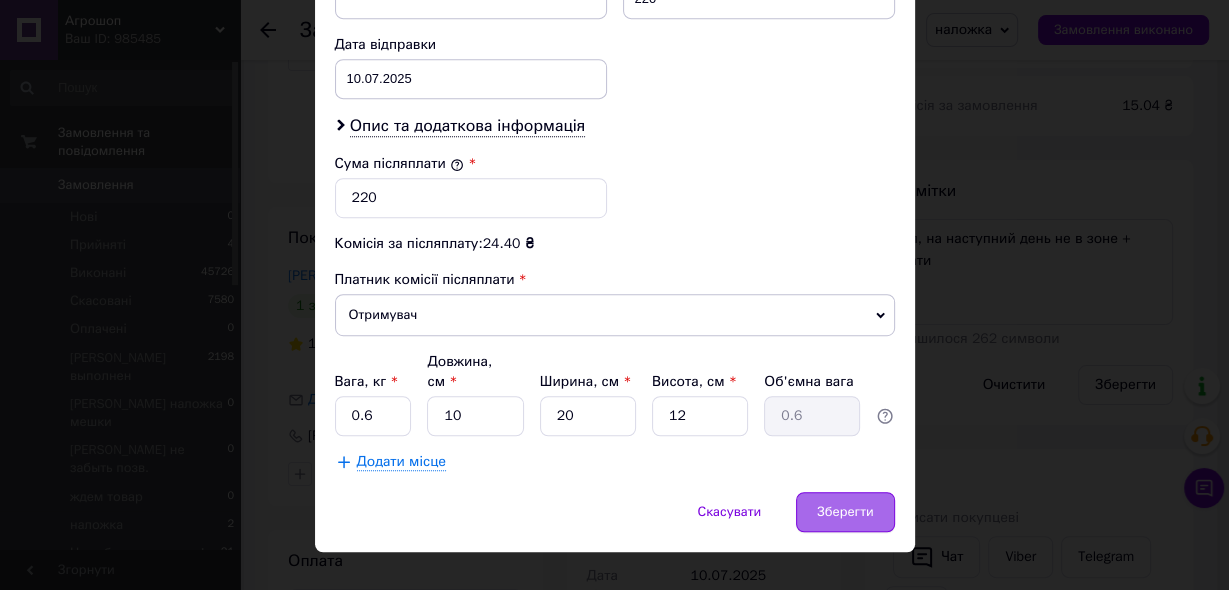 click on "Зберегти" at bounding box center (845, 512) 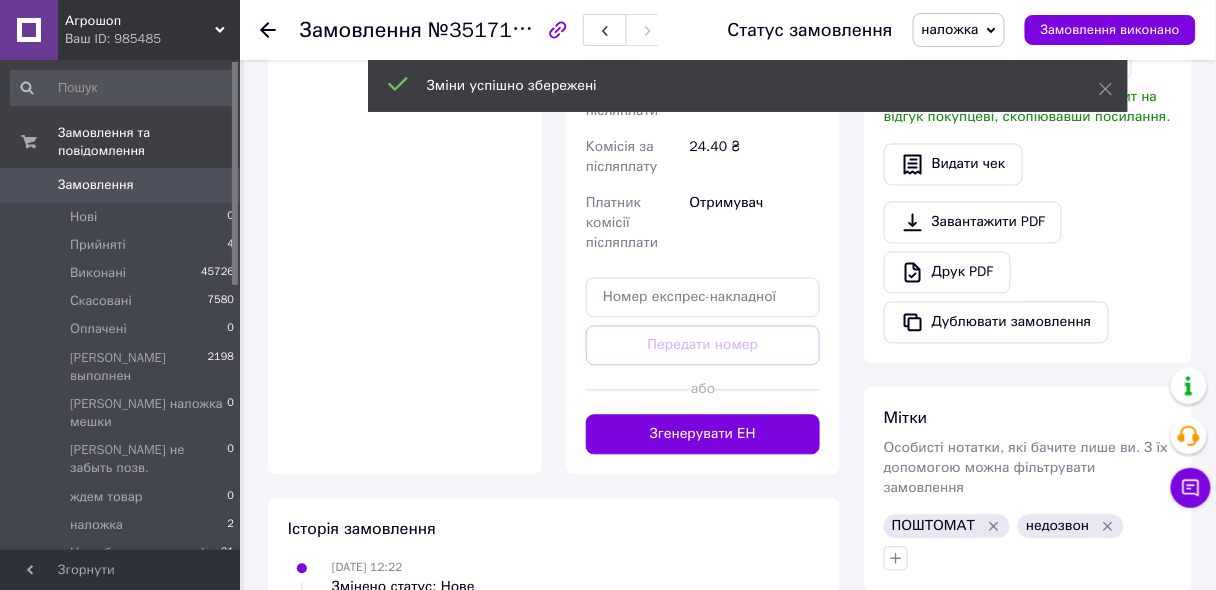 scroll, scrollTop: 880, scrollLeft: 0, axis: vertical 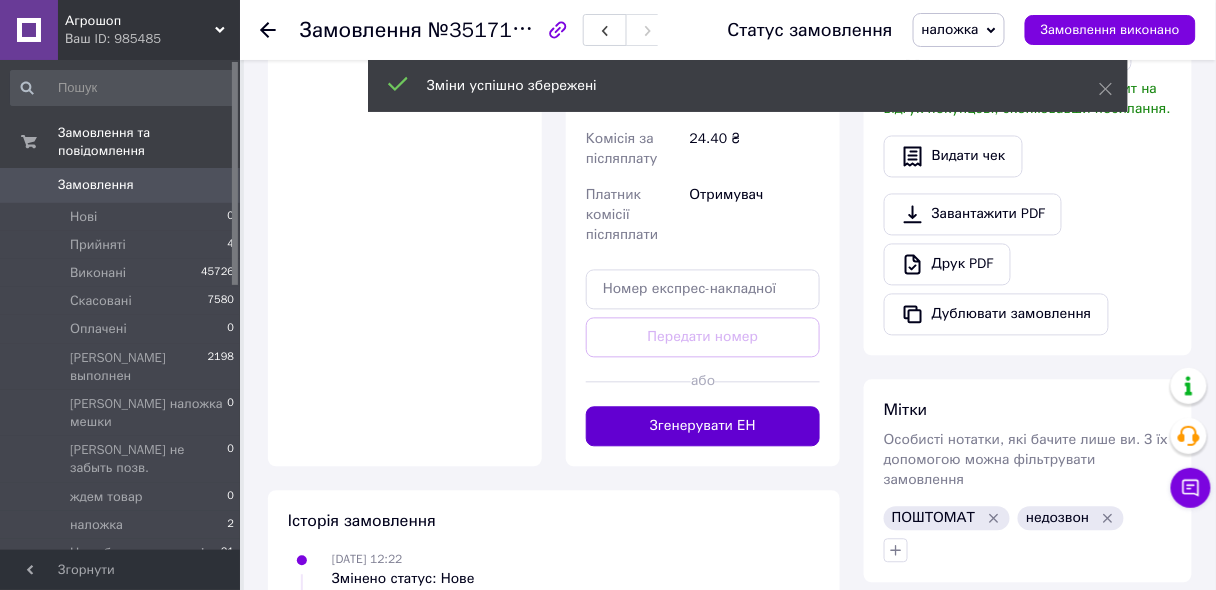 click on "Згенерувати ЕН" at bounding box center [703, 427] 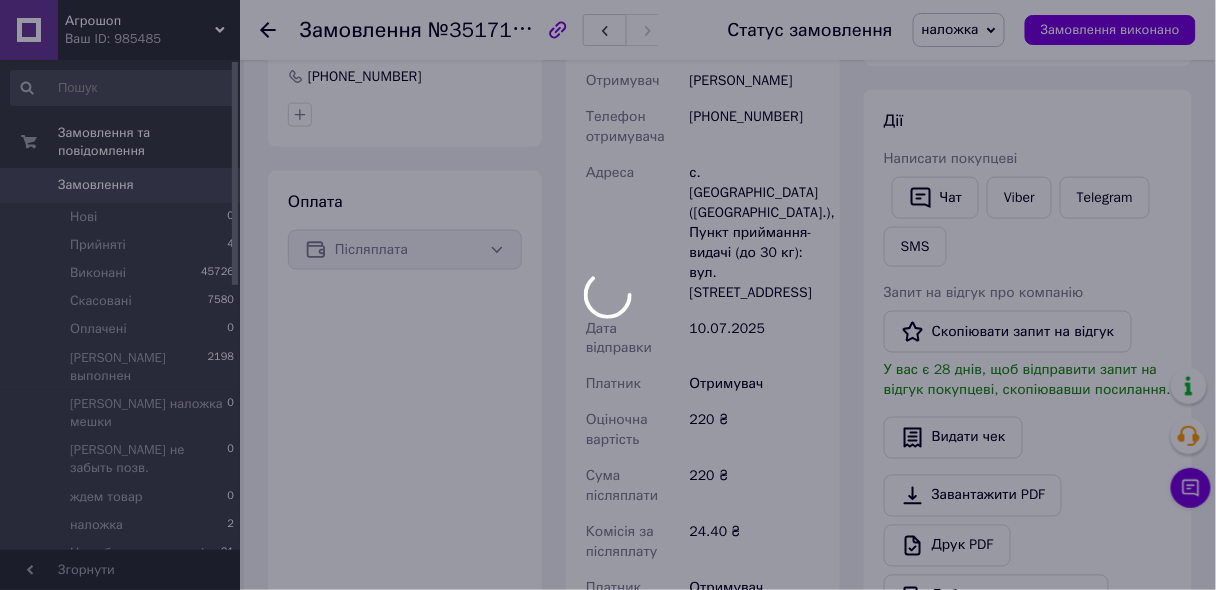 scroll, scrollTop: 400, scrollLeft: 0, axis: vertical 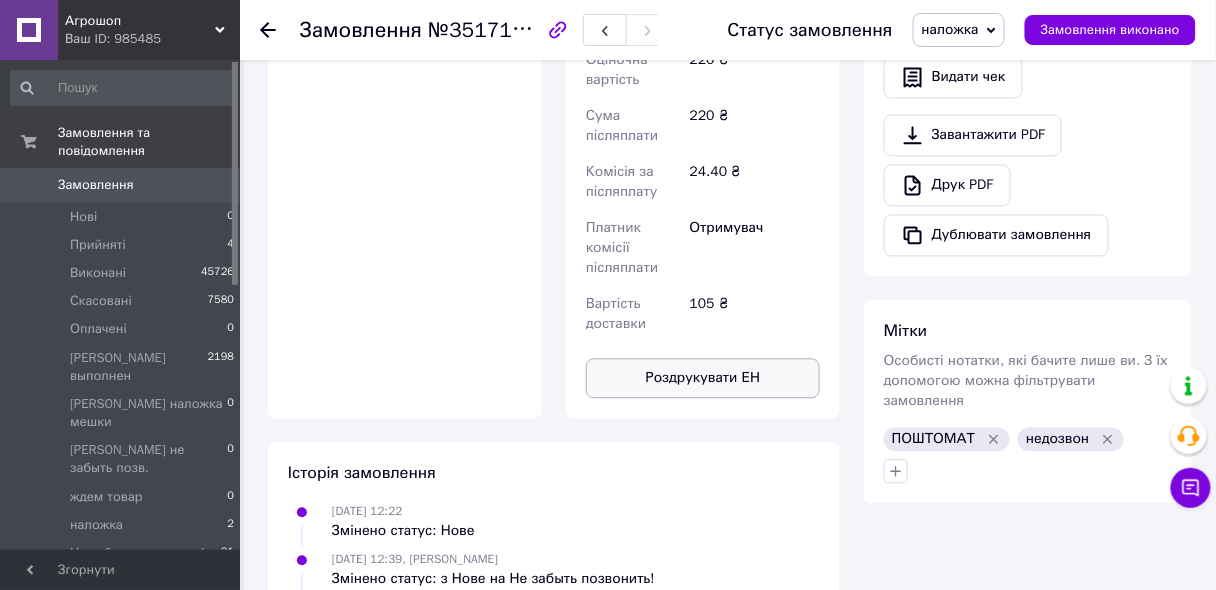 click on "Роздрукувати ЕН" at bounding box center (703, 378) 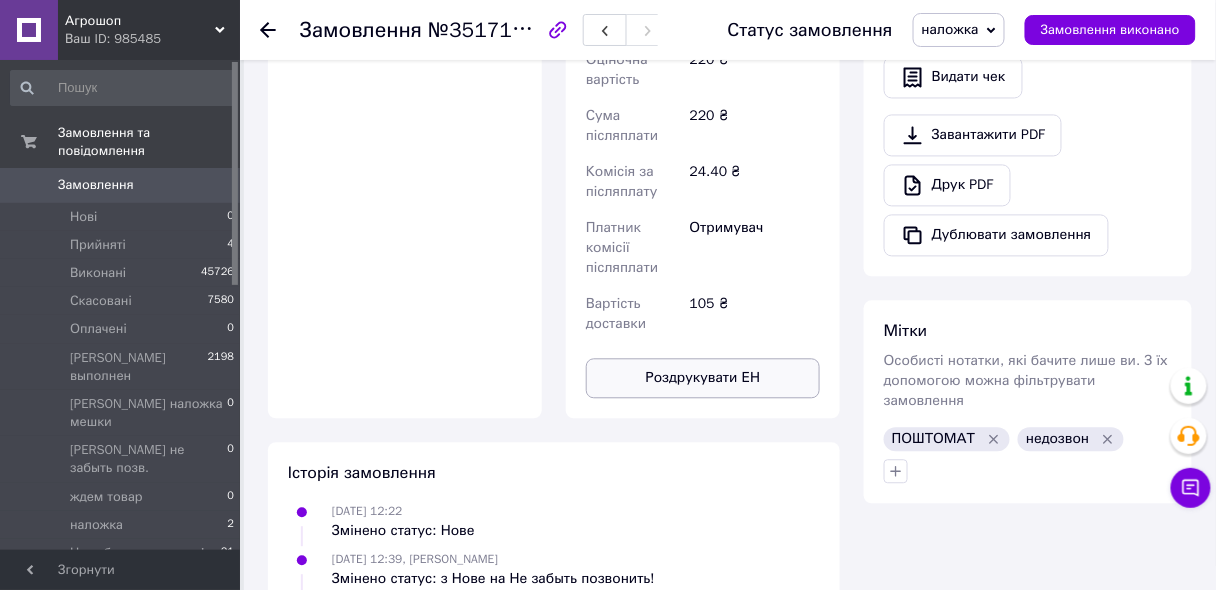 click on "Роздрукувати ЕН" at bounding box center (703, 378) 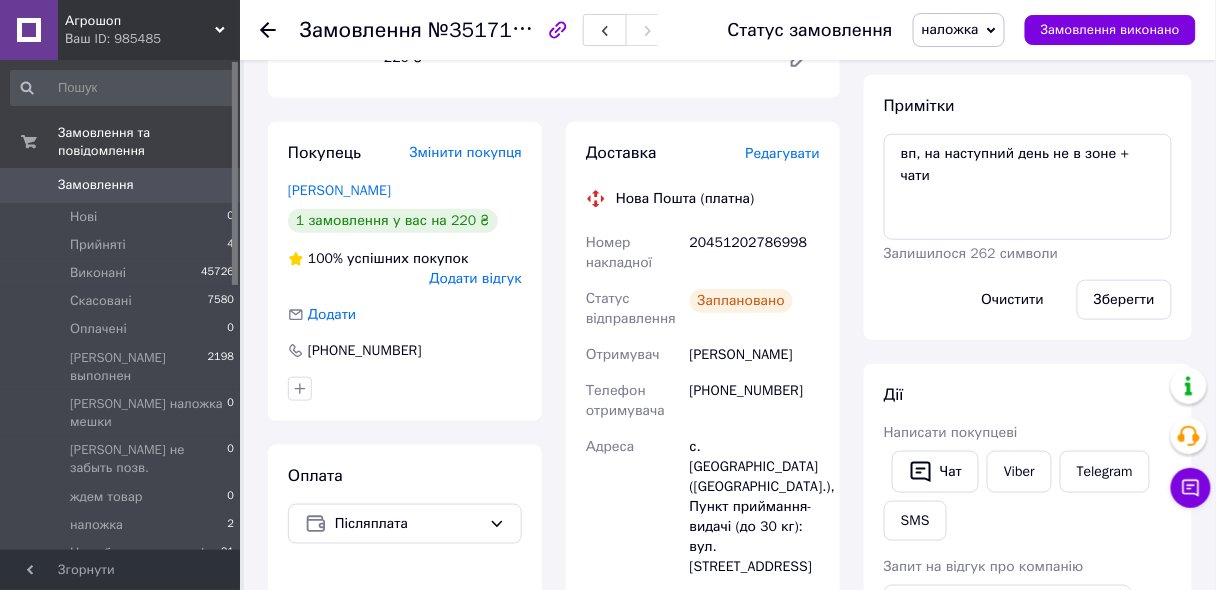 scroll, scrollTop: 240, scrollLeft: 0, axis: vertical 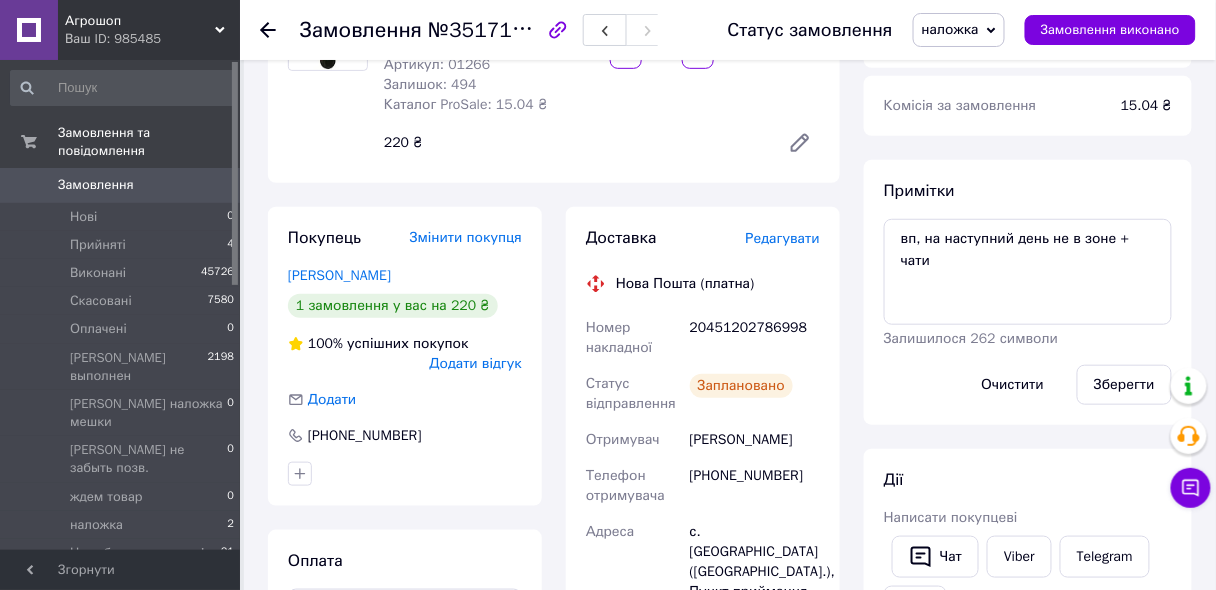 click on "20451202786998" at bounding box center [755, 338] 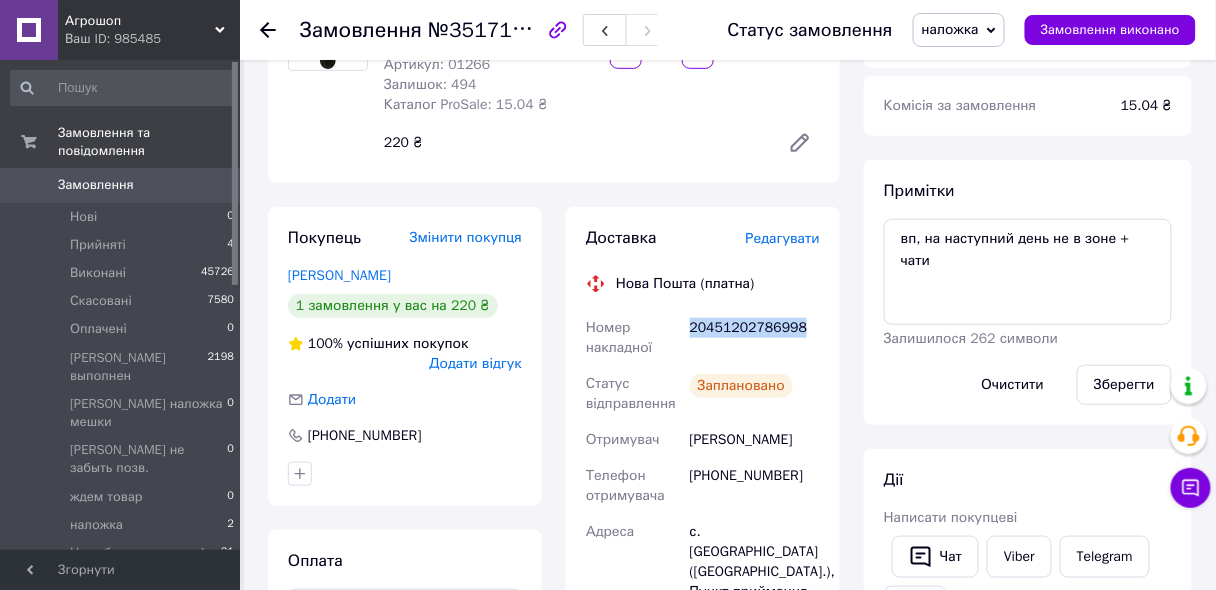 click on "20451202786998" at bounding box center [755, 338] 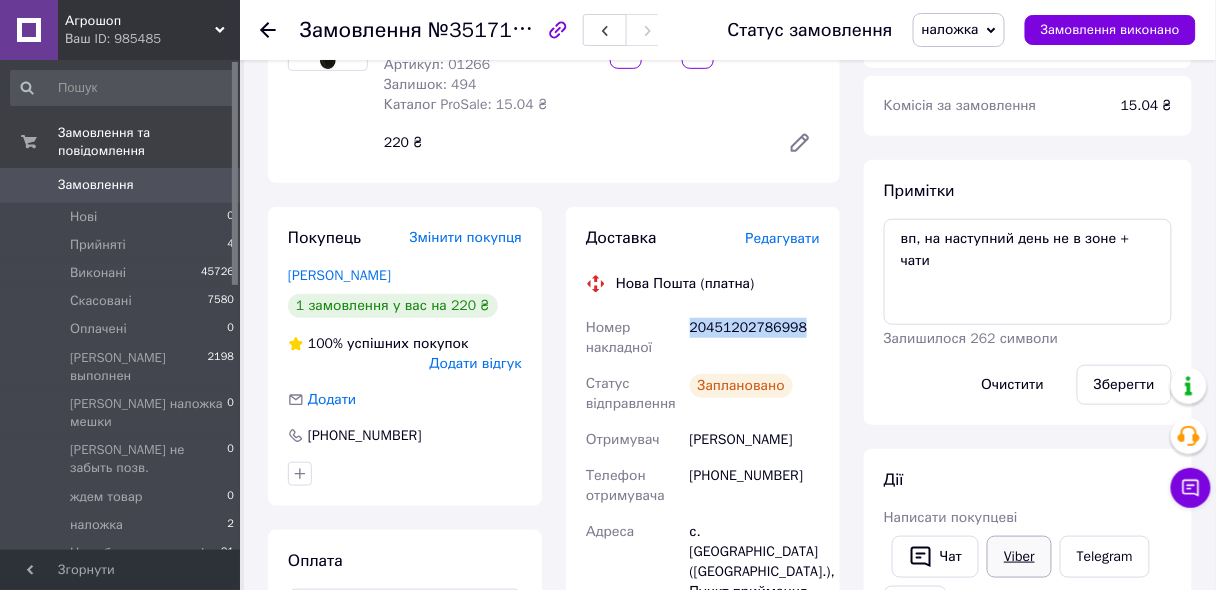 click on "Viber" at bounding box center [1019, 557] 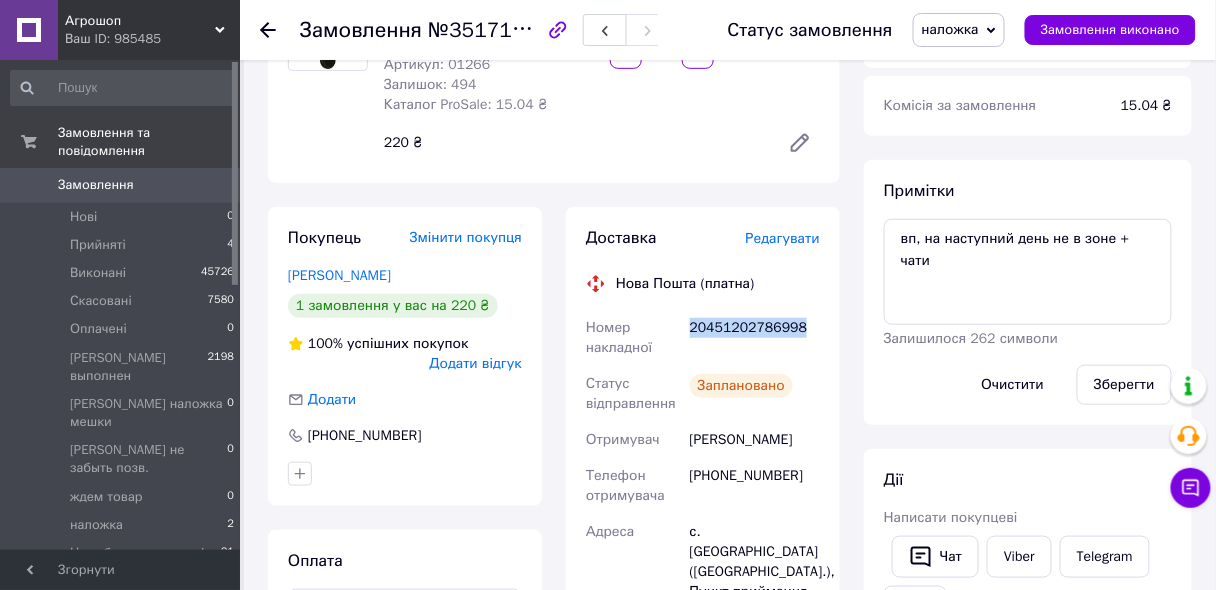 click on "наложка" at bounding box center (950, 29) 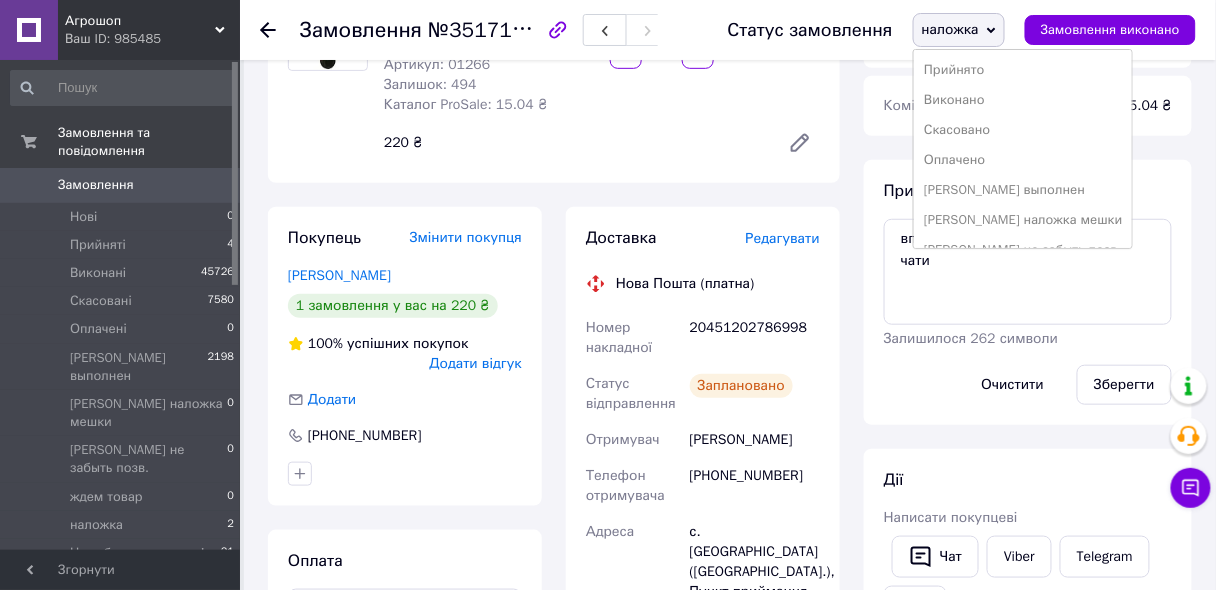 drag, startPoint x: 976, startPoint y: 96, endPoint x: 974, endPoint y: 114, distance: 18.110771 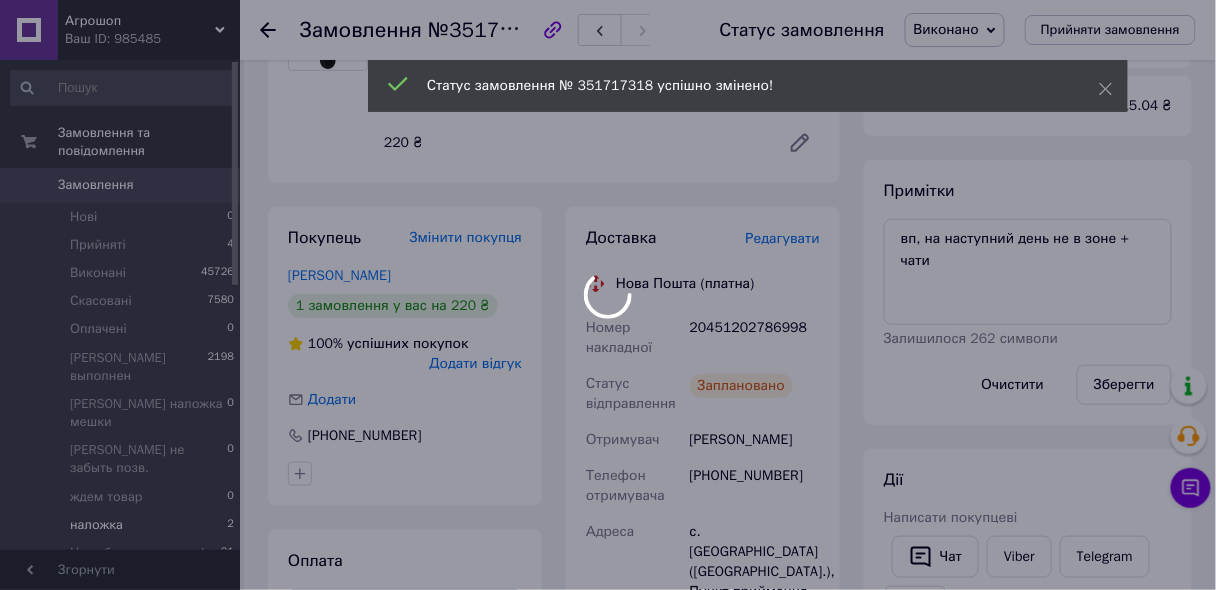 scroll, scrollTop: 83, scrollLeft: 0, axis: vertical 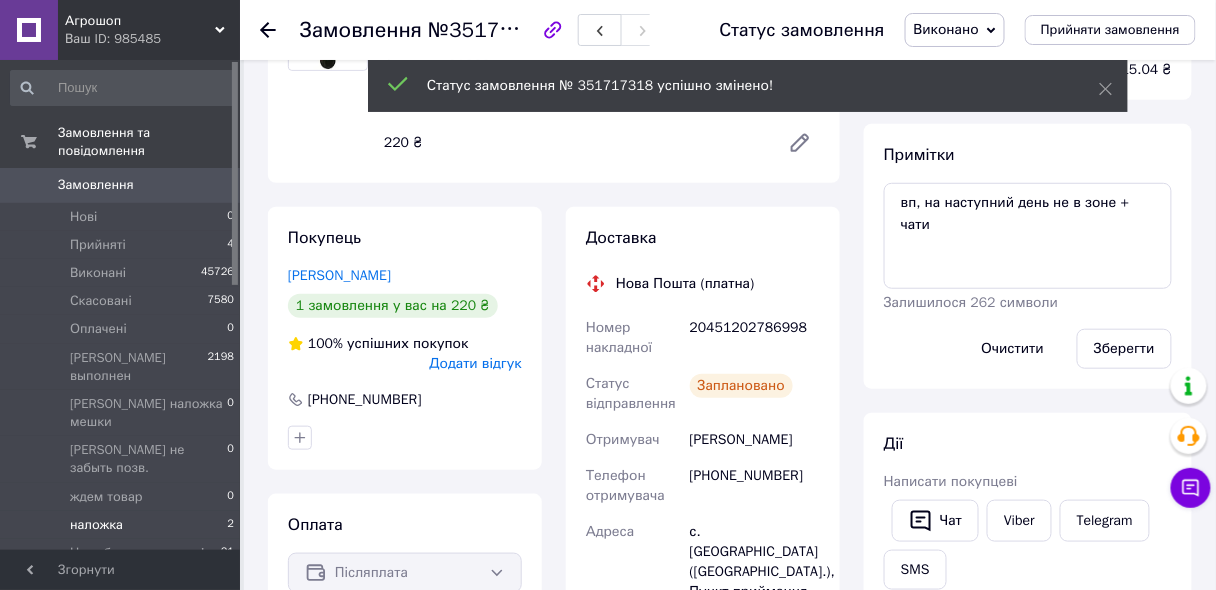 click on "наложка" at bounding box center (96, 525) 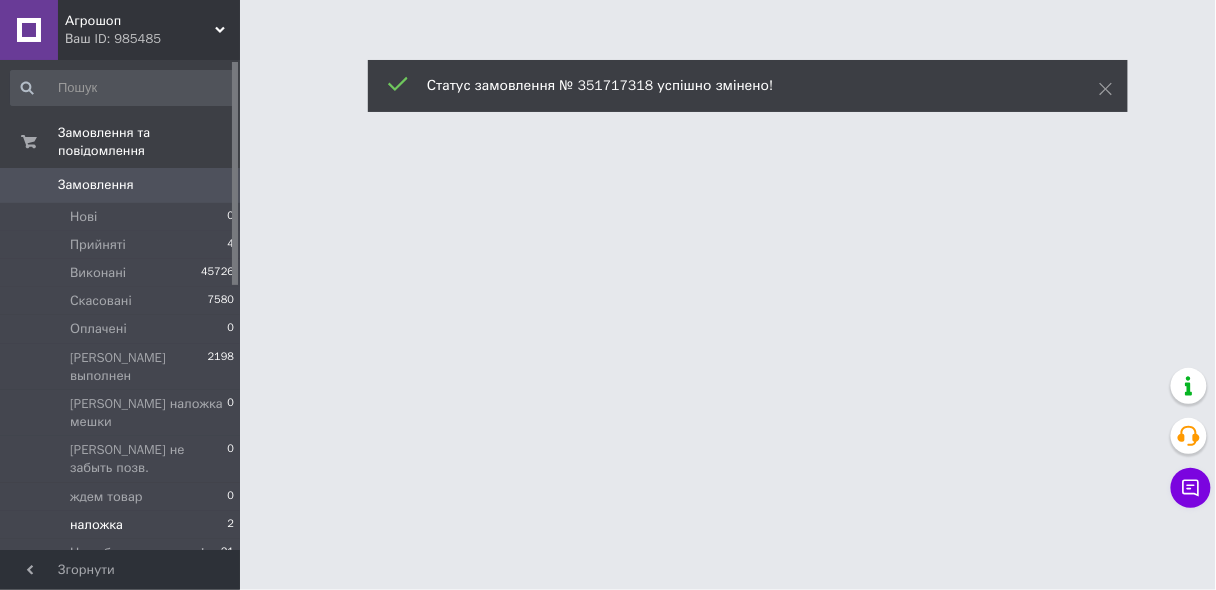 scroll, scrollTop: 0, scrollLeft: 0, axis: both 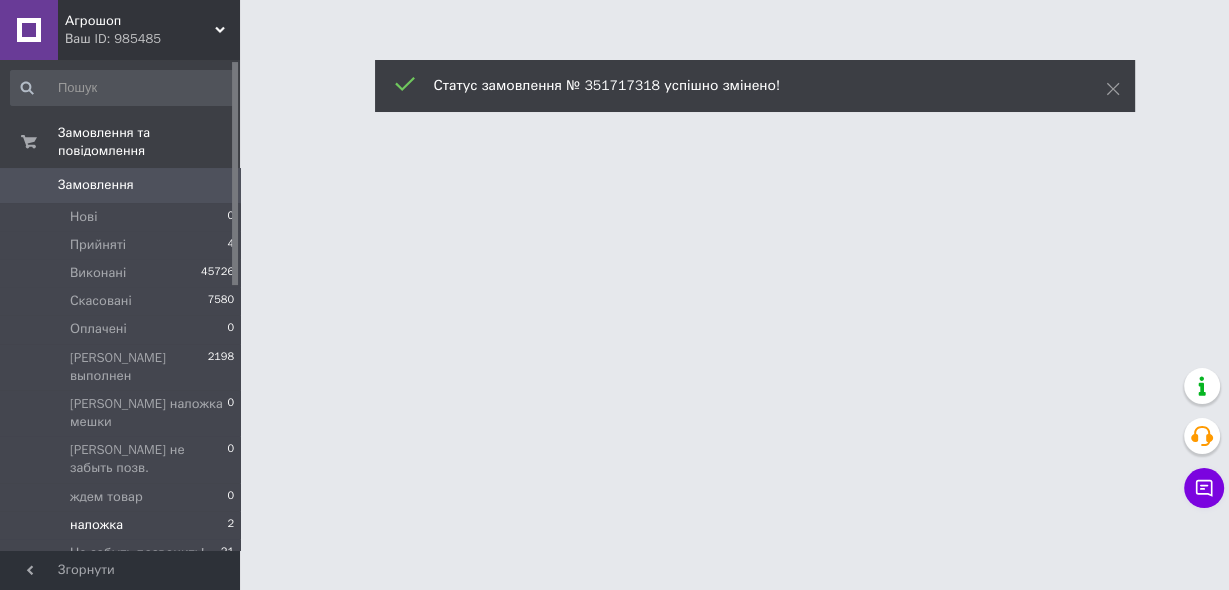 click on "наложка" at bounding box center [96, 525] 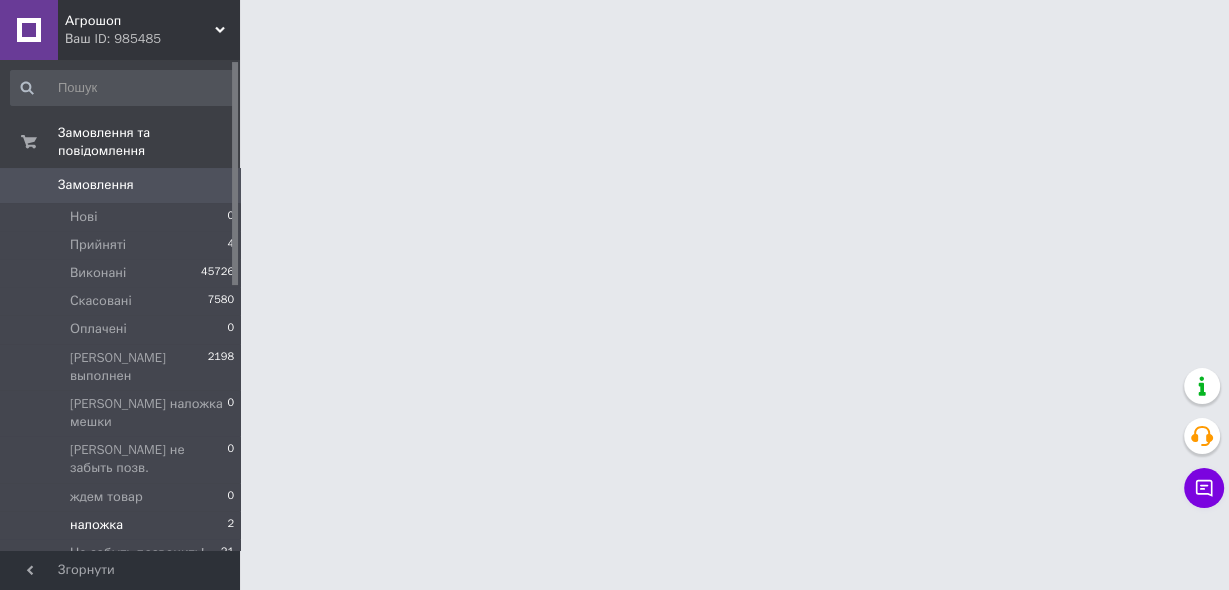 click on "наложка" at bounding box center [96, 525] 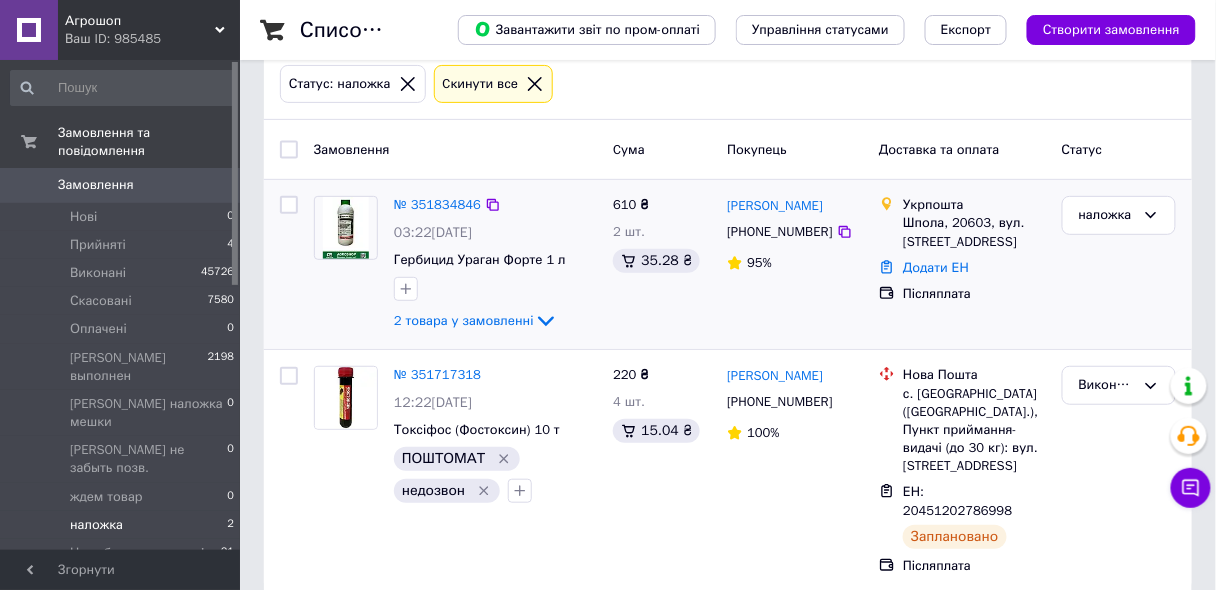 scroll, scrollTop: 111, scrollLeft: 0, axis: vertical 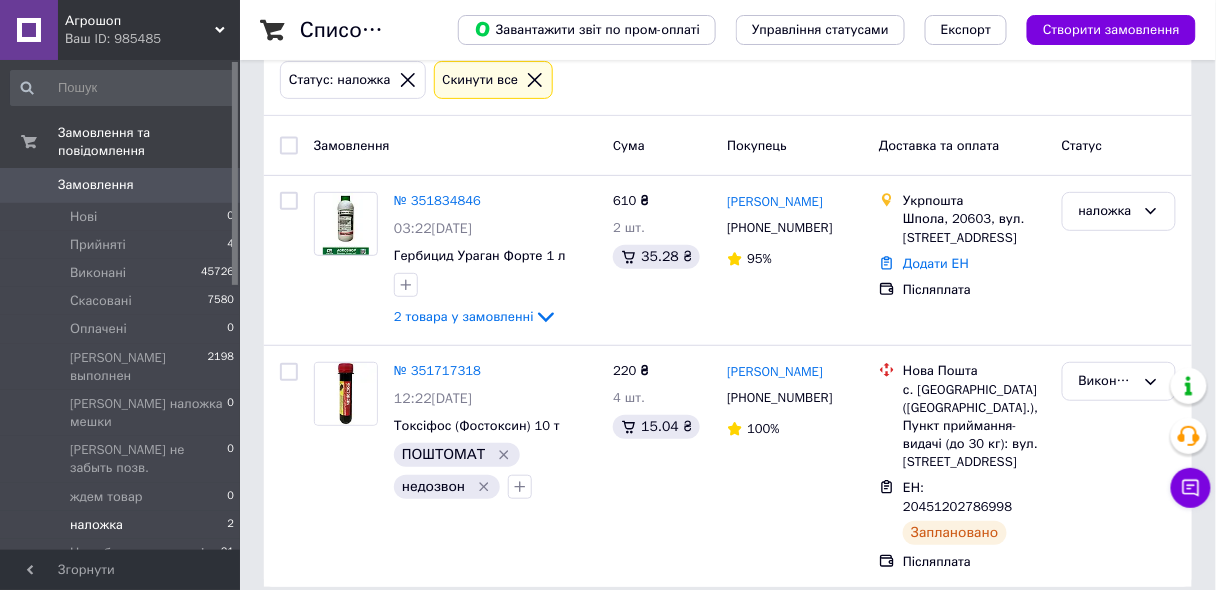 click 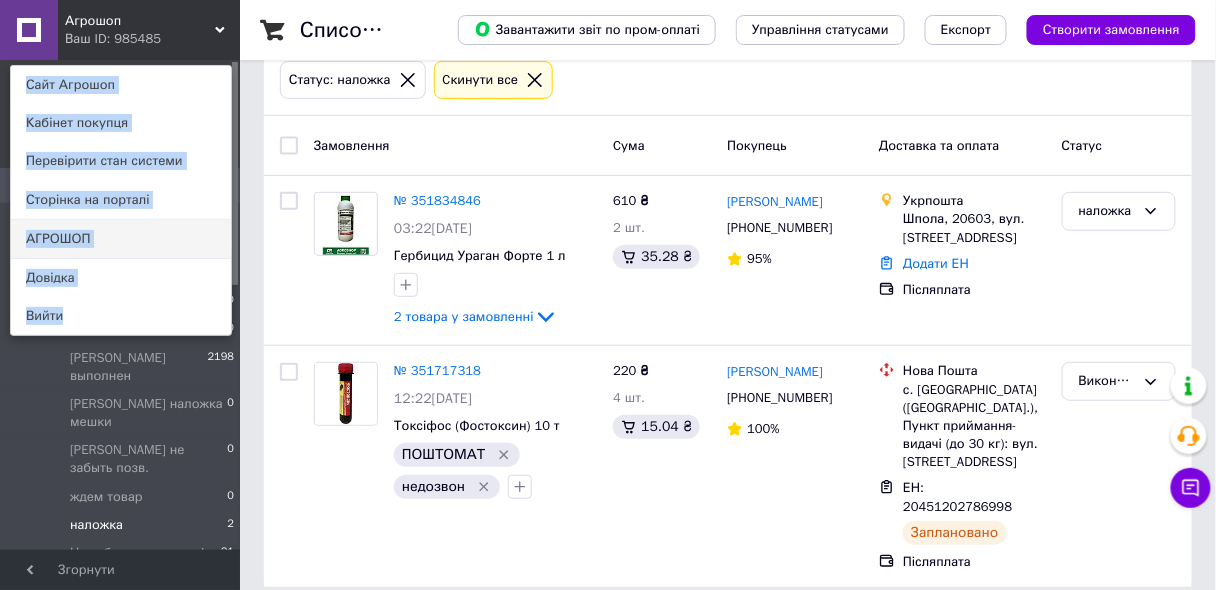 click on "АГРОШОП" at bounding box center [121, 239] 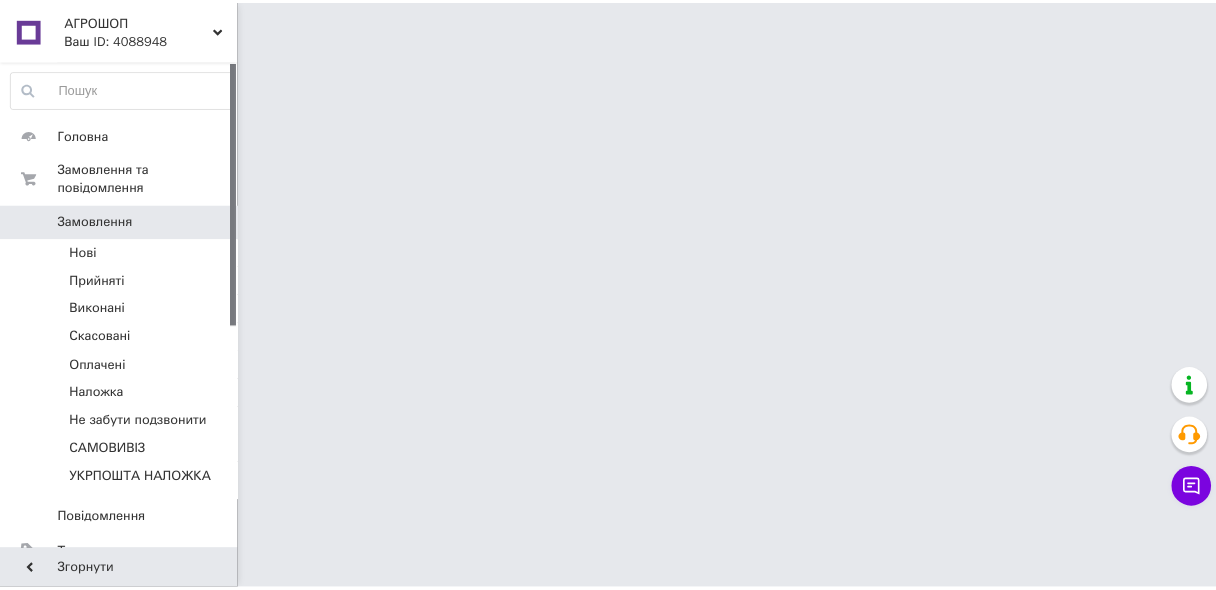 scroll, scrollTop: 0, scrollLeft: 0, axis: both 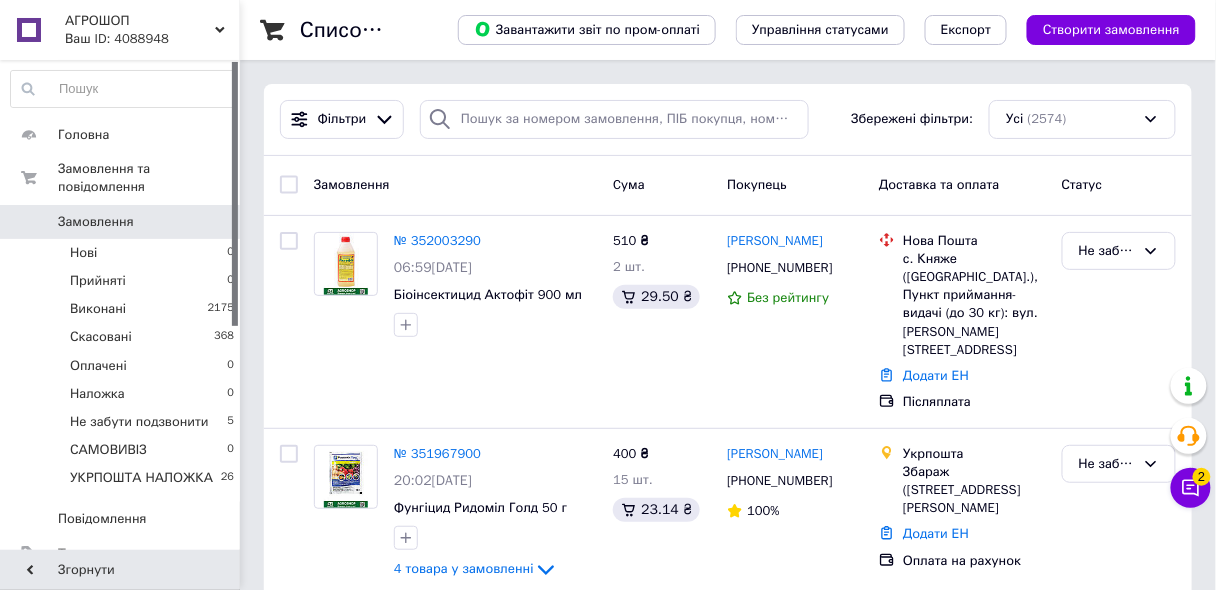 click 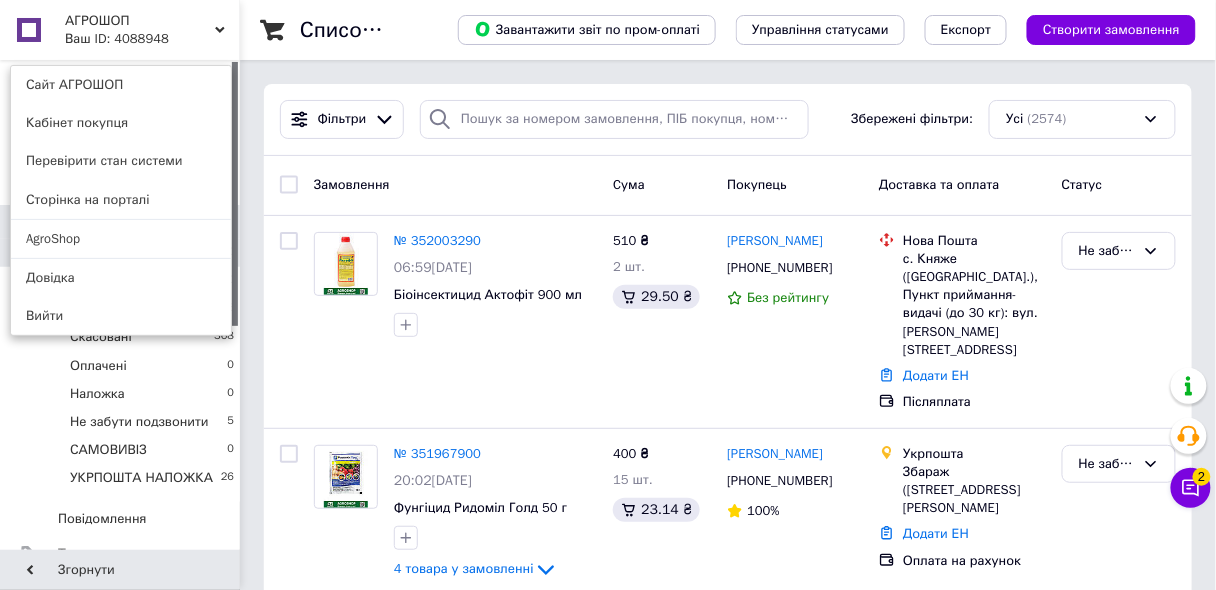 click on "AgroShop" at bounding box center [121, 239] 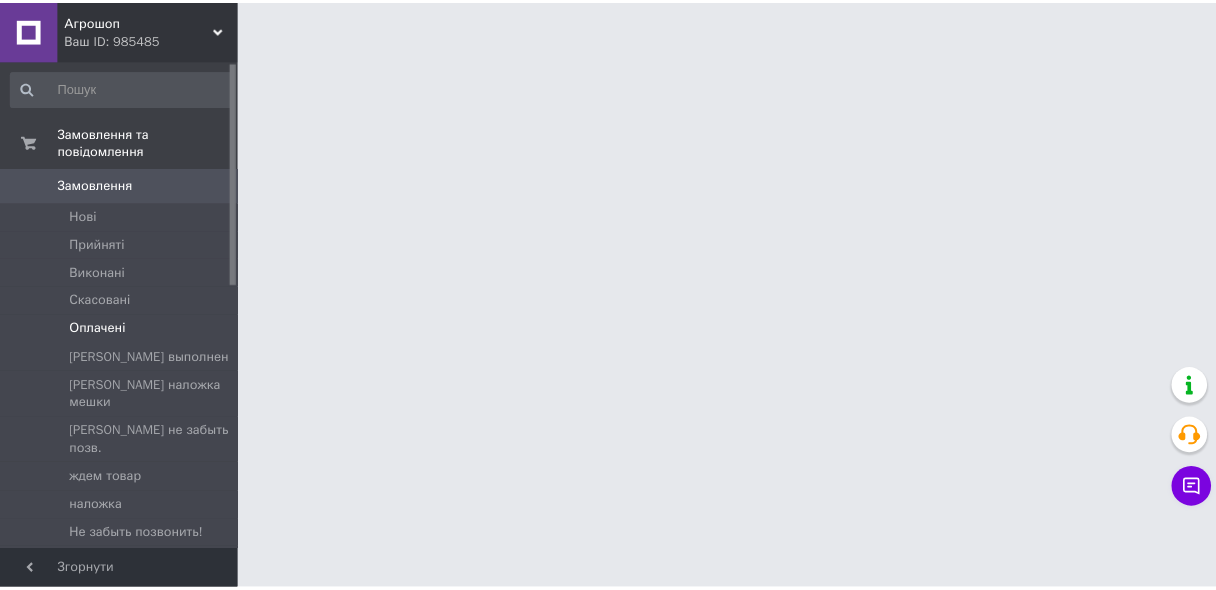 scroll, scrollTop: 0, scrollLeft: 0, axis: both 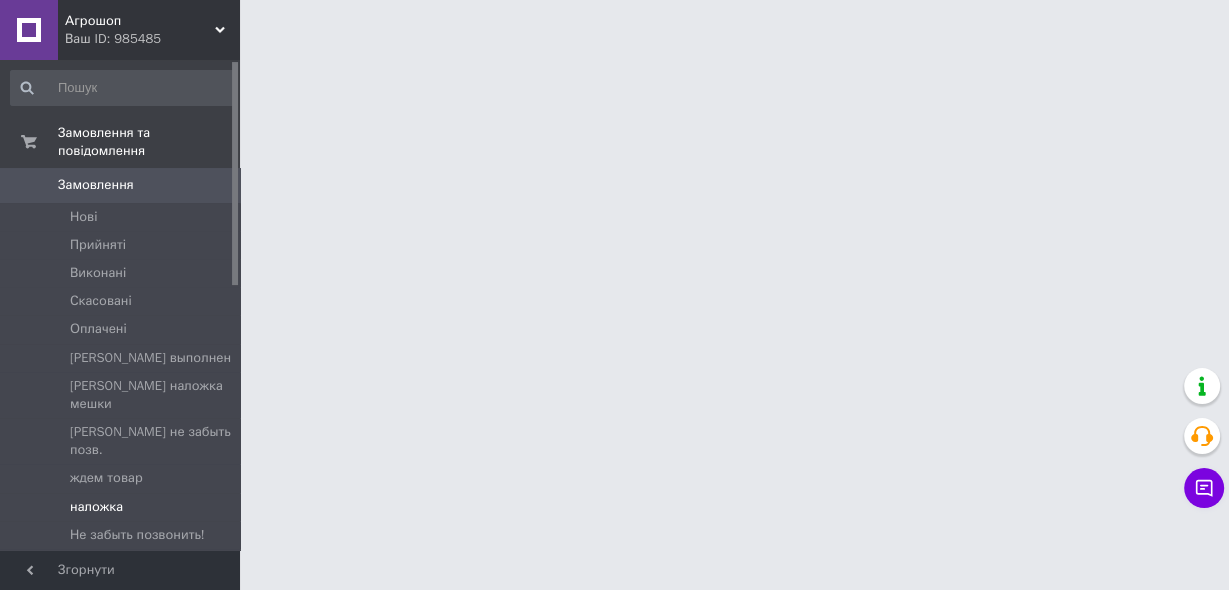 click on "наложка" at bounding box center (96, 507) 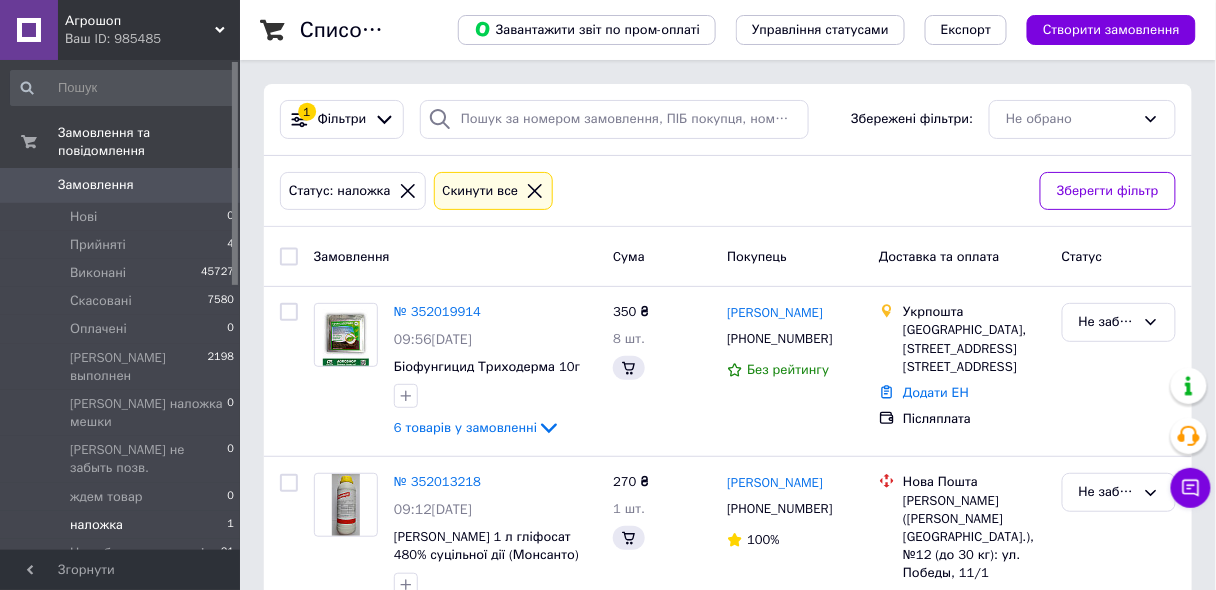 click on "наложка" at bounding box center (96, 525) 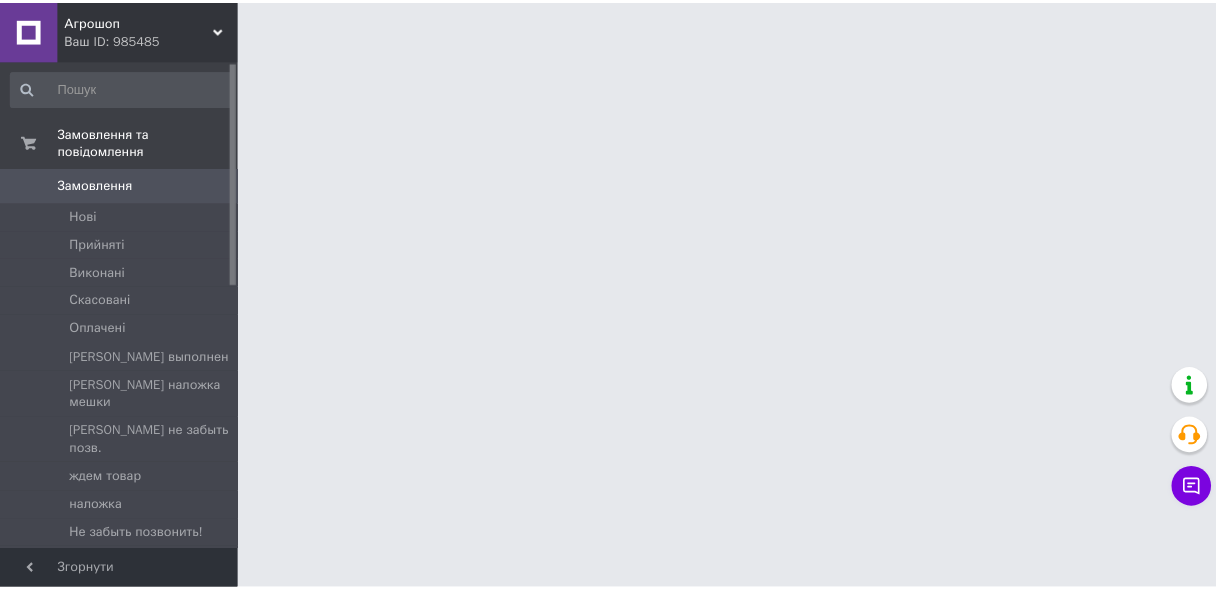 scroll, scrollTop: 0, scrollLeft: 0, axis: both 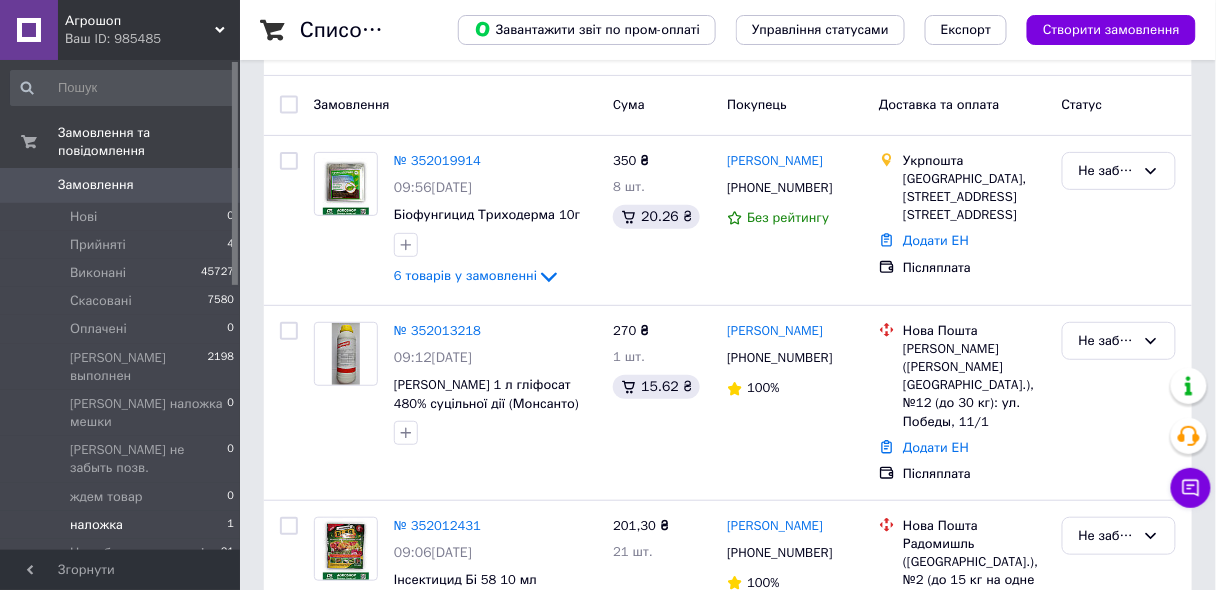 click on "наложка" at bounding box center [96, 525] 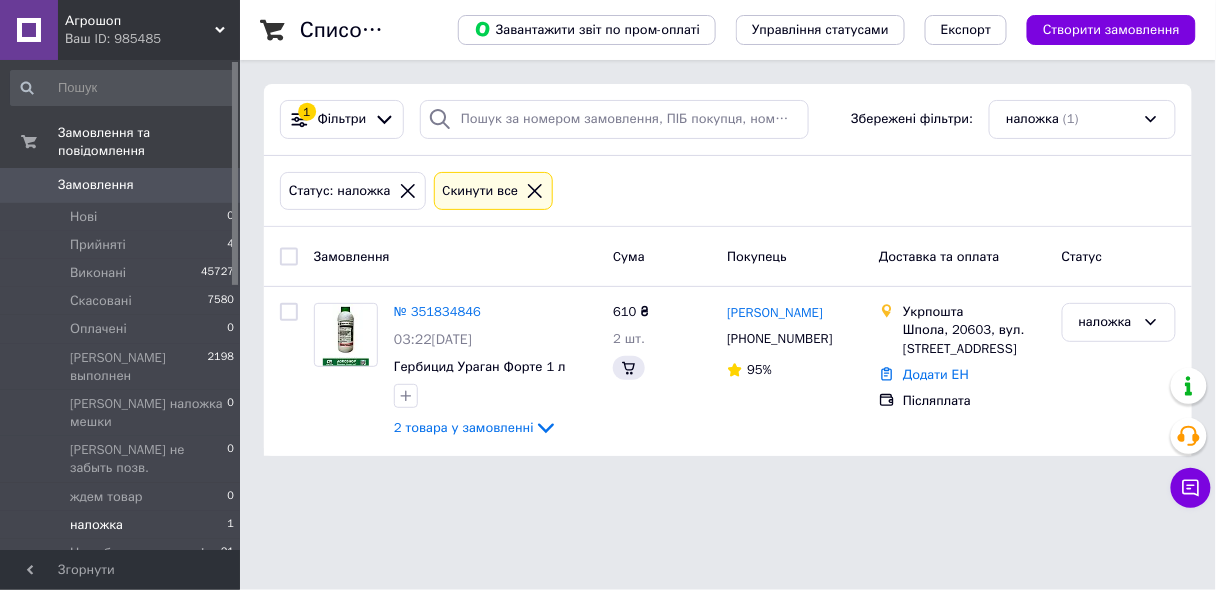 scroll, scrollTop: 0, scrollLeft: 0, axis: both 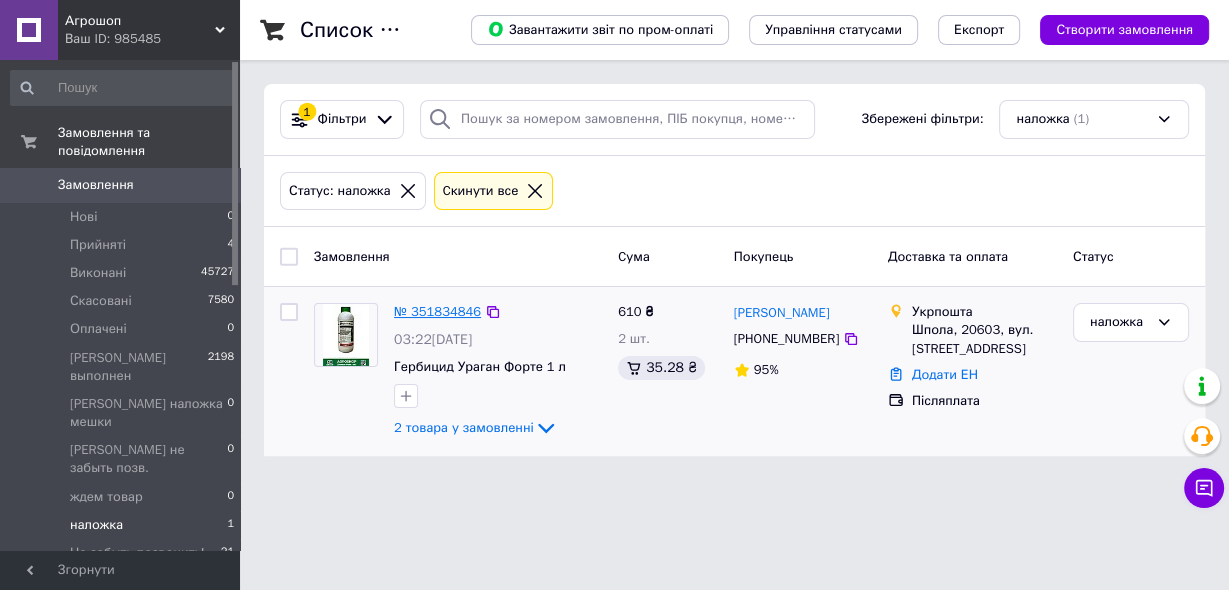 click on "№ 351834846" at bounding box center [437, 311] 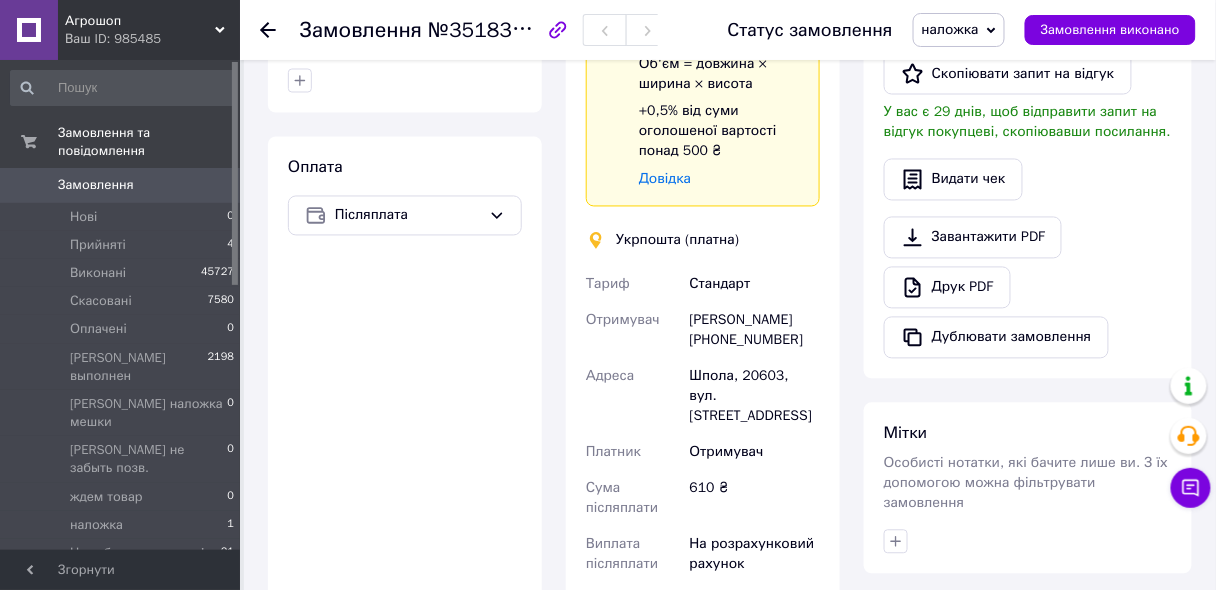 scroll, scrollTop: 880, scrollLeft: 0, axis: vertical 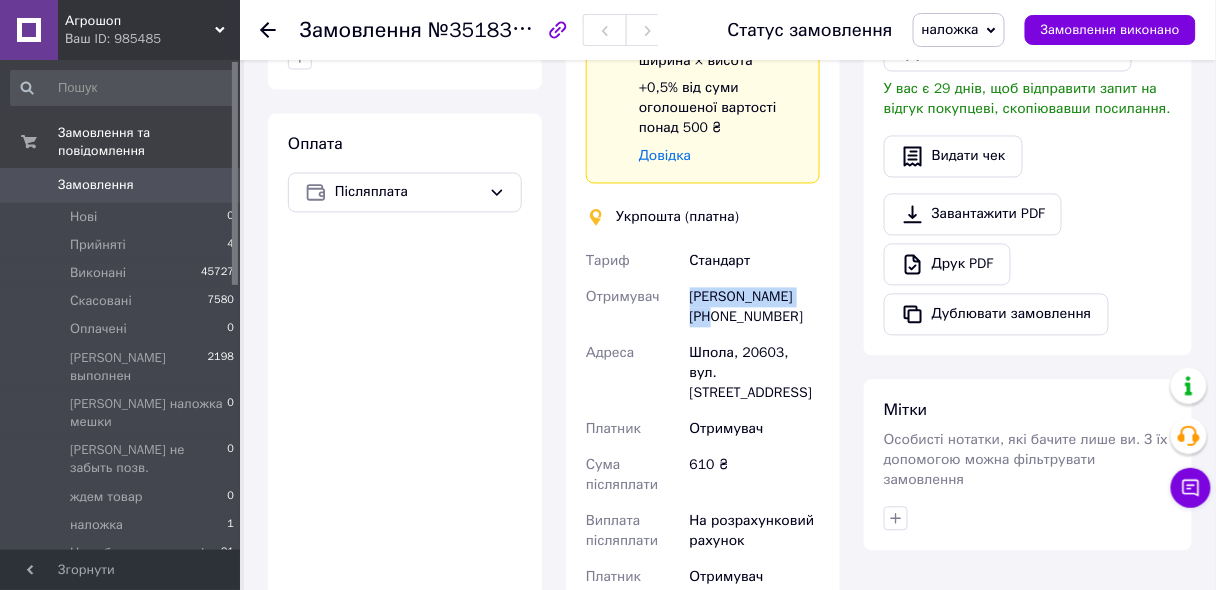 drag, startPoint x: 826, startPoint y: 302, endPoint x: 683, endPoint y: 300, distance: 143.01399 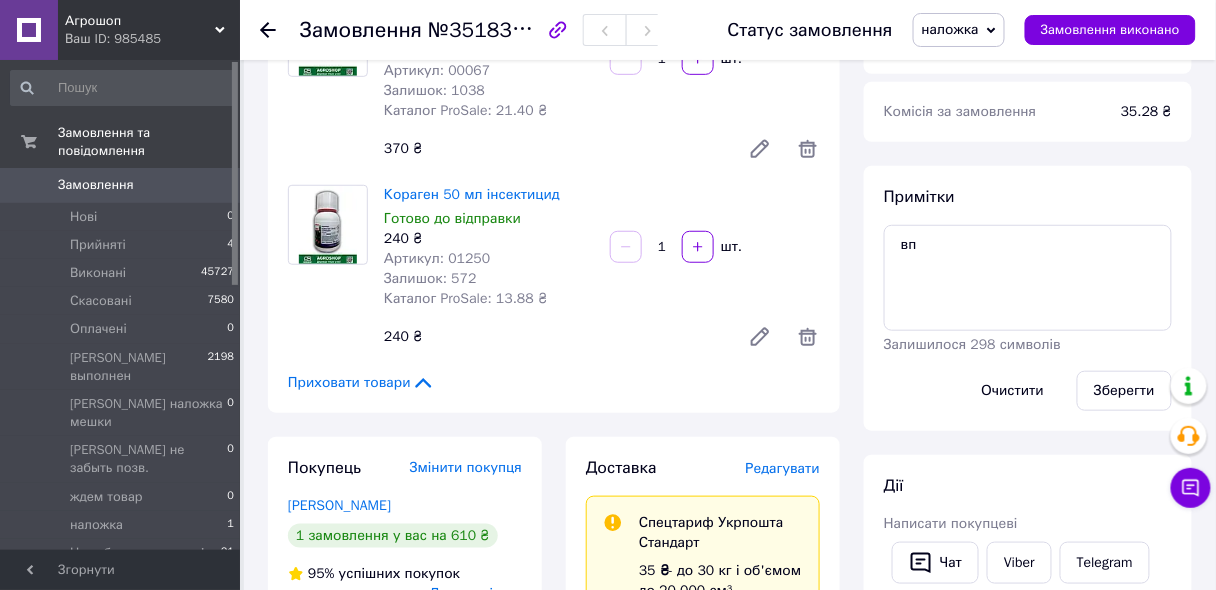 scroll, scrollTop: 0, scrollLeft: 0, axis: both 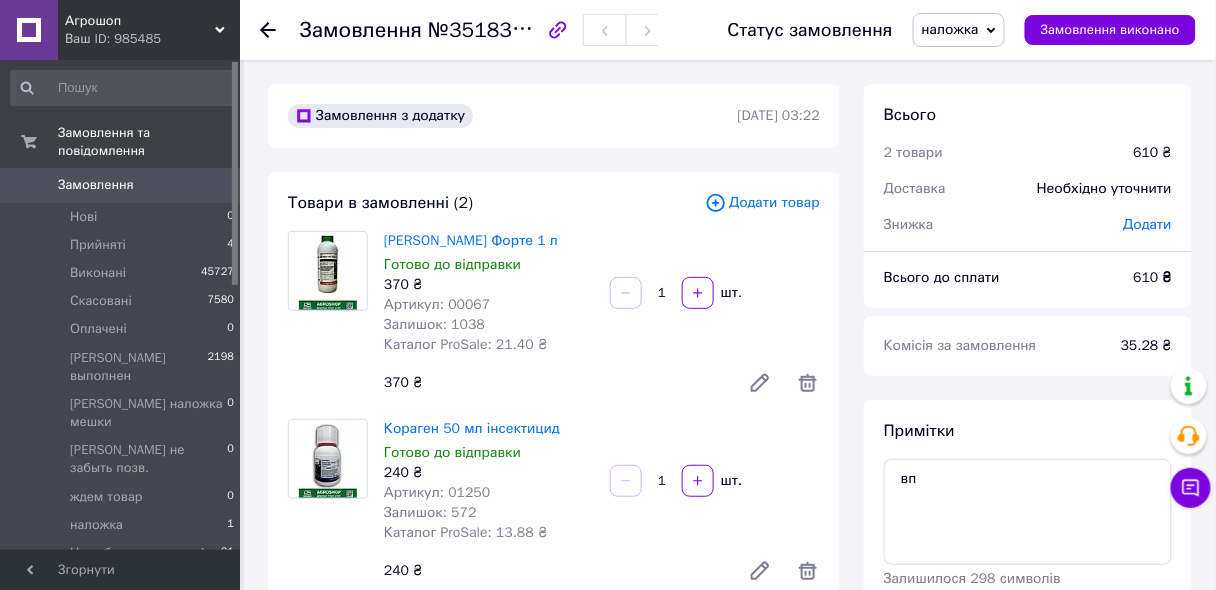 click on "Артикул: 00067" at bounding box center [437, 304] 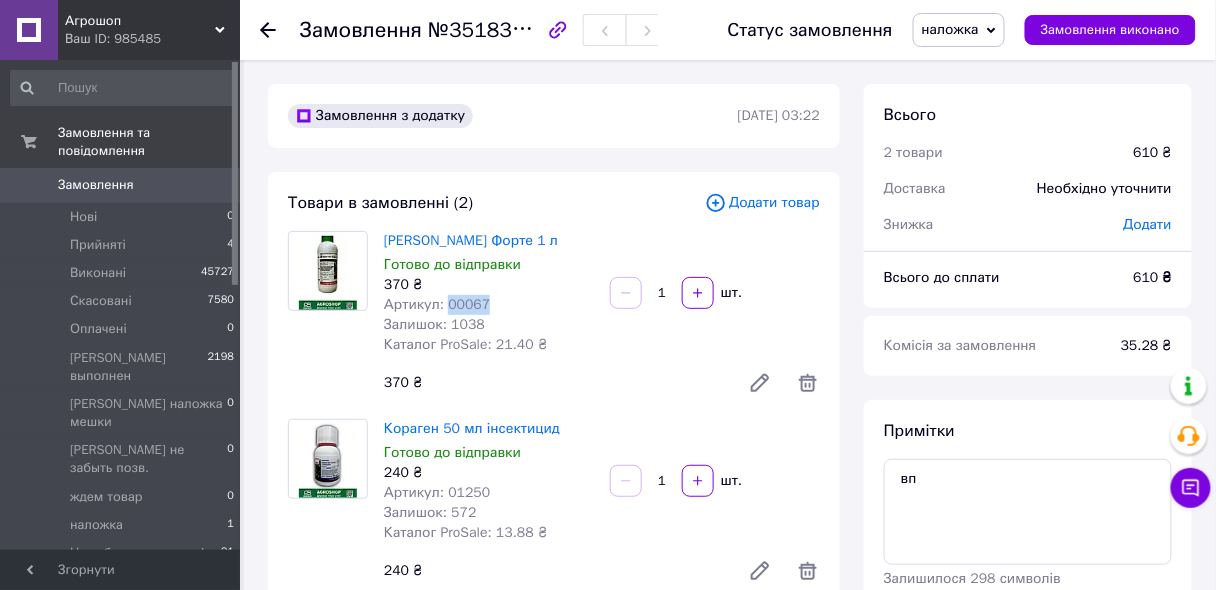 click on "Артикул: 00067" at bounding box center (437, 304) 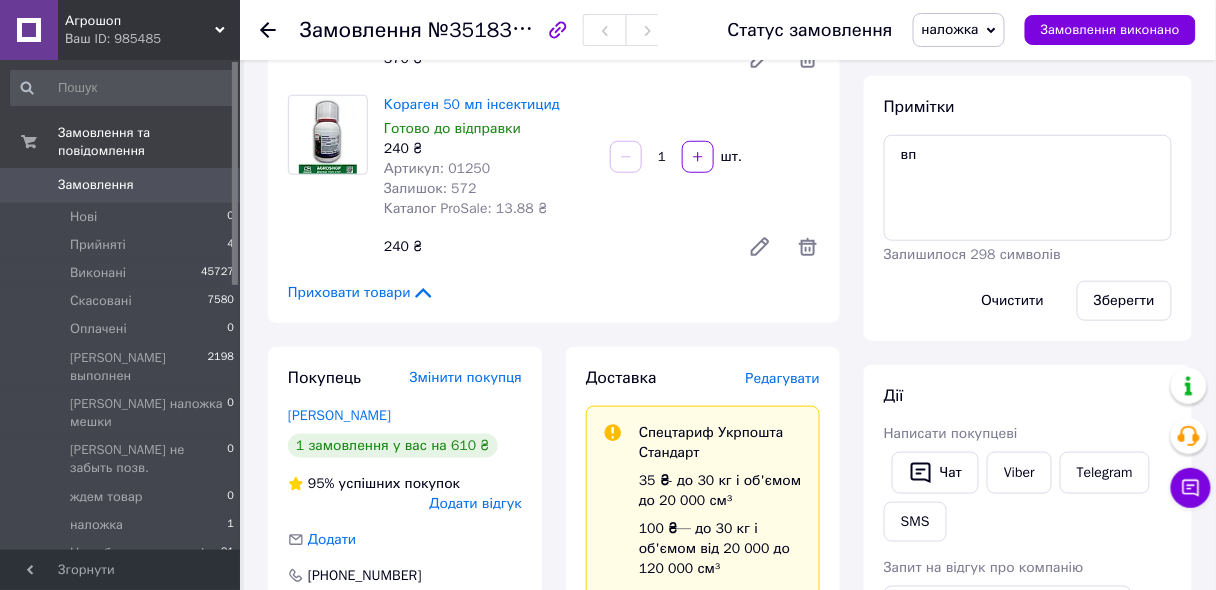 scroll, scrollTop: 160, scrollLeft: 0, axis: vertical 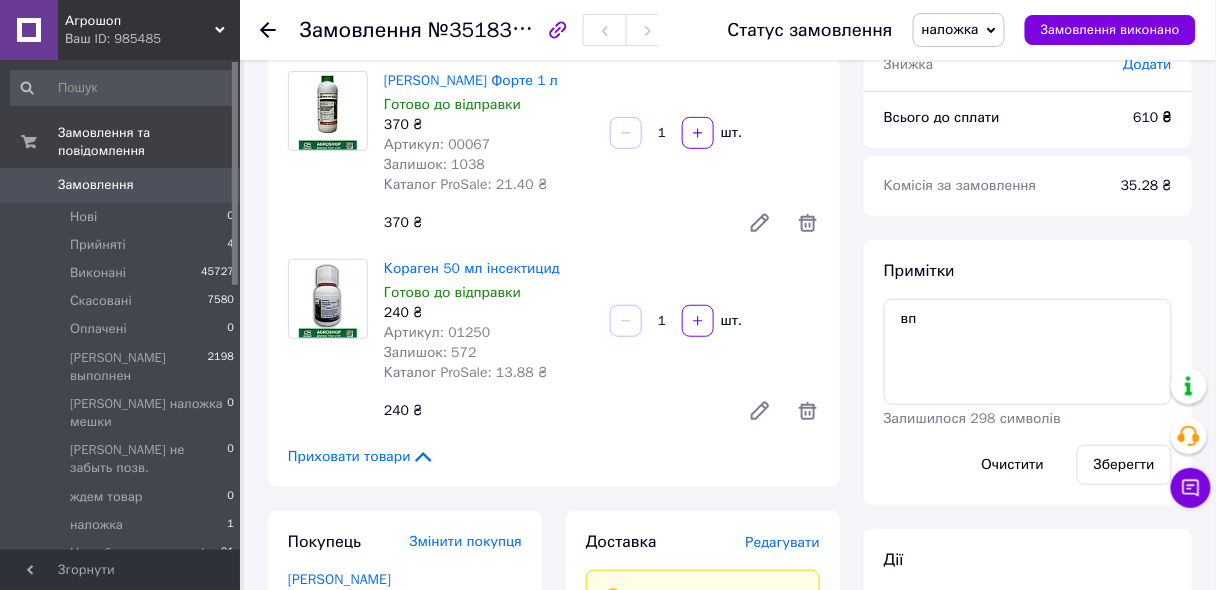 click on "Артикул: 01250" at bounding box center [437, 332] 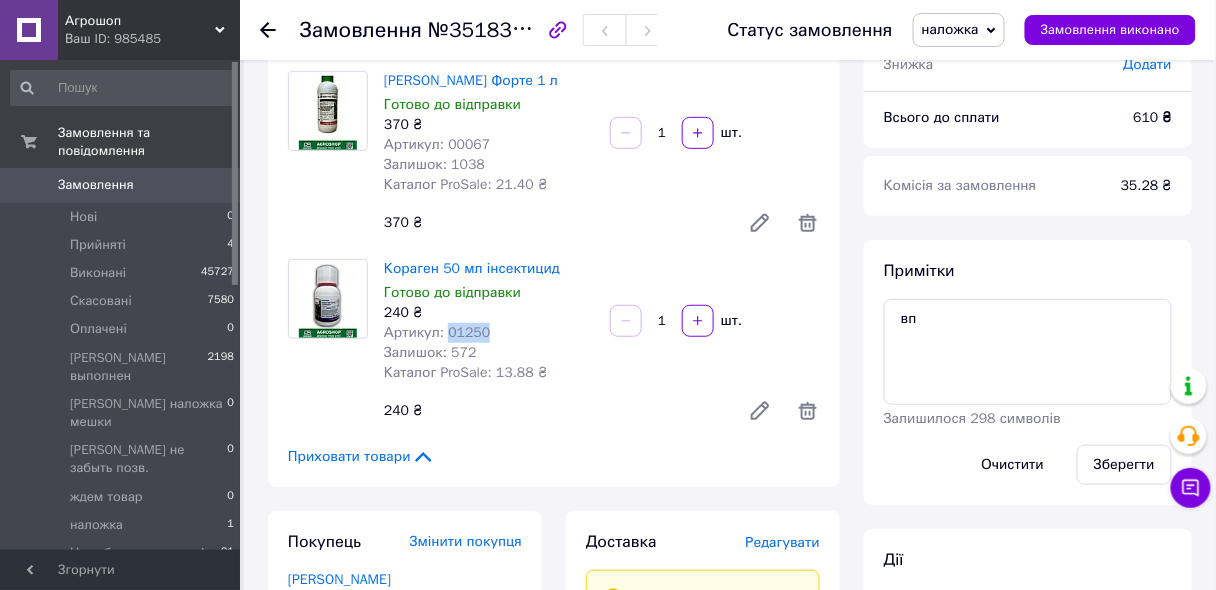 click on "Артикул: 01250" at bounding box center [437, 332] 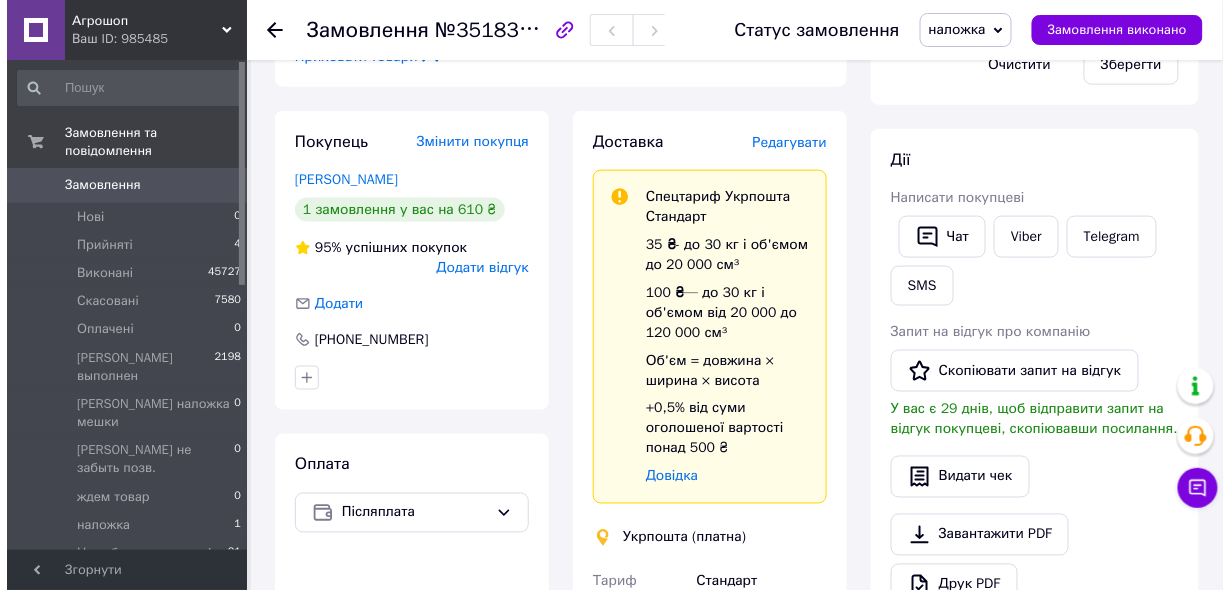 scroll, scrollTop: 560, scrollLeft: 0, axis: vertical 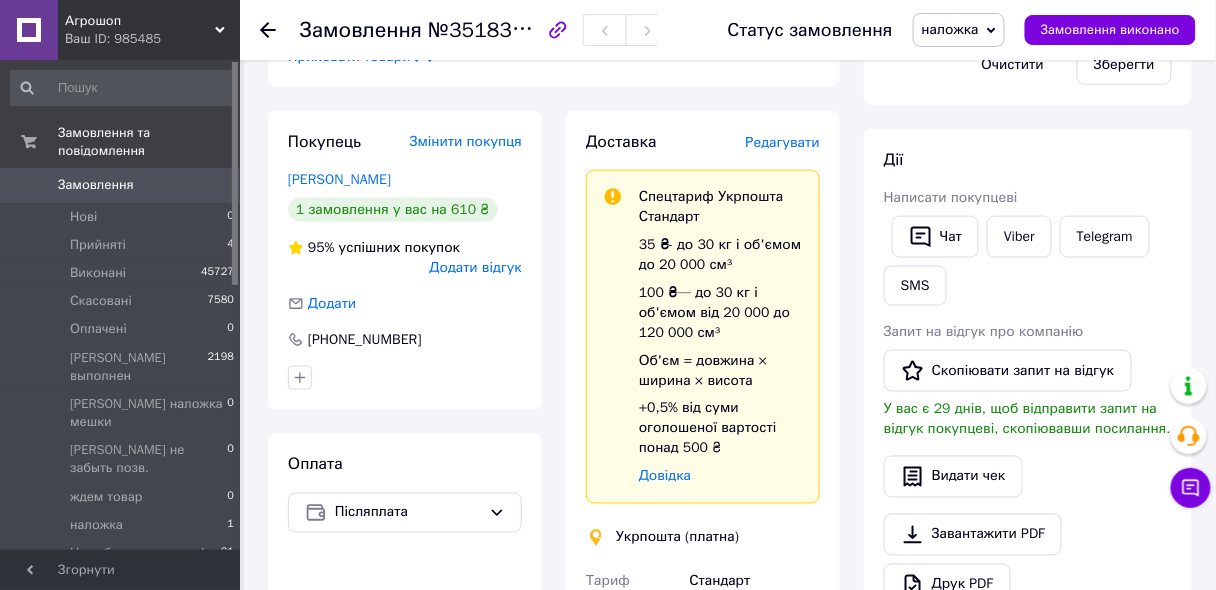click on "Редагувати" at bounding box center (783, 142) 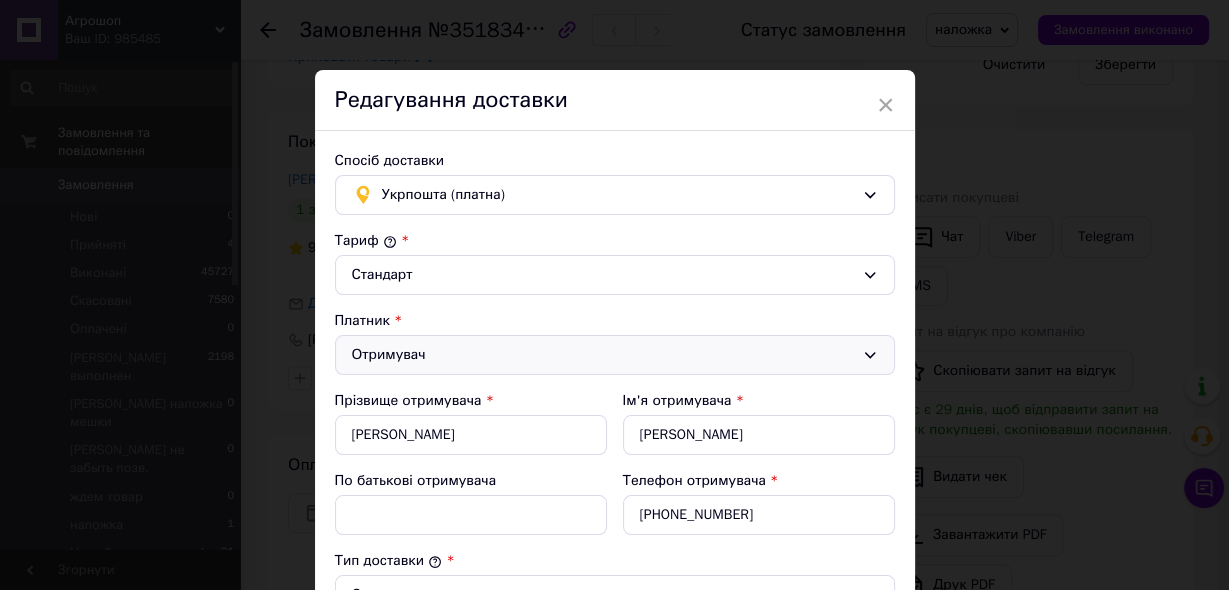 click on "Отримувач" at bounding box center [603, 355] 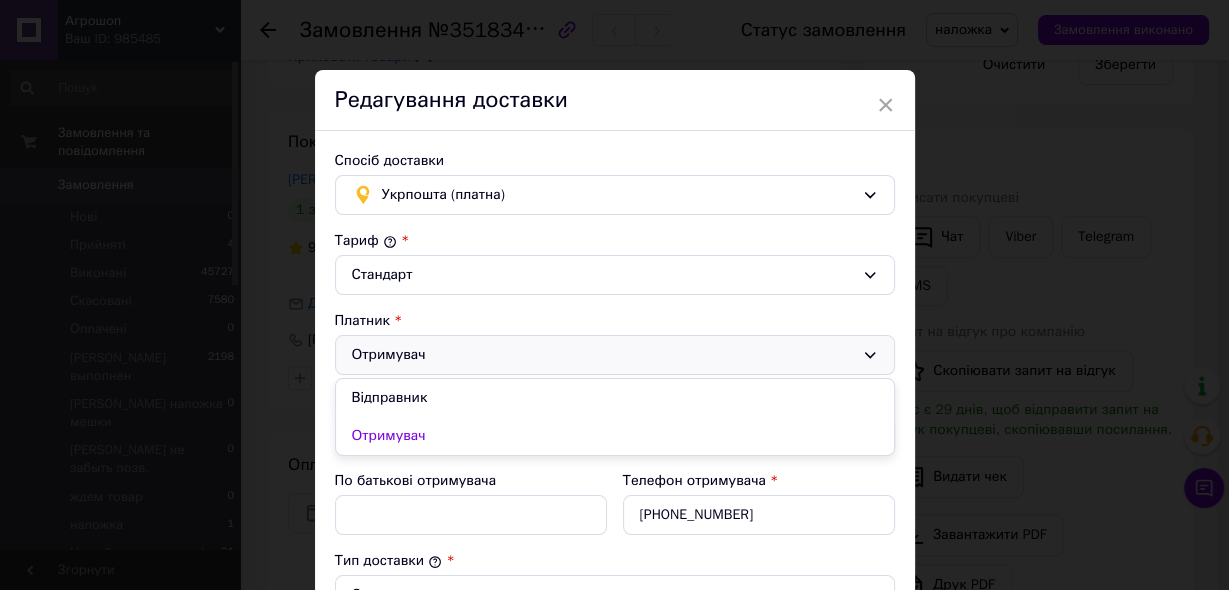 click on "Відправник" at bounding box center (615, 398) 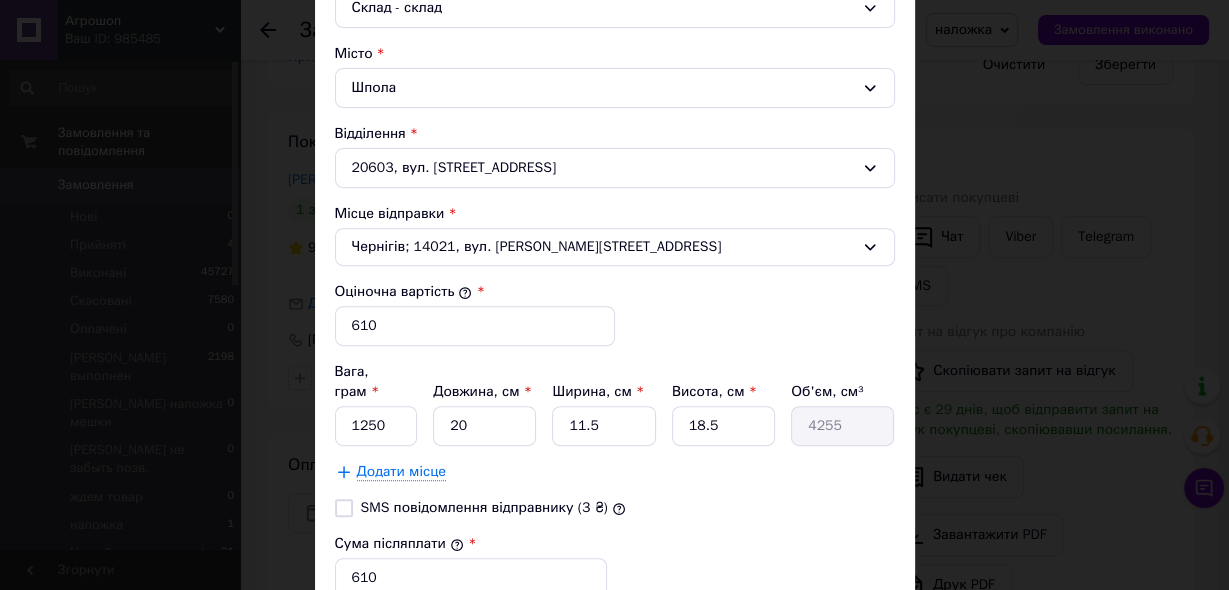 scroll, scrollTop: 560, scrollLeft: 0, axis: vertical 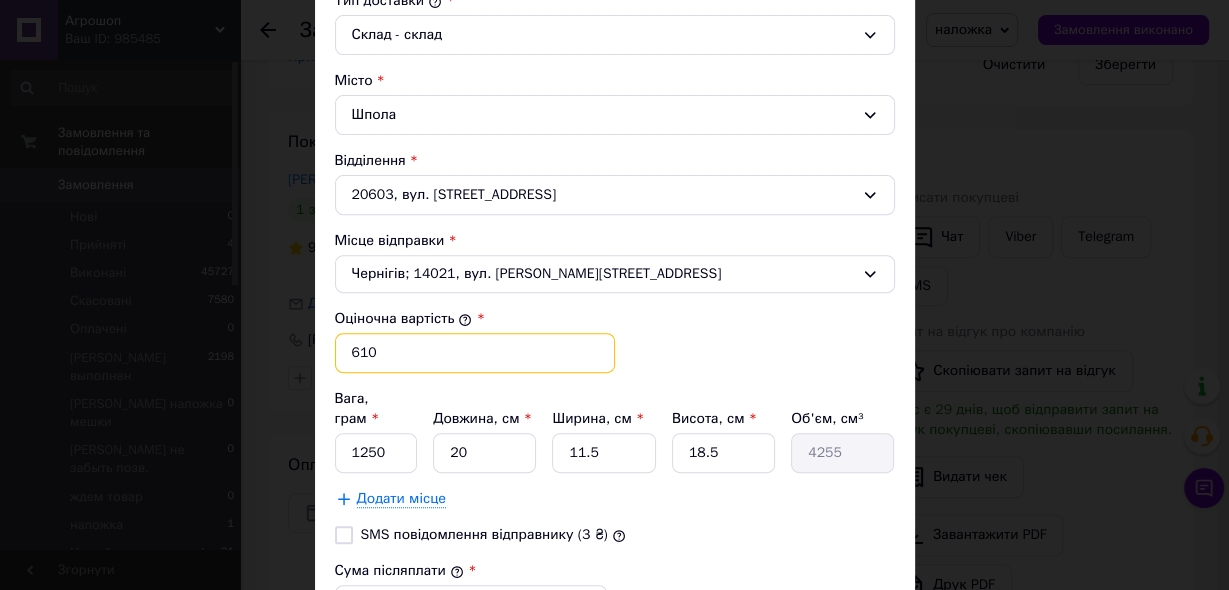 click on "610" at bounding box center [475, 353] 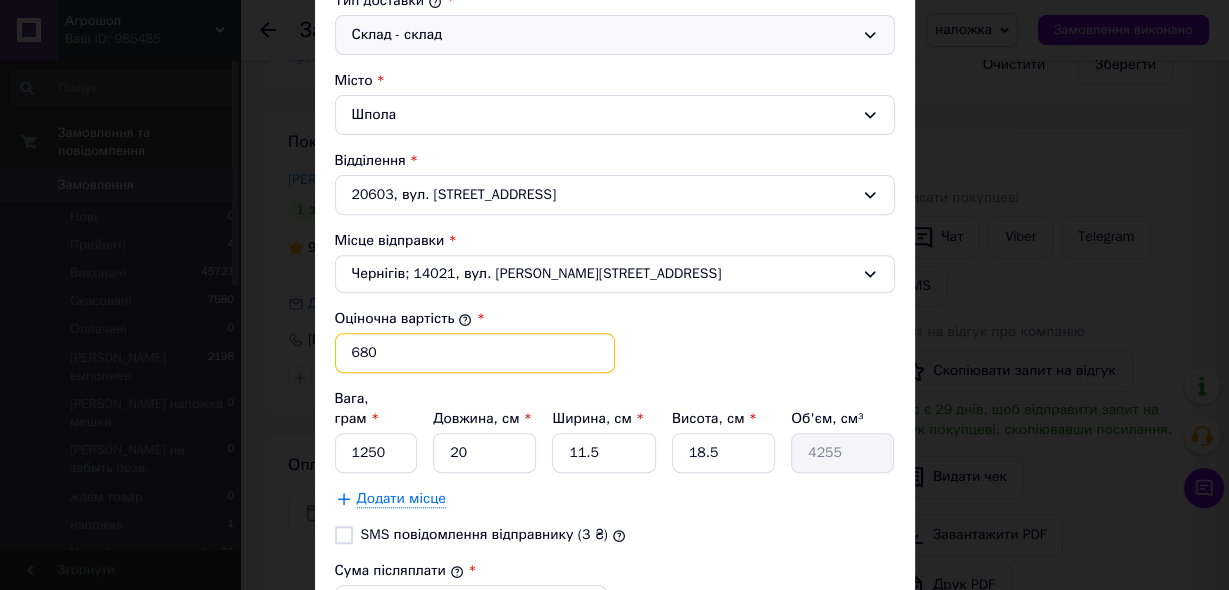 type on "680" 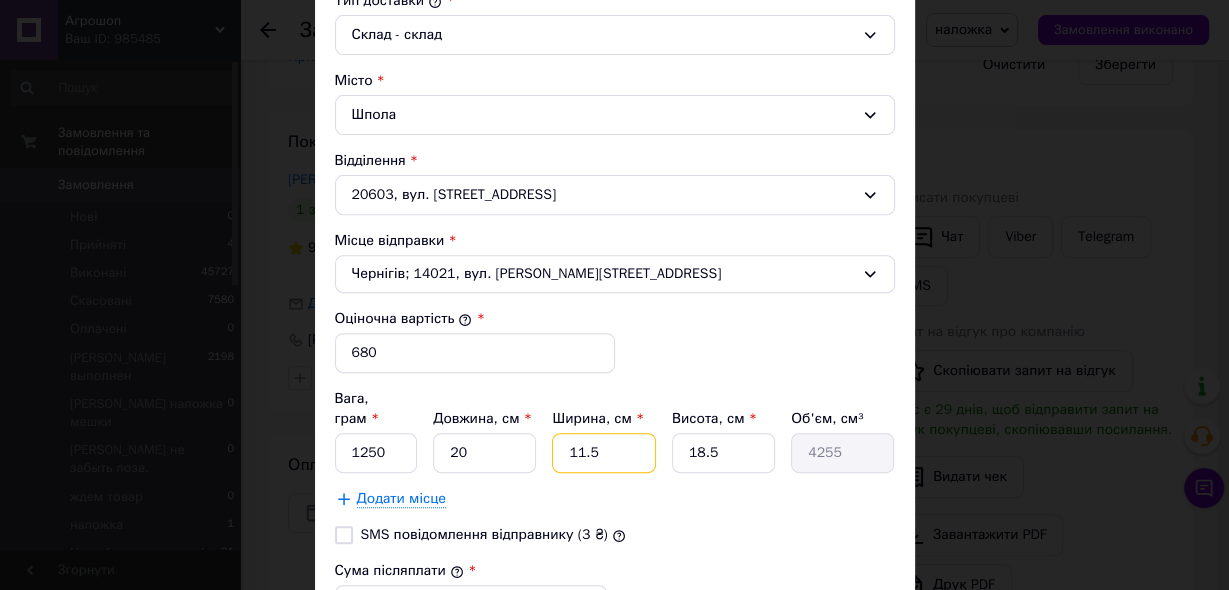 click on "11.5" at bounding box center [603, 453] 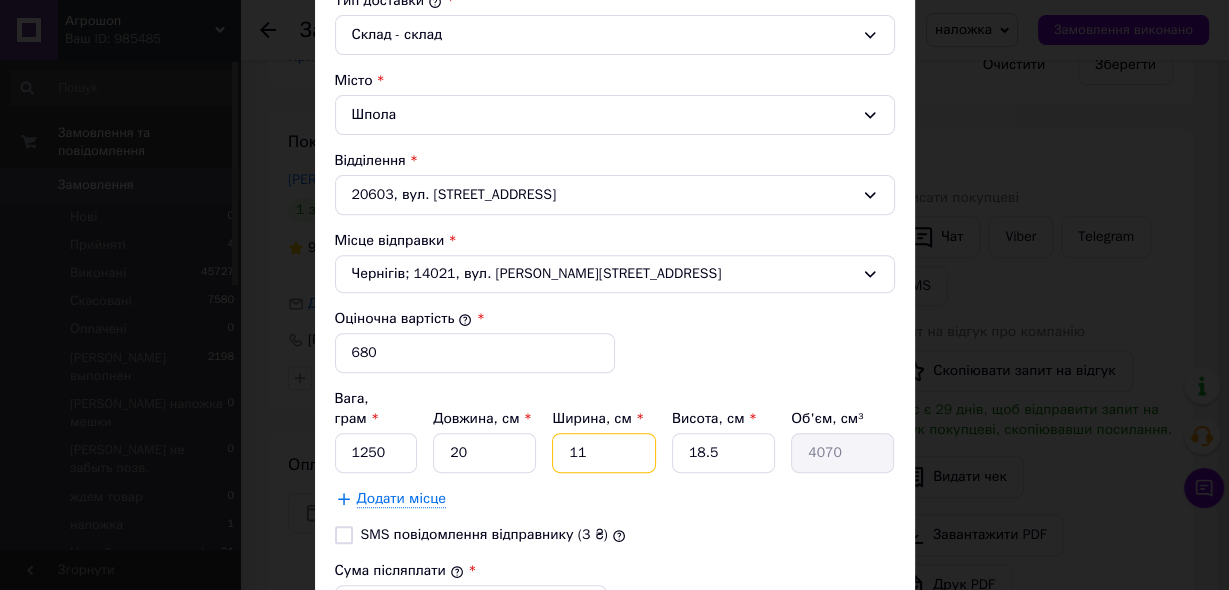 type on "1" 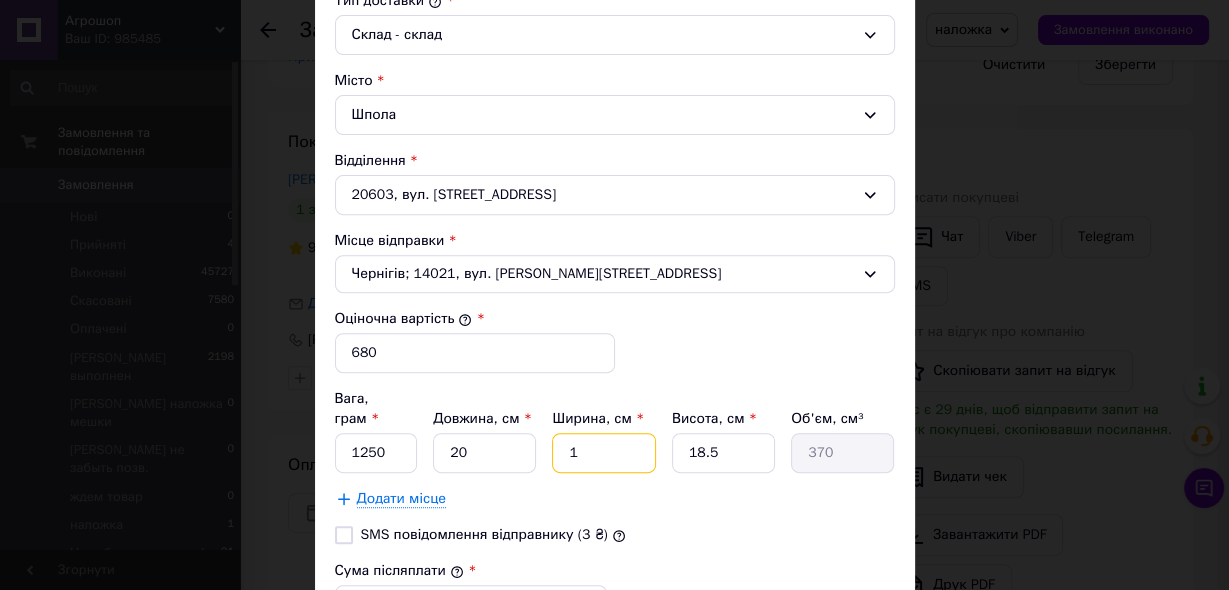 type 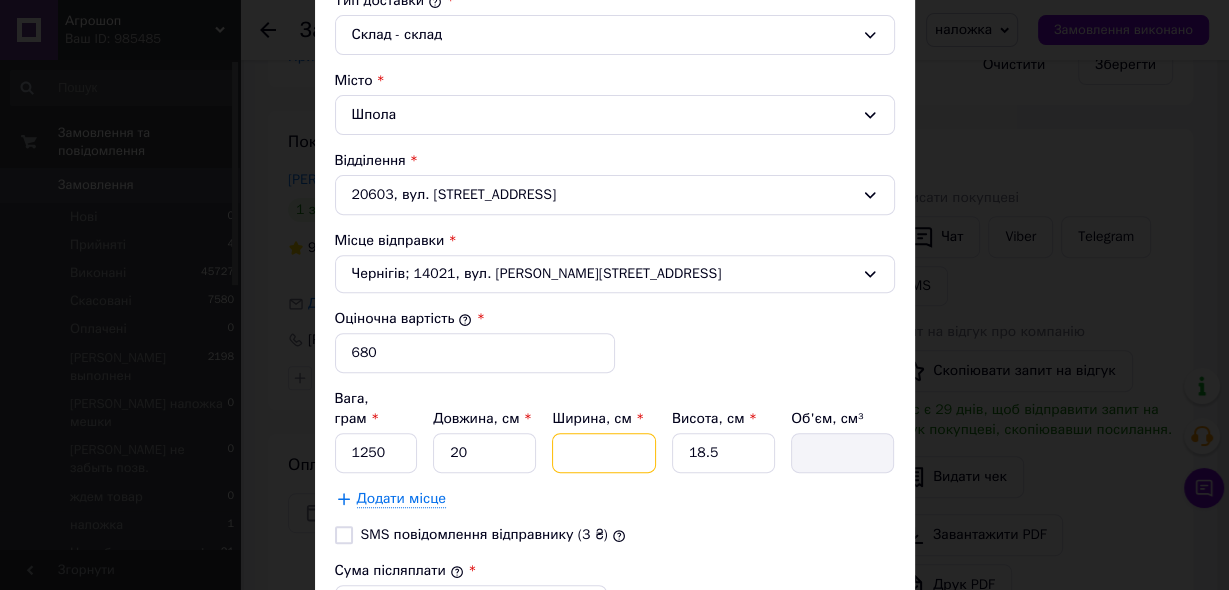 type on "2" 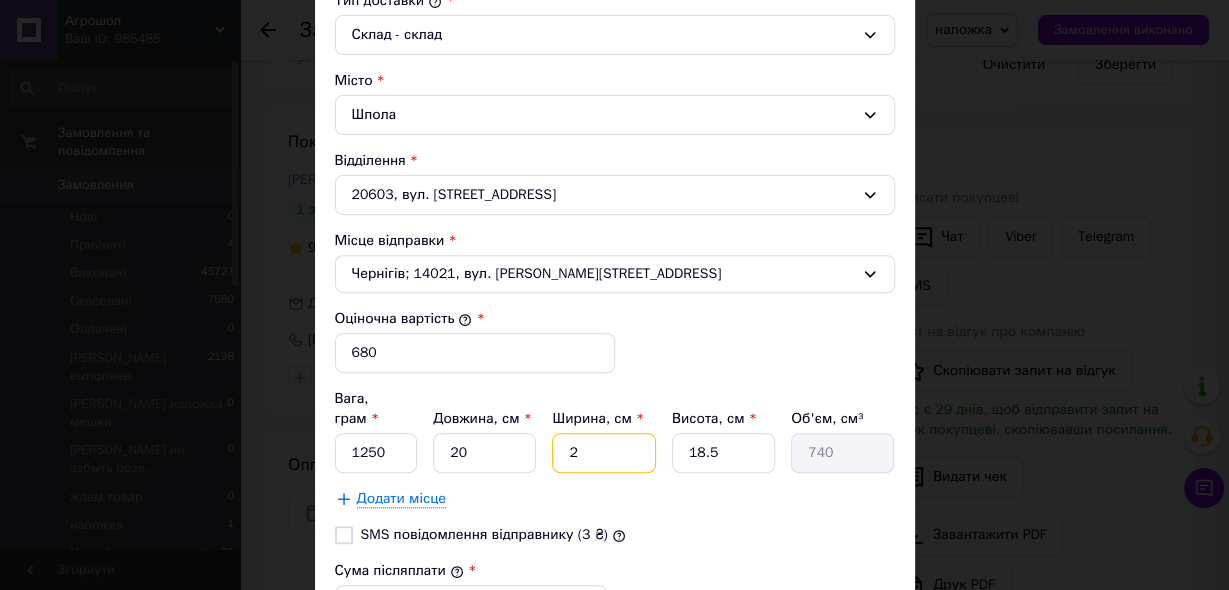 type on "20" 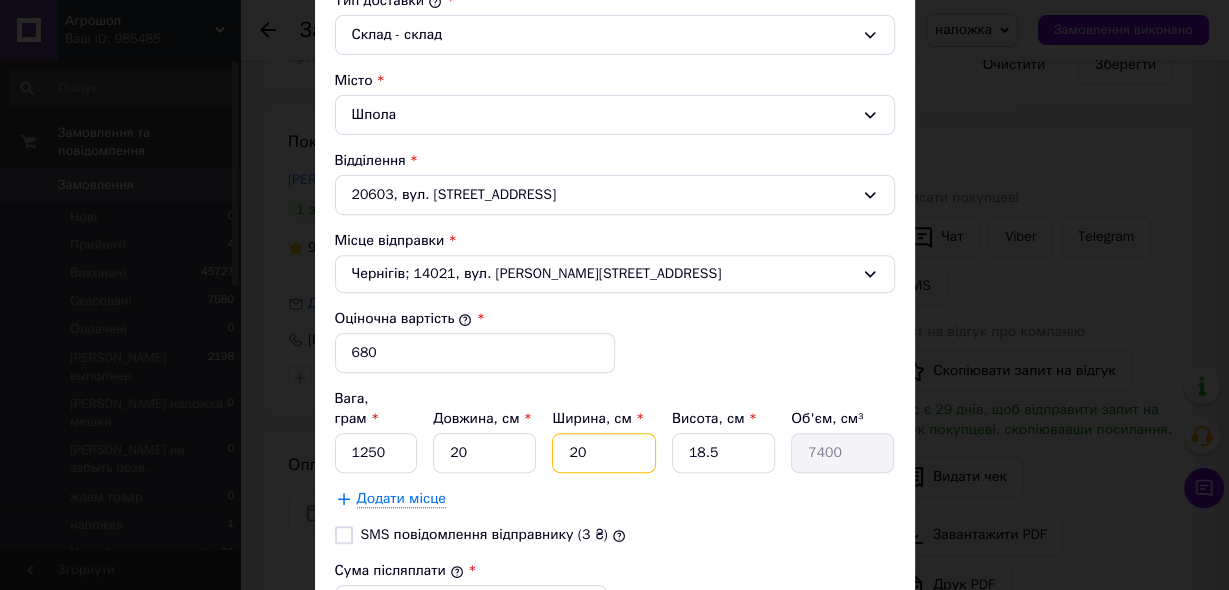 type on "20" 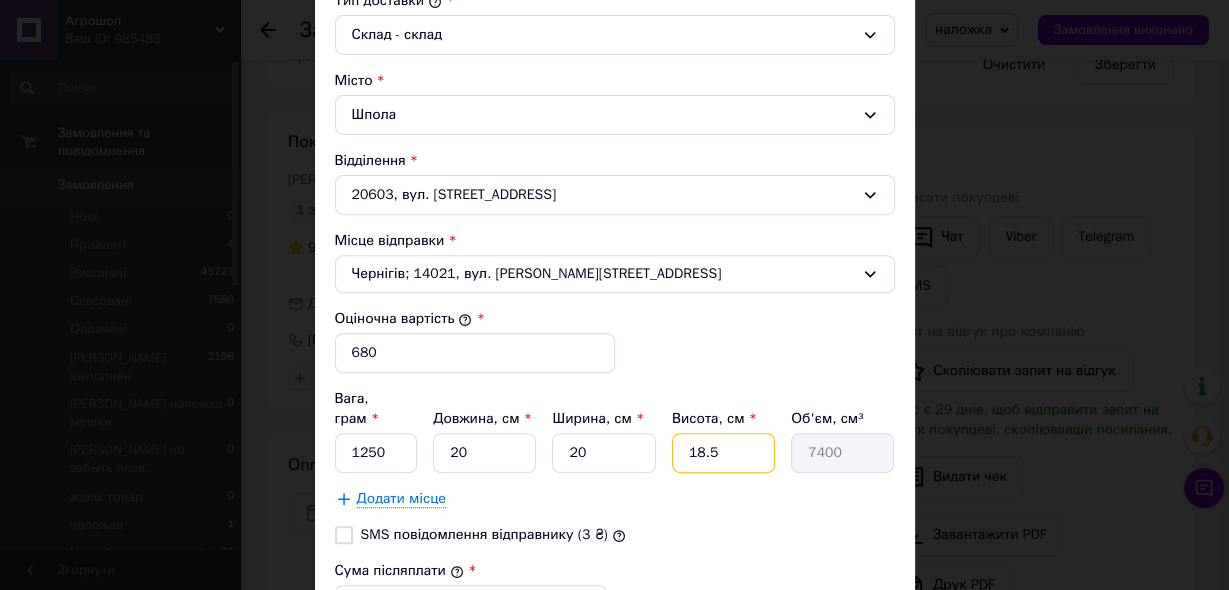 type on "1" 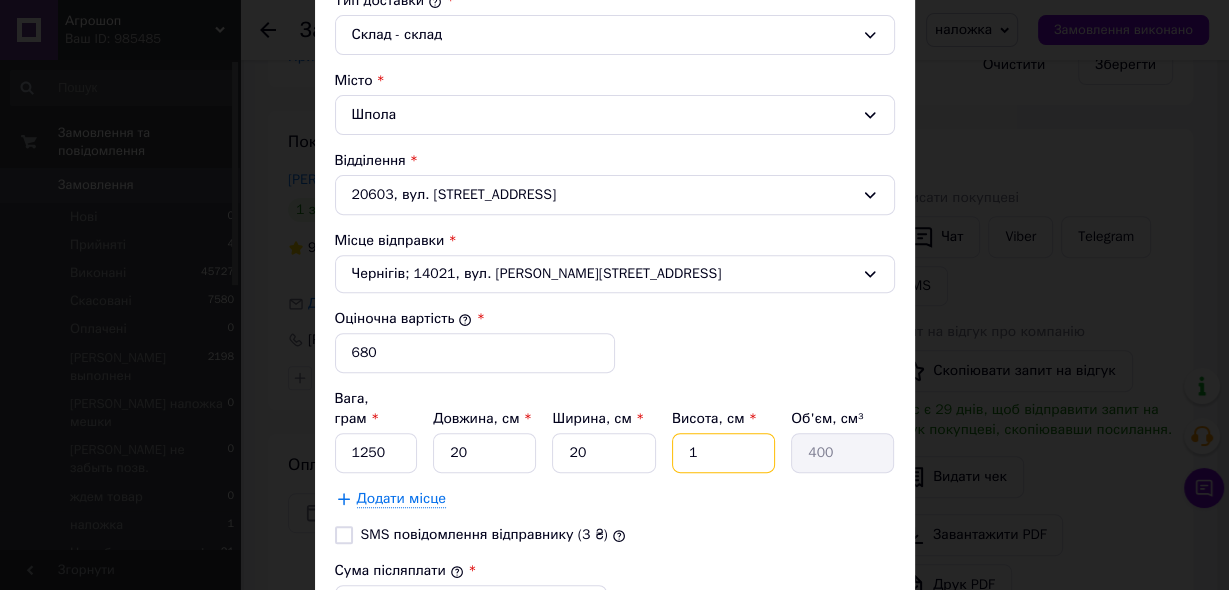 type on "10" 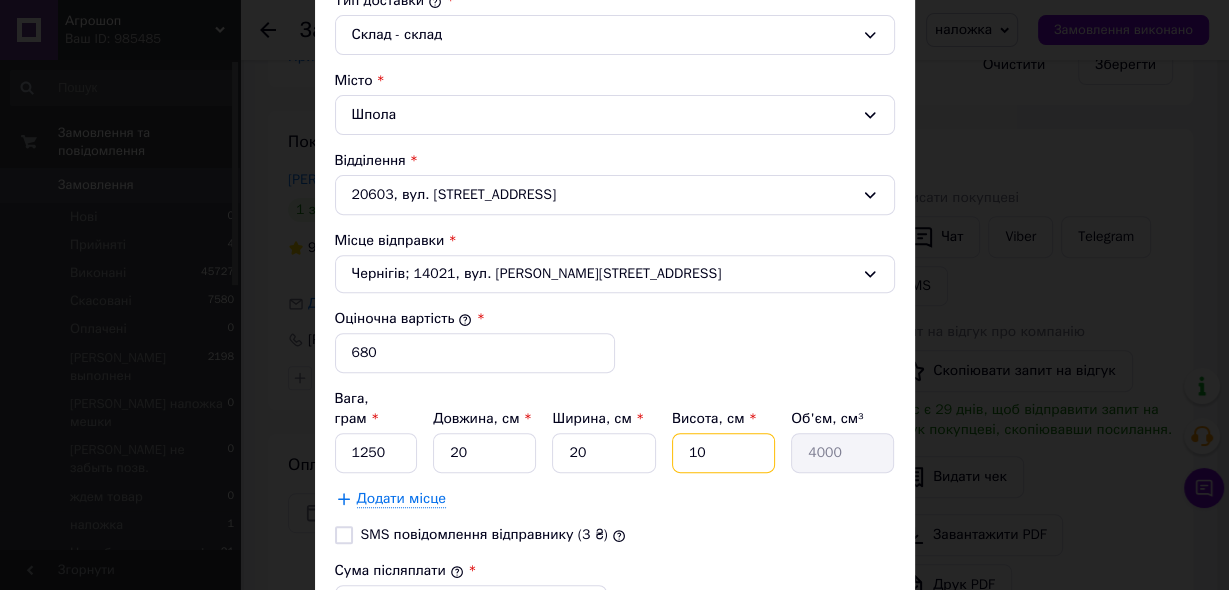 type on "1" 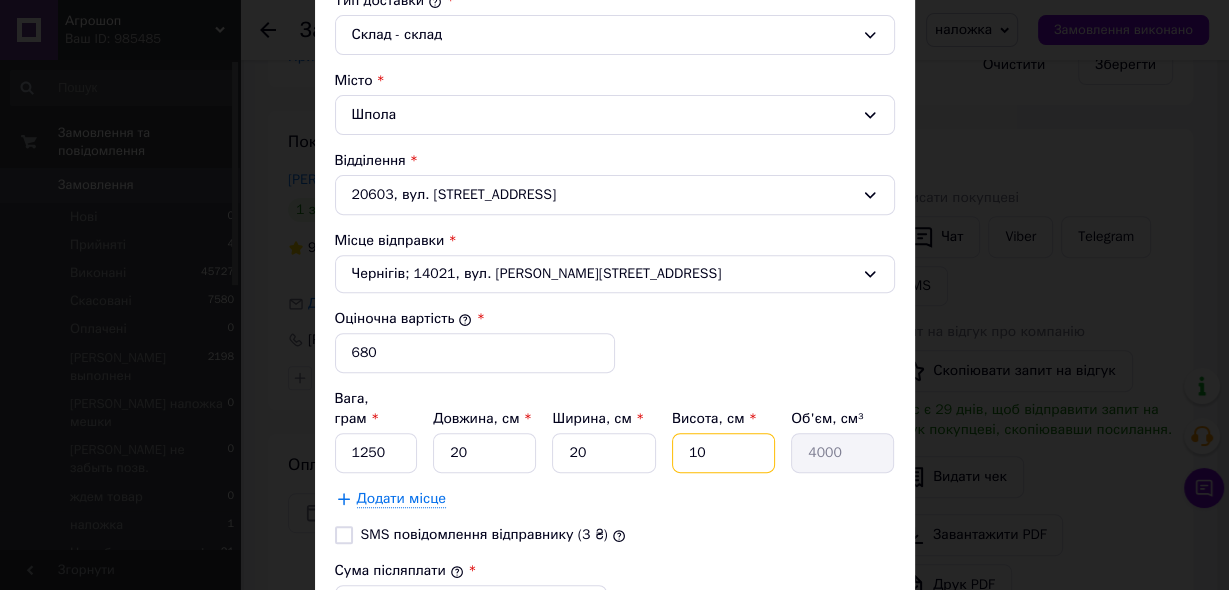 type on "400" 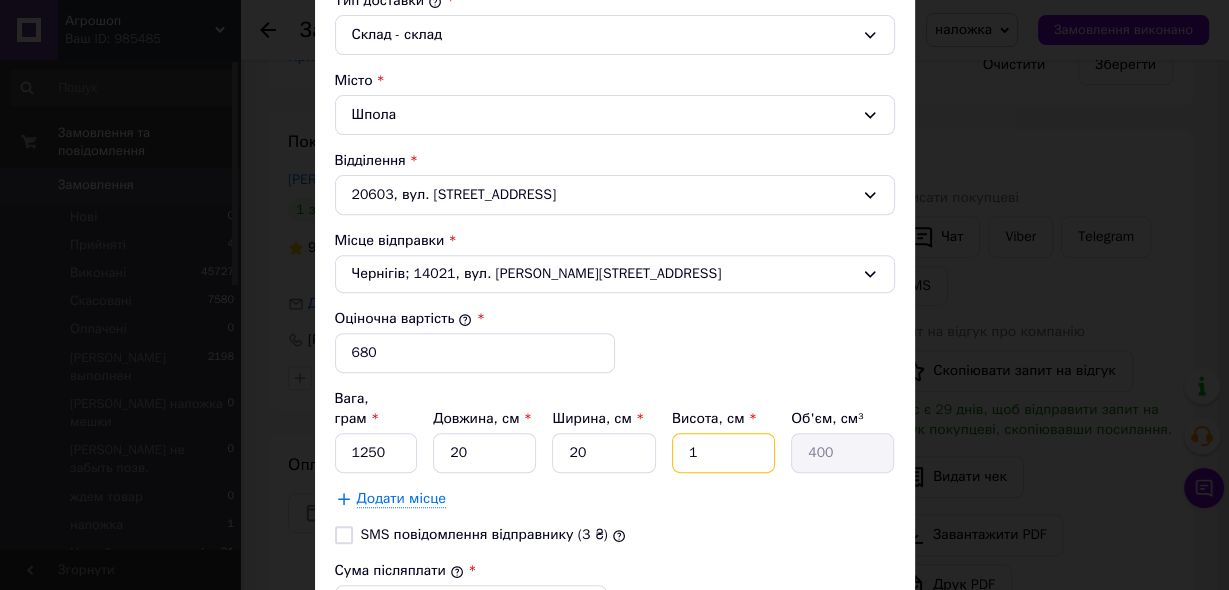 type 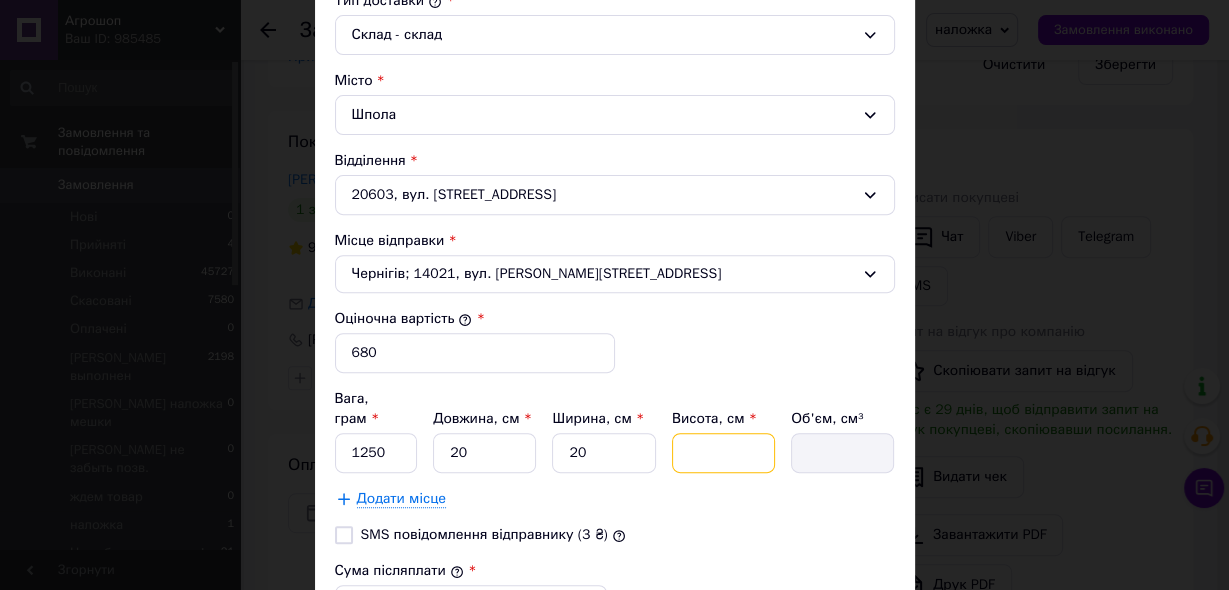 type on "1" 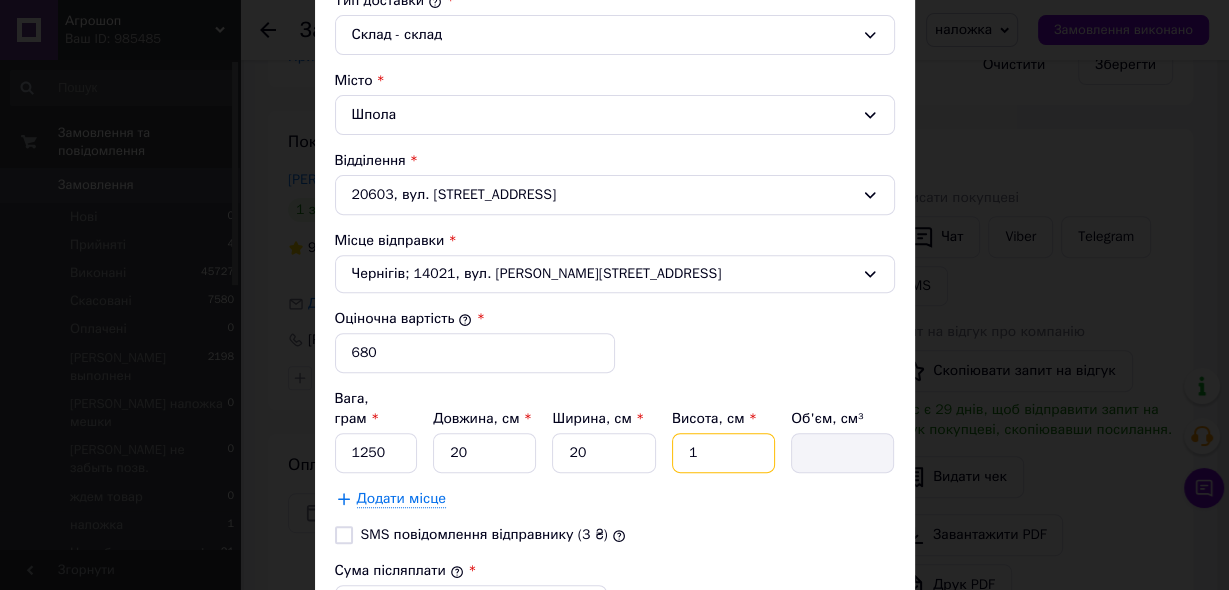 type on "400" 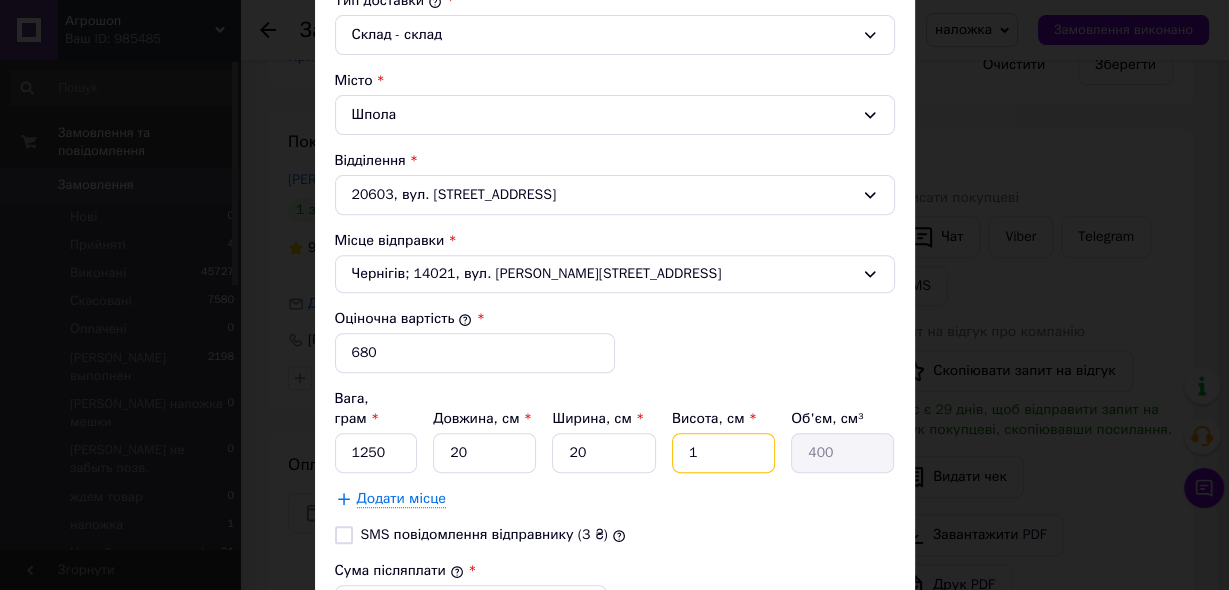 type on "10" 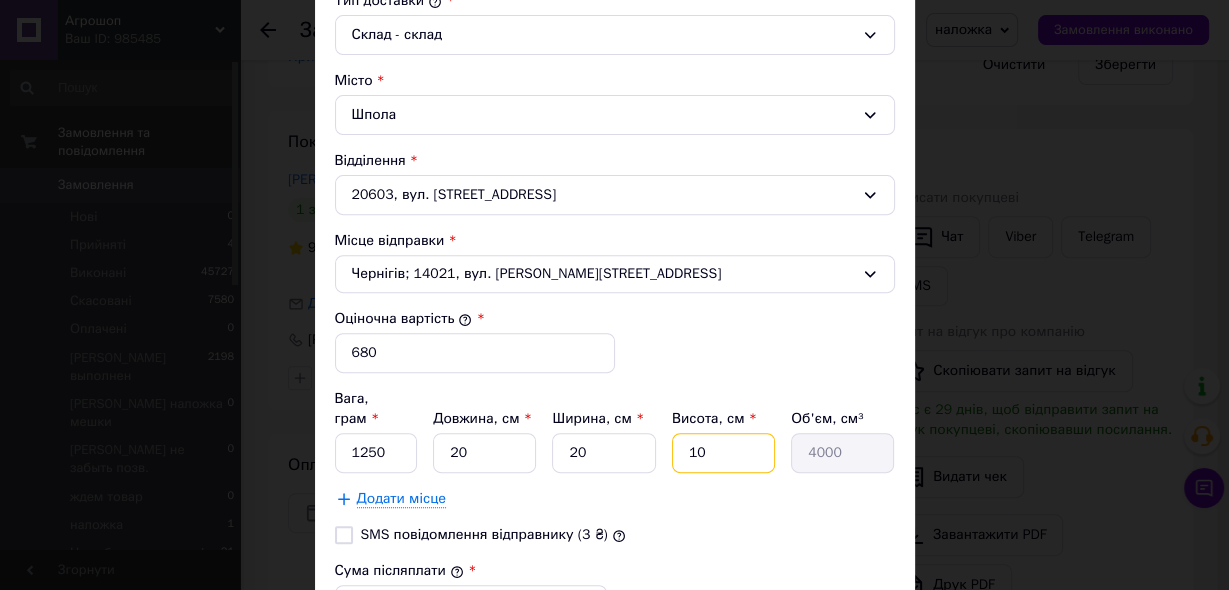 type on "10" 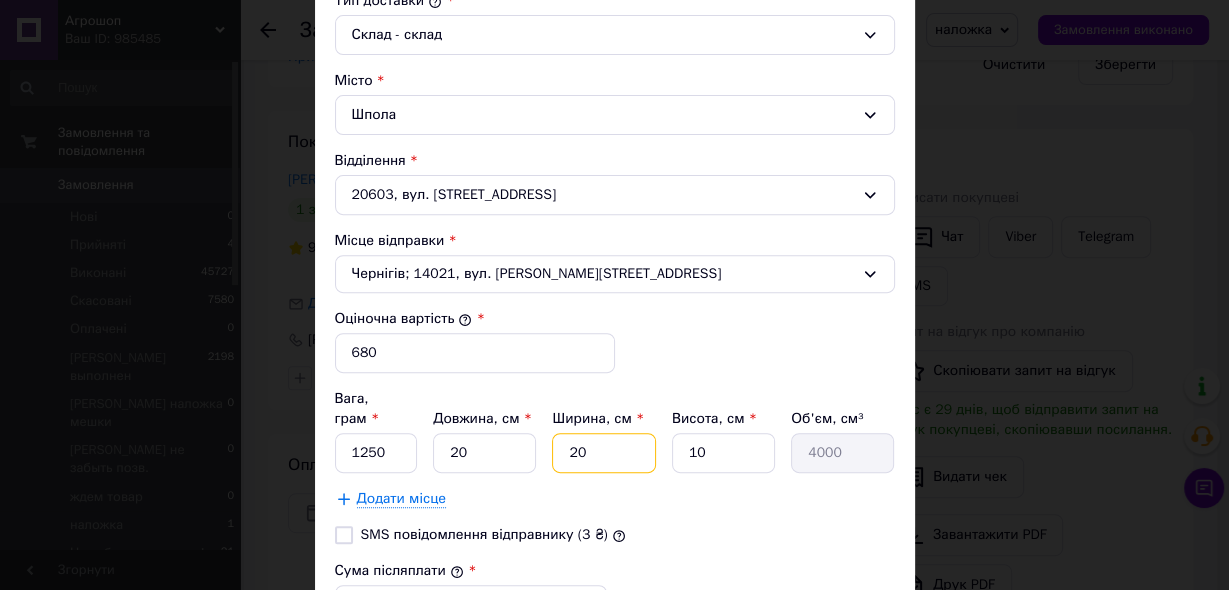 click on "20" at bounding box center (603, 453) 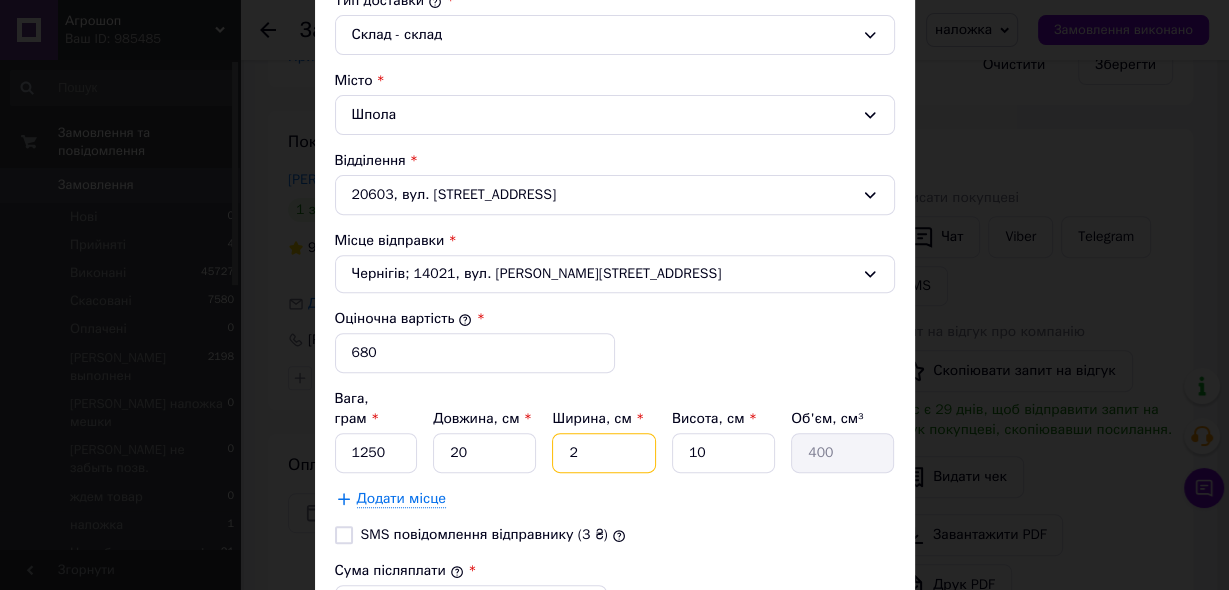 type 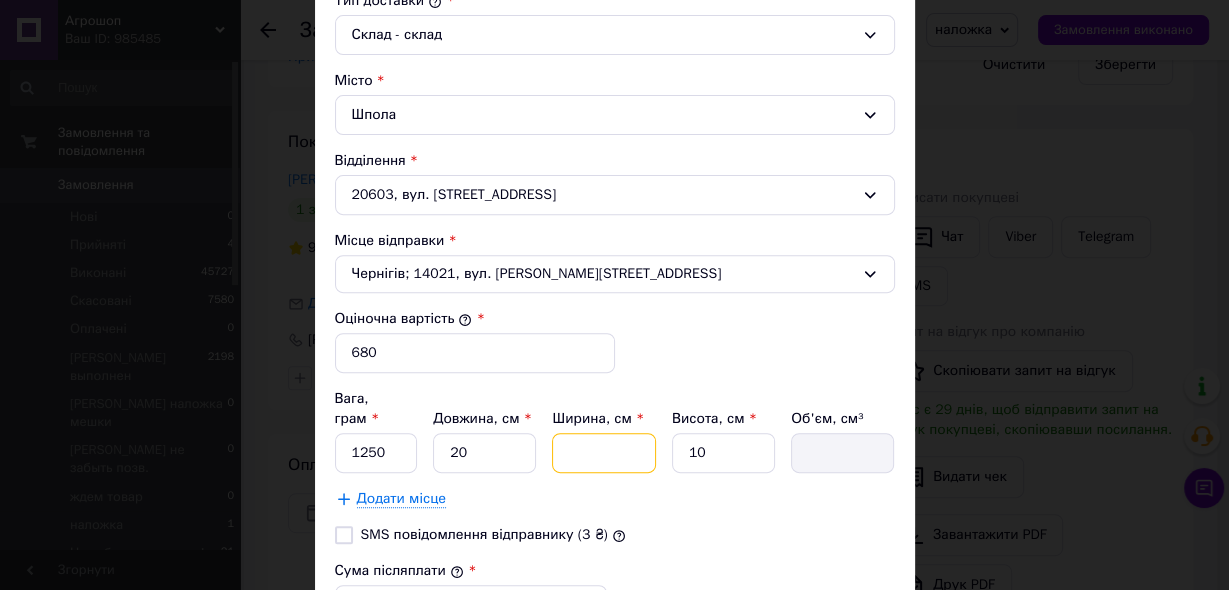 type on "1" 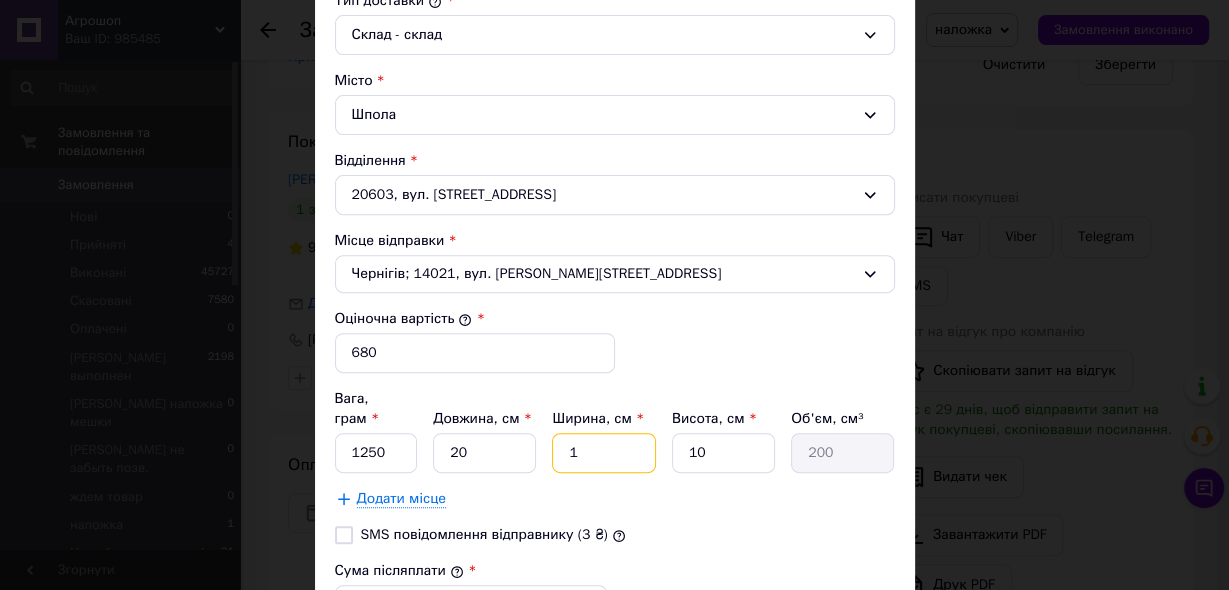 type on "10" 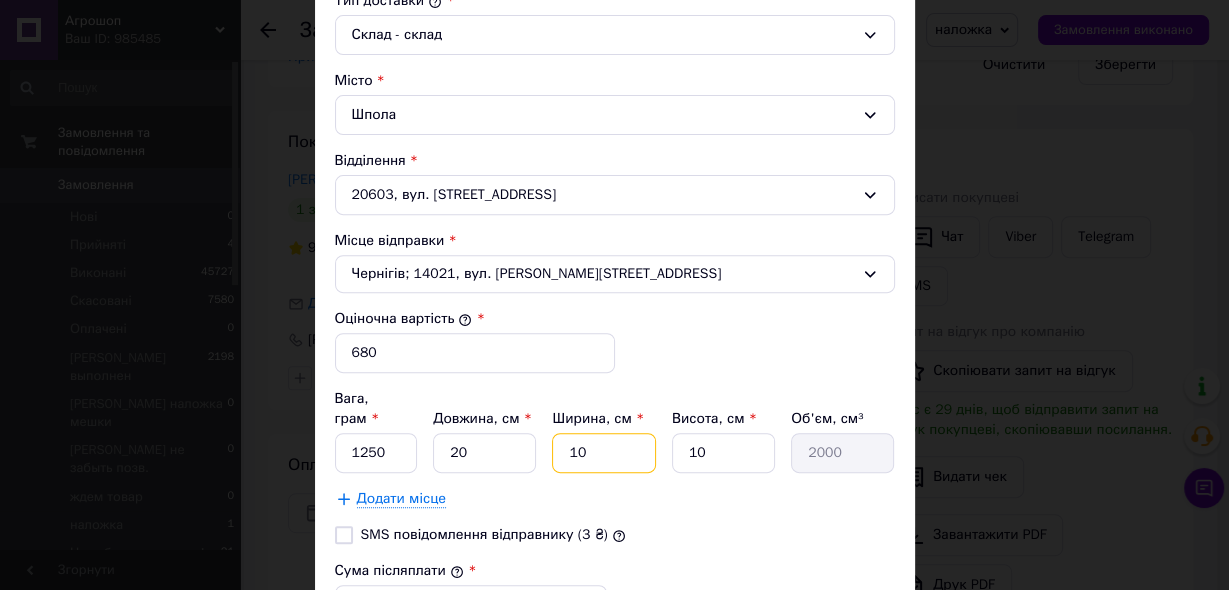 type on "10" 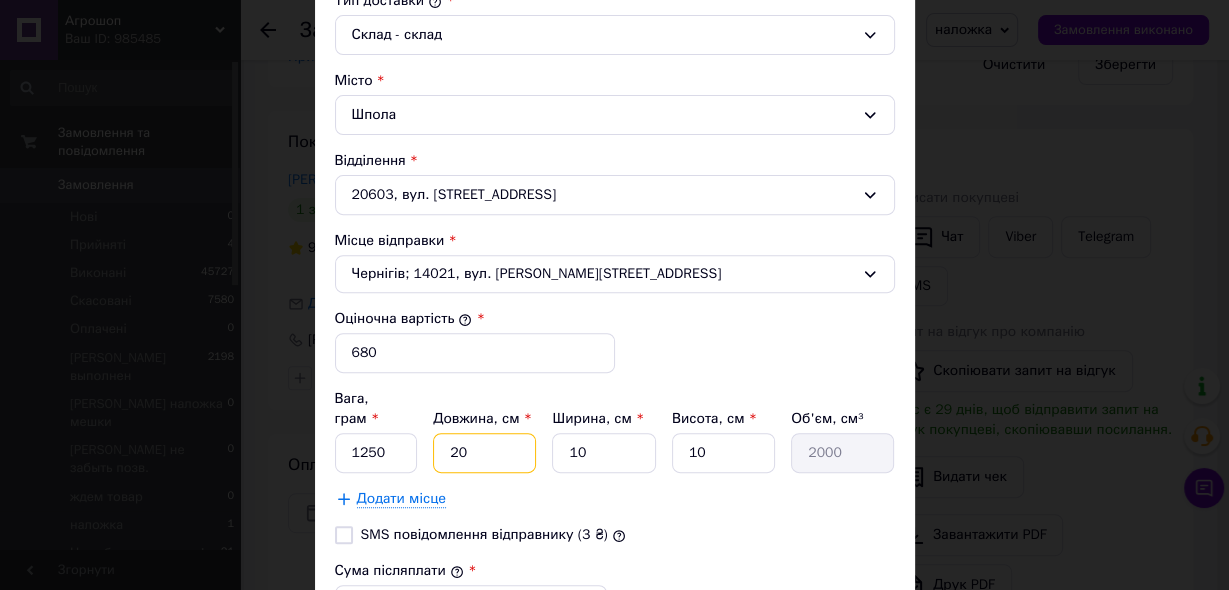 click on "20" at bounding box center (484, 453) 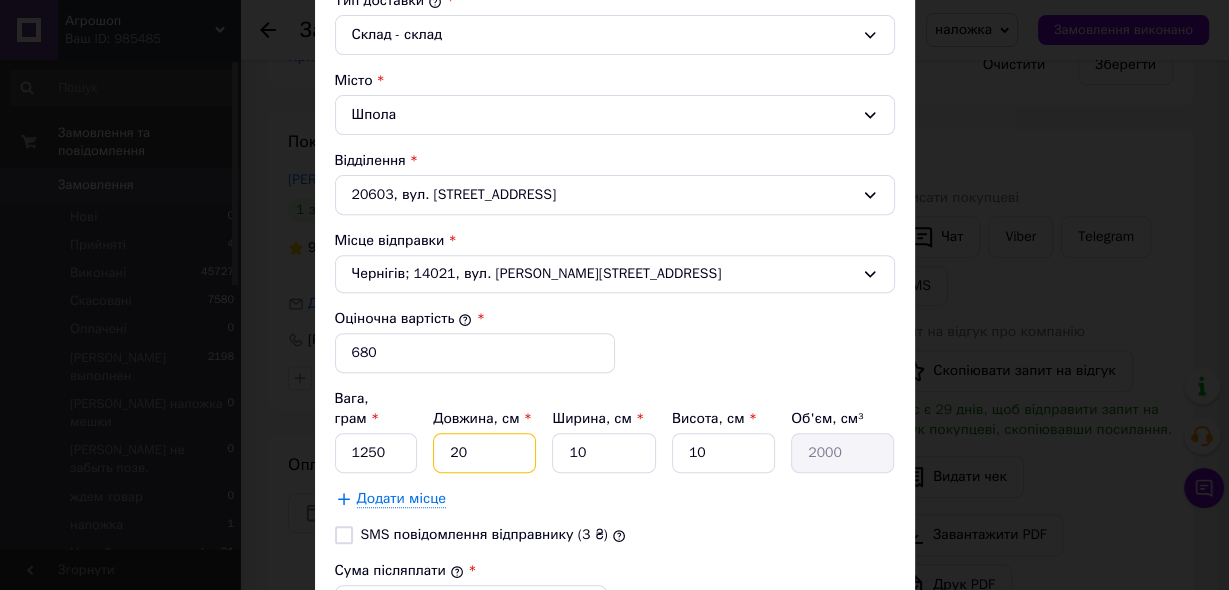 type on "2" 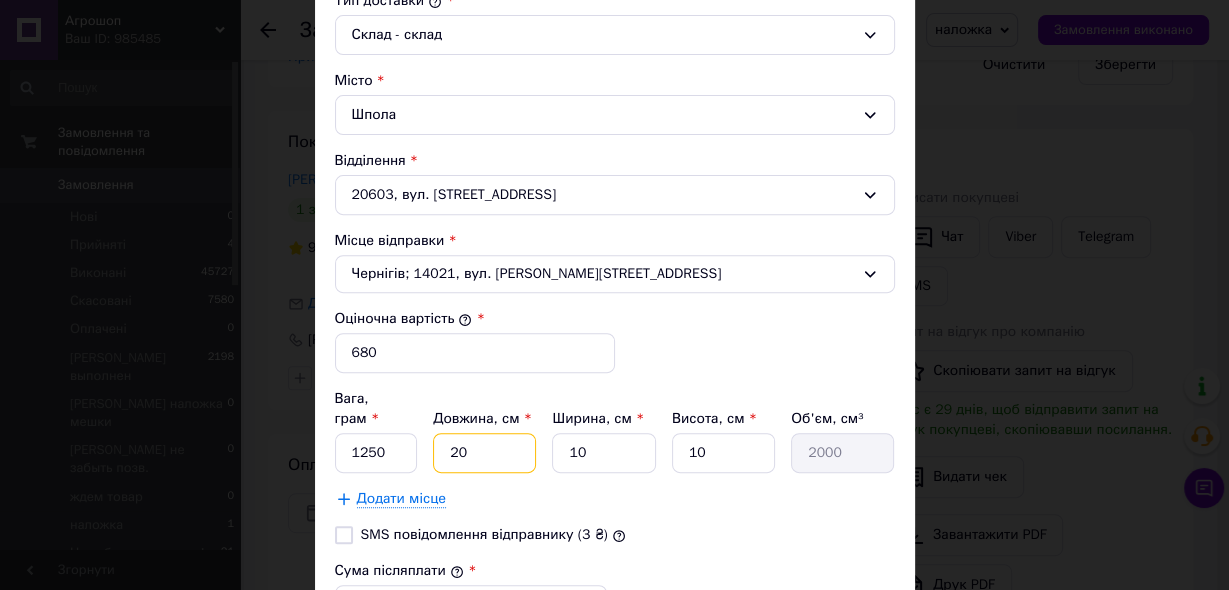 type on "200" 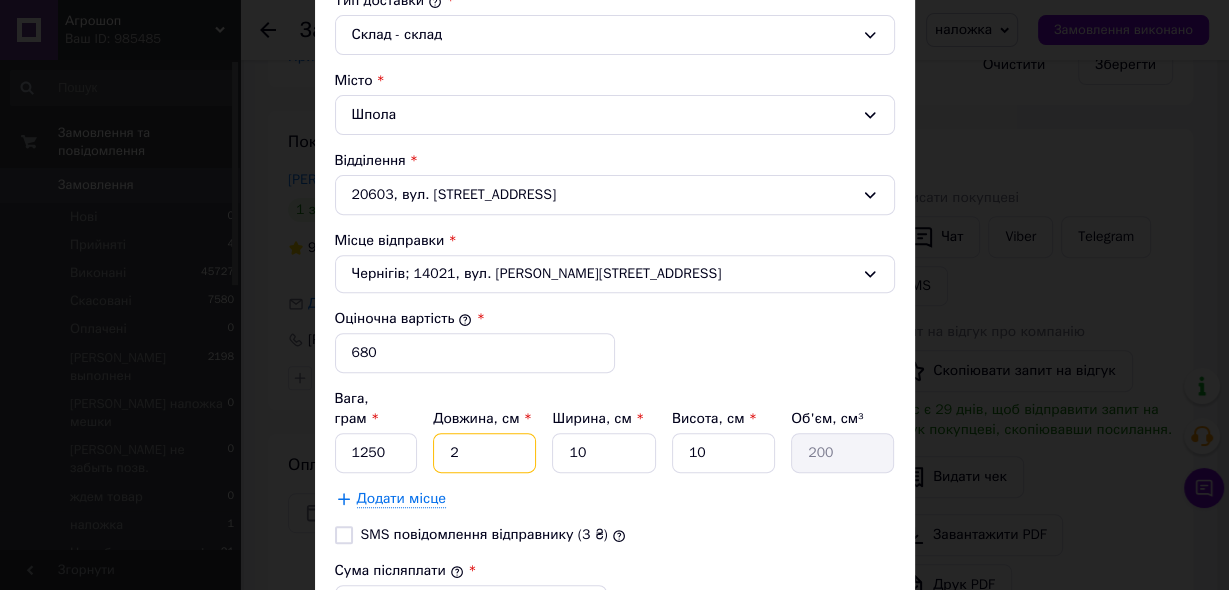 type 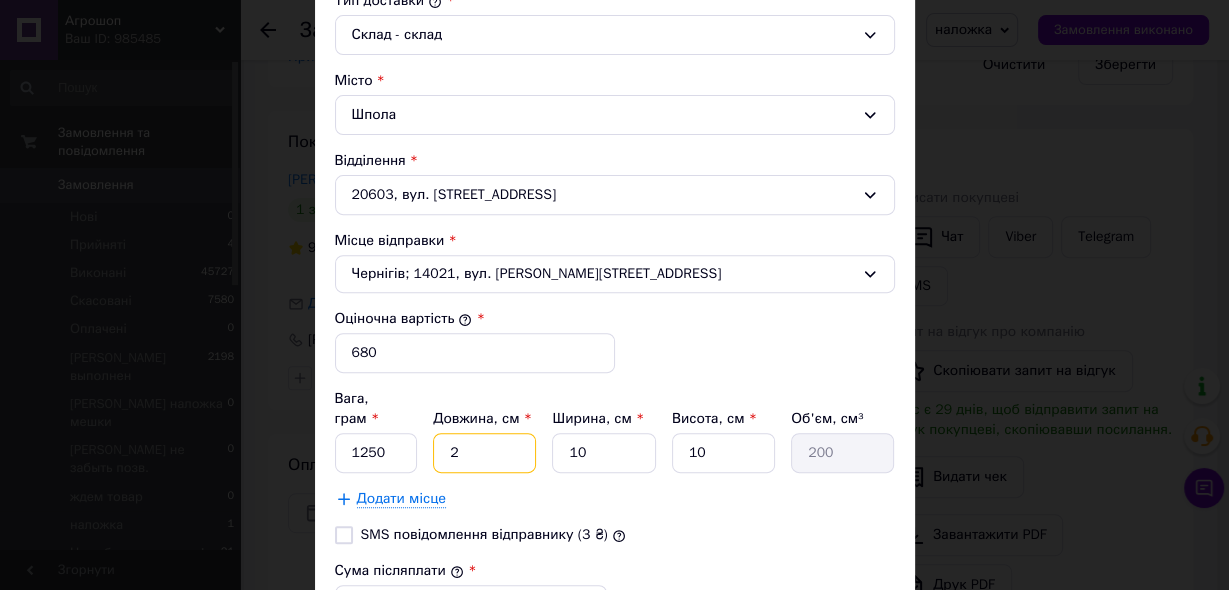 type 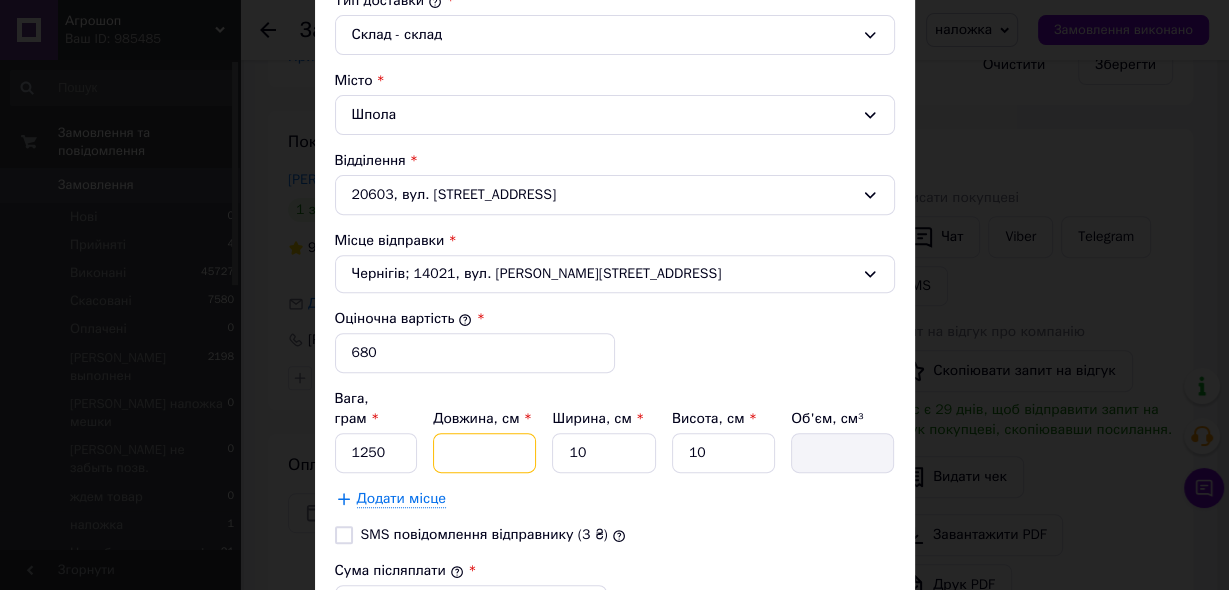 type on "1" 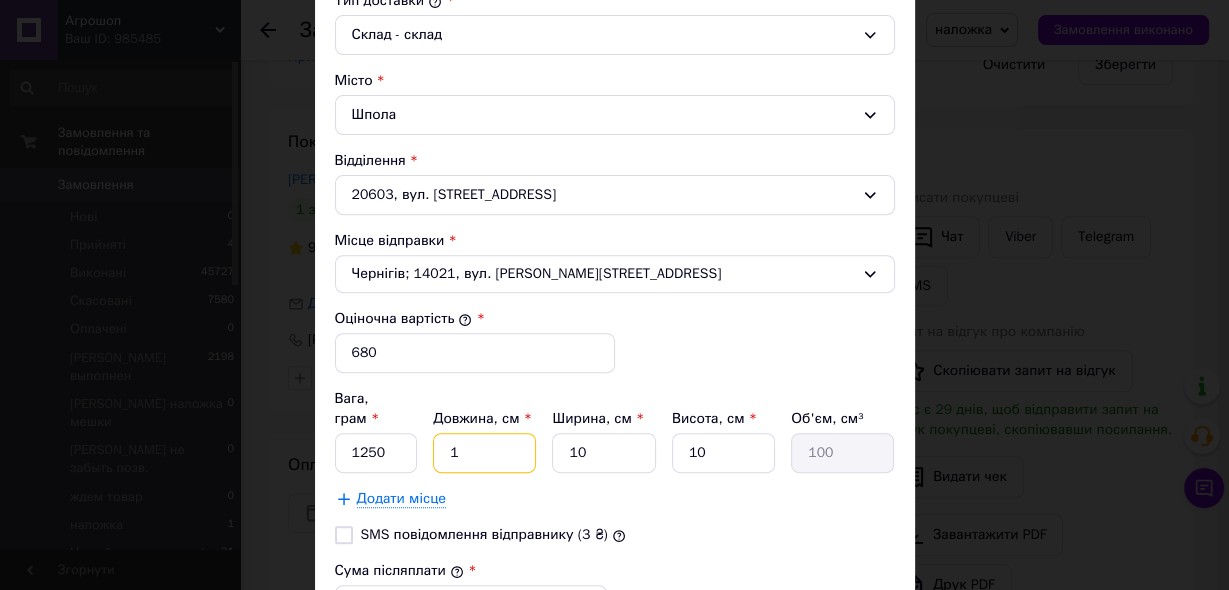 type on "12" 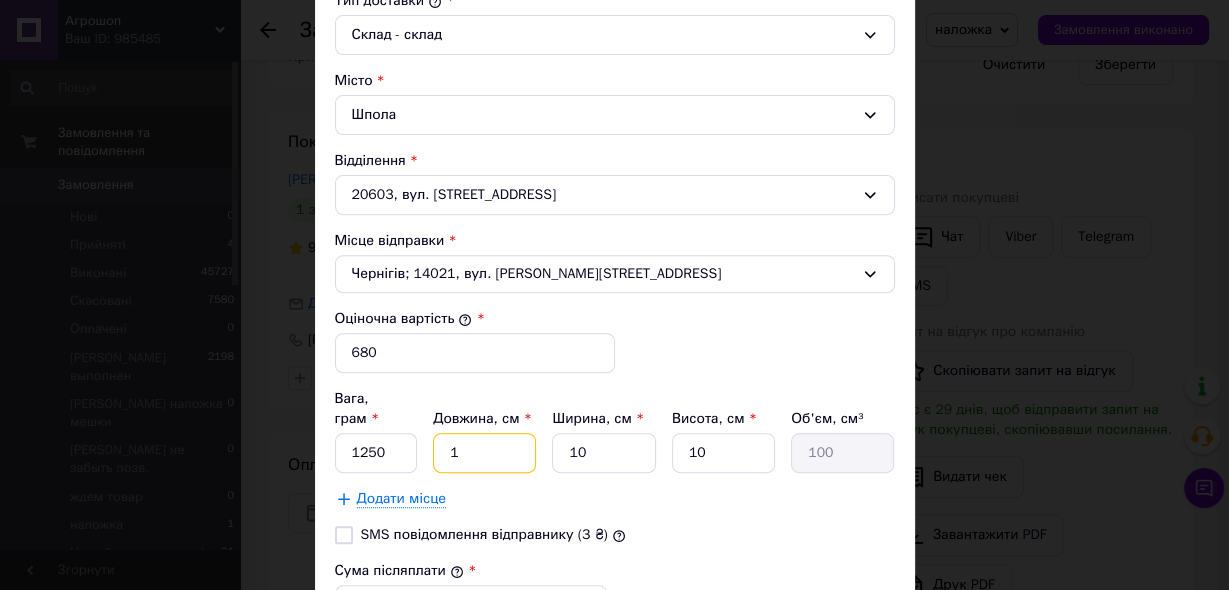 type on "1200" 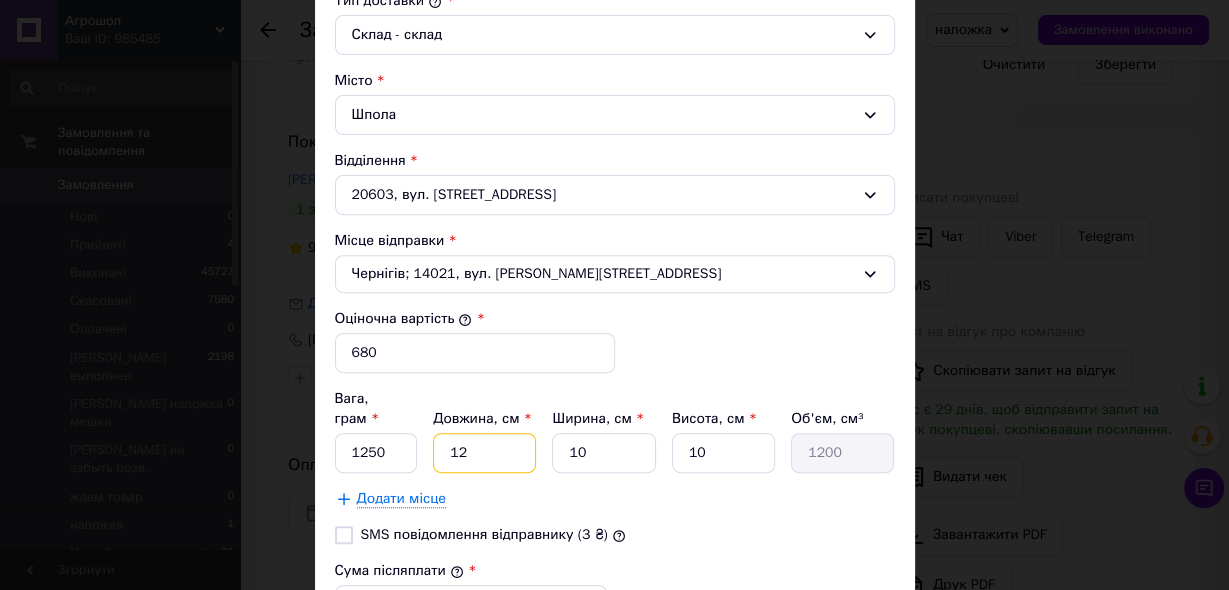 type on "1" 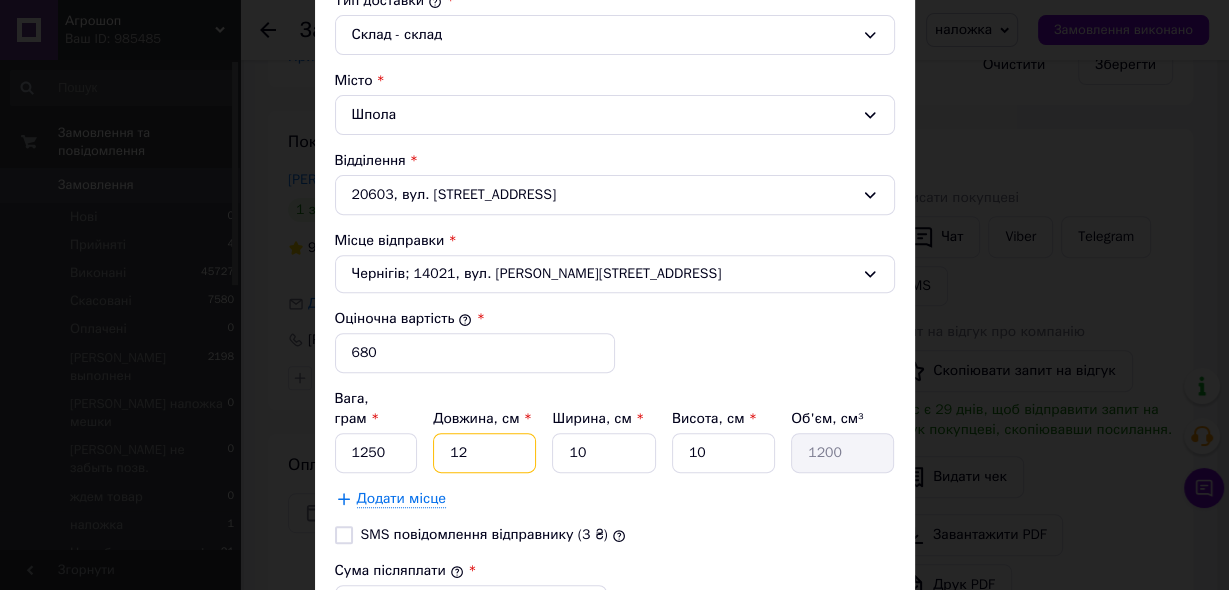 type on "100" 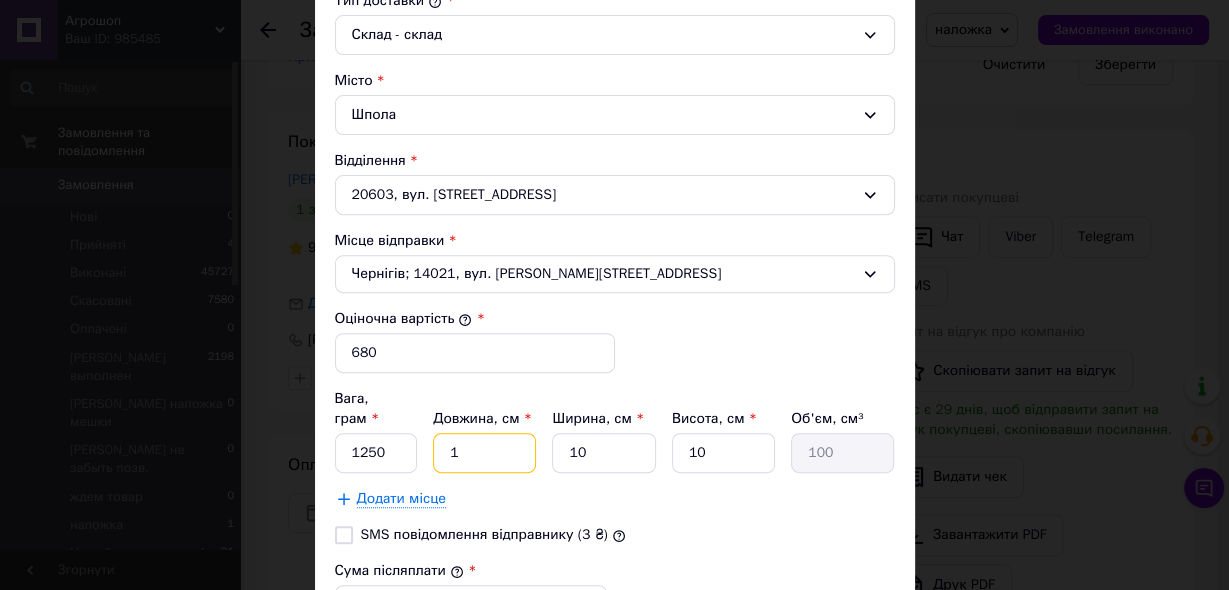 type on "15" 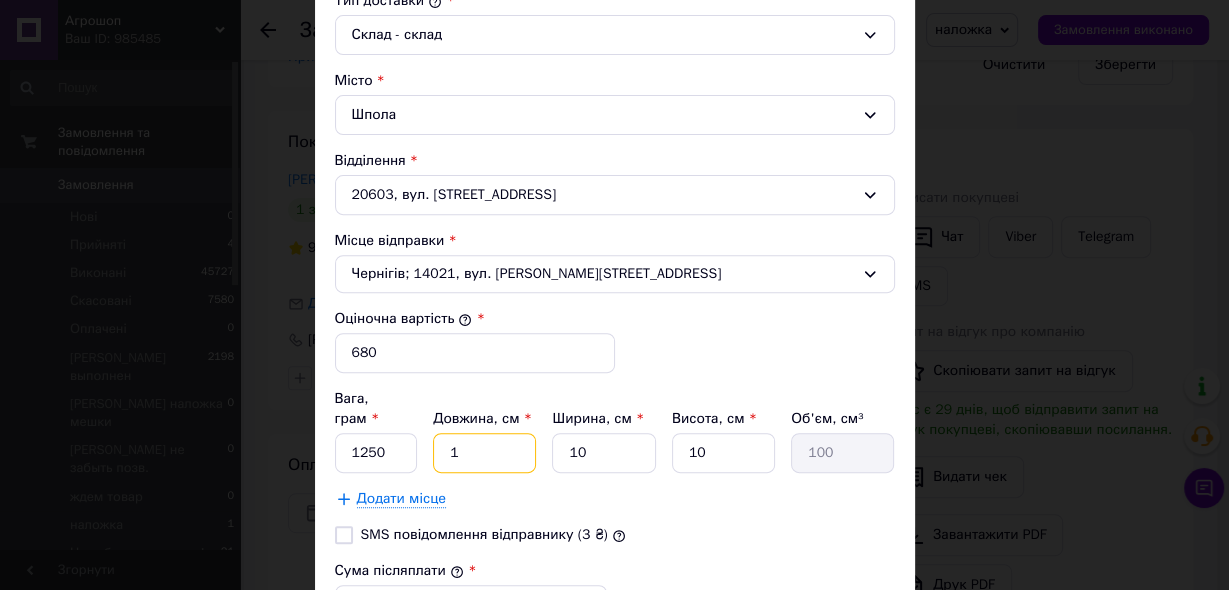 type on "1500" 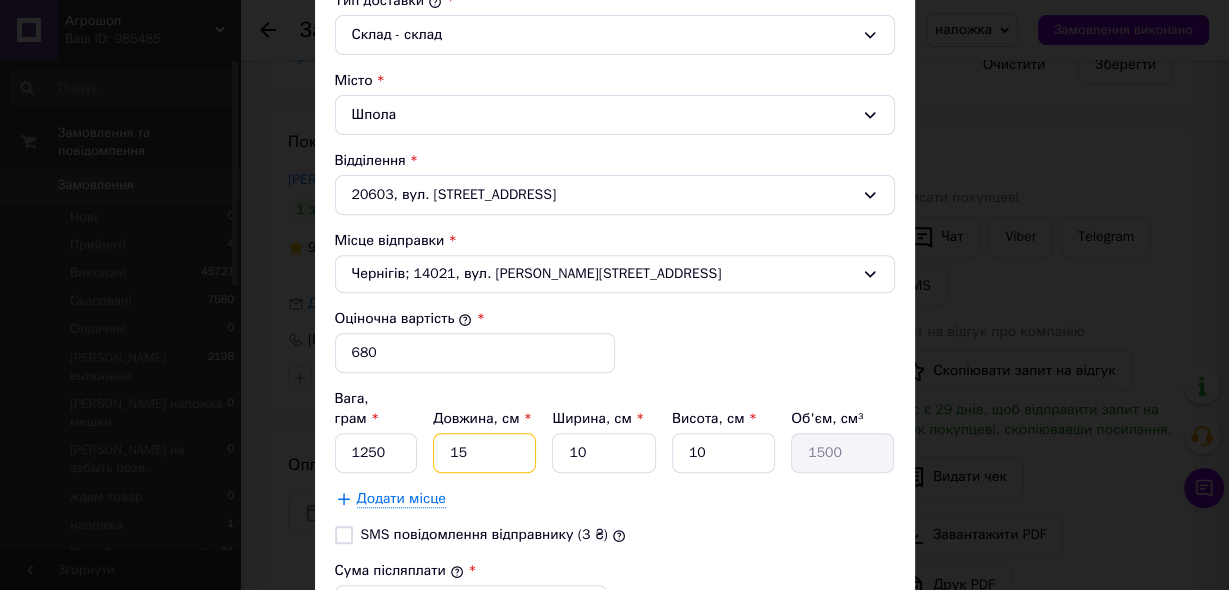 type on "1" 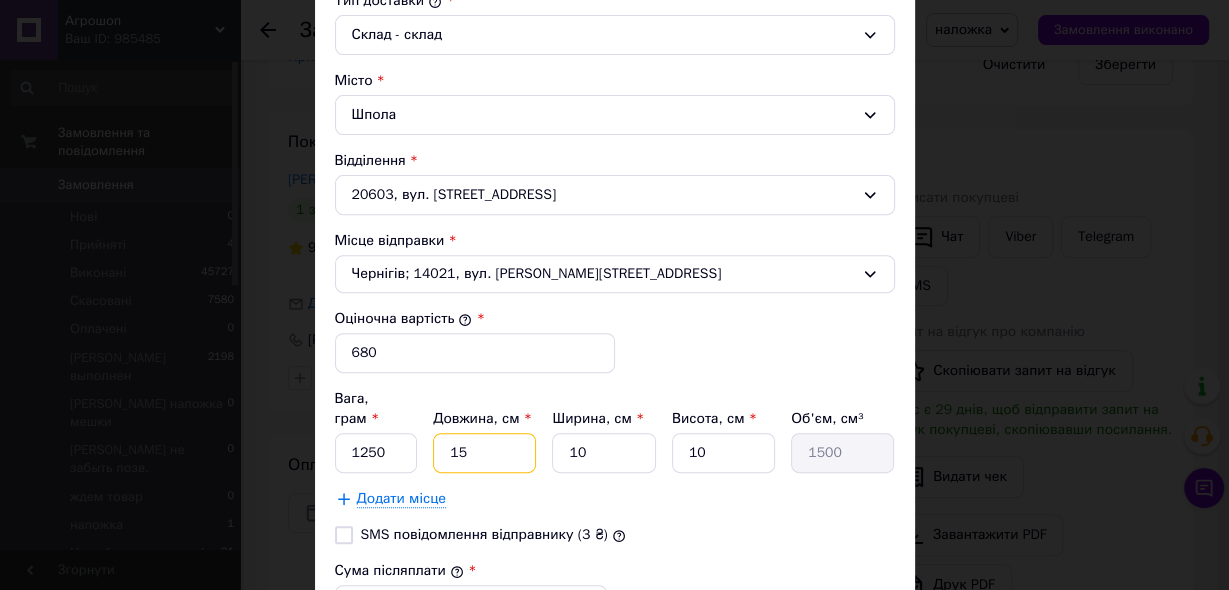 type on "100" 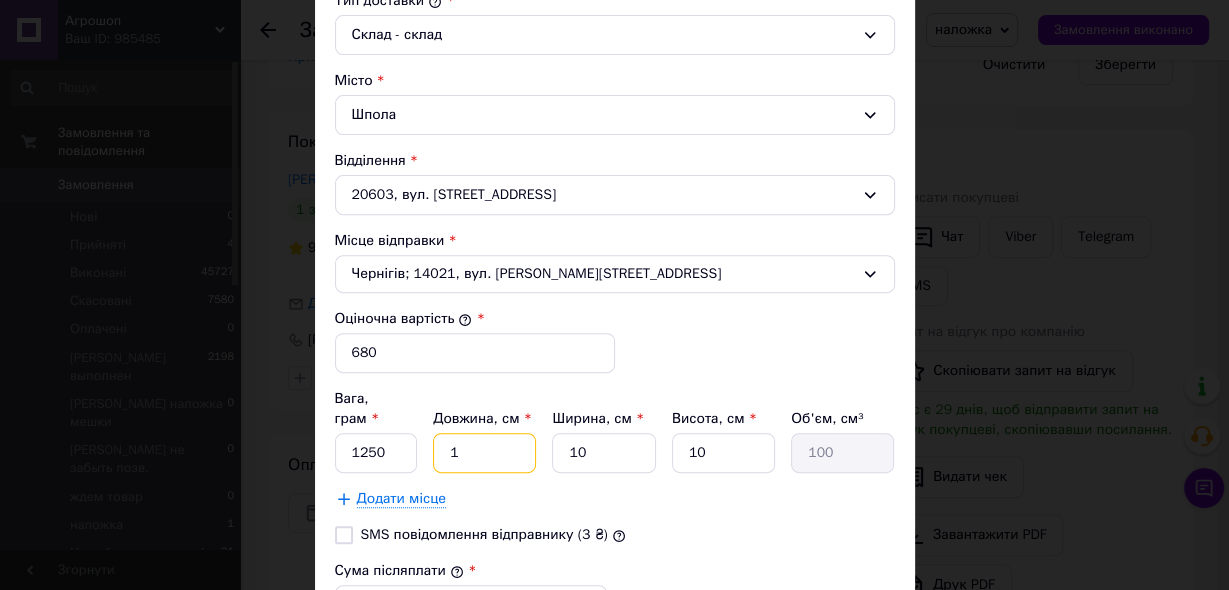 type on "12" 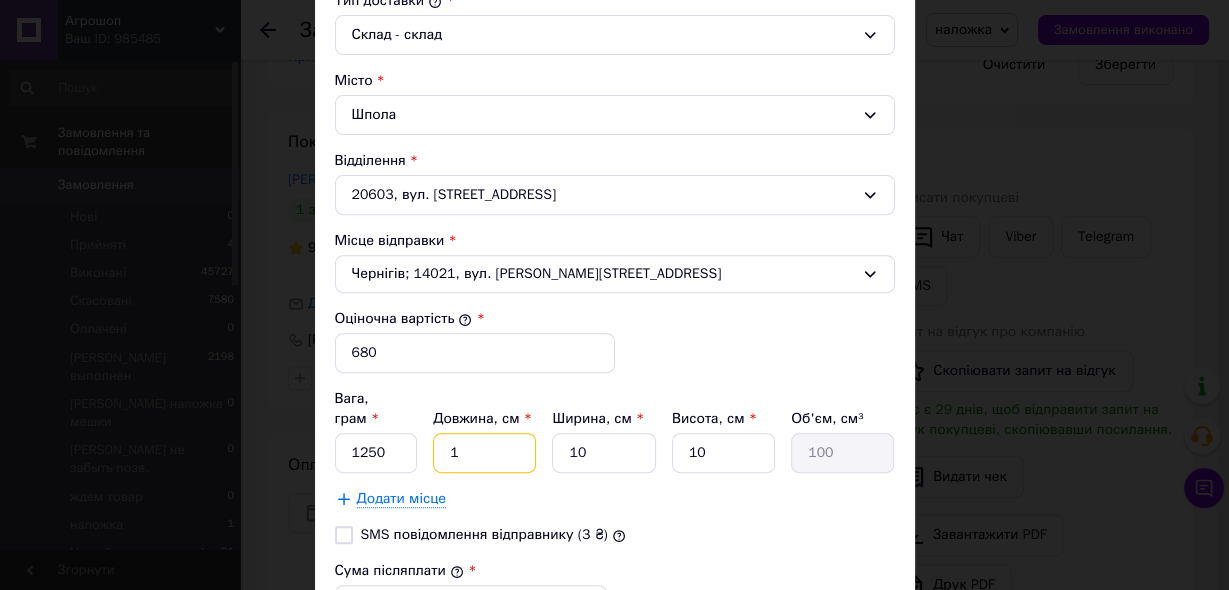 type on "1200" 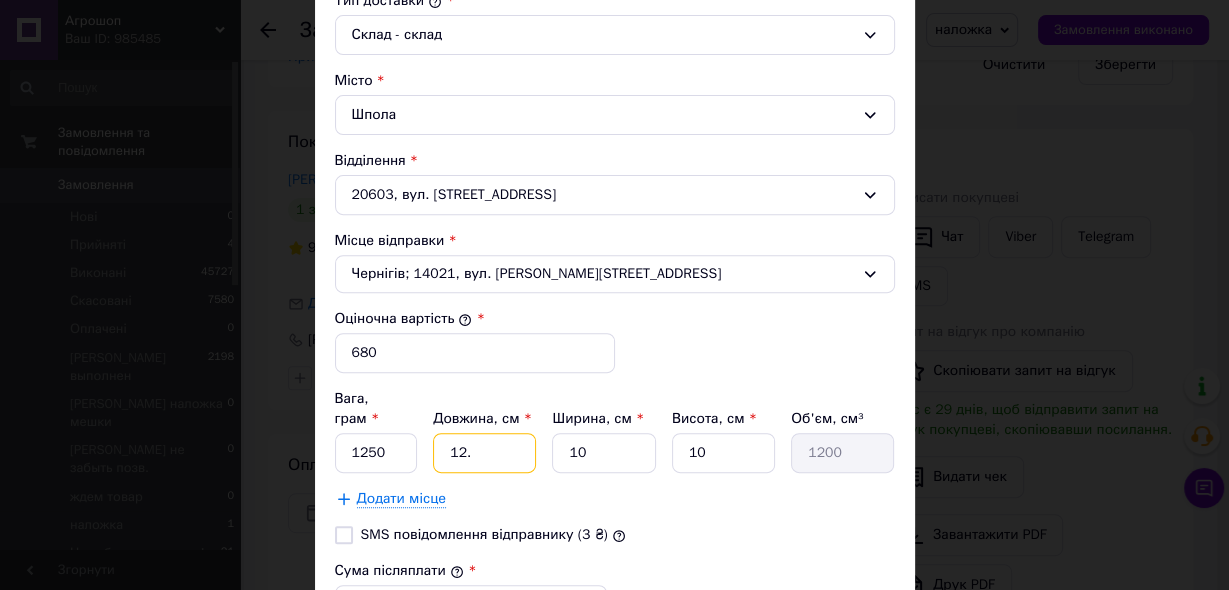type on "12.5" 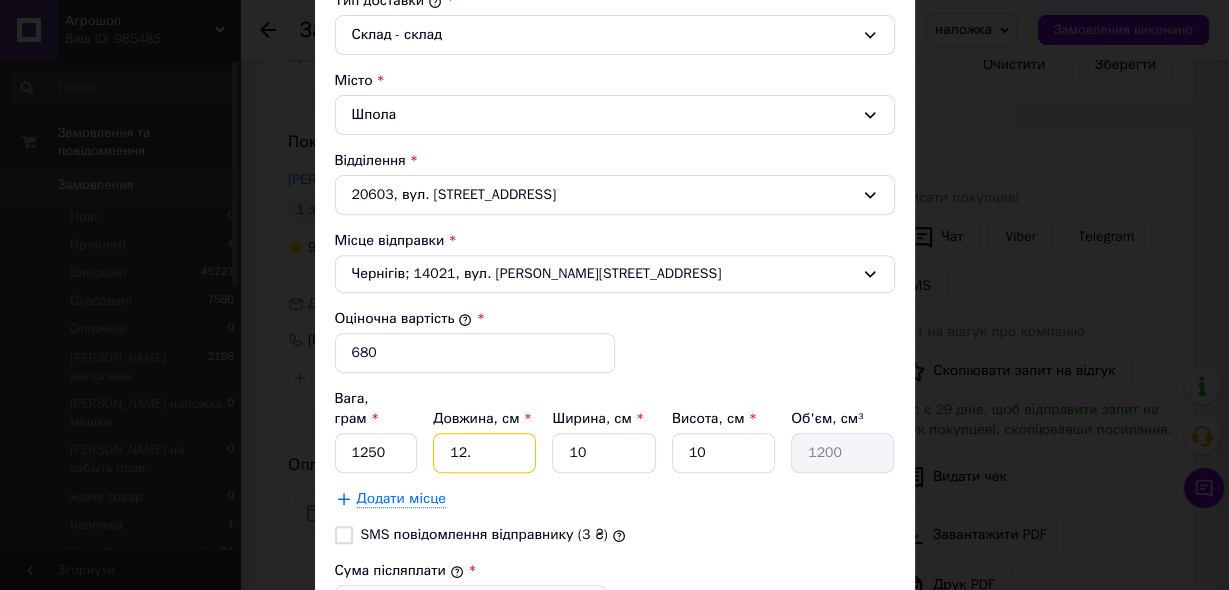 type on "1250" 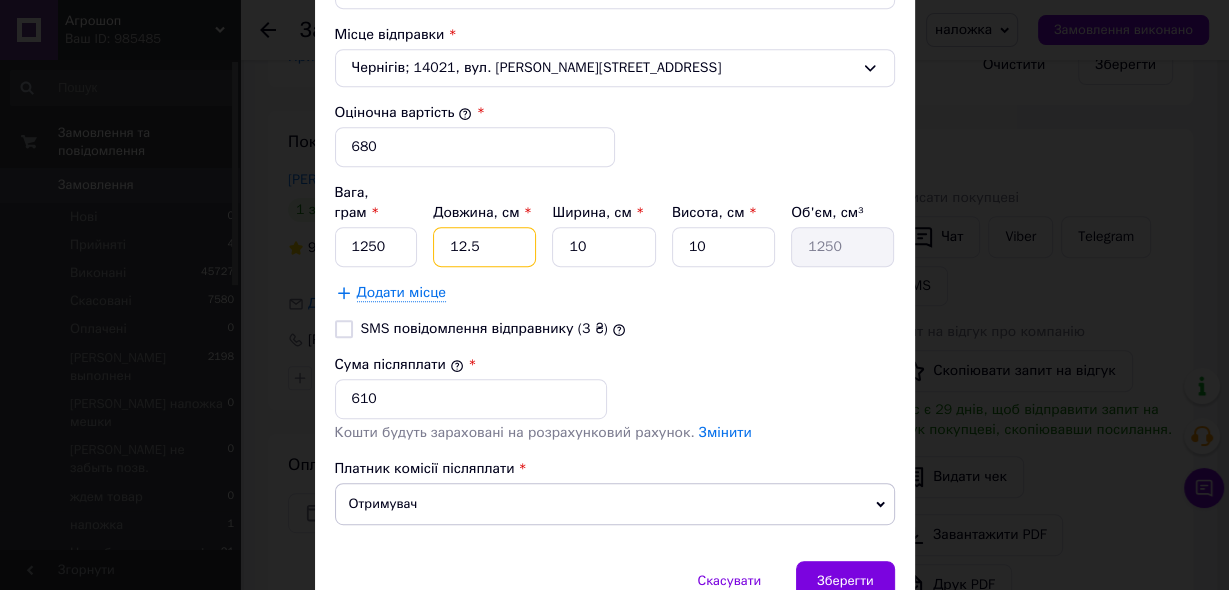 scroll, scrollTop: 800, scrollLeft: 0, axis: vertical 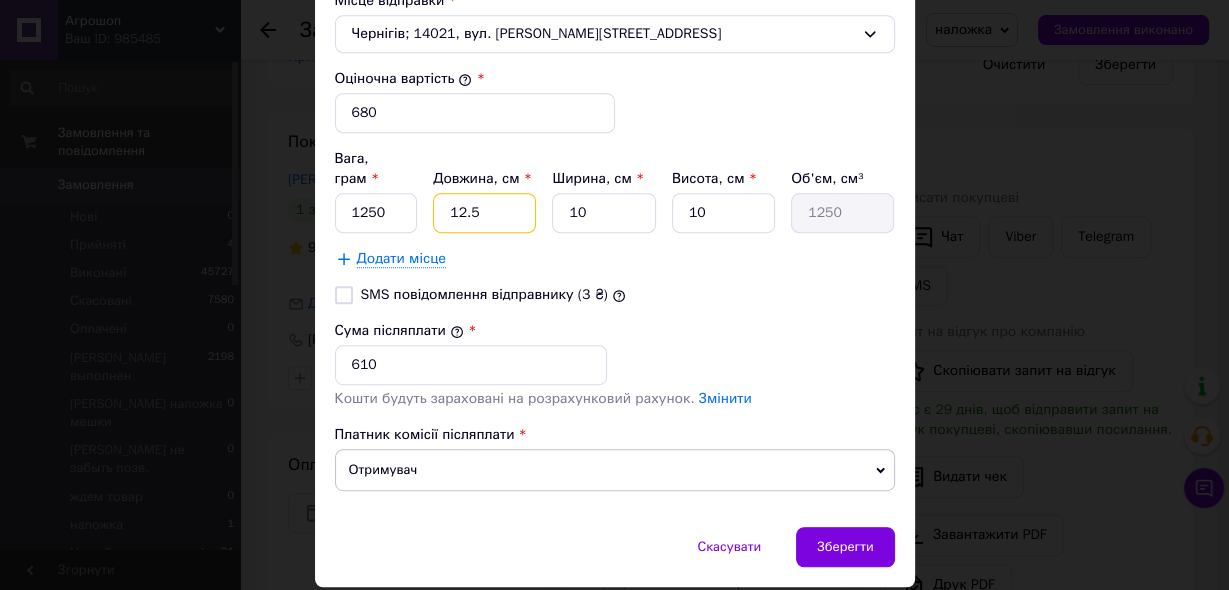 type on "12.5" 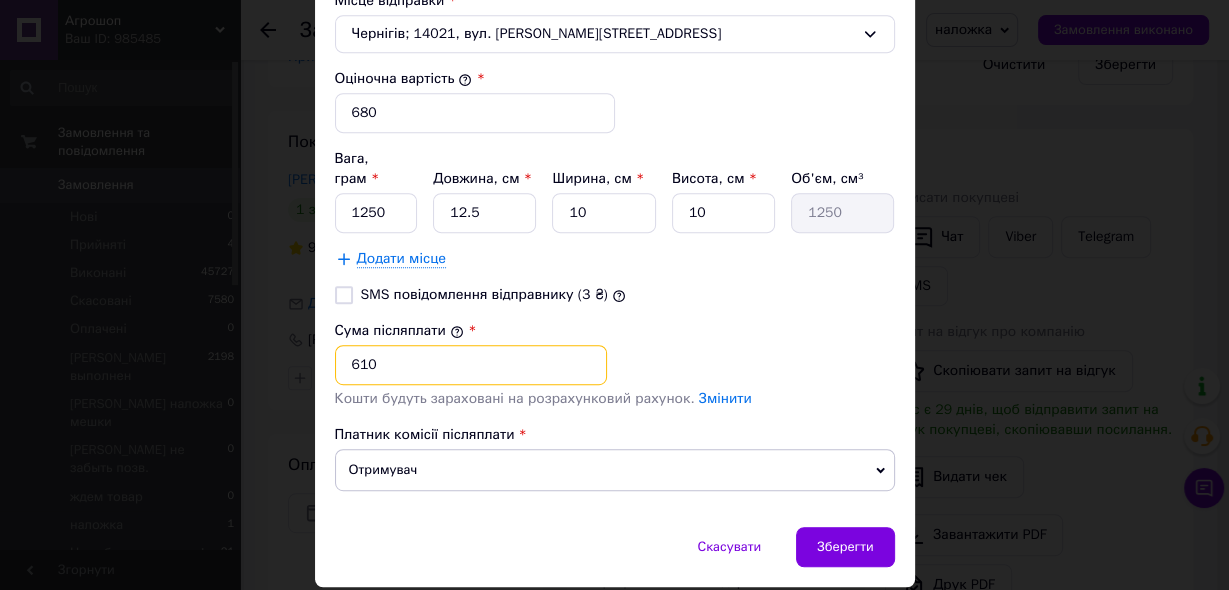 click on "610" at bounding box center [471, 365] 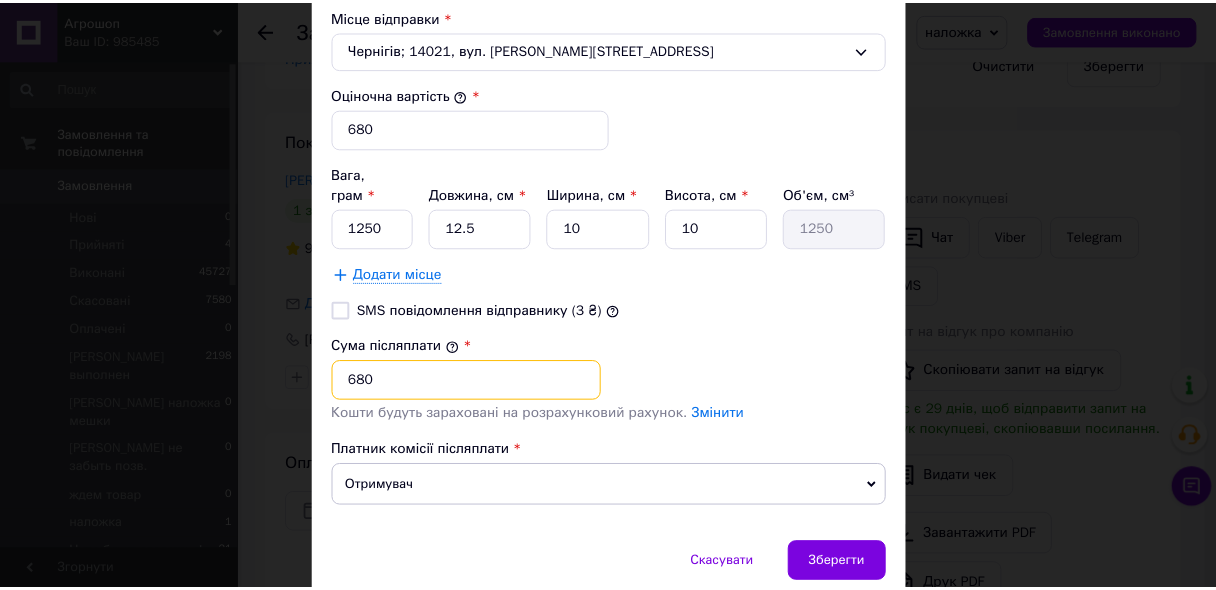 scroll, scrollTop: 836, scrollLeft: 0, axis: vertical 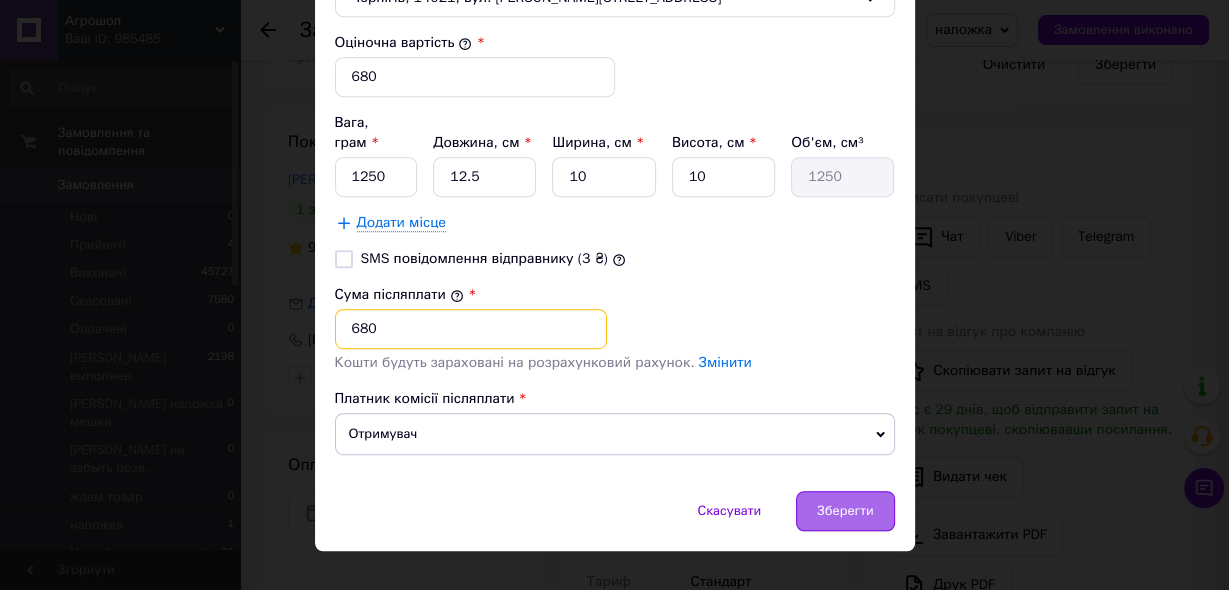 type on "680" 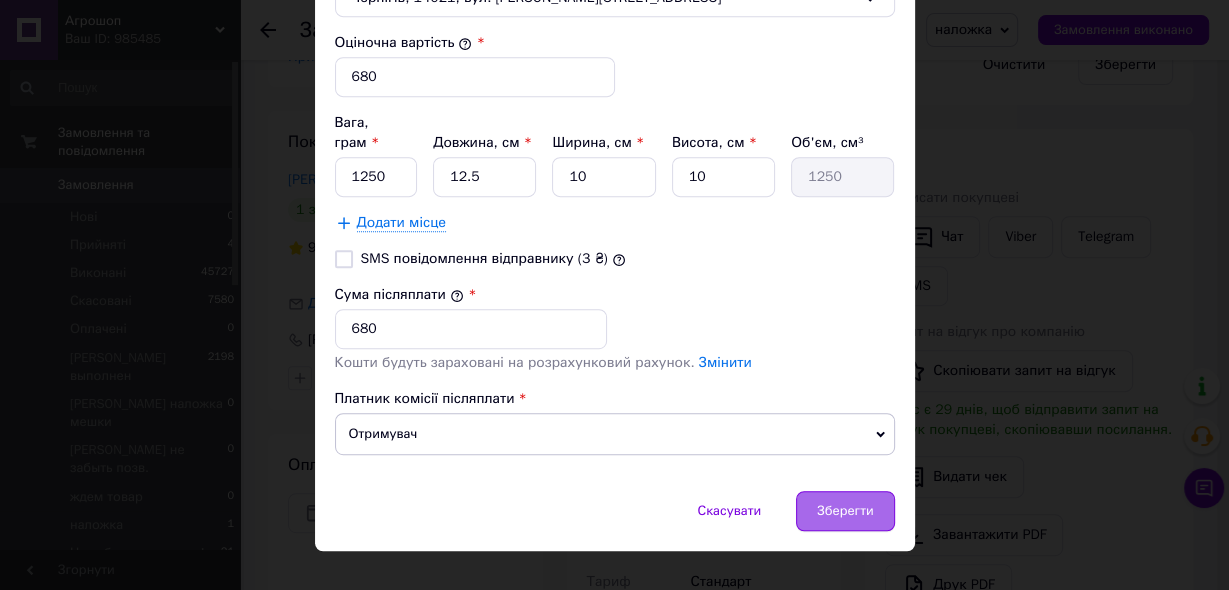 click on "Зберегти" at bounding box center [845, 511] 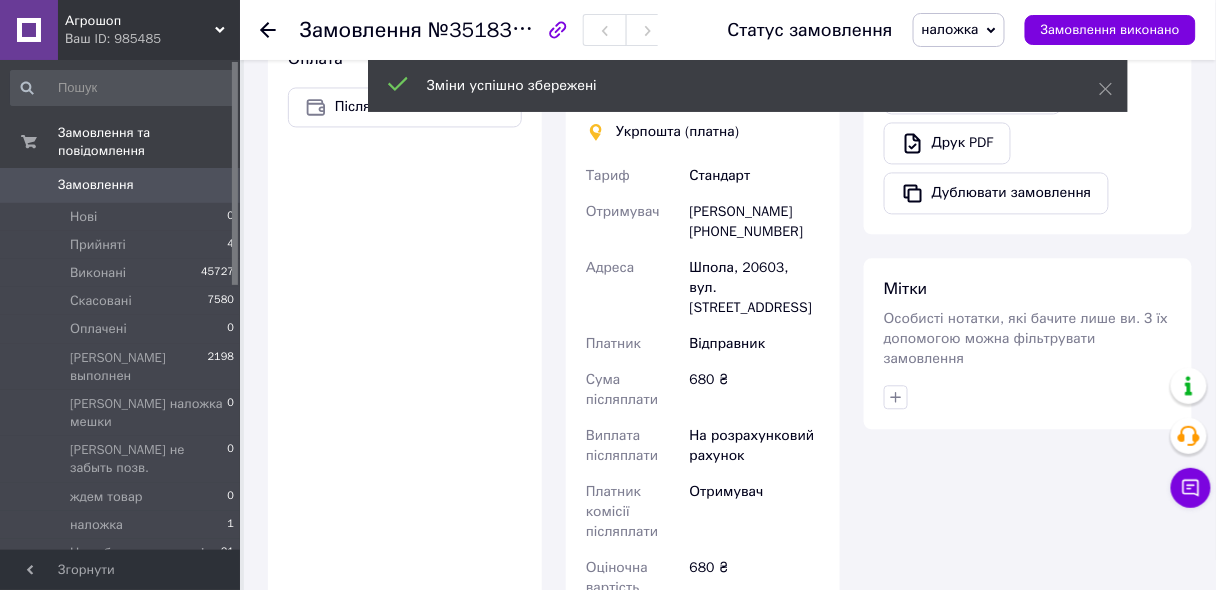 scroll, scrollTop: 1200, scrollLeft: 0, axis: vertical 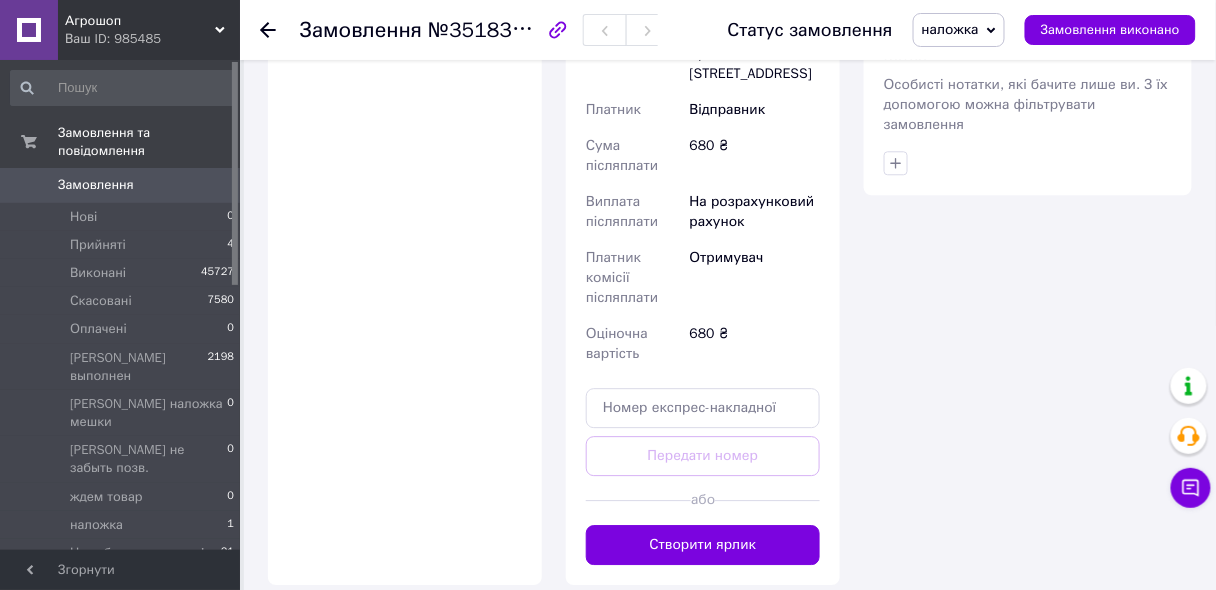 click on "Створити ярлик" at bounding box center [703, 545] 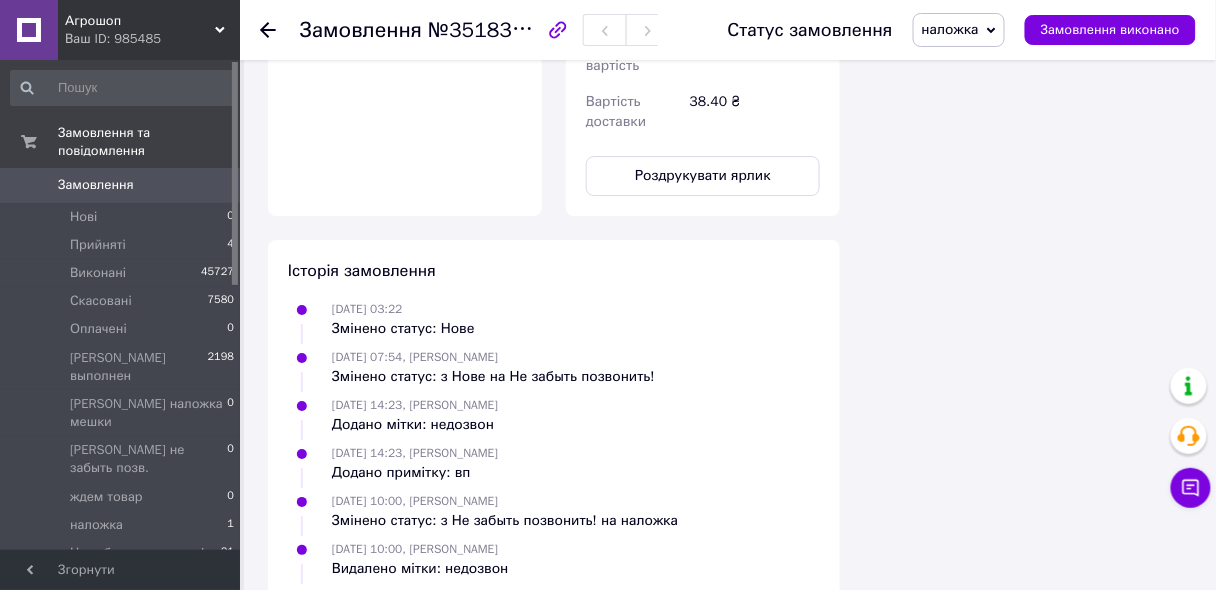 scroll, scrollTop: 1440, scrollLeft: 0, axis: vertical 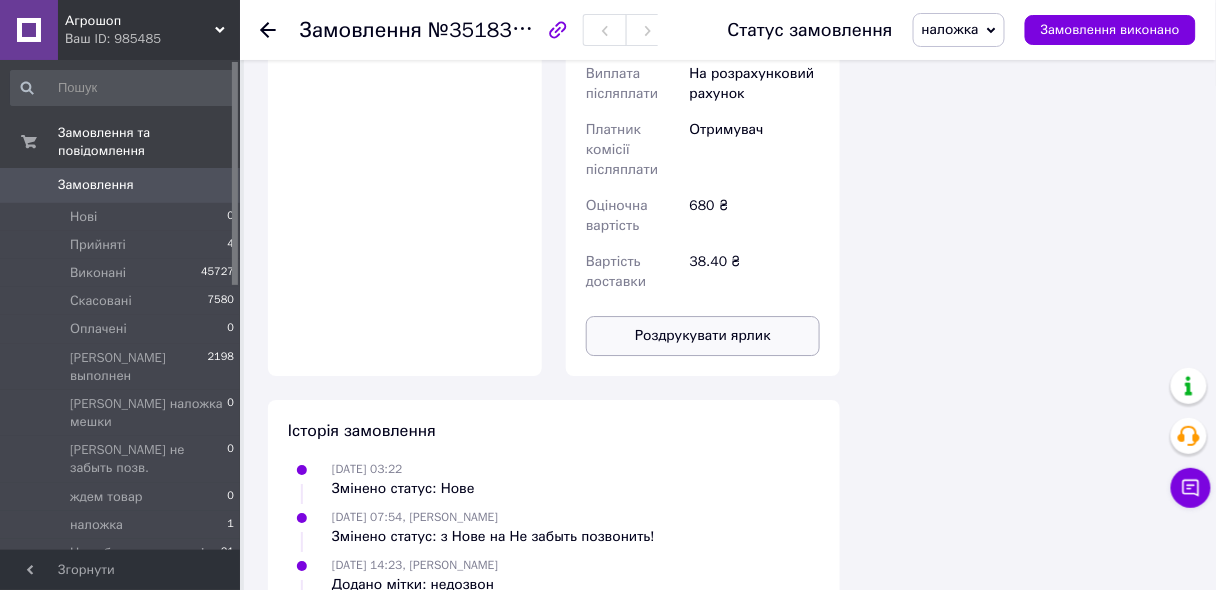 click on "Роздрукувати ярлик" at bounding box center (703, 336) 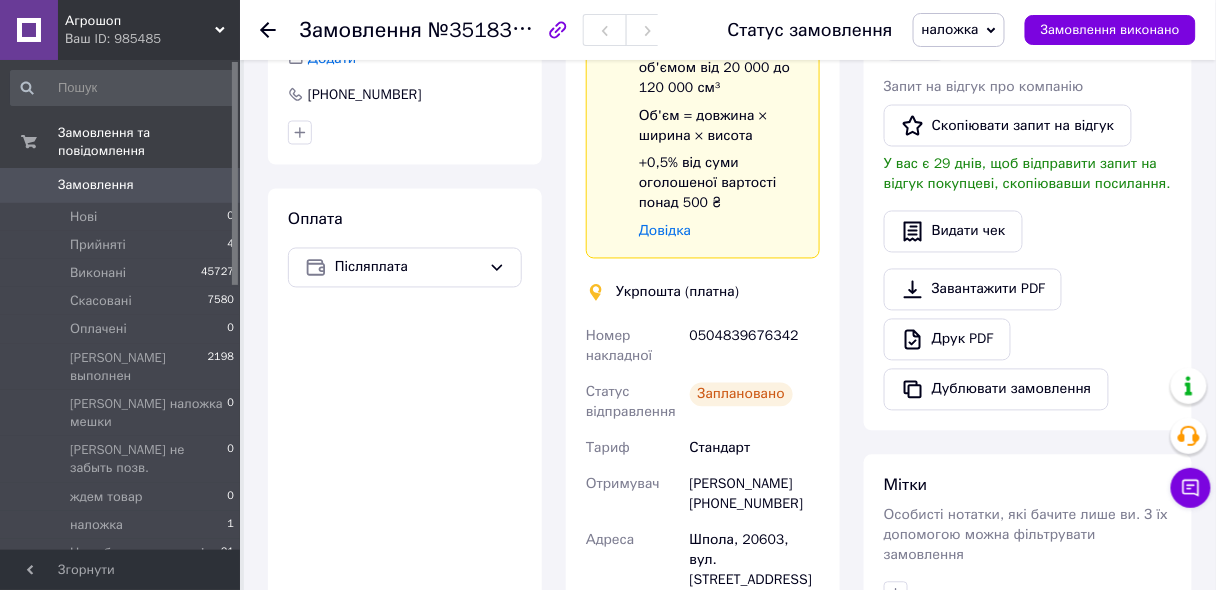 scroll, scrollTop: 799, scrollLeft: 0, axis: vertical 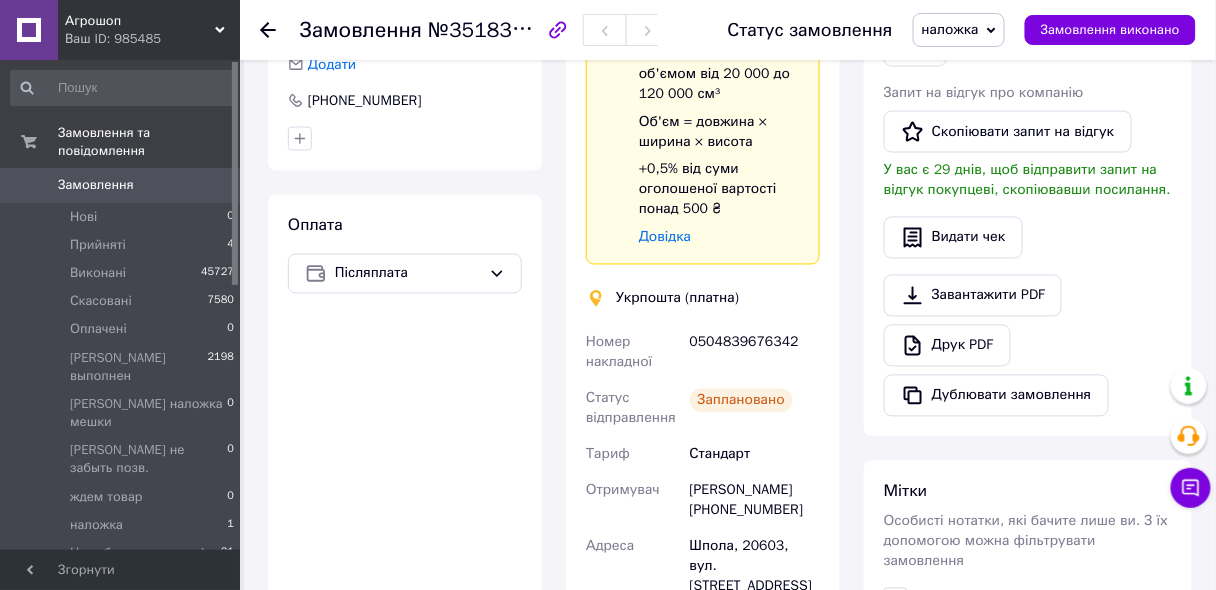 click on "0504839676342" at bounding box center [755, 353] 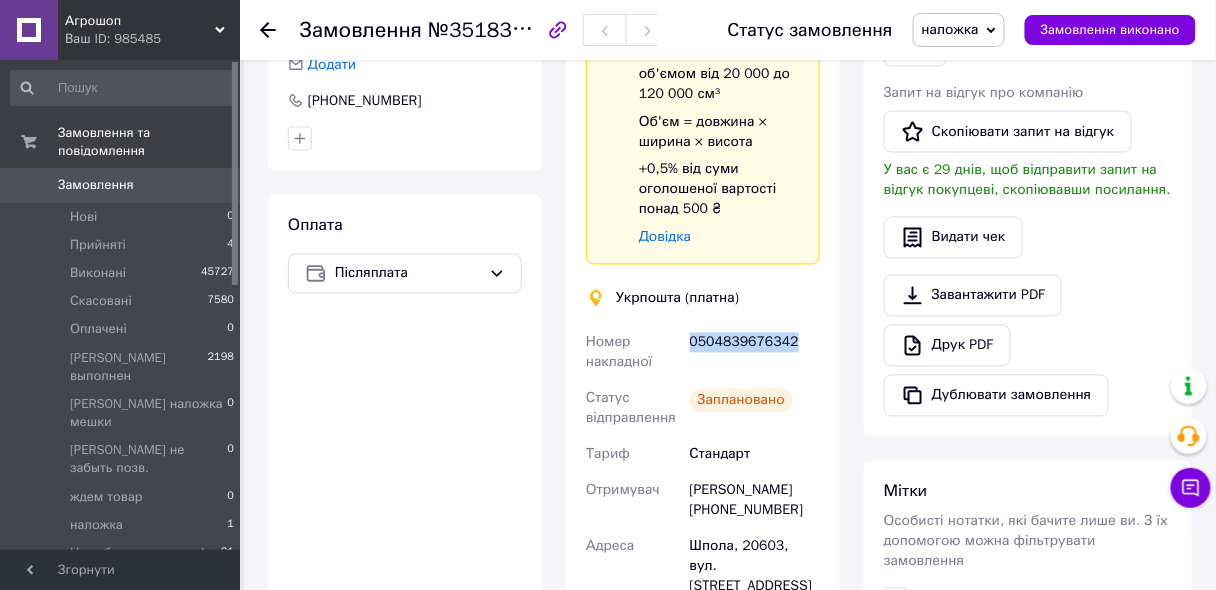 click on "0504839676342" at bounding box center (755, 353) 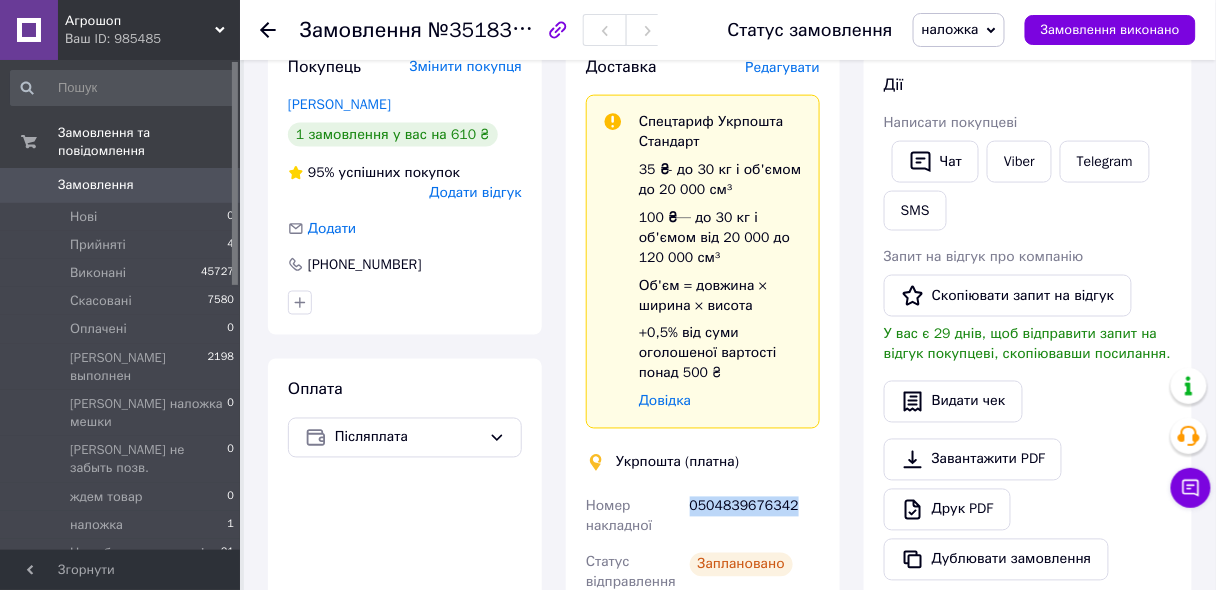 scroll, scrollTop: 559, scrollLeft: 0, axis: vertical 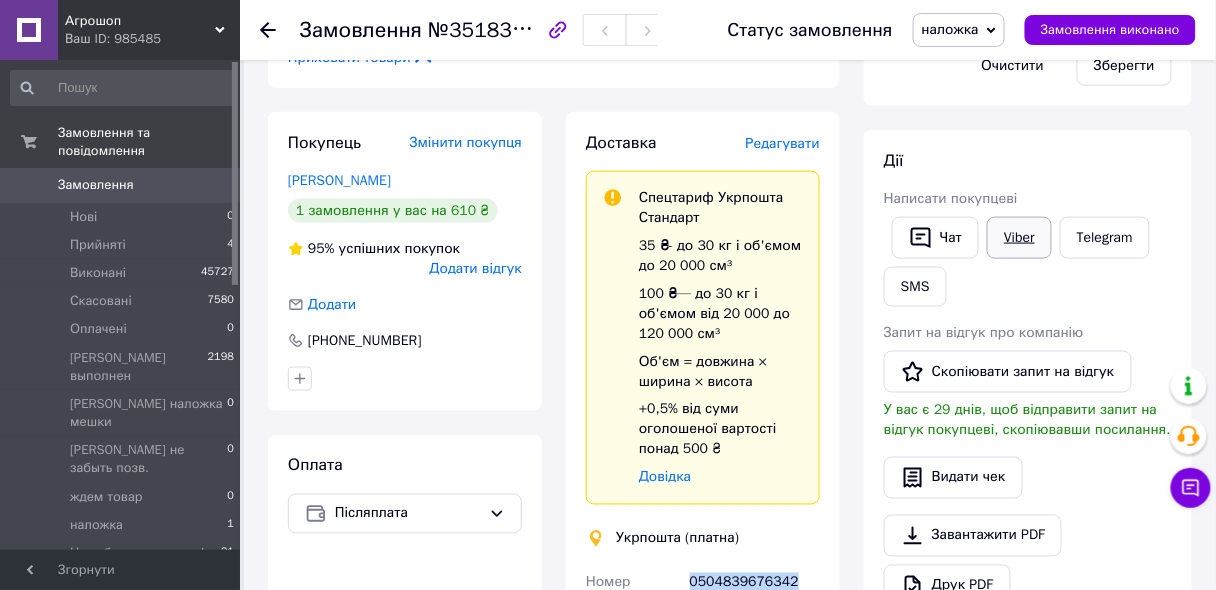click on "Viber" at bounding box center (1019, 238) 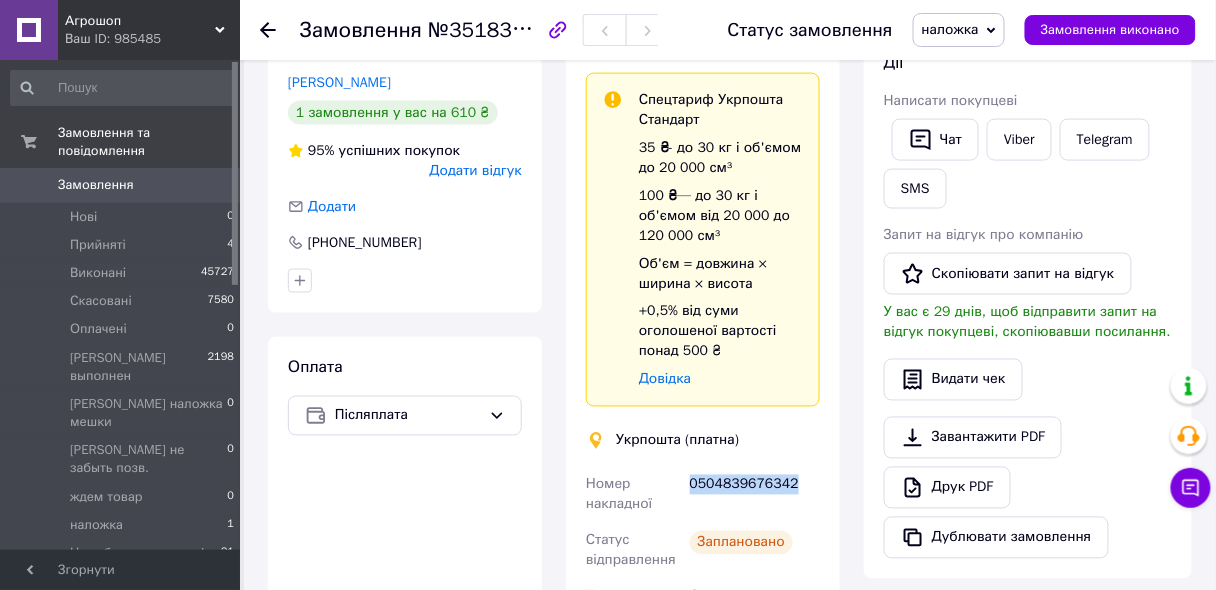 scroll, scrollTop: 639, scrollLeft: 0, axis: vertical 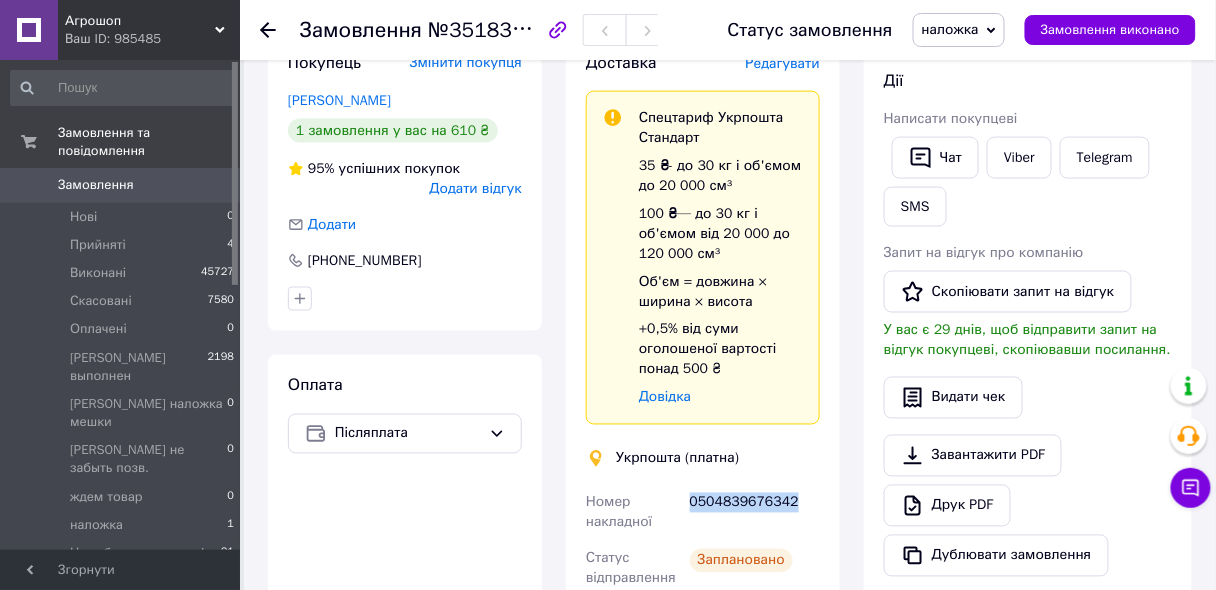click on "наложка" at bounding box center (959, 30) 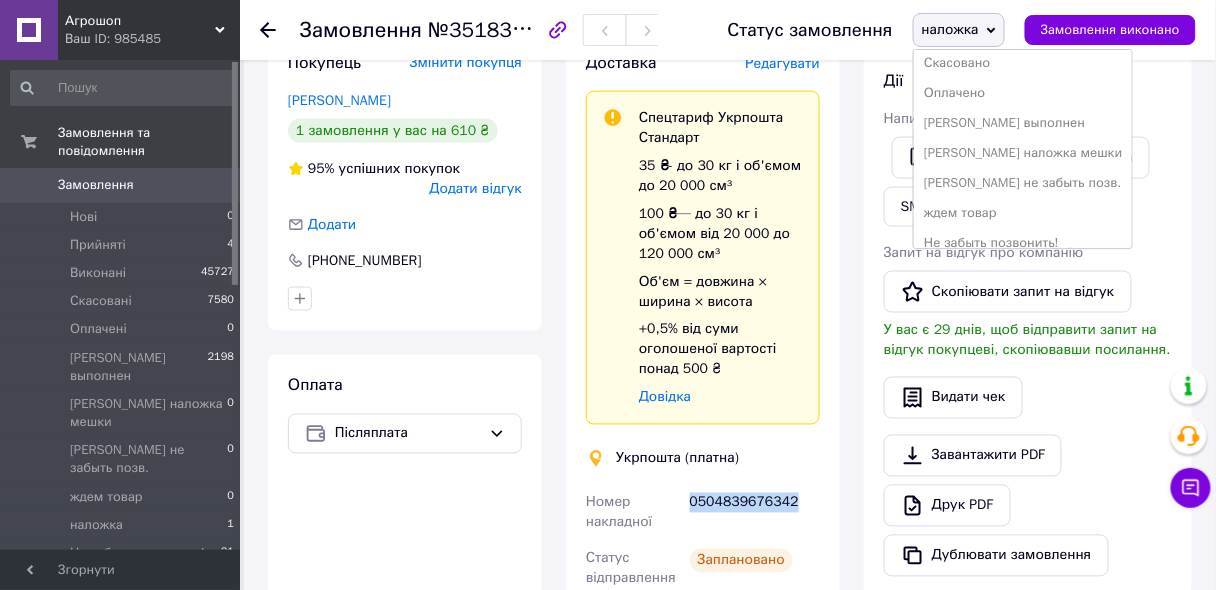 scroll, scrollTop: 140, scrollLeft: 0, axis: vertical 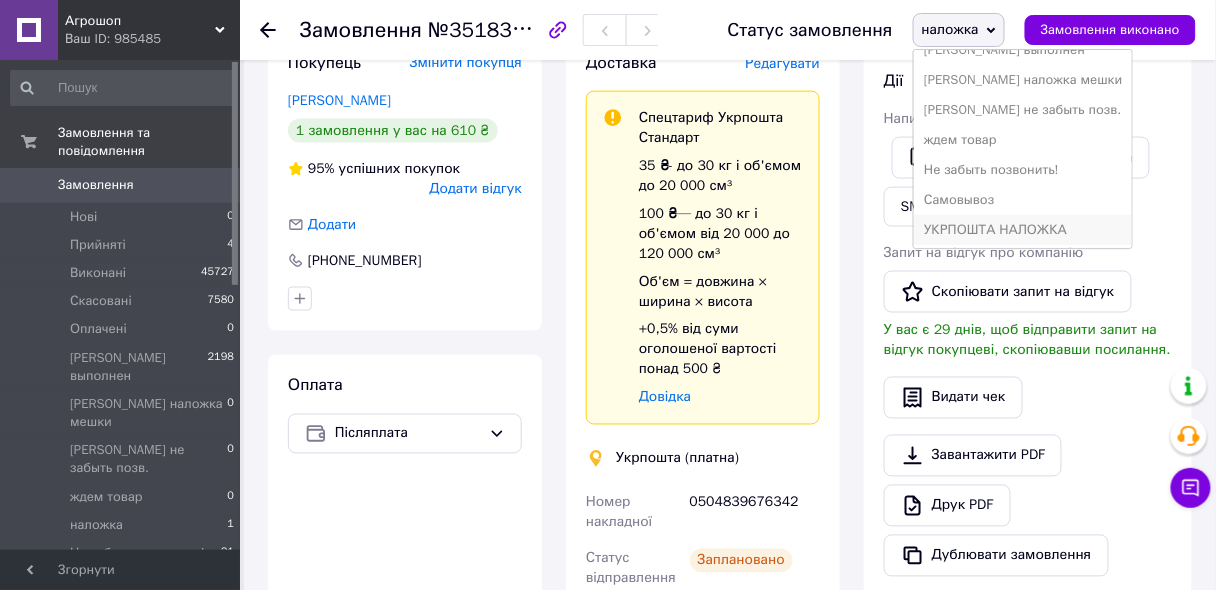 click on "УКРПОШТА НАЛОЖКА" at bounding box center (1023, 230) 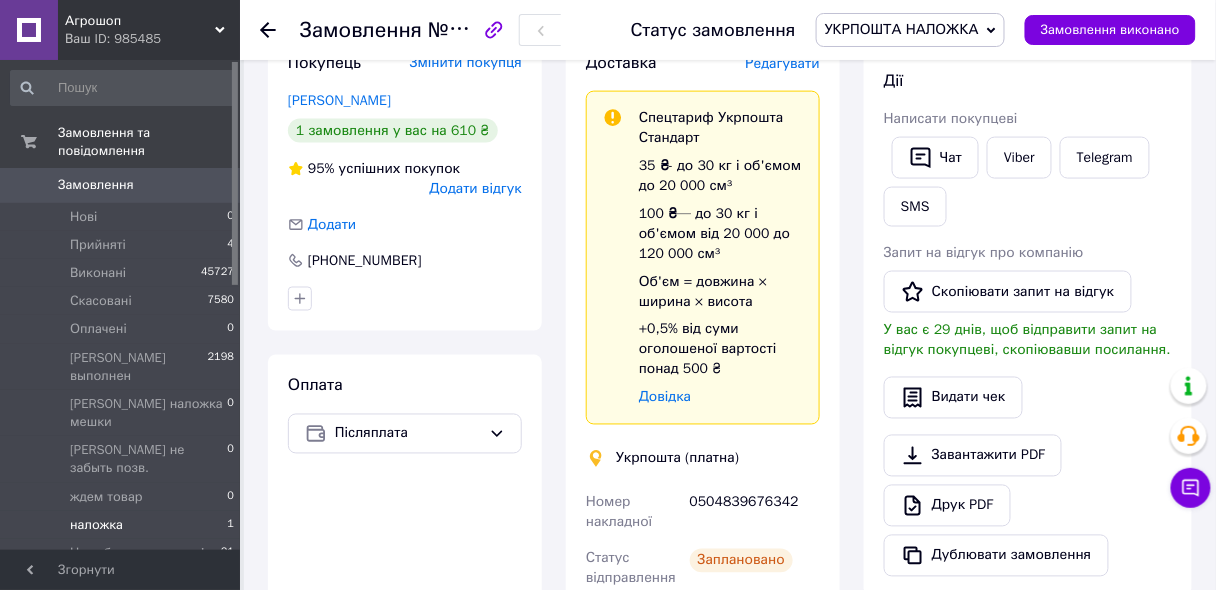 click on "наложка" at bounding box center [96, 525] 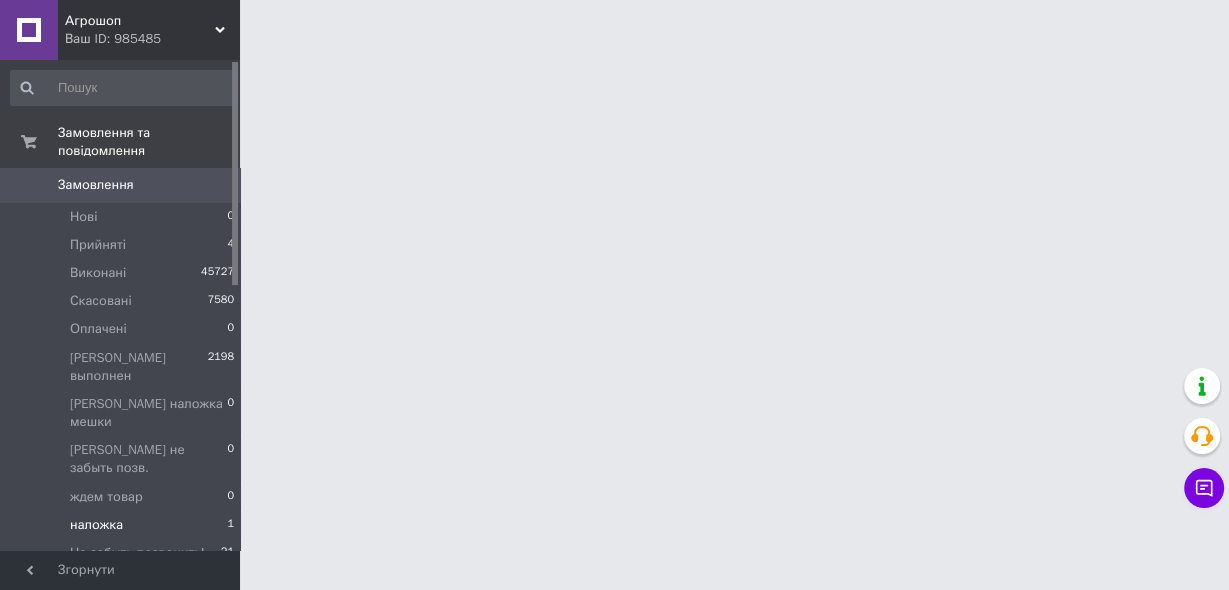 click on "наложка" at bounding box center (96, 525) 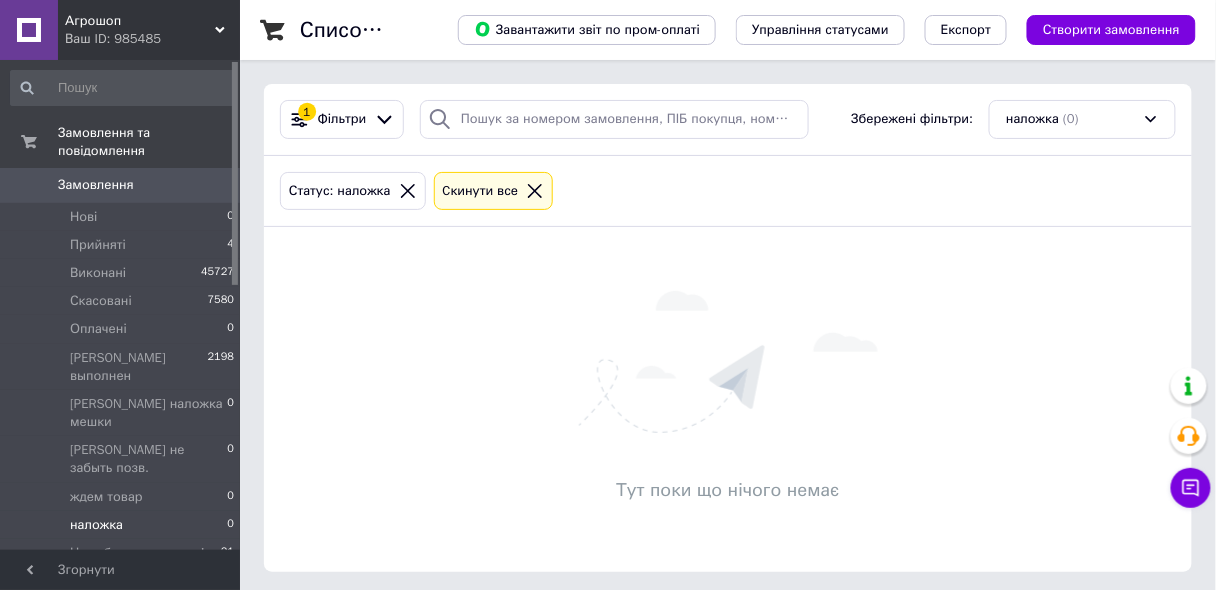 click on "наложка" at bounding box center [96, 525] 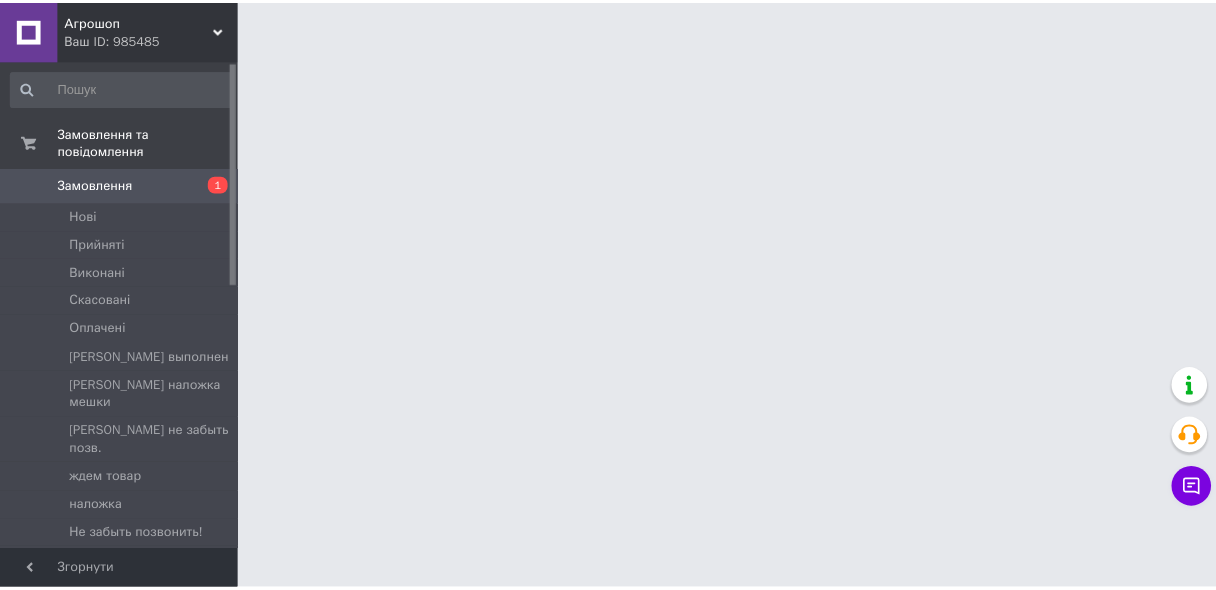scroll, scrollTop: 0, scrollLeft: 0, axis: both 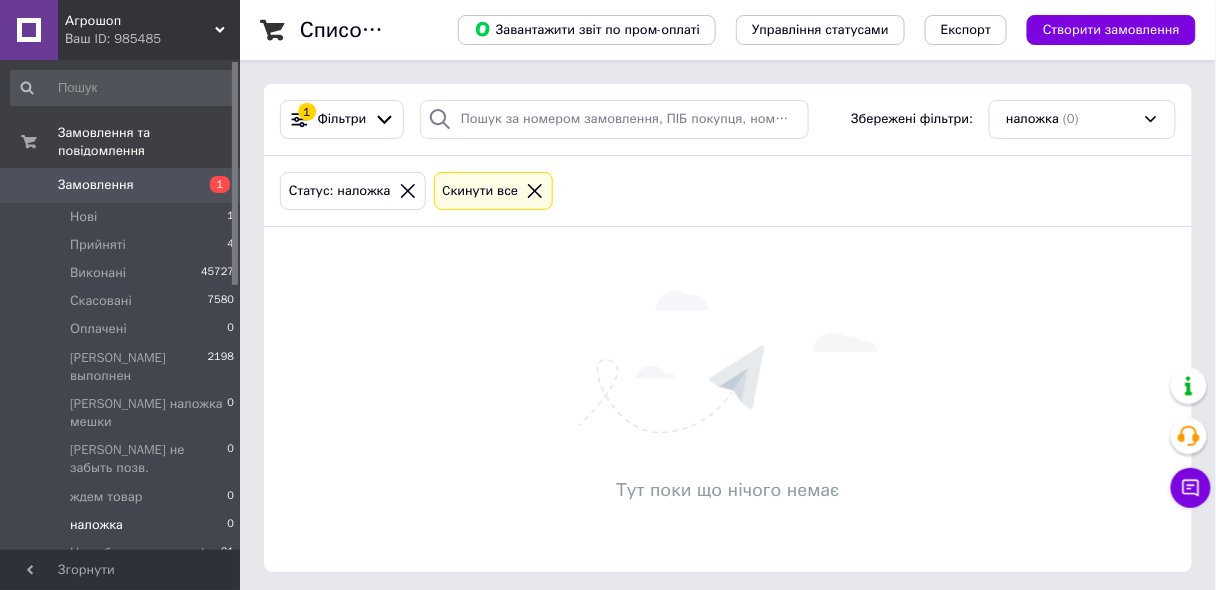 click on "наложка" at bounding box center [96, 525] 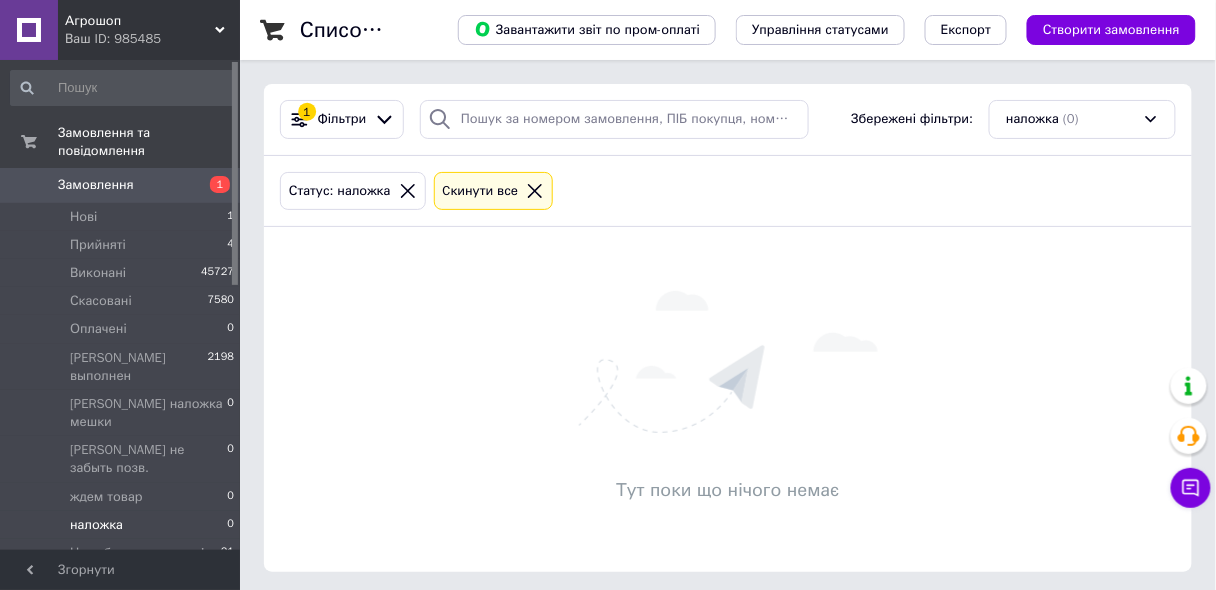 click on "наложка" at bounding box center (96, 525) 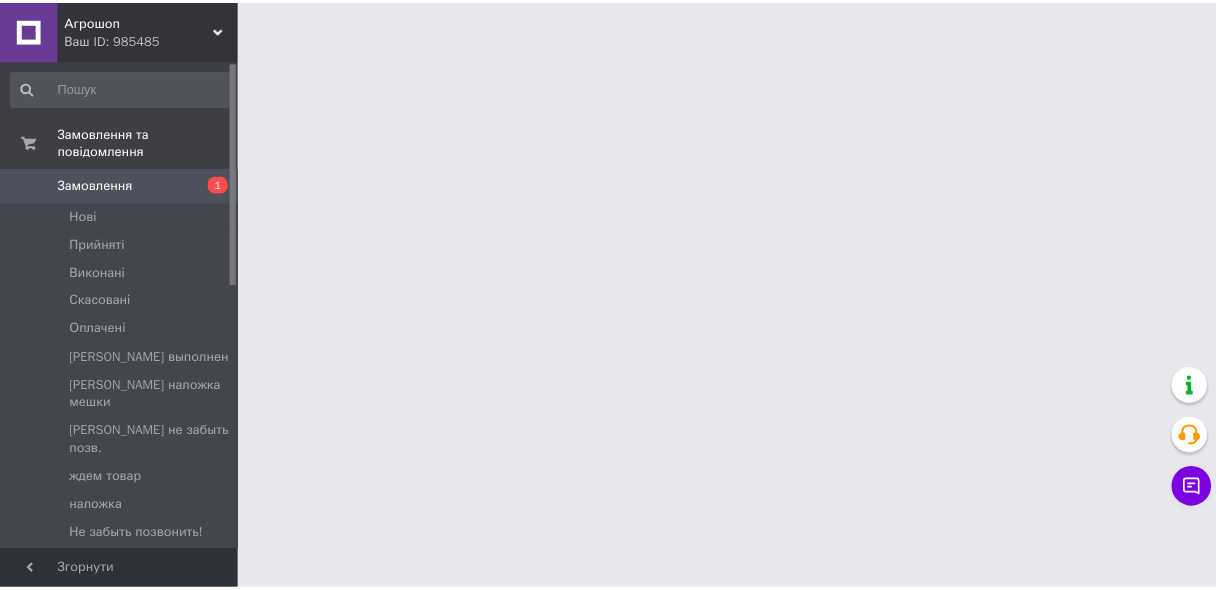 scroll, scrollTop: 0, scrollLeft: 0, axis: both 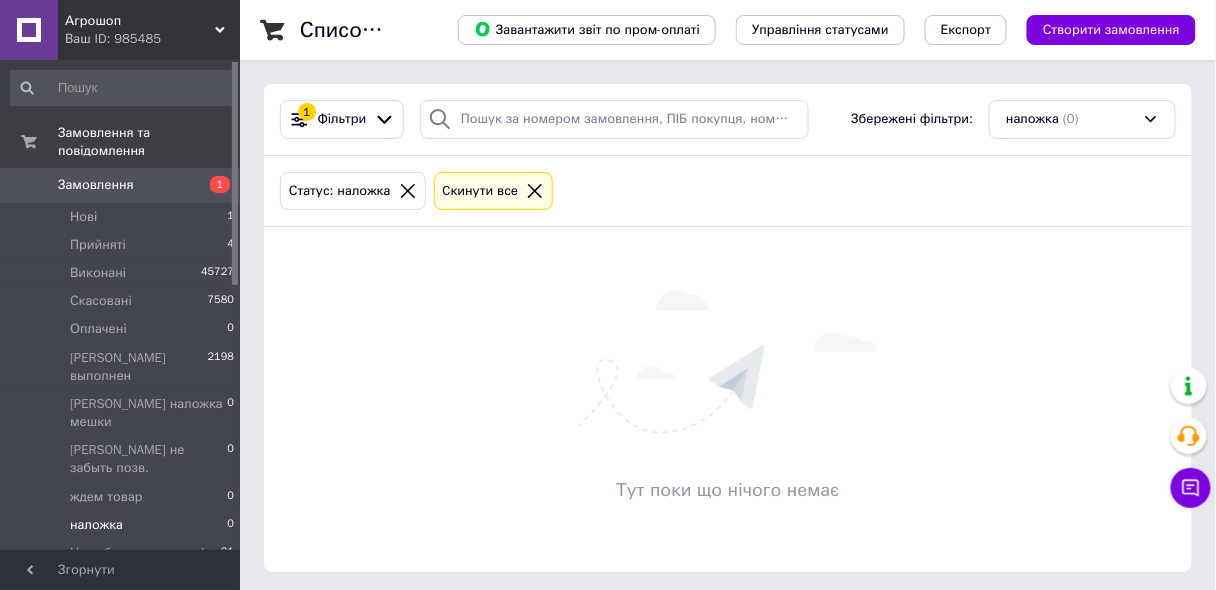 click on "наложка" at bounding box center [96, 525] 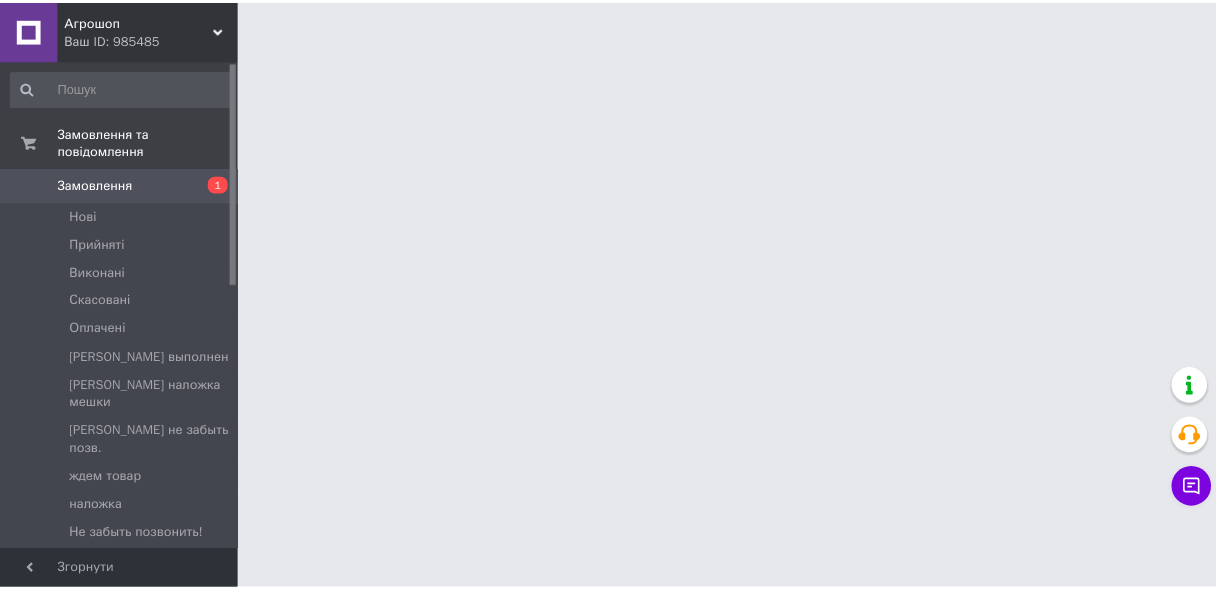 scroll, scrollTop: 0, scrollLeft: 0, axis: both 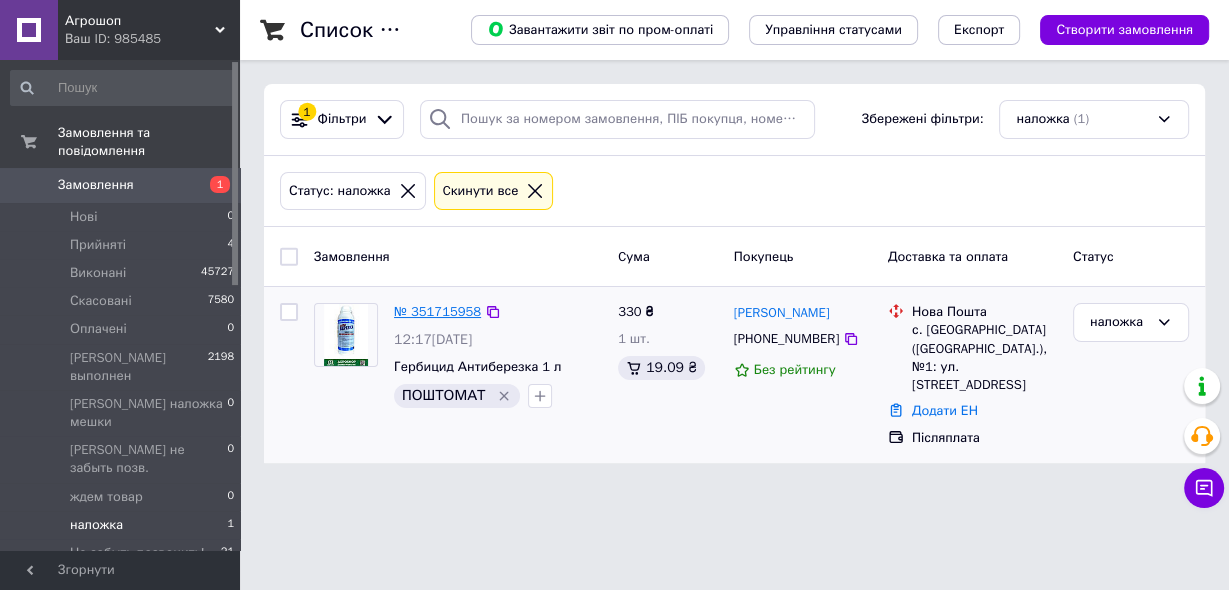 click on "№ 351715958" at bounding box center (437, 311) 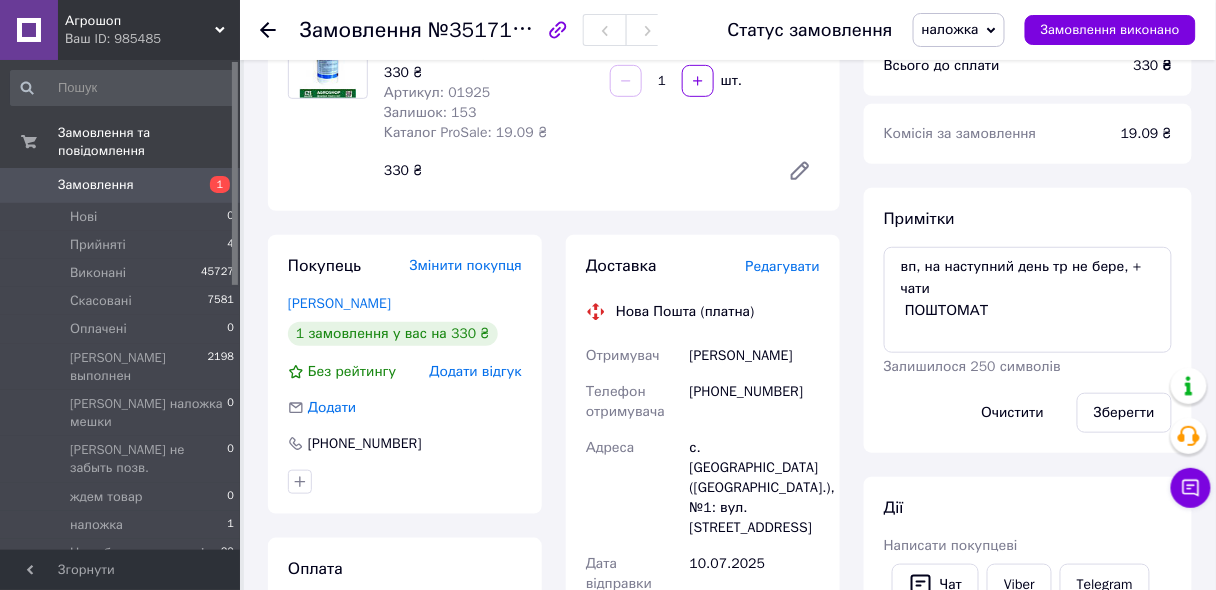 scroll, scrollTop: 240, scrollLeft: 0, axis: vertical 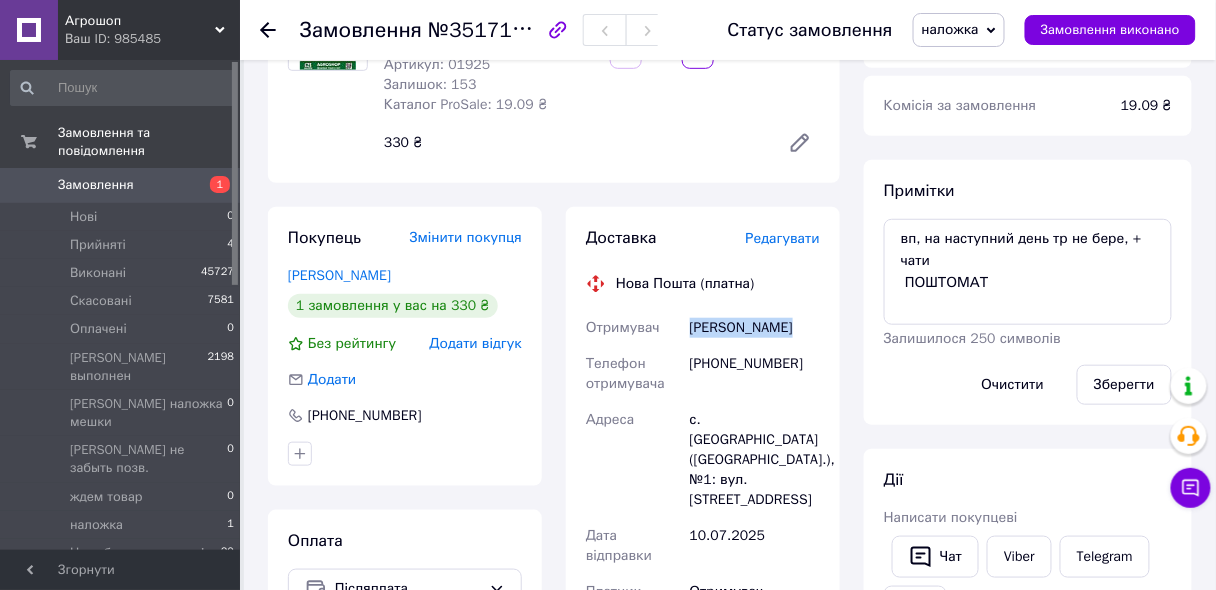 drag, startPoint x: 812, startPoint y: 332, endPoint x: 670, endPoint y: 334, distance: 142.01408 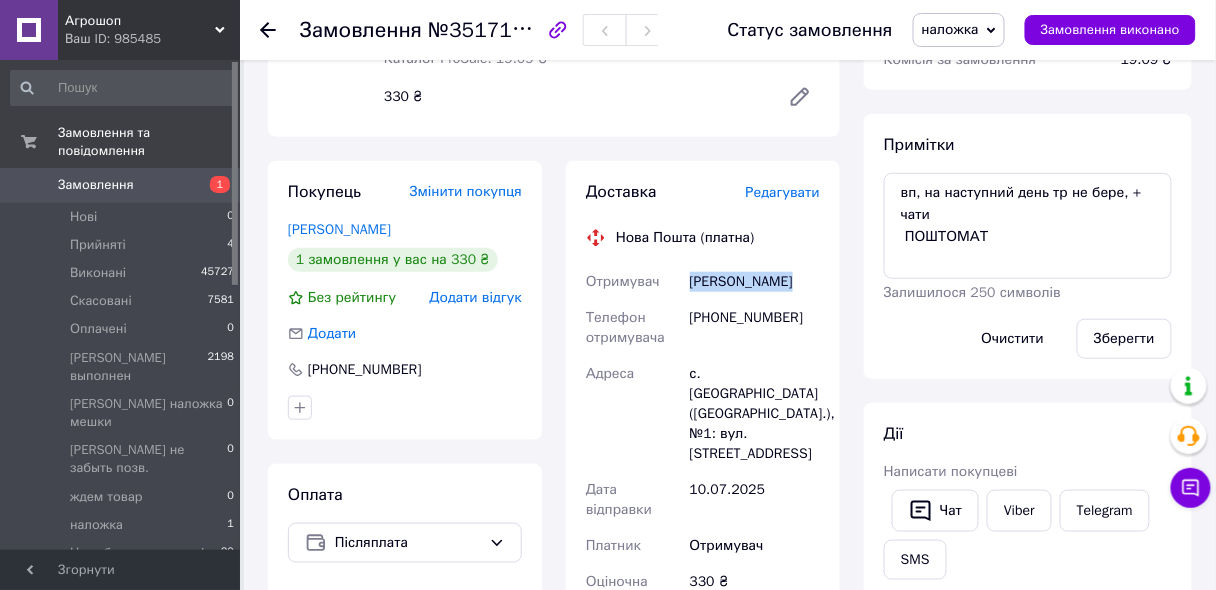 scroll, scrollTop: 320, scrollLeft: 0, axis: vertical 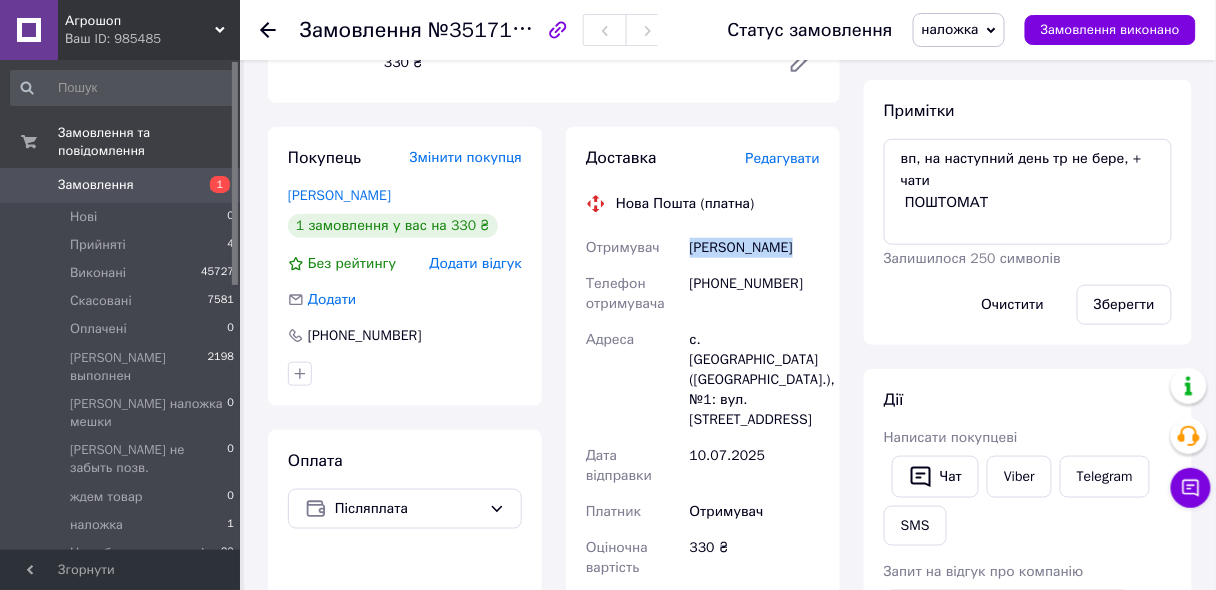 copy on "Отримувач Гармаш ГАЛИНА" 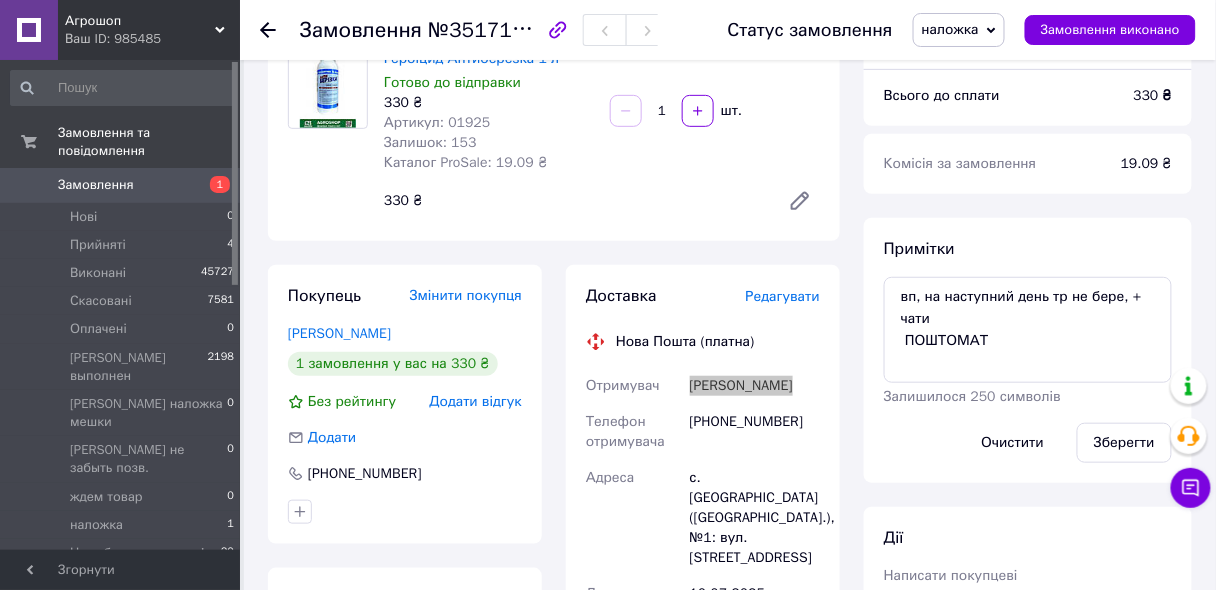 scroll, scrollTop: 0, scrollLeft: 0, axis: both 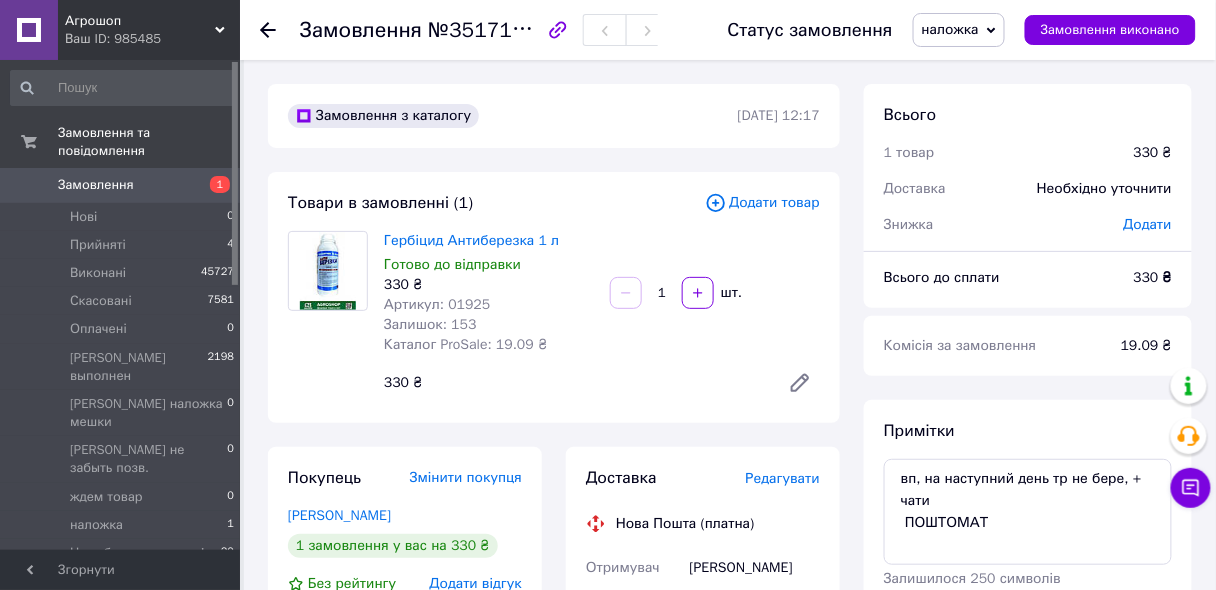 click on "Артикул: 01925" at bounding box center [437, 304] 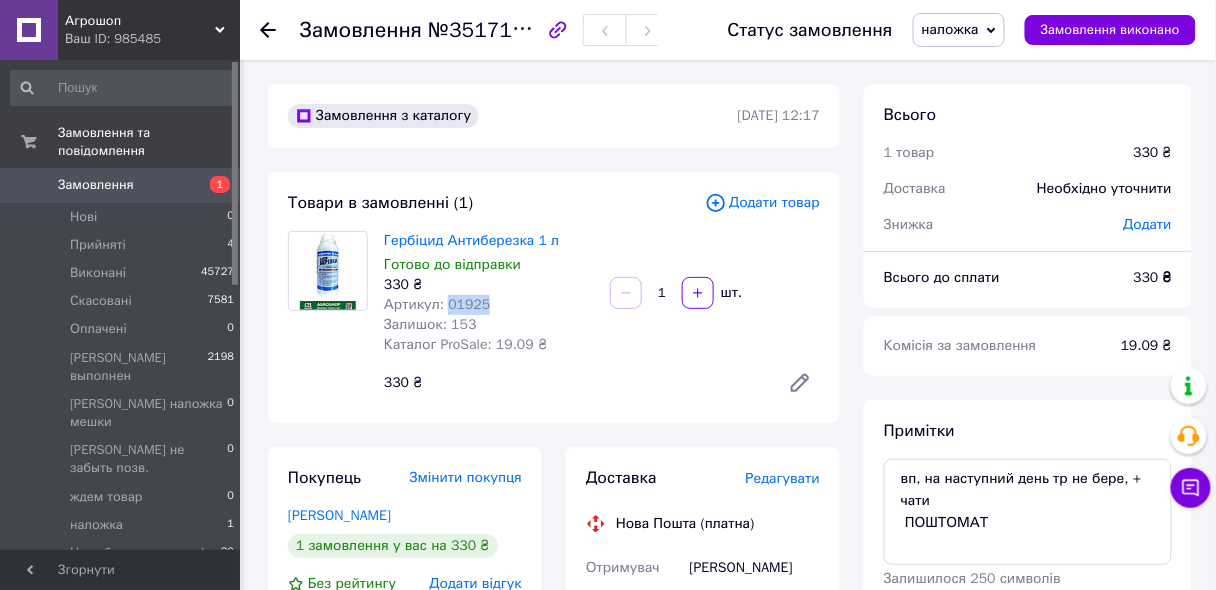 click on "Артикул: 01925" at bounding box center [437, 304] 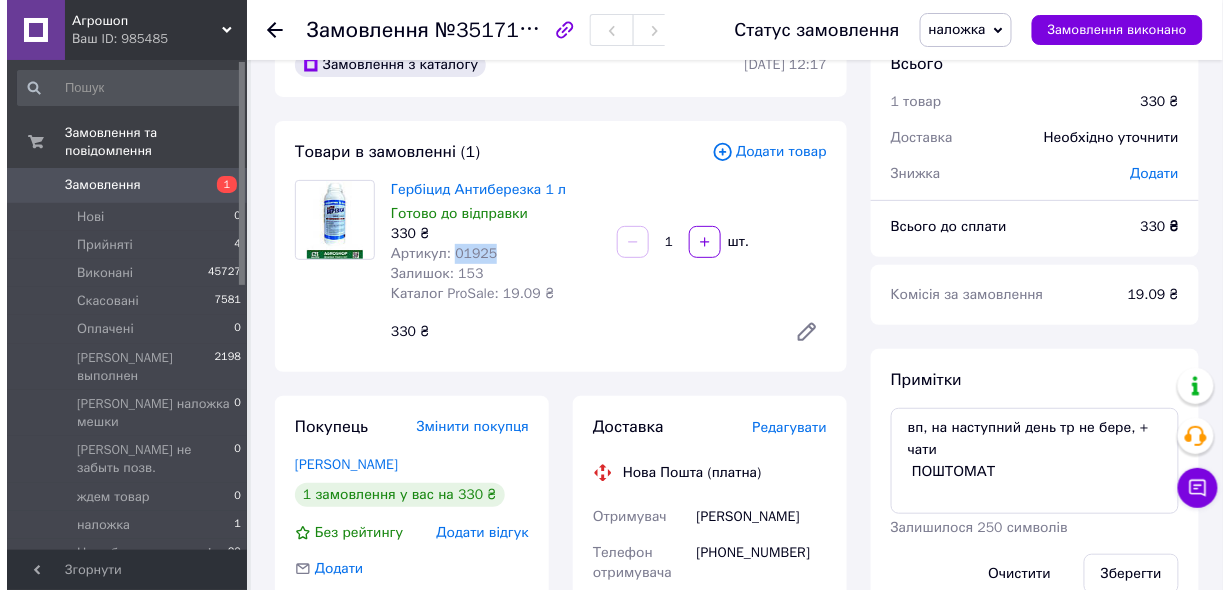 scroll, scrollTop: 80, scrollLeft: 0, axis: vertical 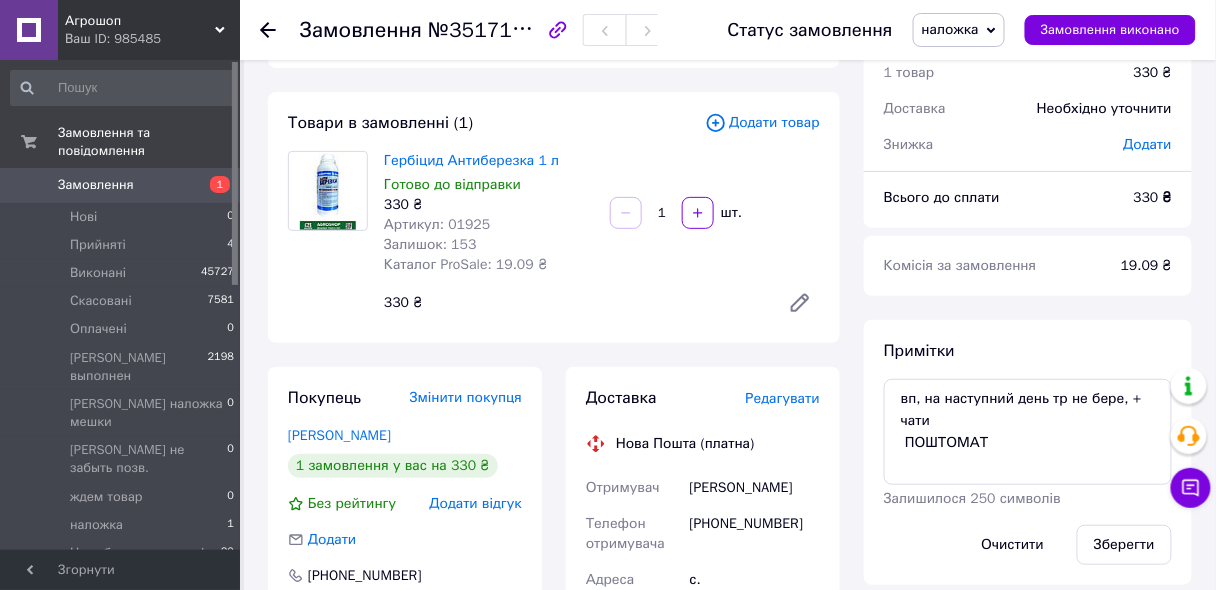 click on "Редагувати" at bounding box center [783, 398] 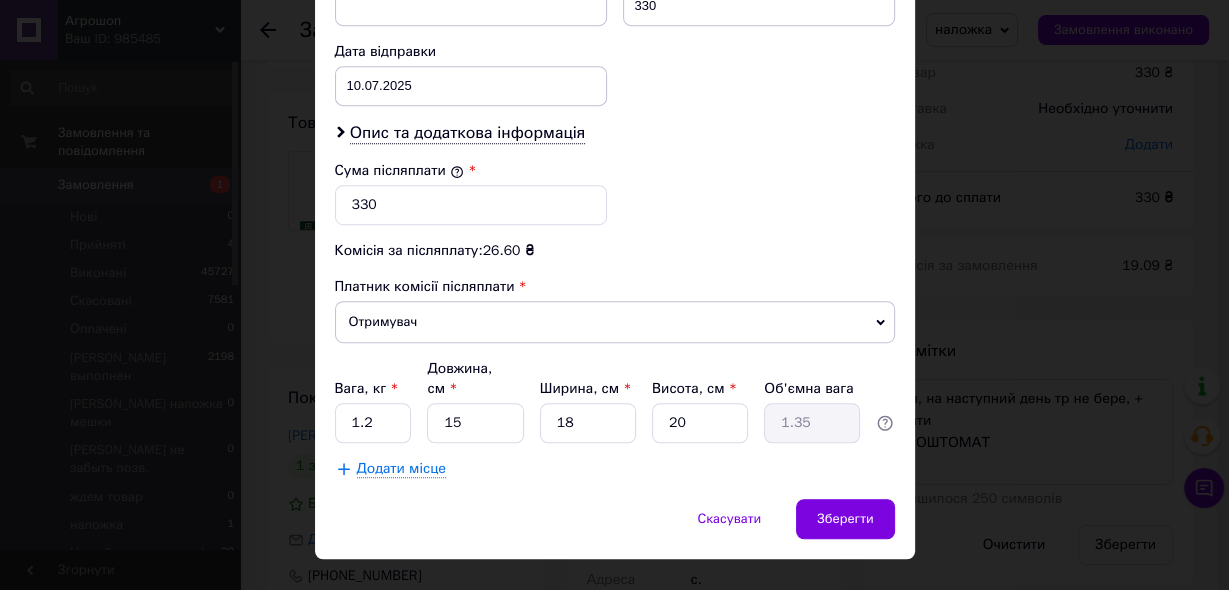 scroll, scrollTop: 924, scrollLeft: 0, axis: vertical 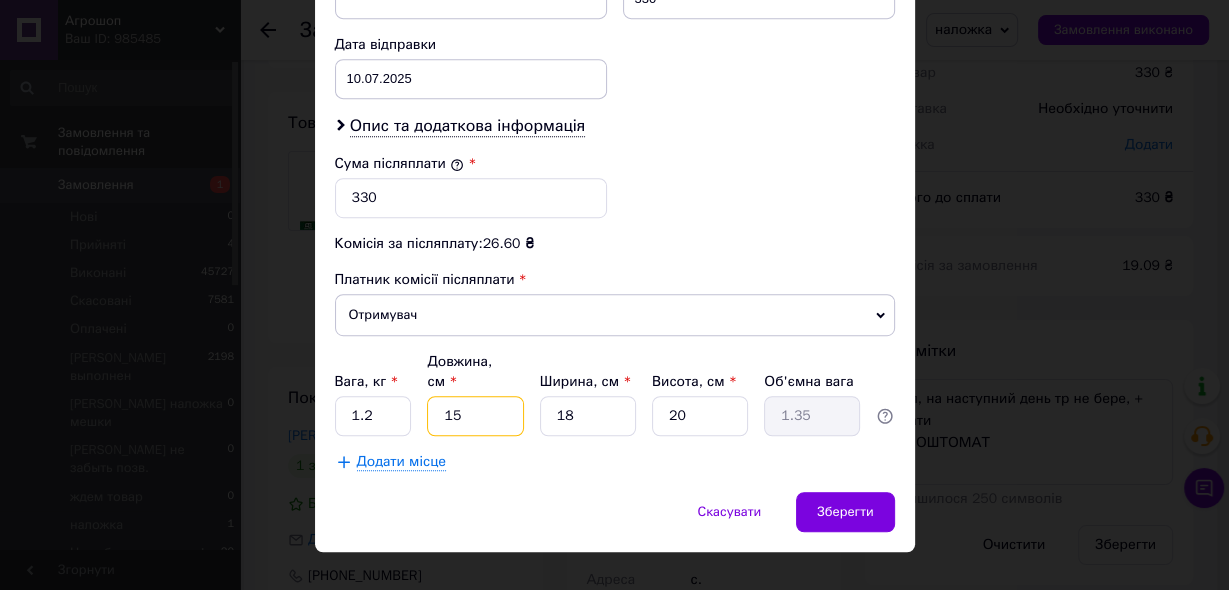 click on "15" at bounding box center [475, 416] 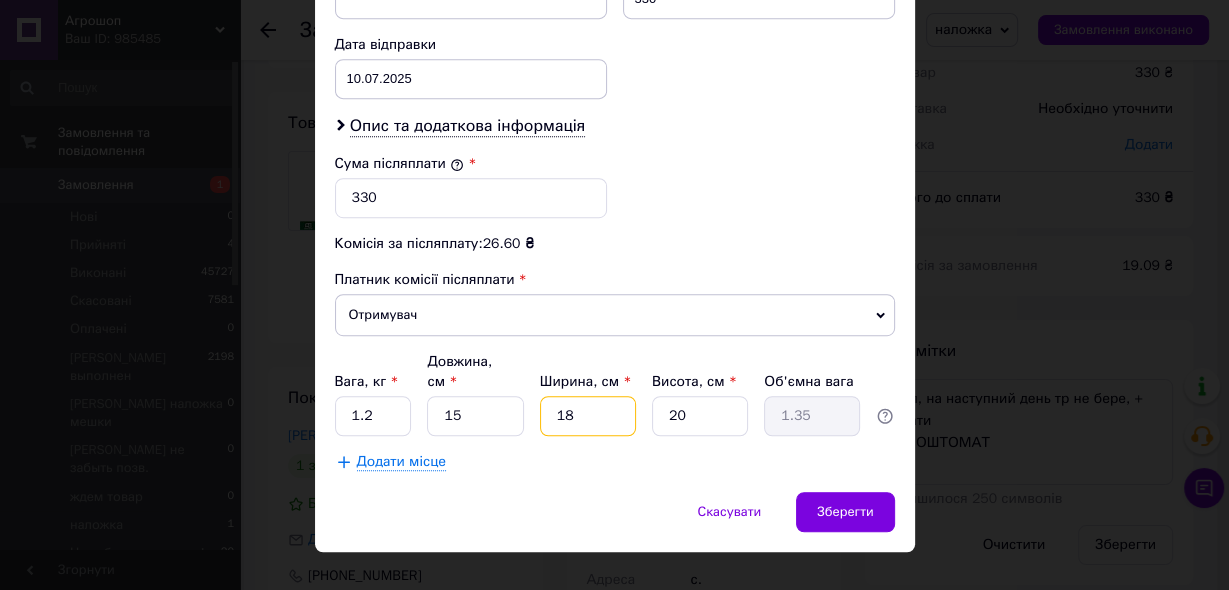 click on "18" at bounding box center [588, 416] 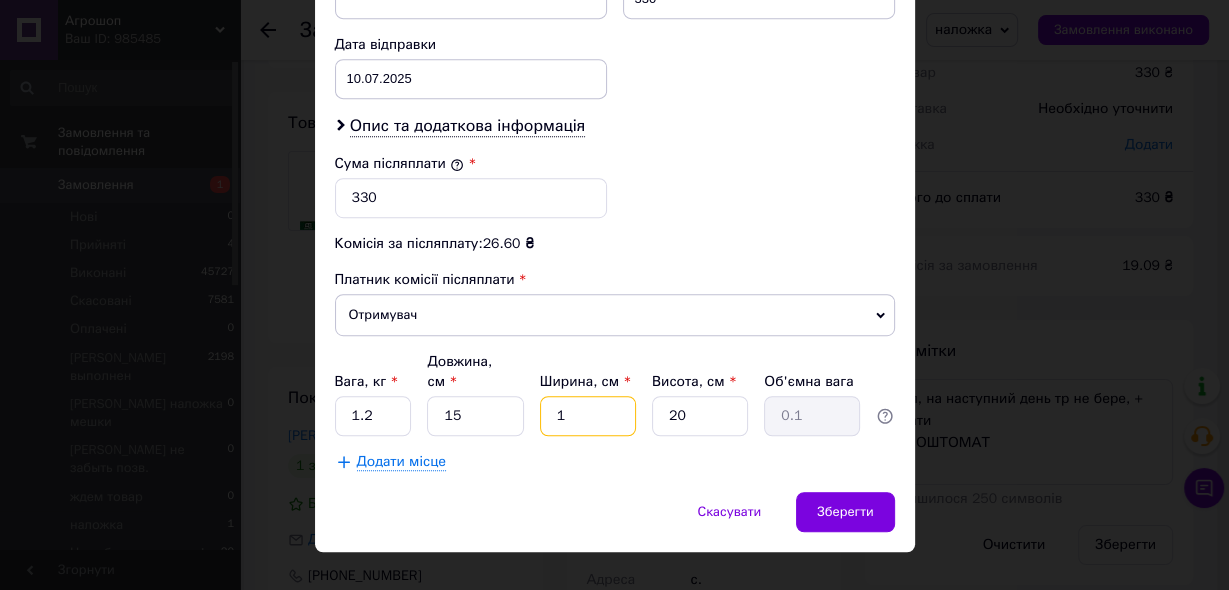 type on "15" 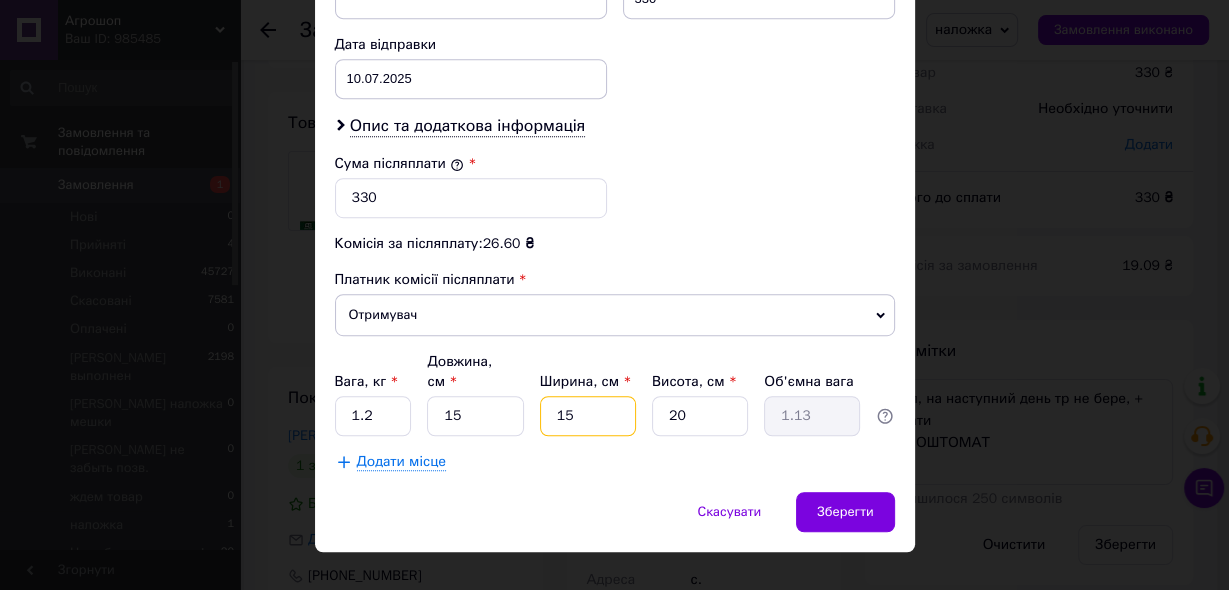 type on "1" 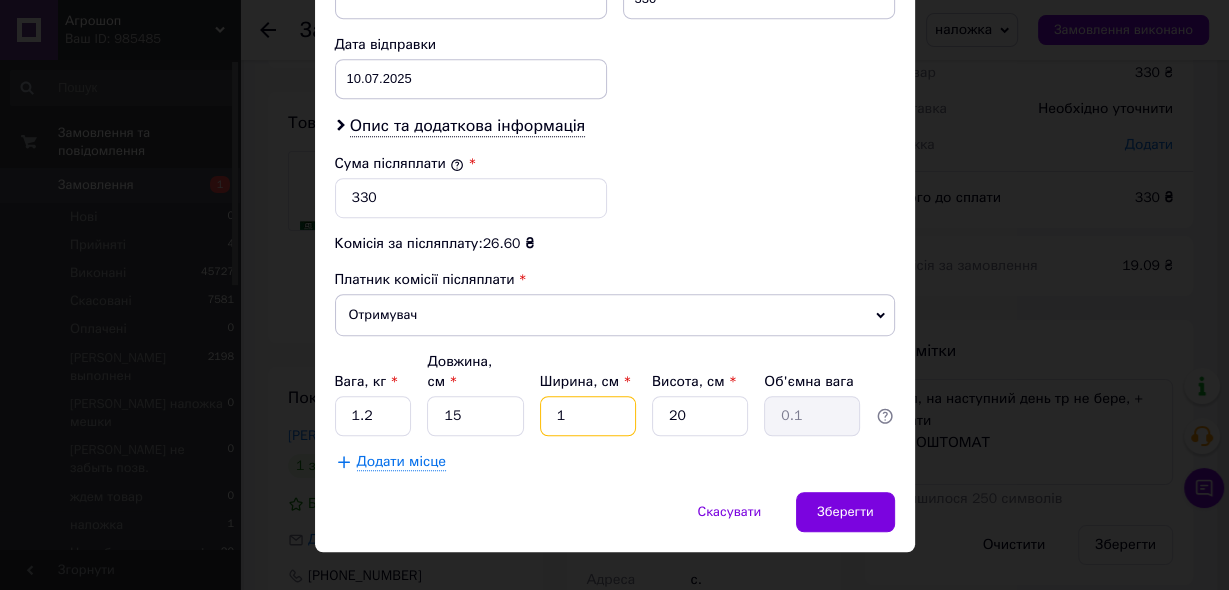 type on "18" 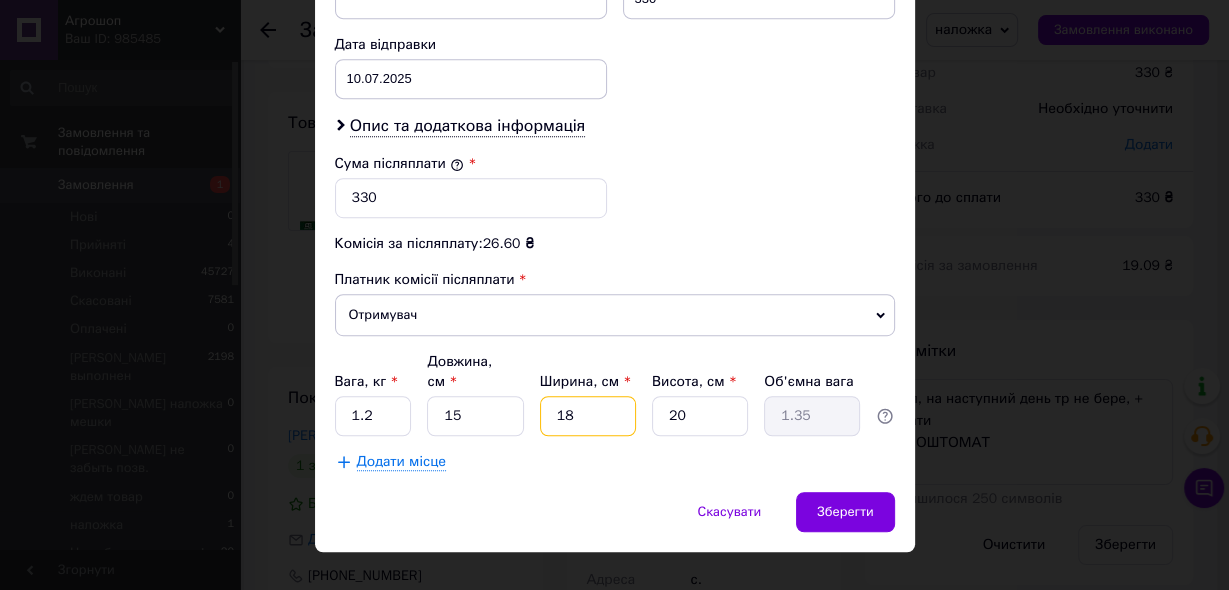 type on "1" 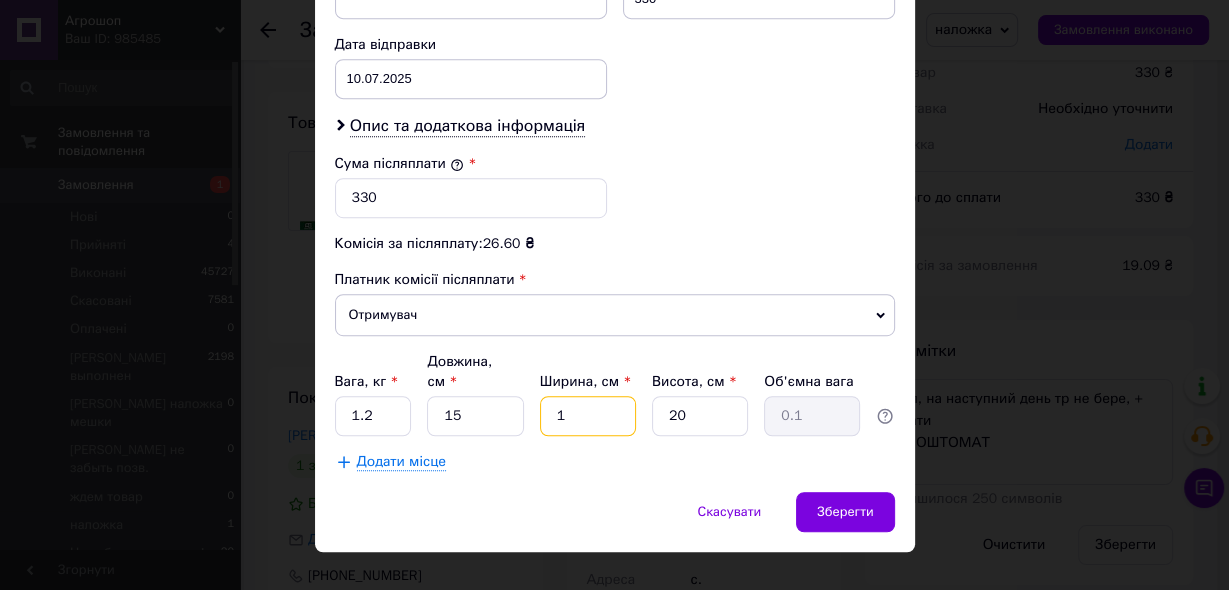 type on "14" 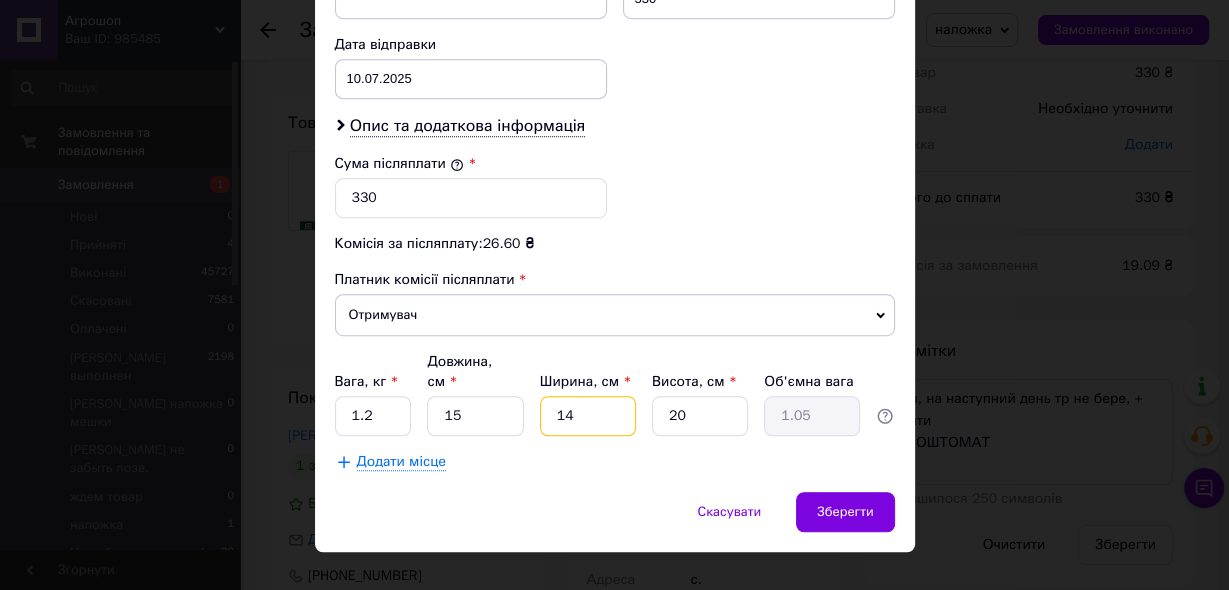 type on "1" 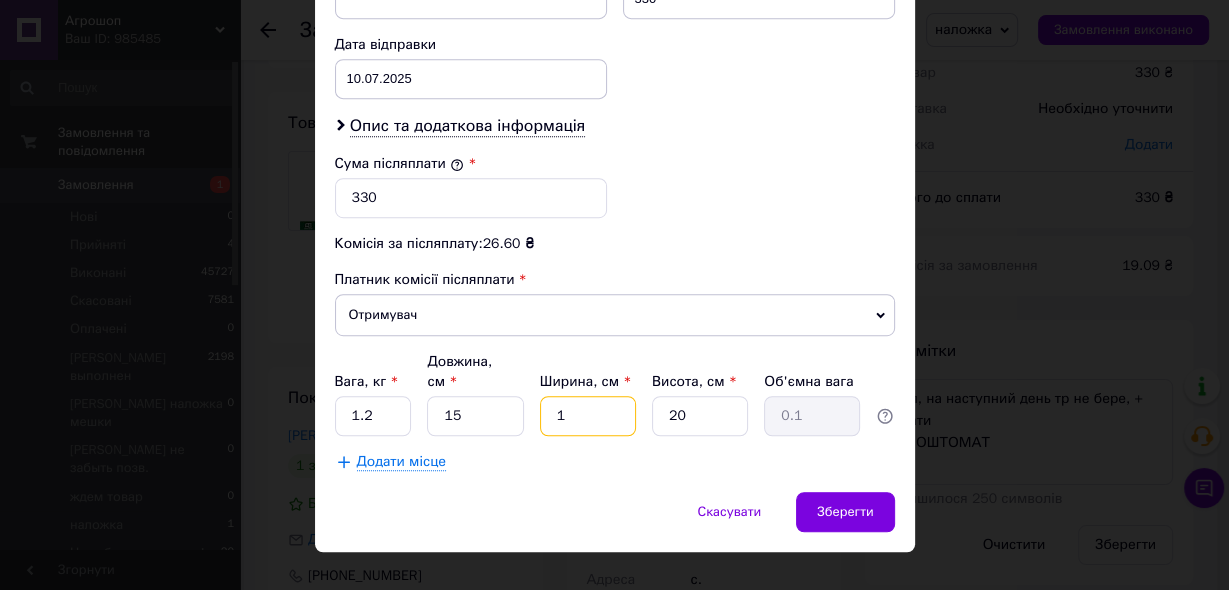 type on "16" 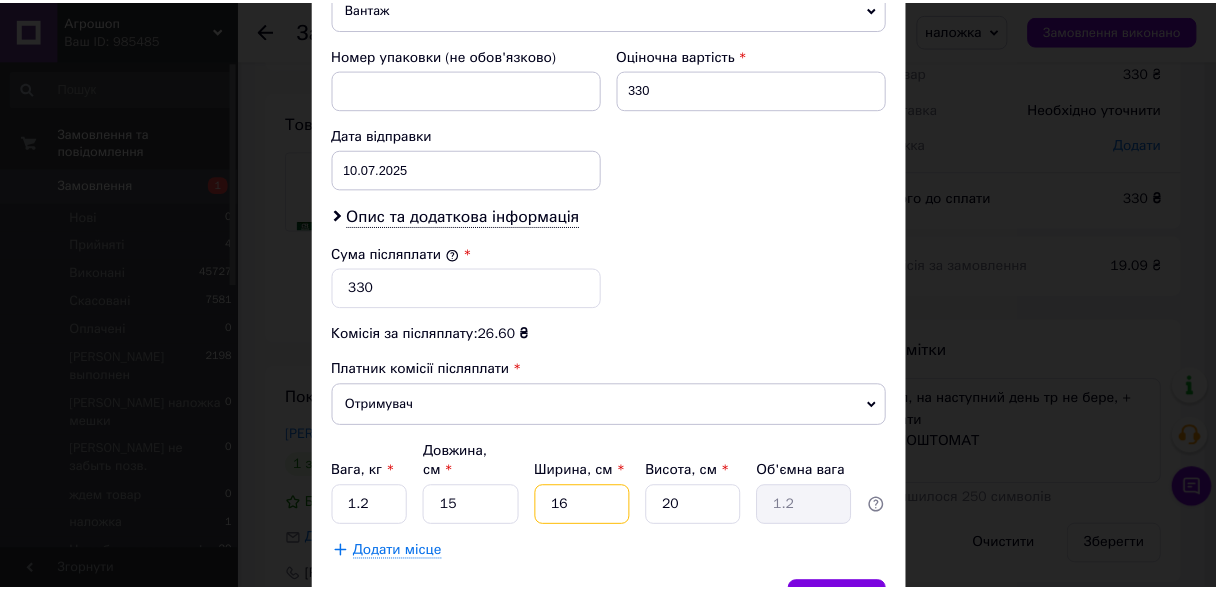 scroll, scrollTop: 924, scrollLeft: 0, axis: vertical 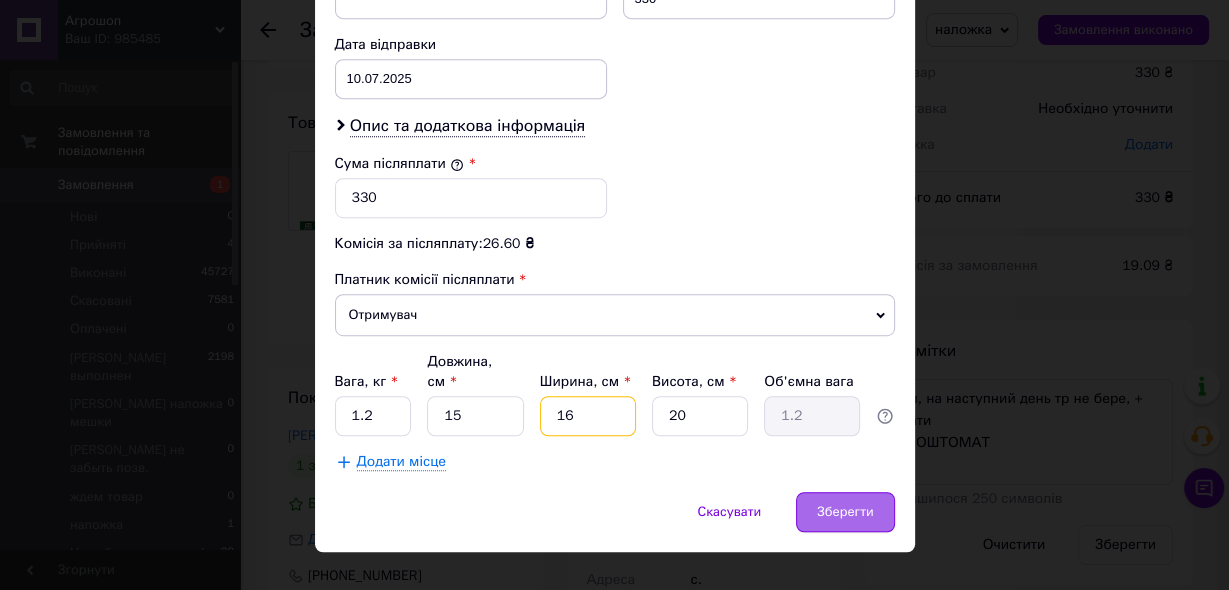 type on "16" 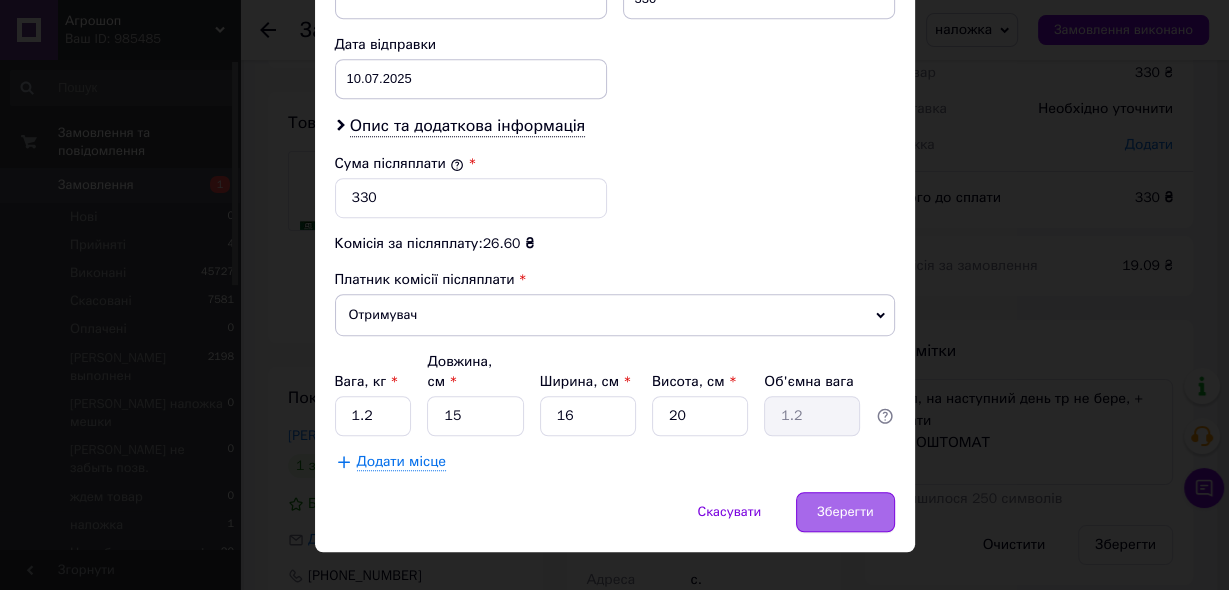 click on "Зберегти" at bounding box center (845, 512) 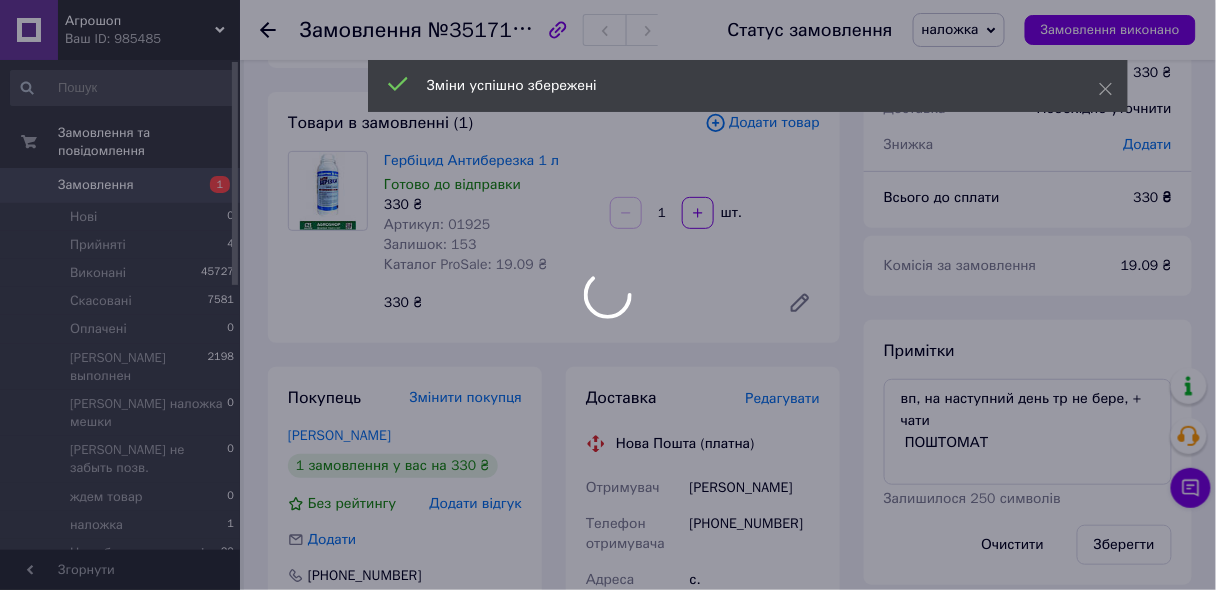 scroll, scrollTop: 123, scrollLeft: 0, axis: vertical 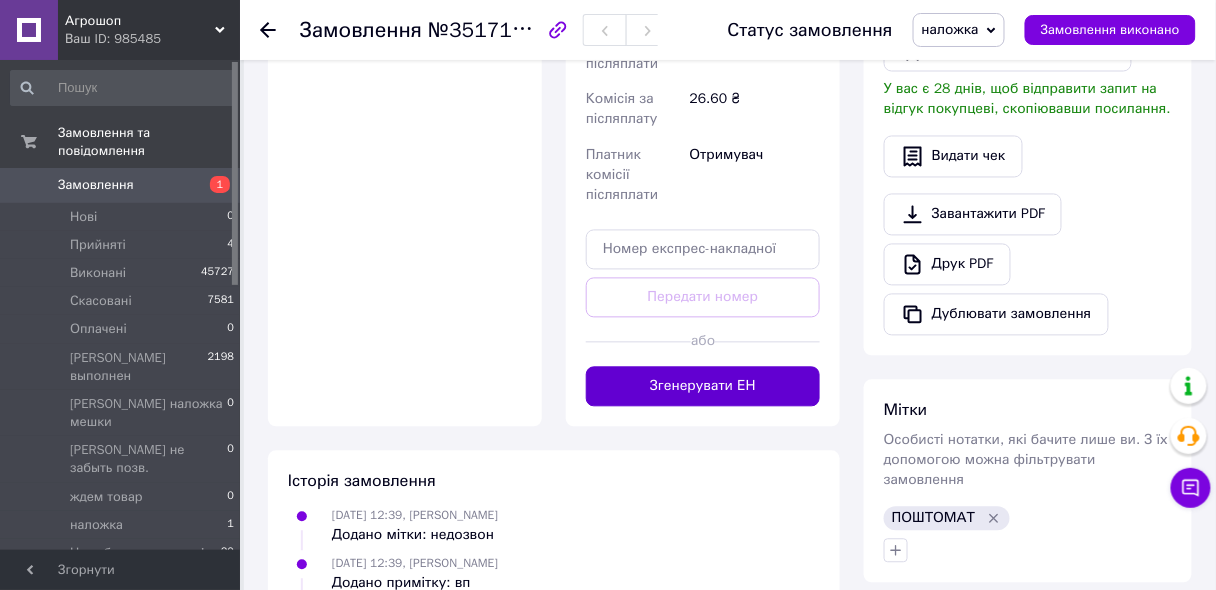 click on "Згенерувати ЕН" at bounding box center [703, 387] 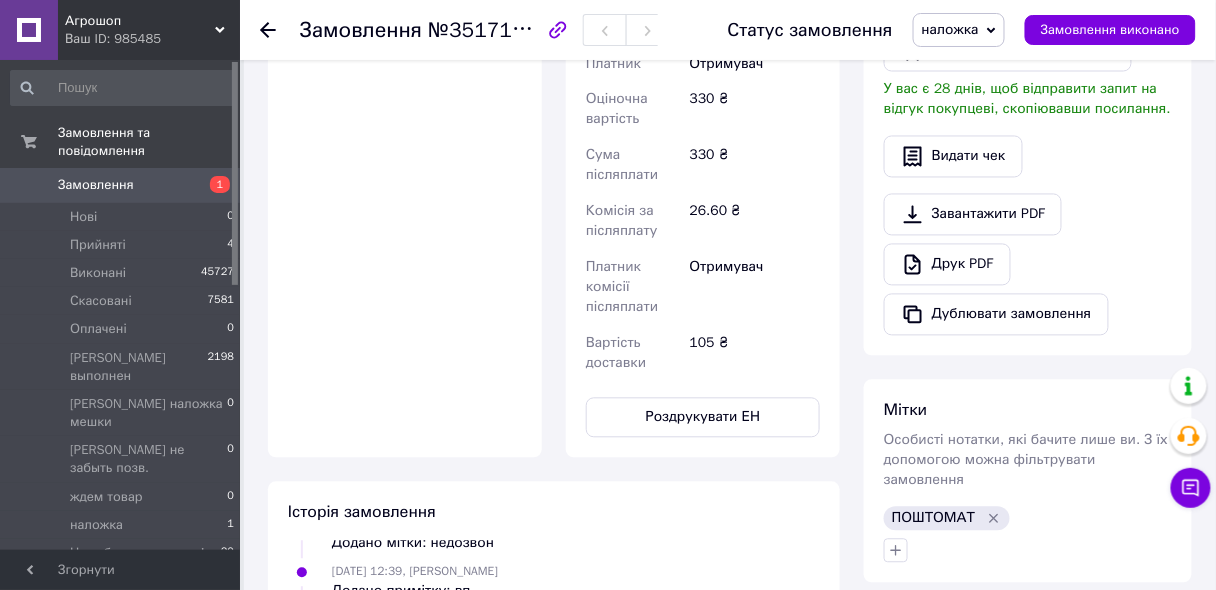 scroll, scrollTop: 172, scrollLeft: 0, axis: vertical 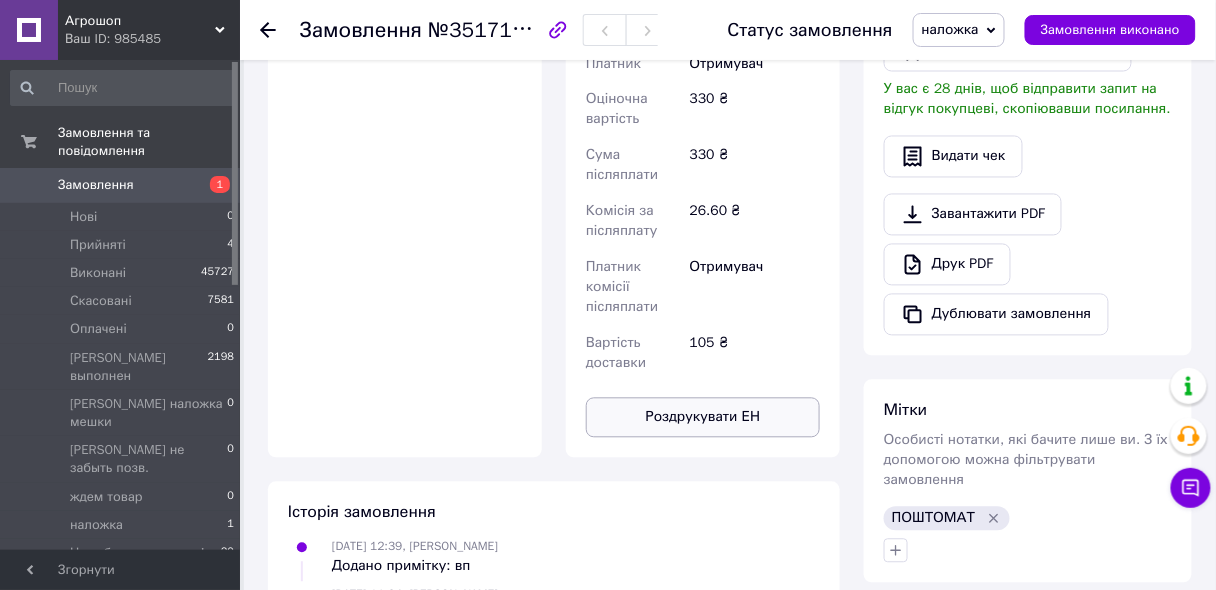 click on "Роздрукувати ЕН" at bounding box center (703, 418) 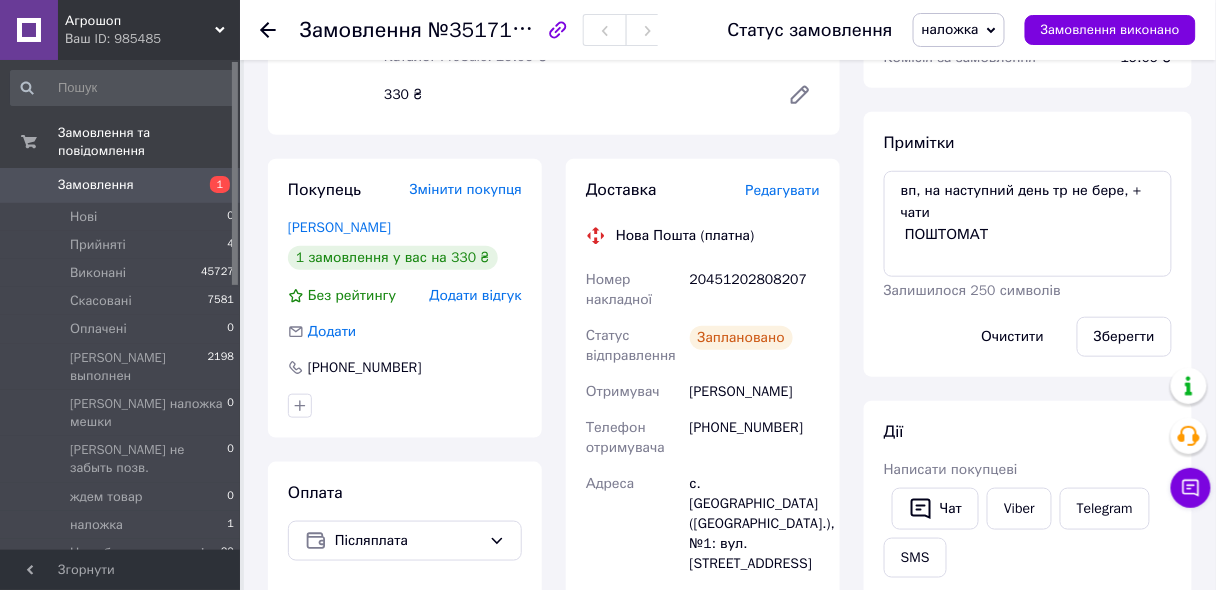 scroll, scrollTop: 160, scrollLeft: 0, axis: vertical 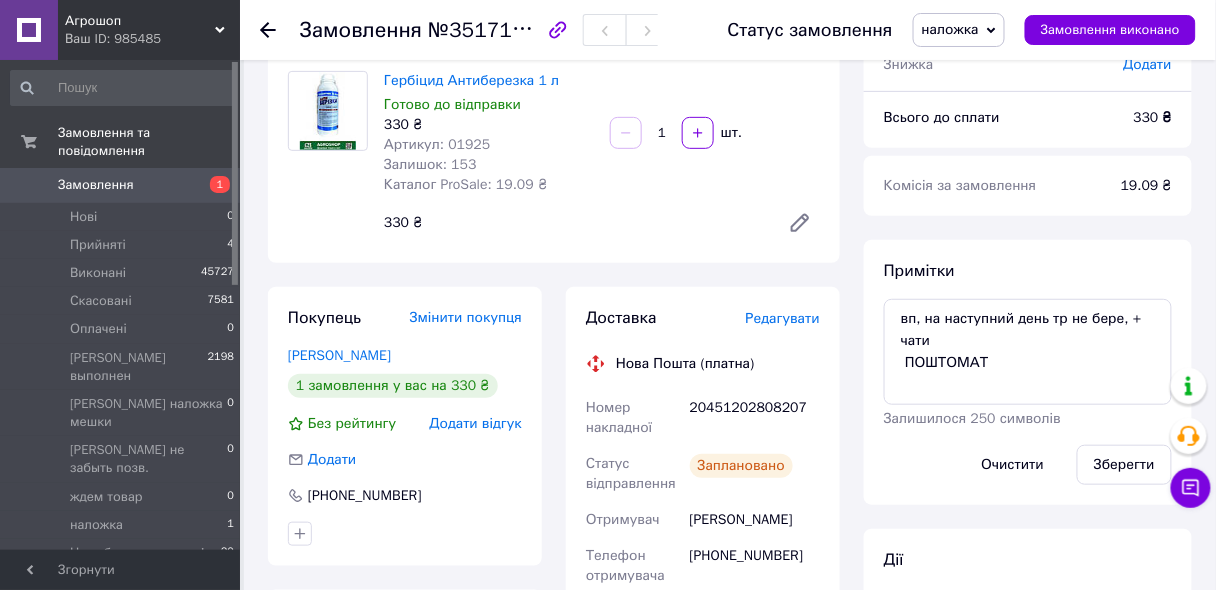click on "20451202808207" at bounding box center [755, 418] 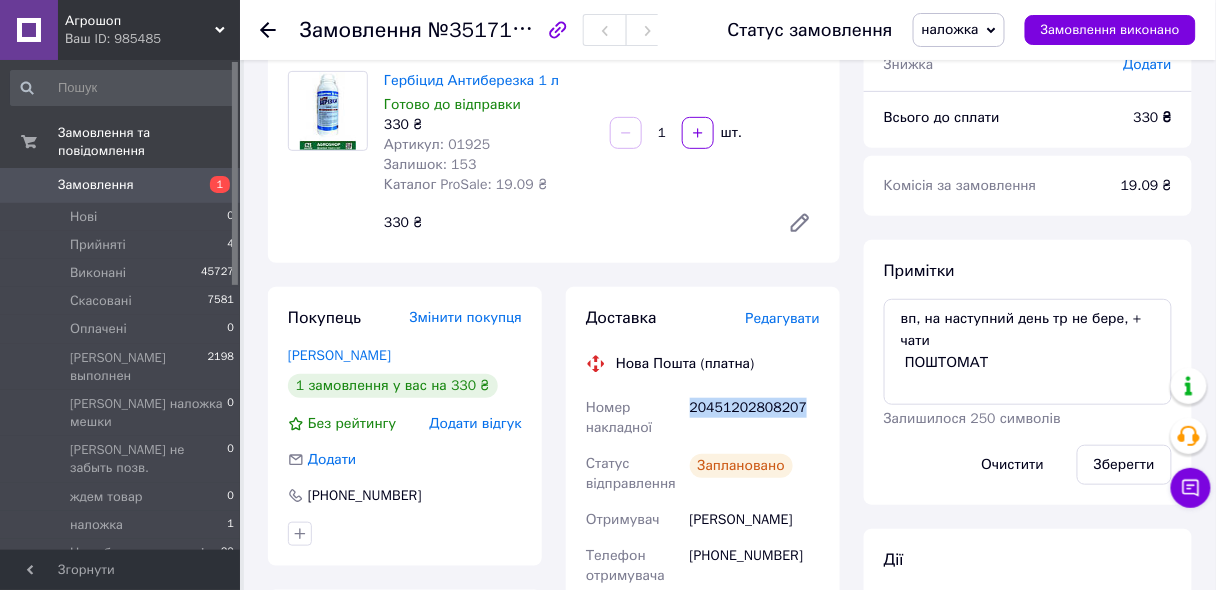 click on "20451202808207" at bounding box center (755, 418) 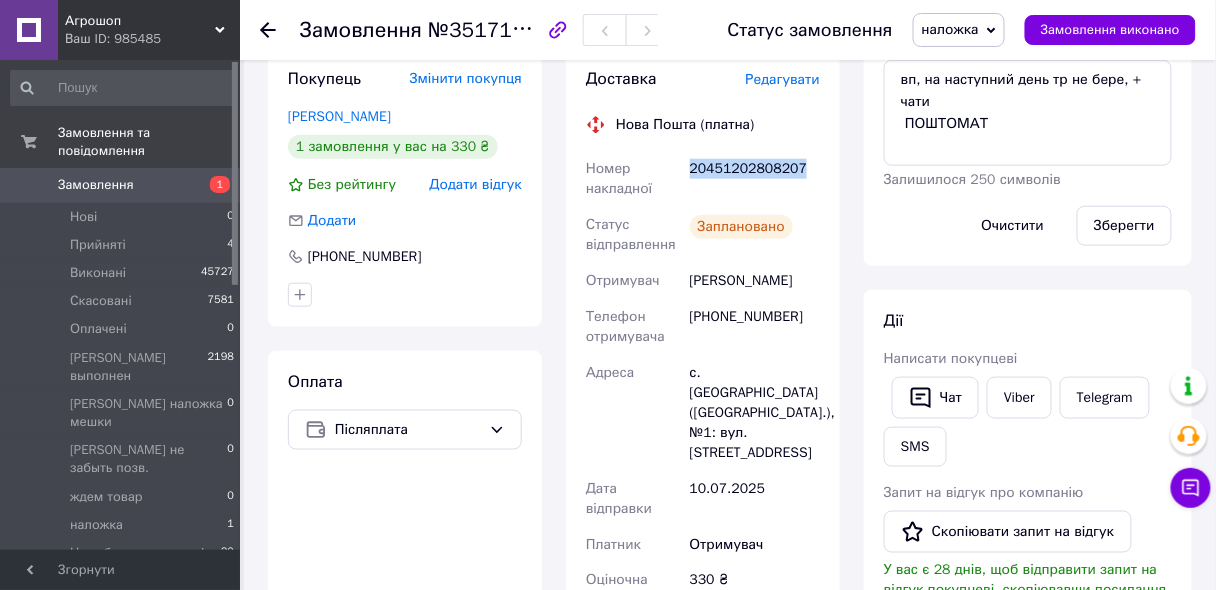 scroll, scrollTop: 400, scrollLeft: 0, axis: vertical 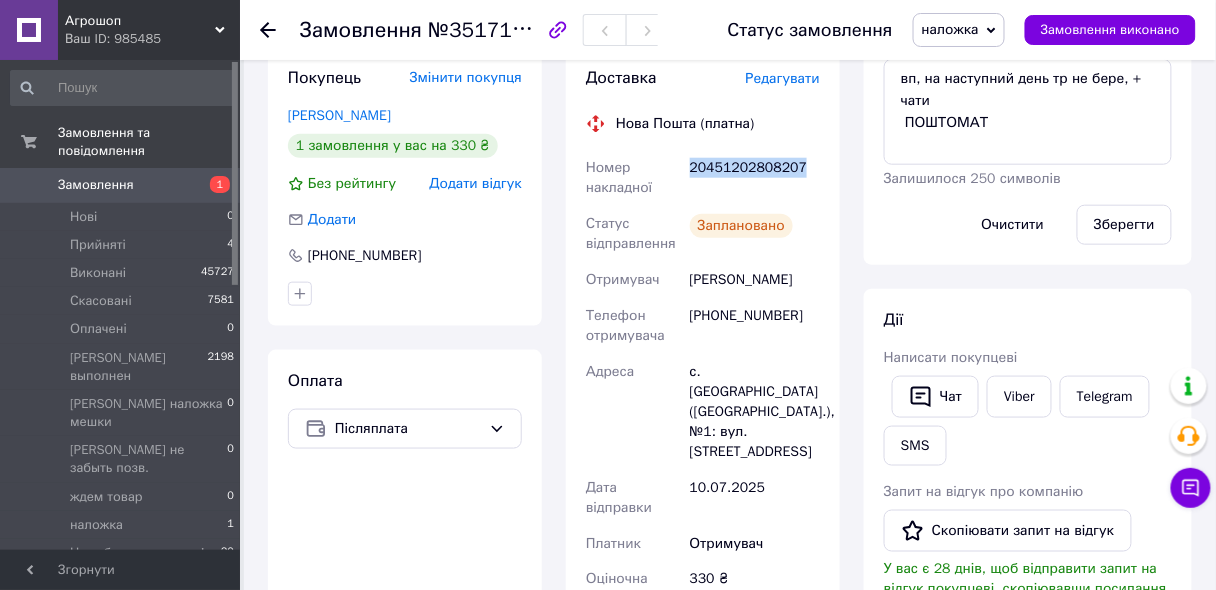copy on "20451202808207" 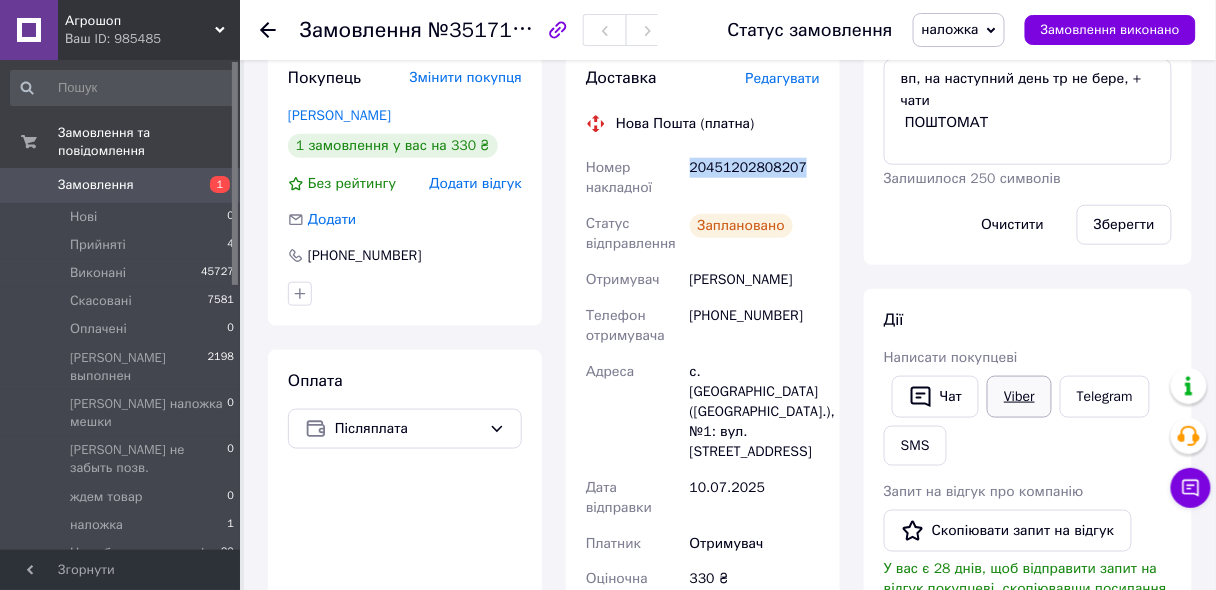 click on "Viber" at bounding box center (1019, 397) 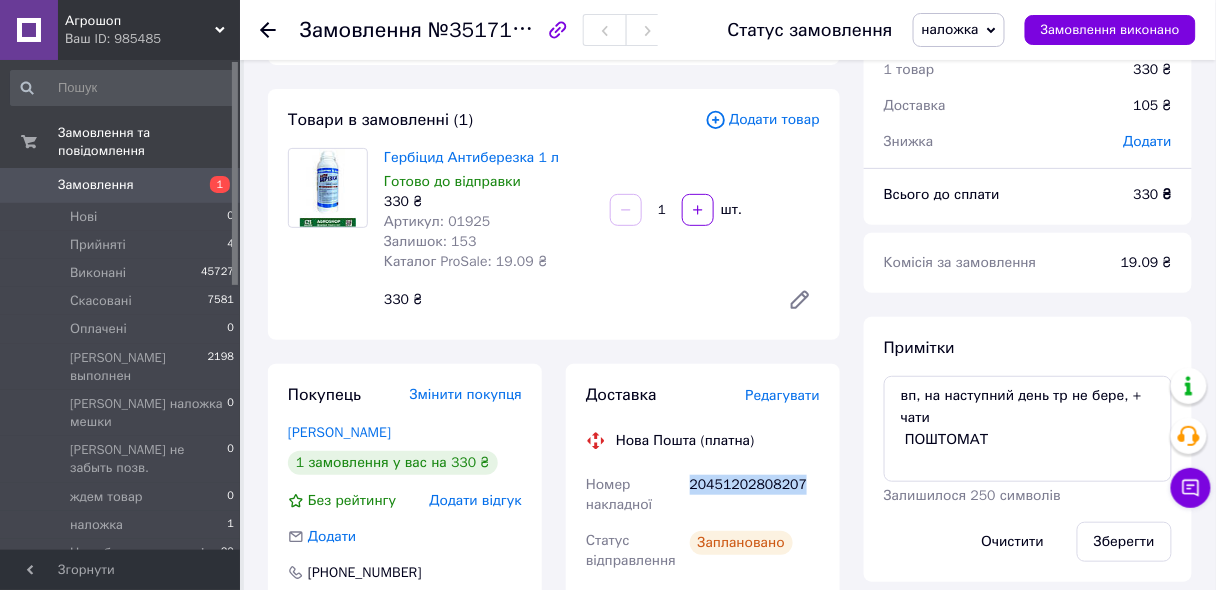 scroll, scrollTop: 80, scrollLeft: 0, axis: vertical 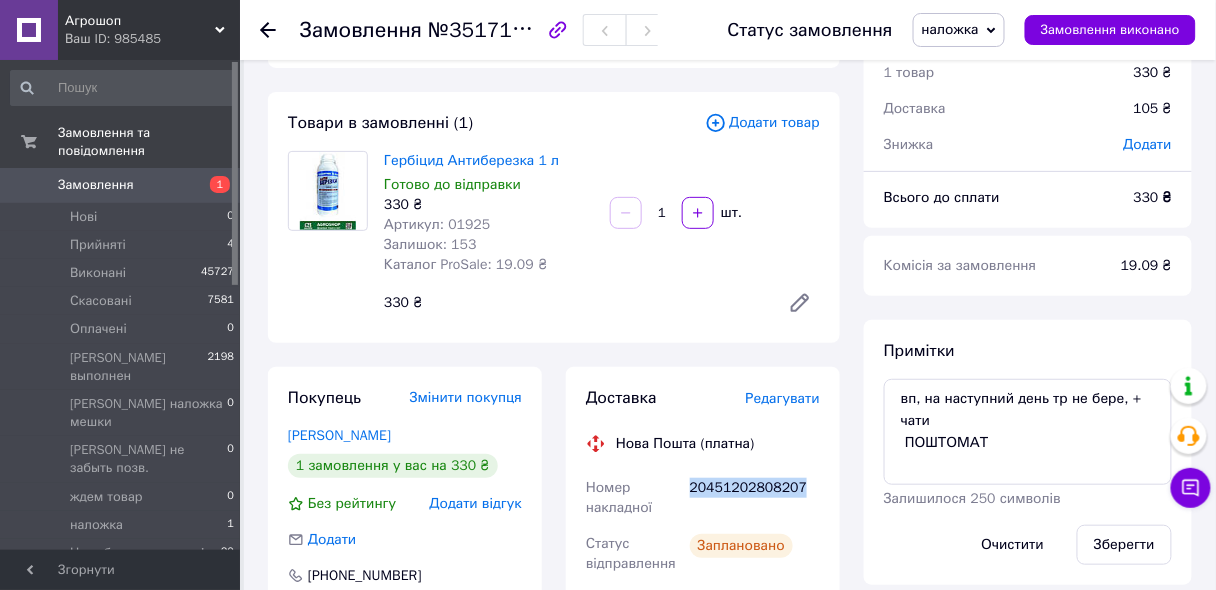 click on "наложка" at bounding box center (950, 29) 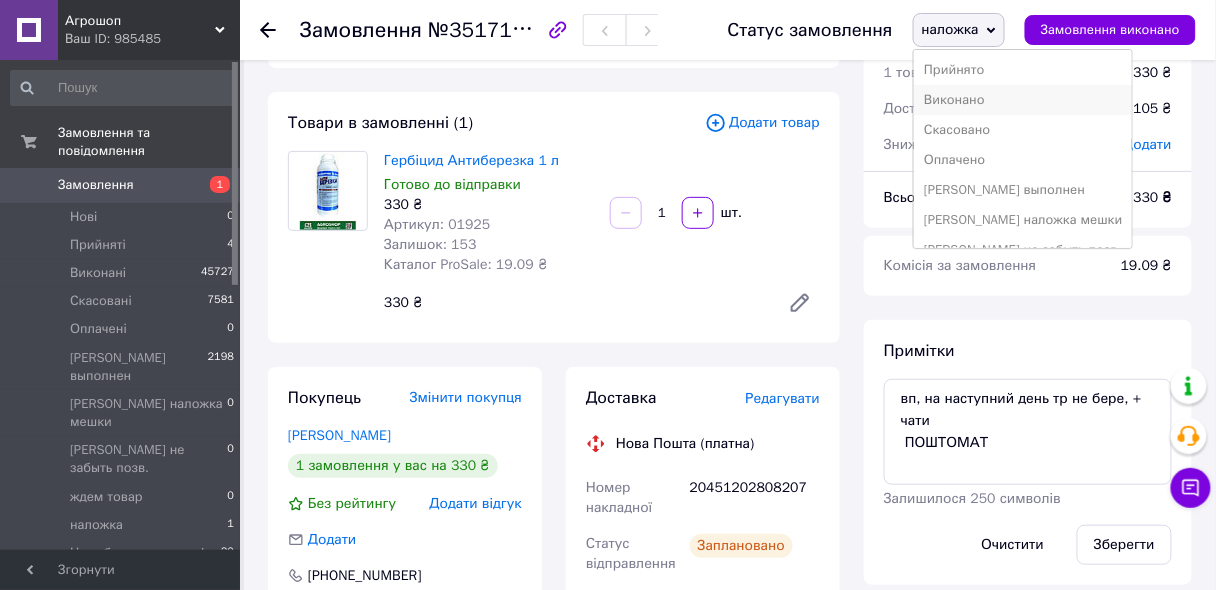 click on "Виконано" at bounding box center [1023, 100] 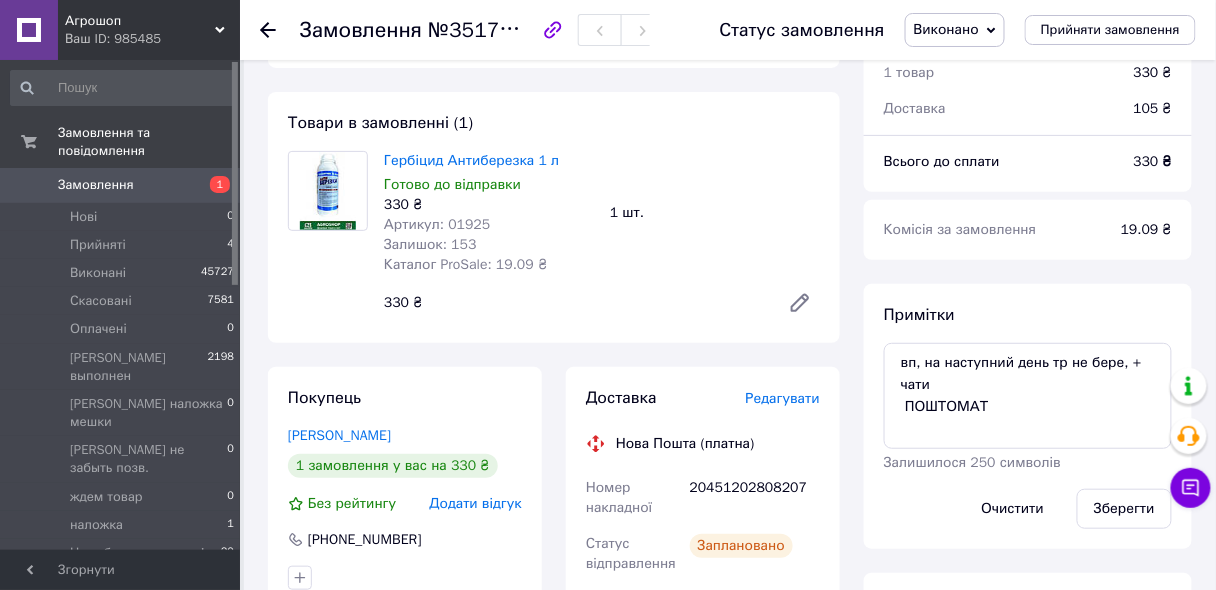 scroll, scrollTop: 220, scrollLeft: 0, axis: vertical 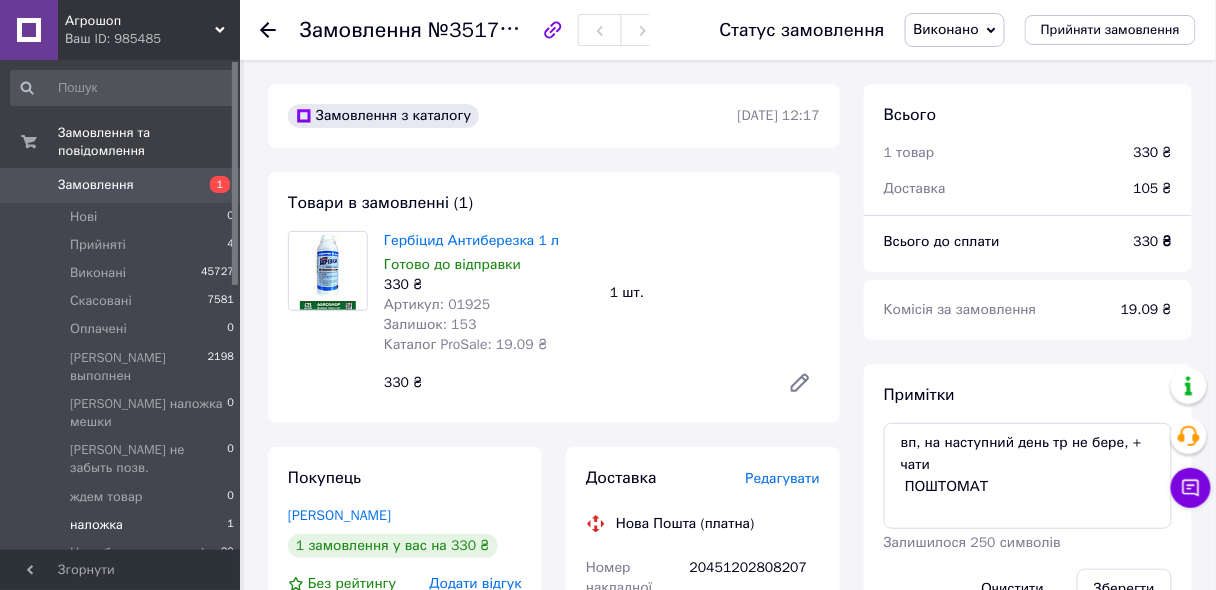 click on "наложка" at bounding box center (96, 525) 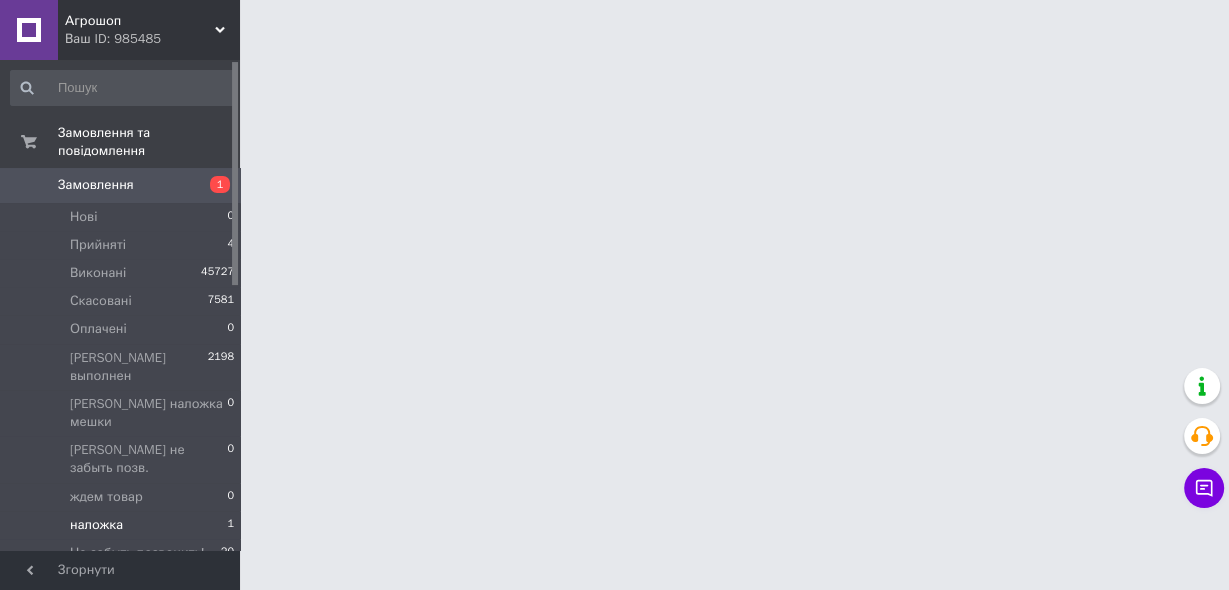 click on "наложка" at bounding box center [96, 525] 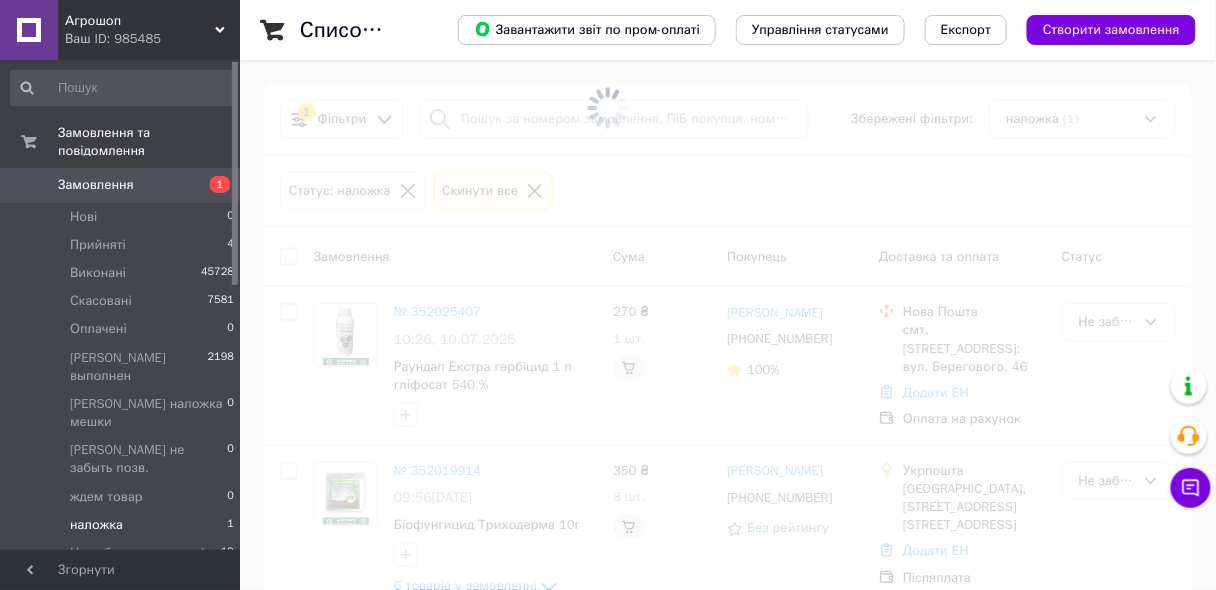 click on "наложка" at bounding box center [96, 525] 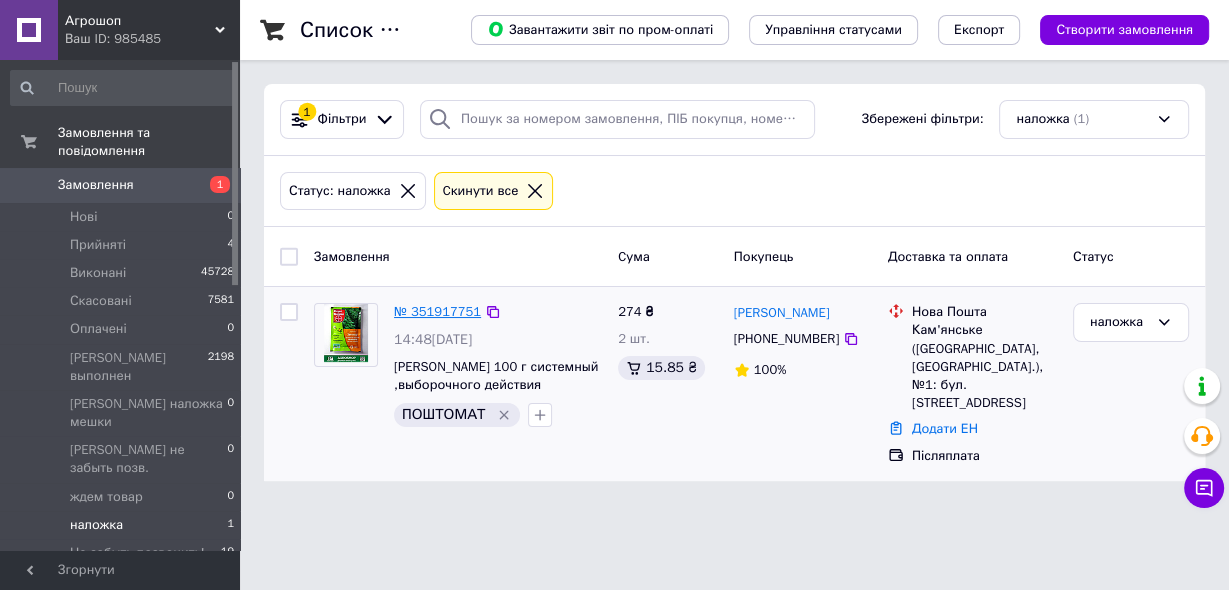 click on "№ 351917751" at bounding box center [437, 311] 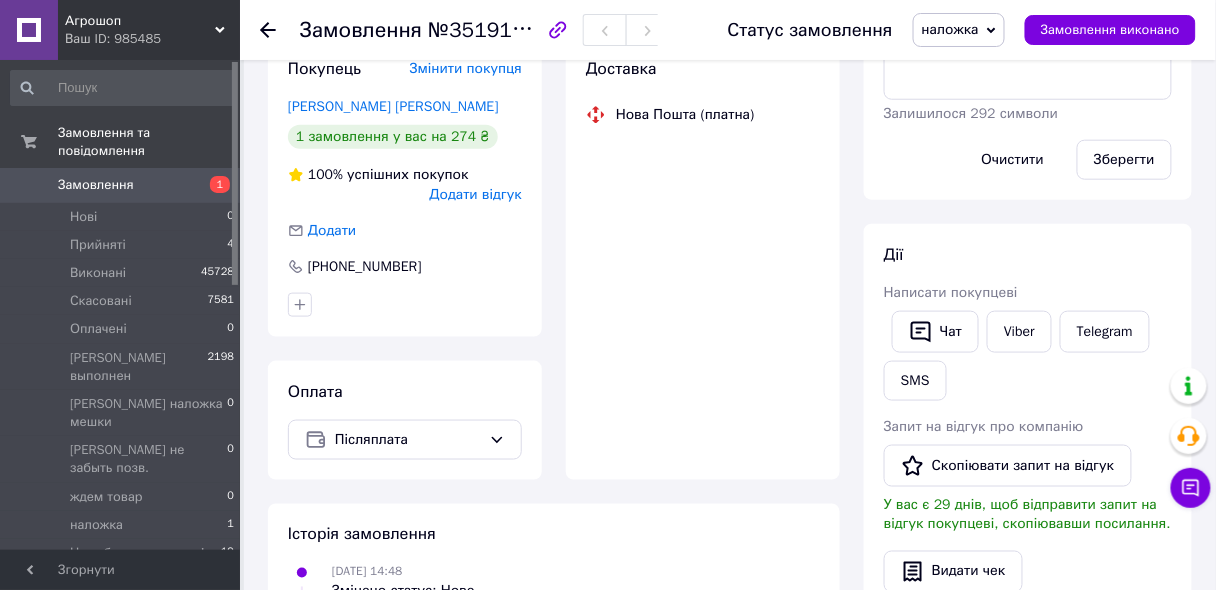 scroll, scrollTop: 271, scrollLeft: 0, axis: vertical 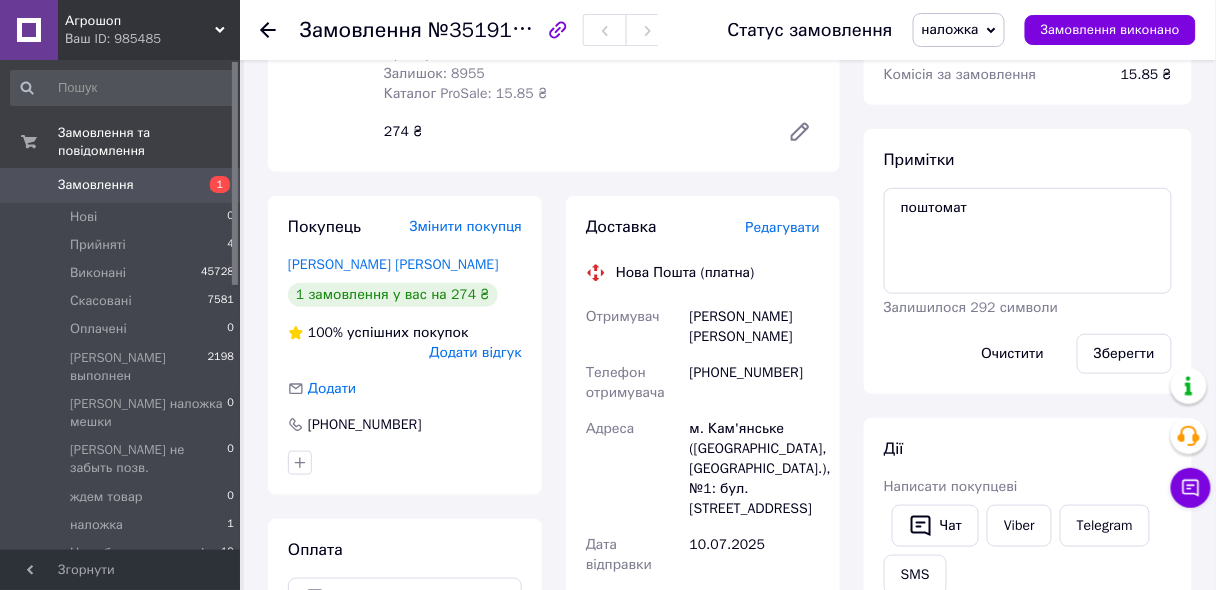 click on "Халюков Сергей" at bounding box center (755, 327) 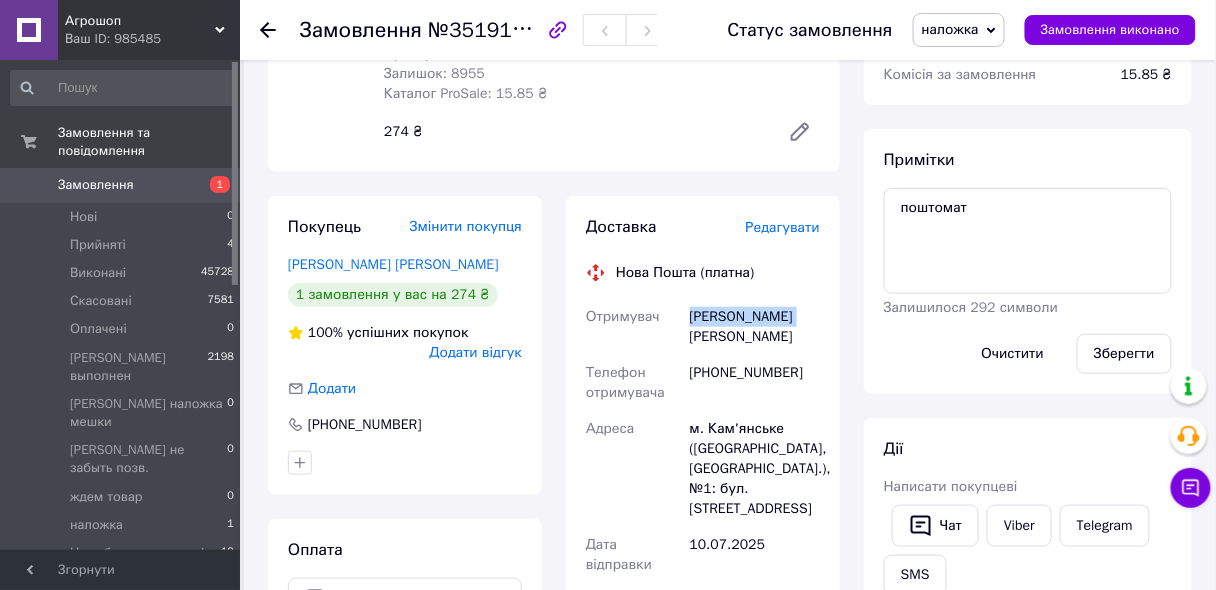 drag, startPoint x: 784, startPoint y: 317, endPoint x: 682, endPoint y: 333, distance: 103.24728 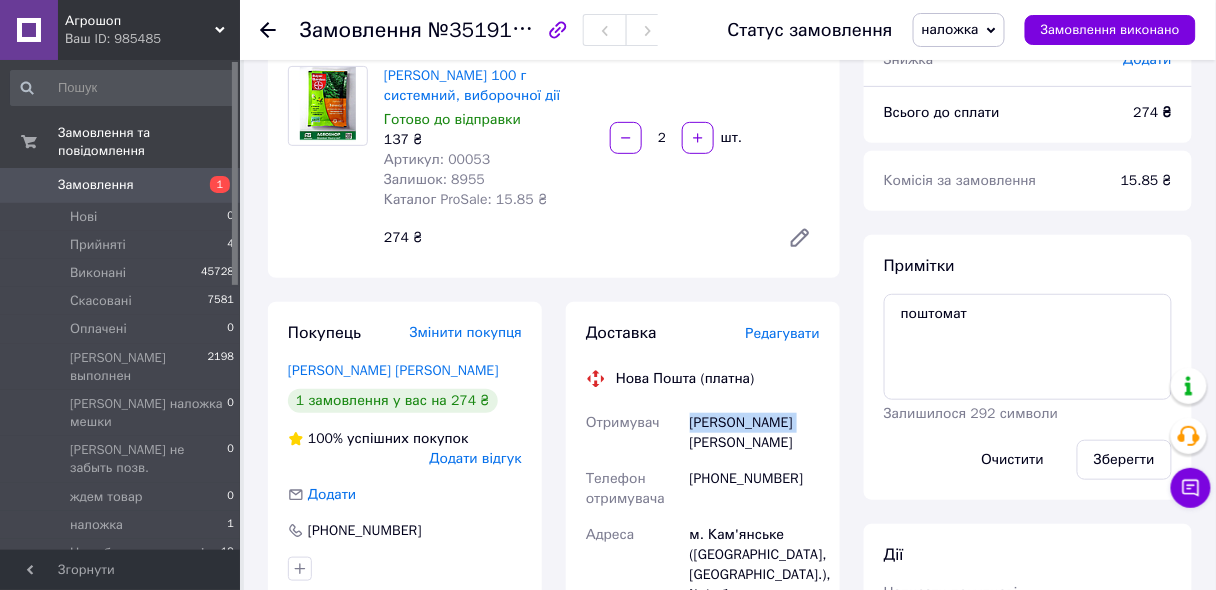 scroll, scrollTop: 0, scrollLeft: 0, axis: both 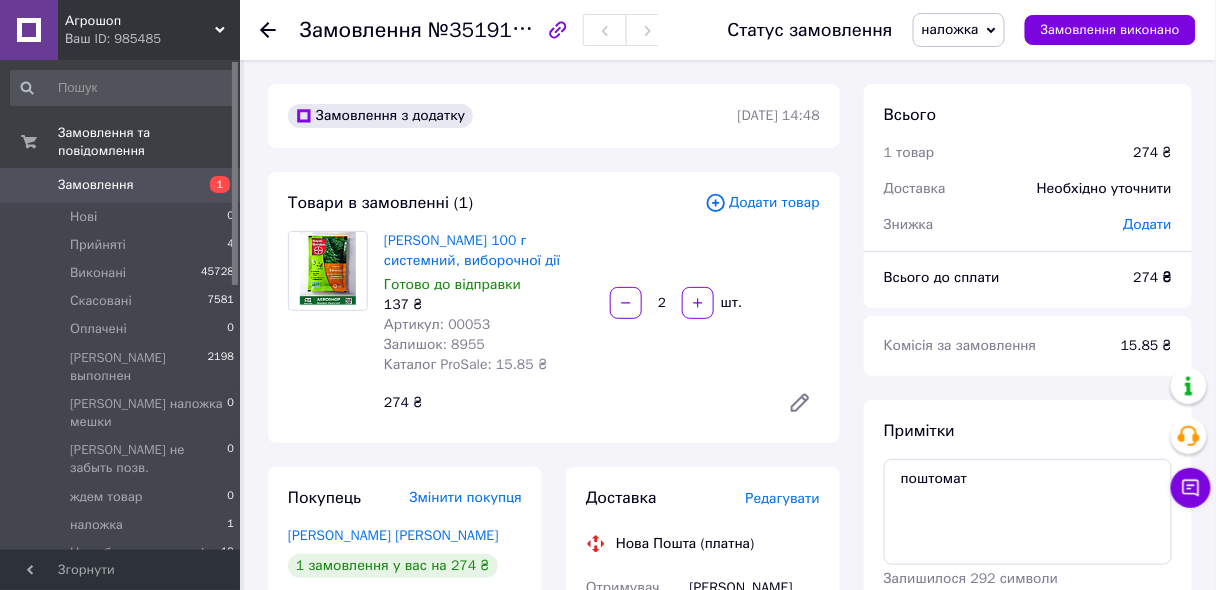click on "Артикул: 00053" at bounding box center (437, 324) 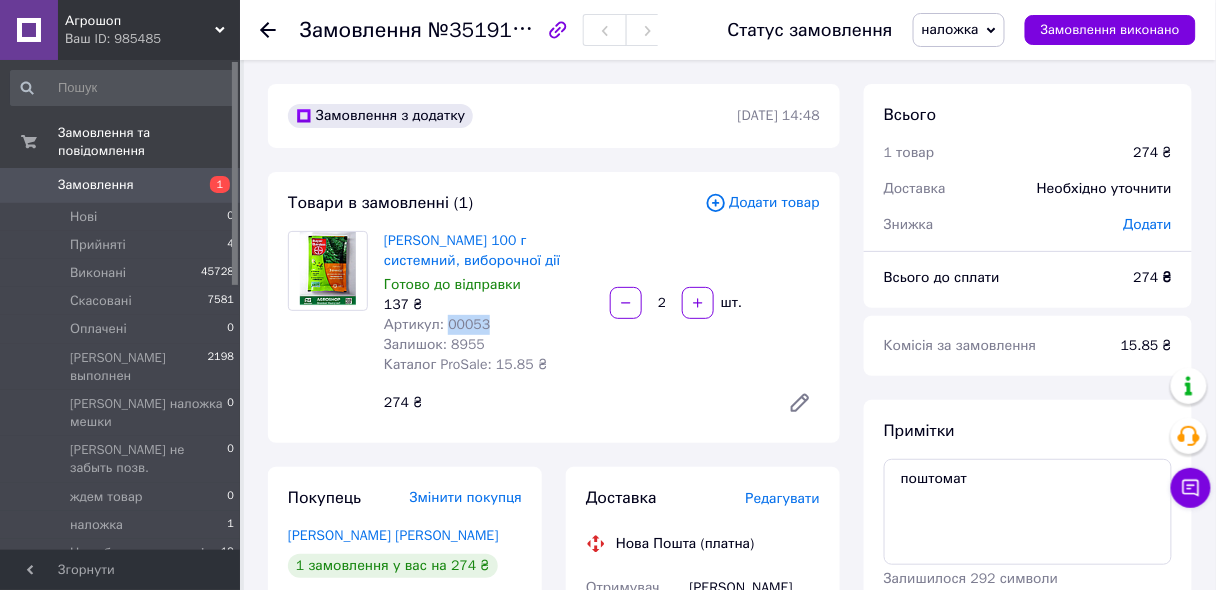 click on "Артикул: 00053" at bounding box center [437, 324] 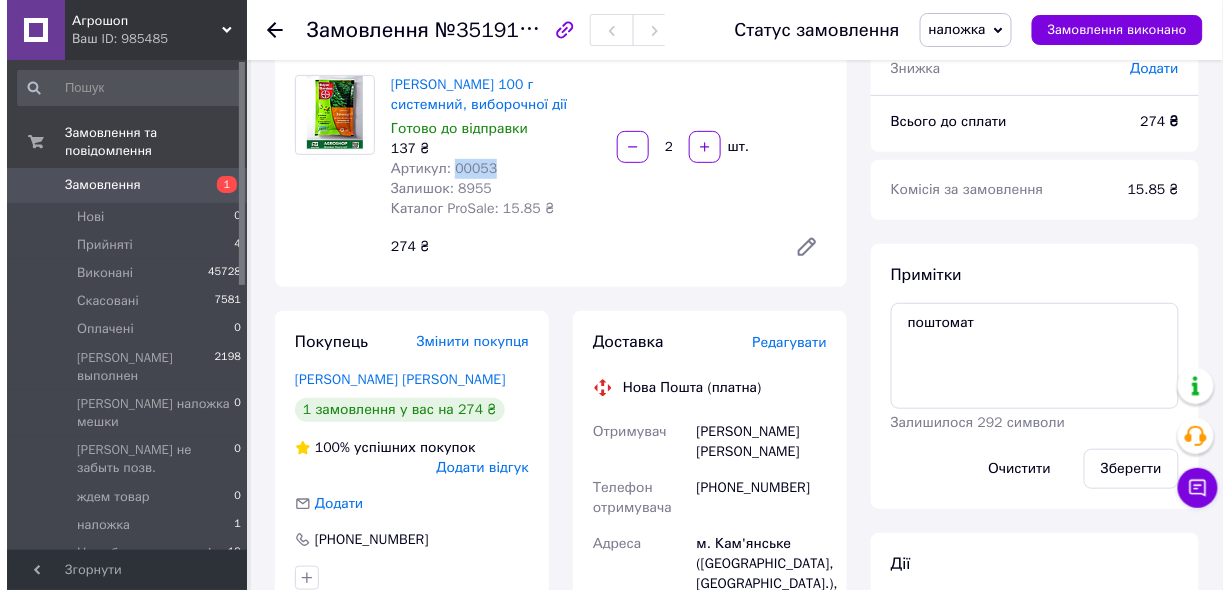 scroll, scrollTop: 160, scrollLeft: 0, axis: vertical 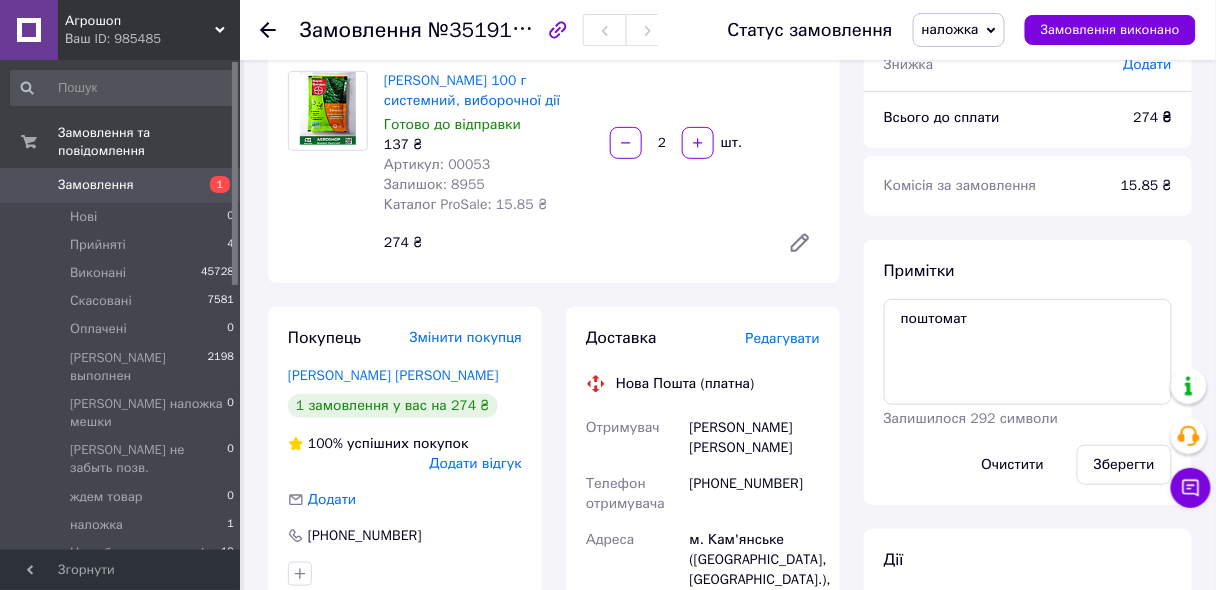 click on "Редагувати" at bounding box center (783, 338) 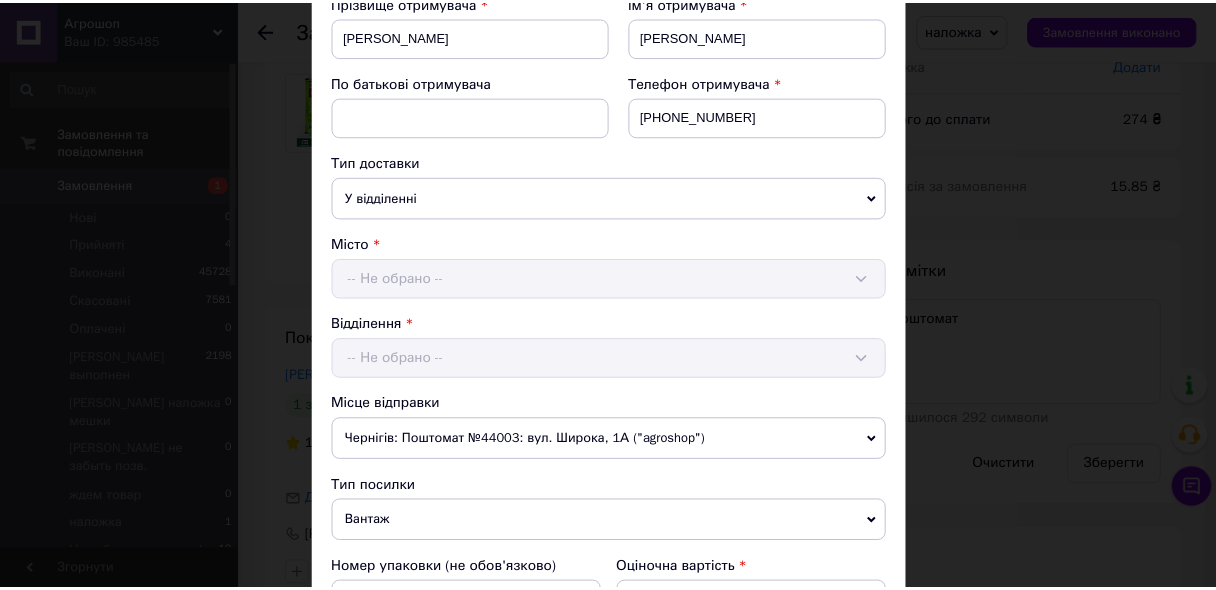 scroll, scrollTop: 0, scrollLeft: 0, axis: both 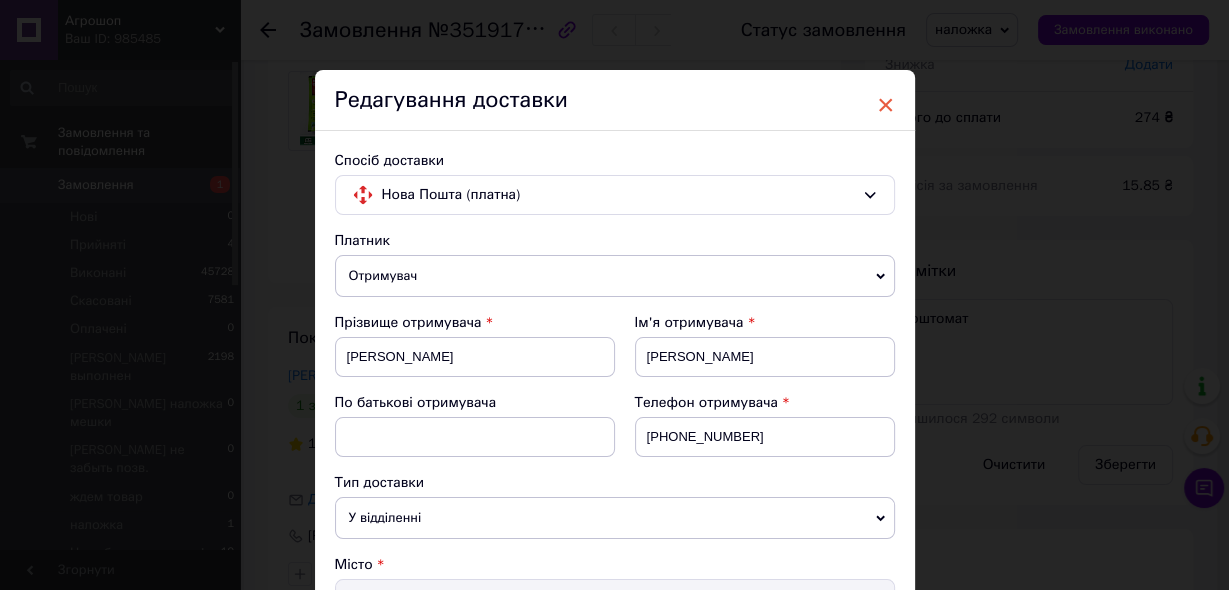 click on "×" at bounding box center (886, 105) 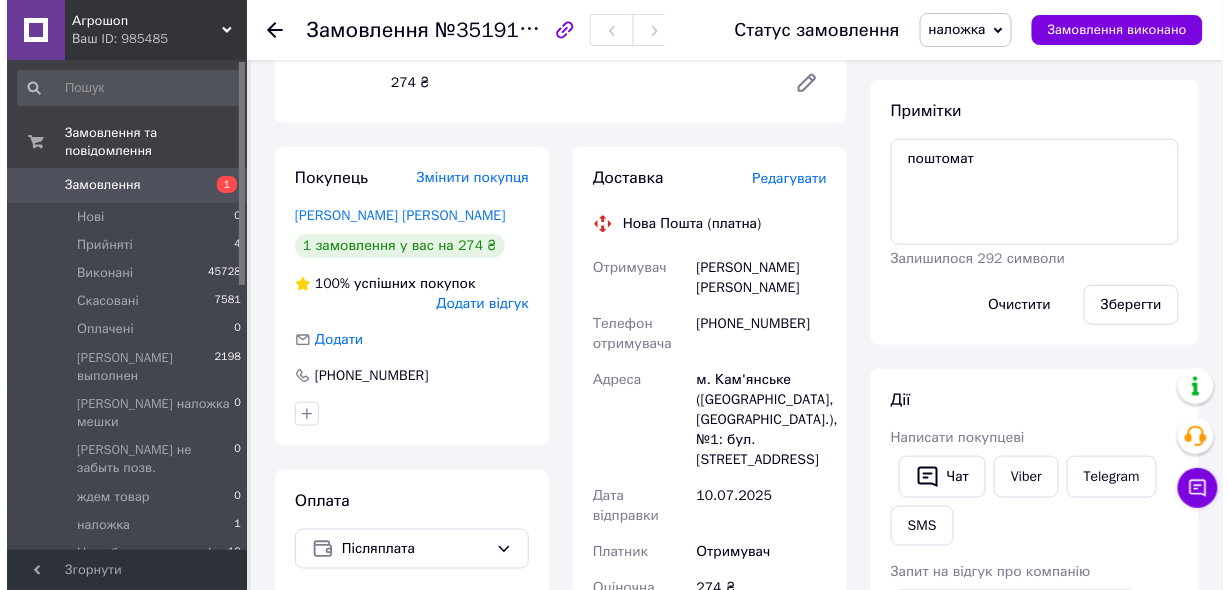 scroll, scrollTop: 320, scrollLeft: 0, axis: vertical 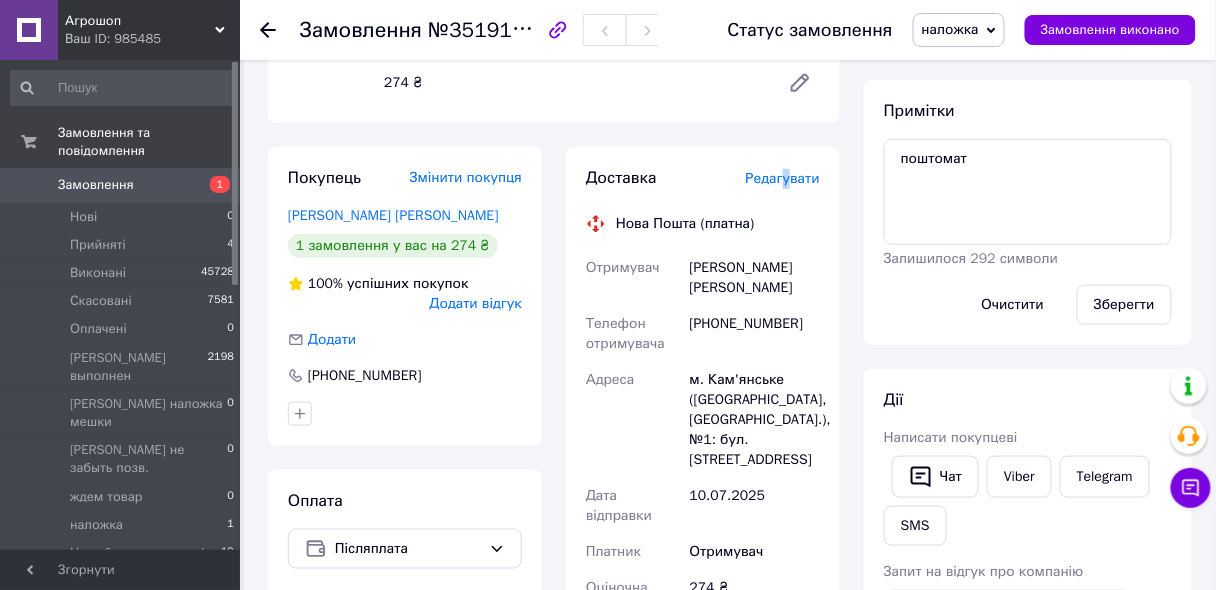 click on "Редагувати" at bounding box center (783, 179) 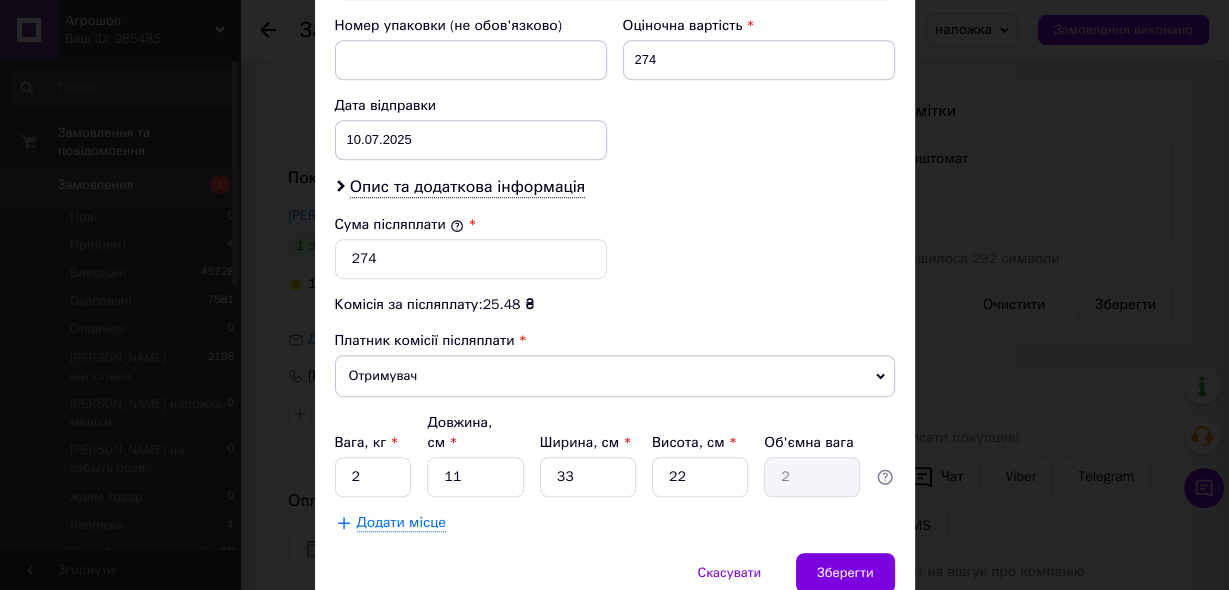 scroll, scrollTop: 924, scrollLeft: 0, axis: vertical 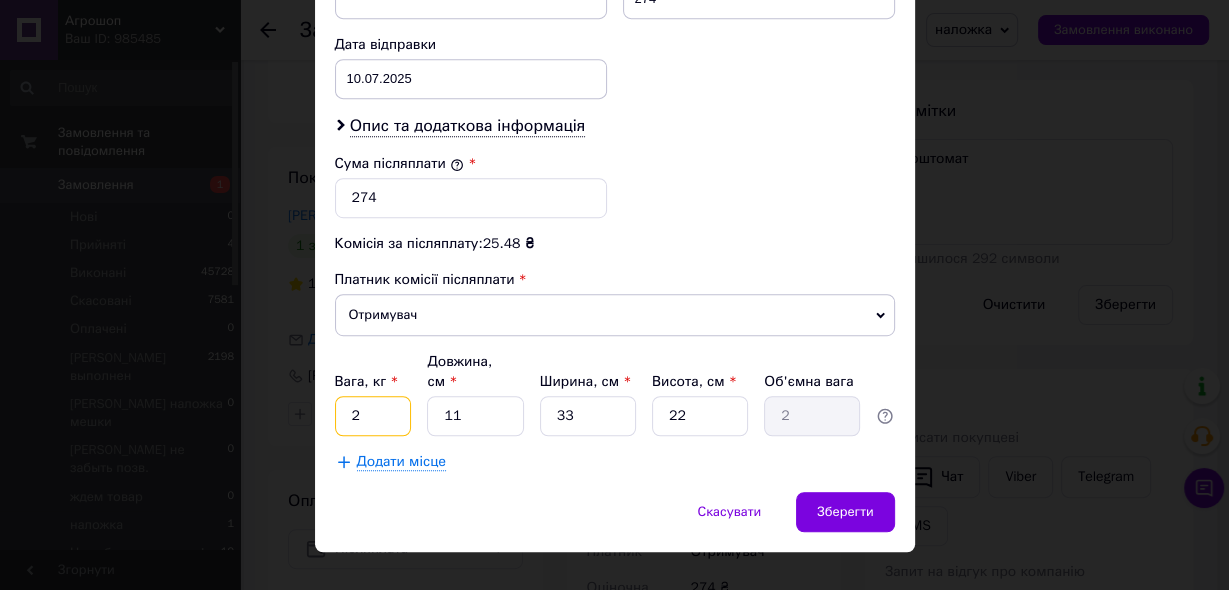 click on "2" at bounding box center [373, 416] 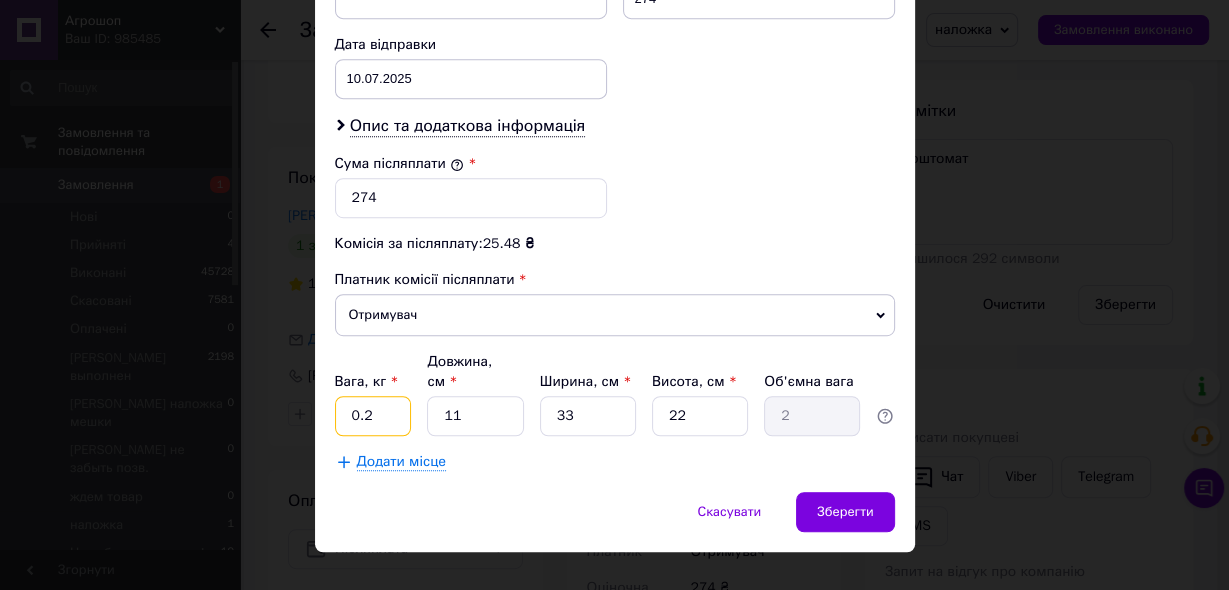 type on "0.2" 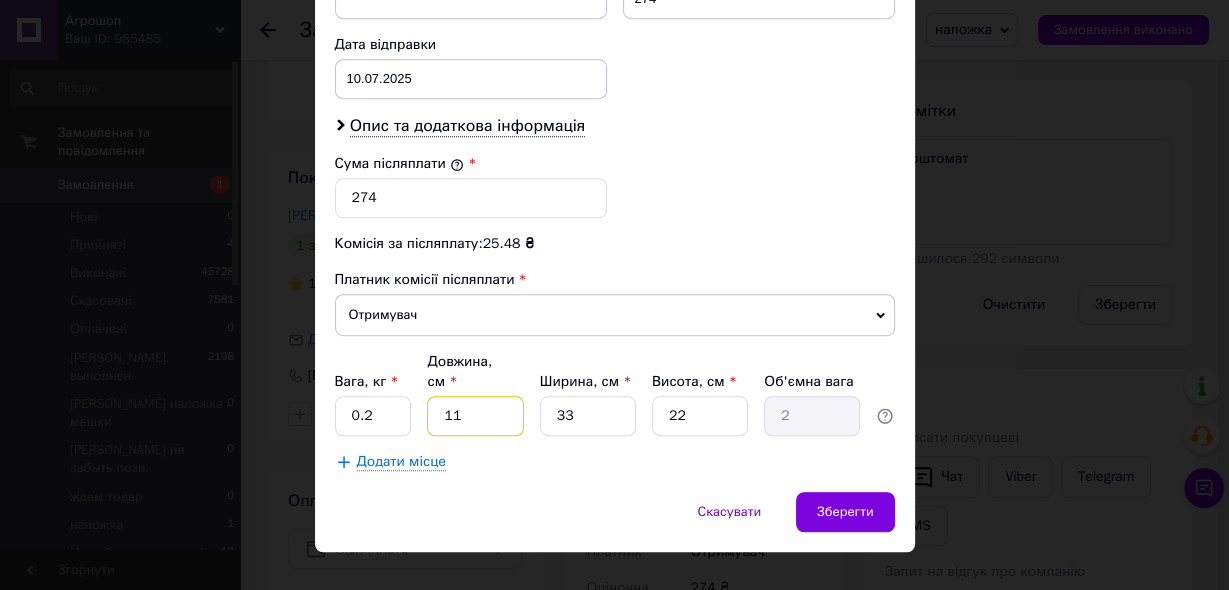 click on "11" at bounding box center [475, 416] 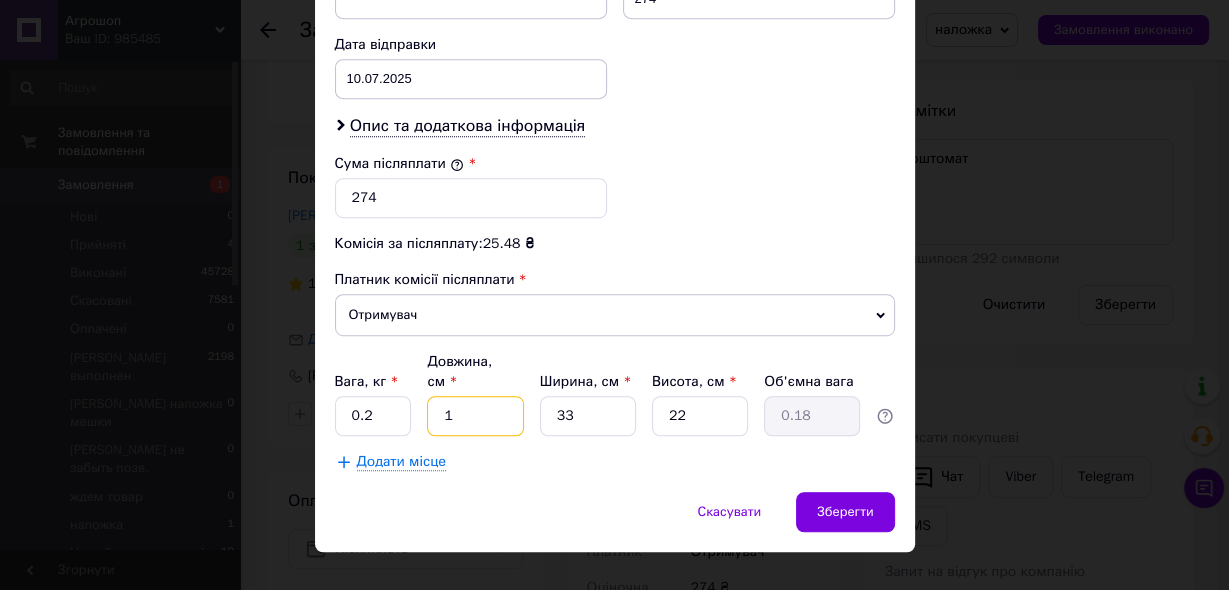 type on "10" 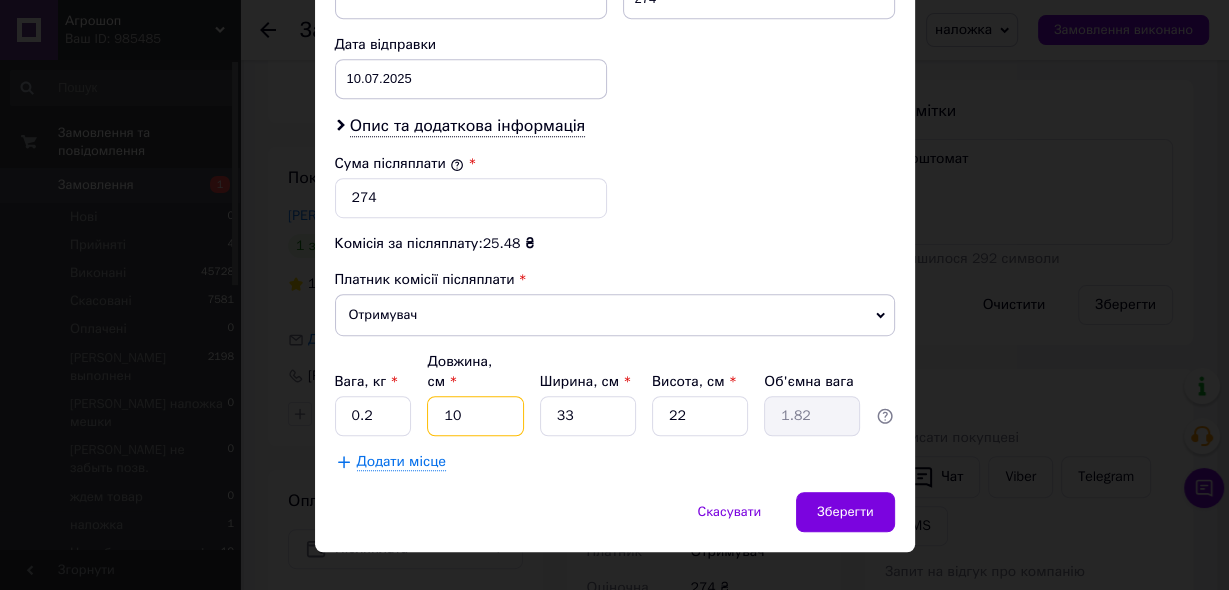 type on "10" 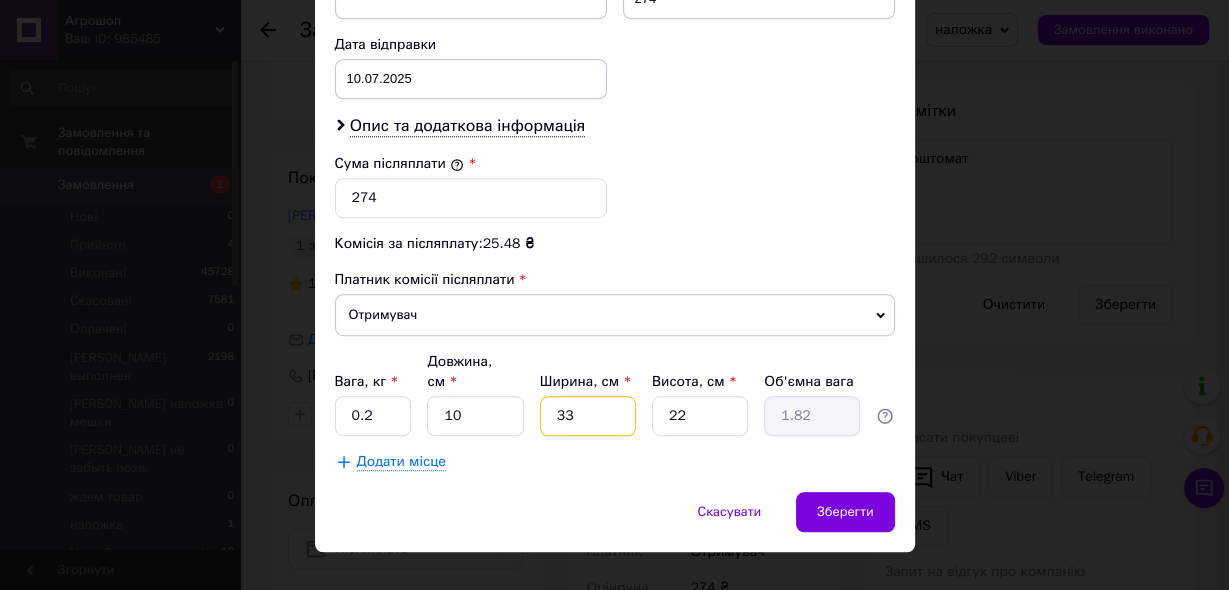 type on "1" 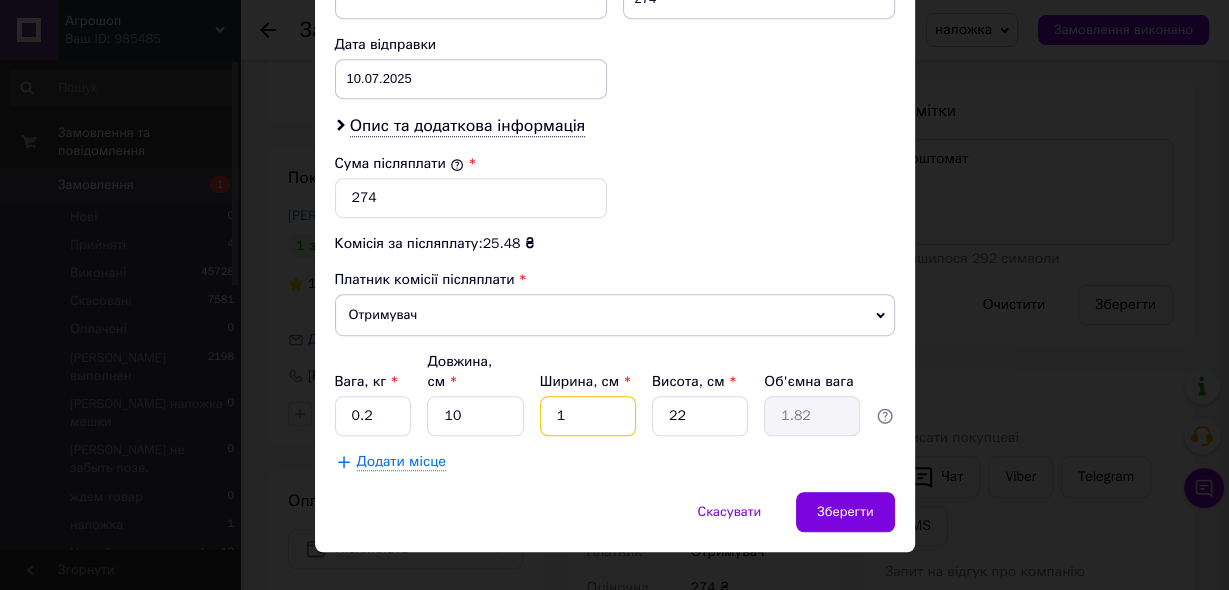 type on "0.1" 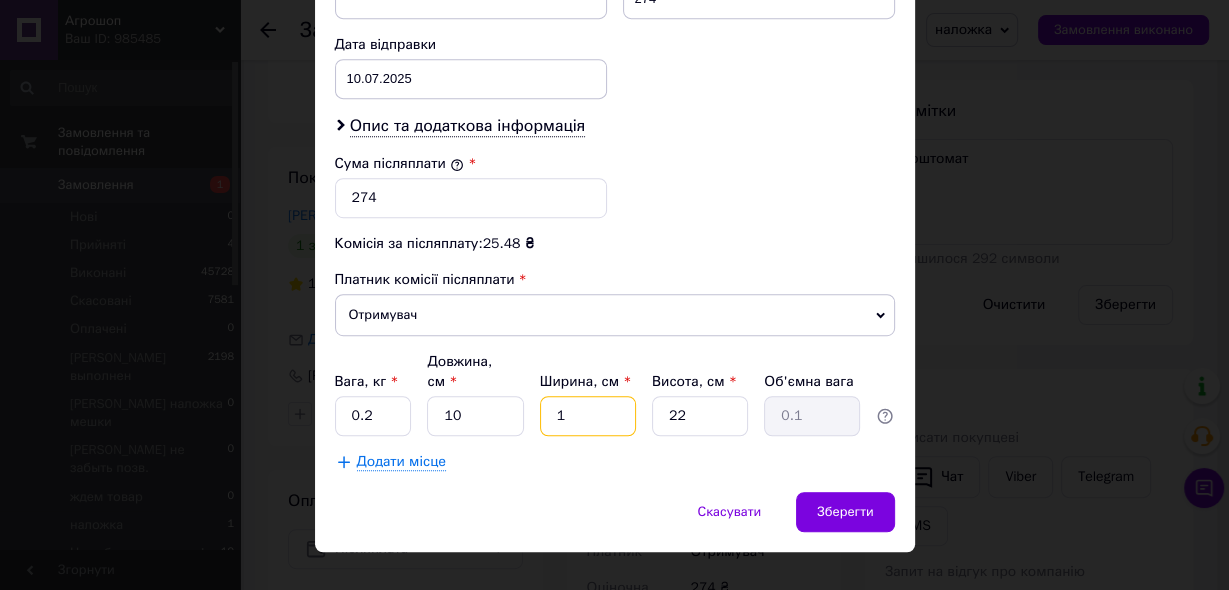 type on "10" 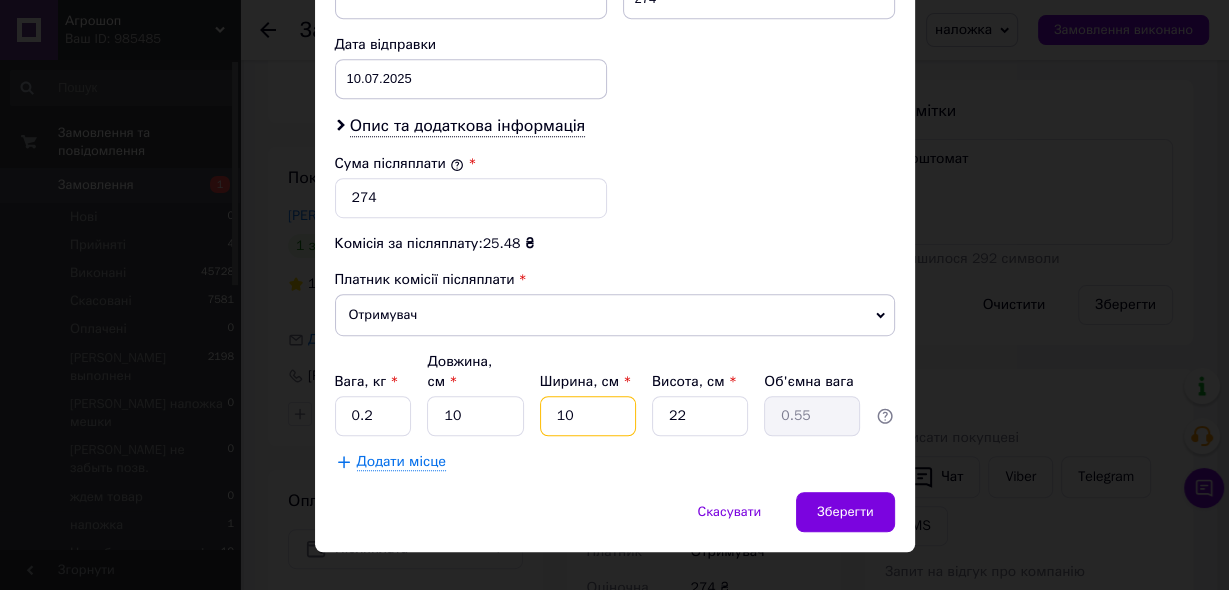 type on "10" 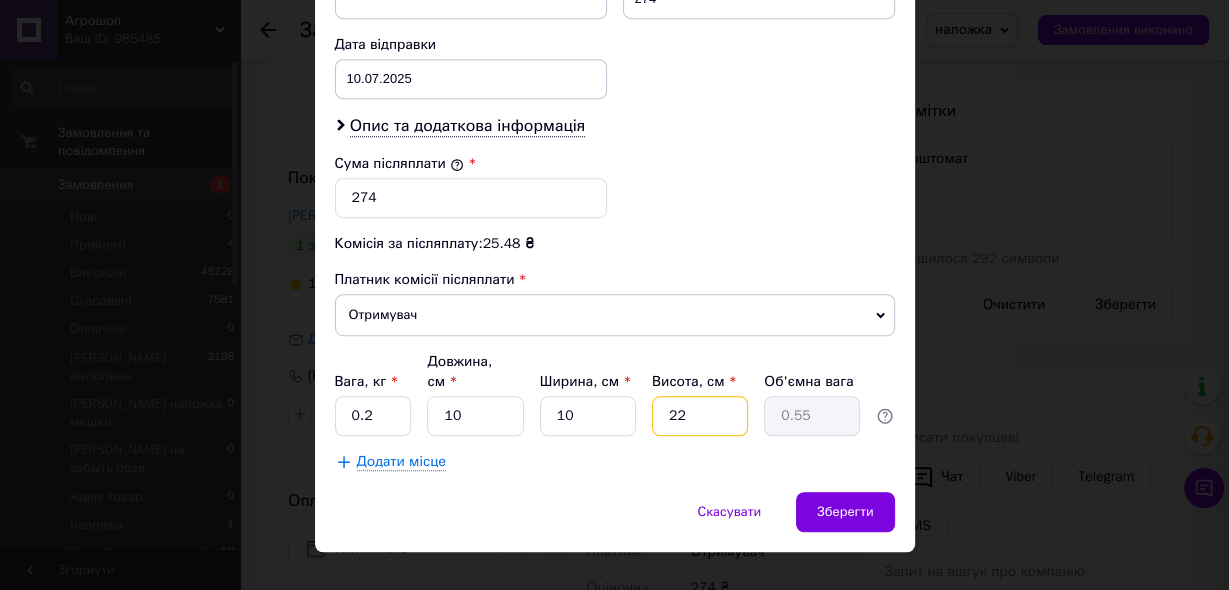 type on "1" 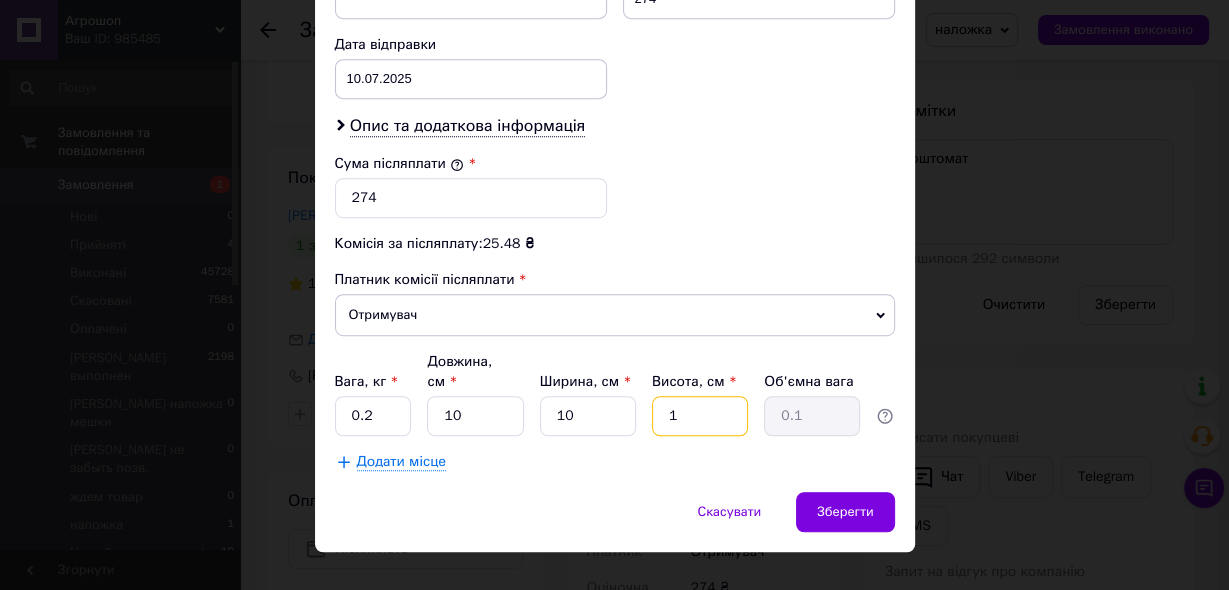 type on "10" 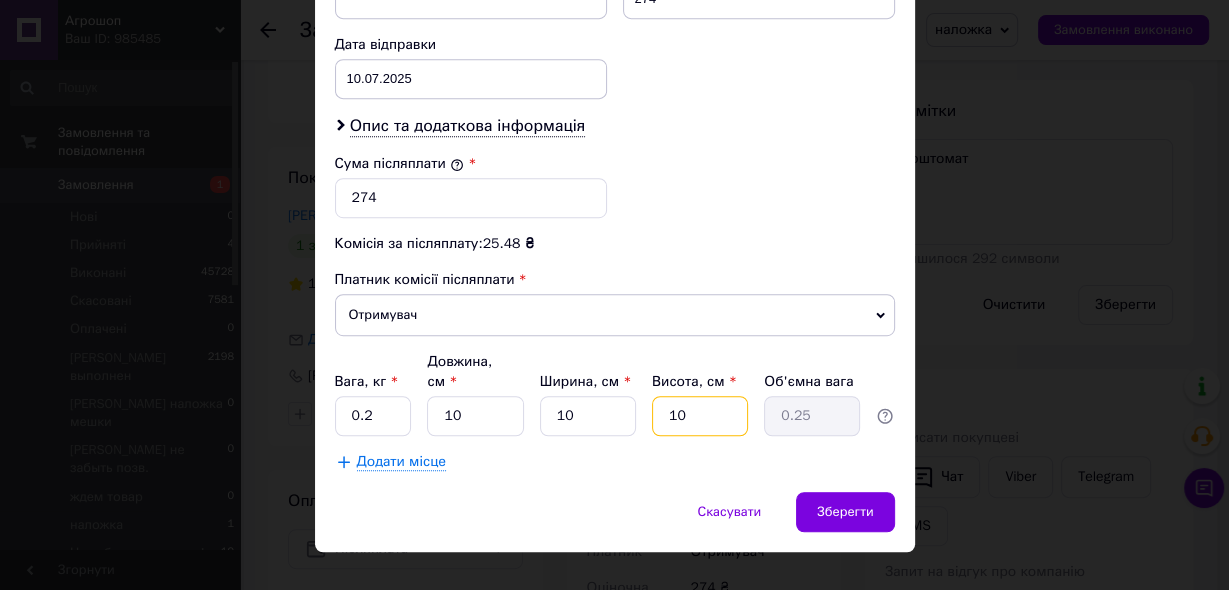 type on "10" 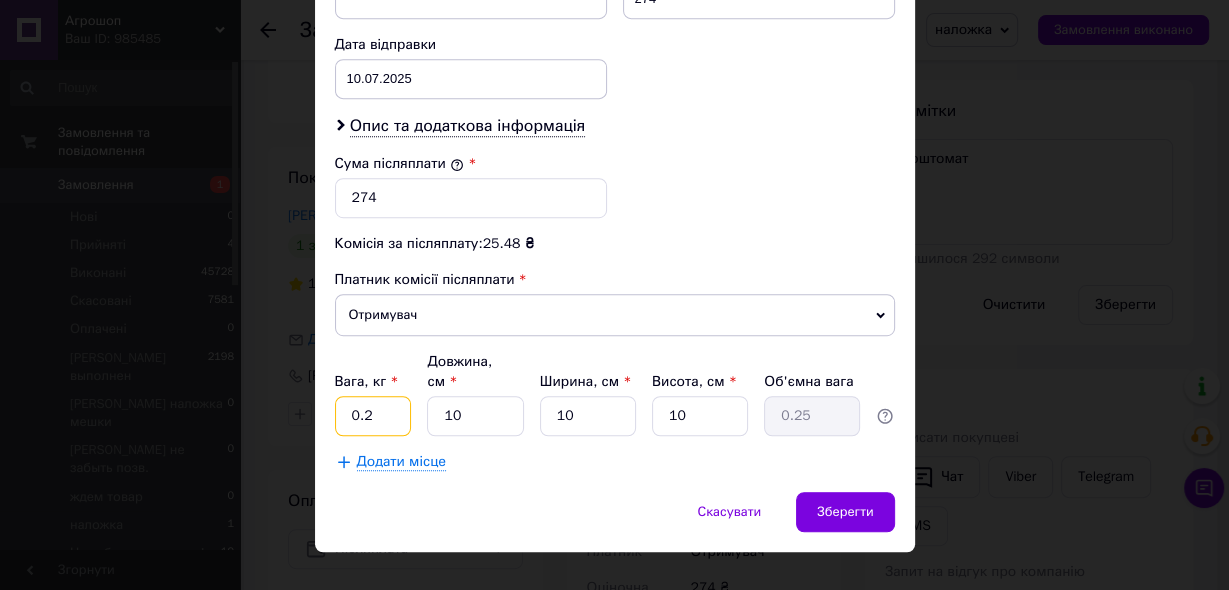 click on "0.2" at bounding box center [373, 416] 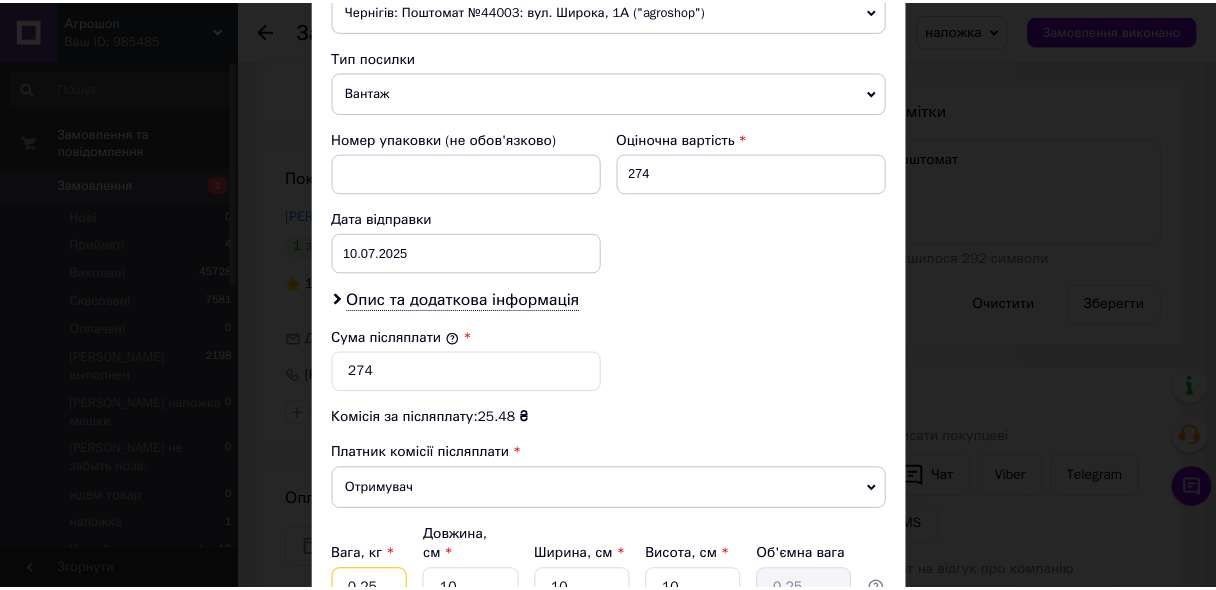 scroll, scrollTop: 880, scrollLeft: 0, axis: vertical 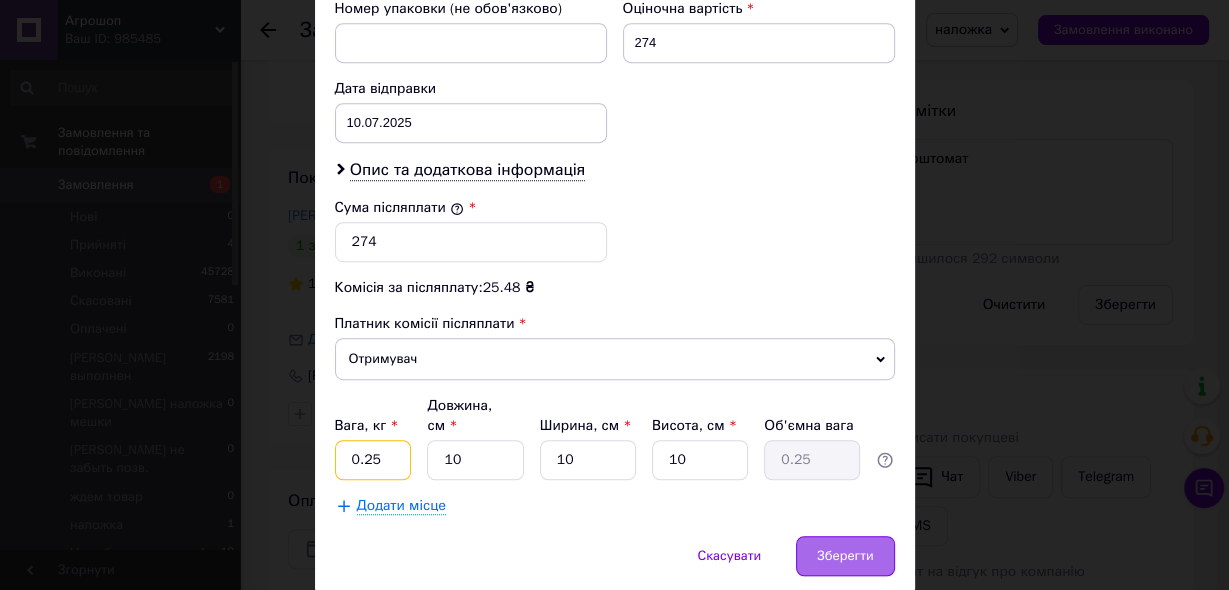type on "0.25" 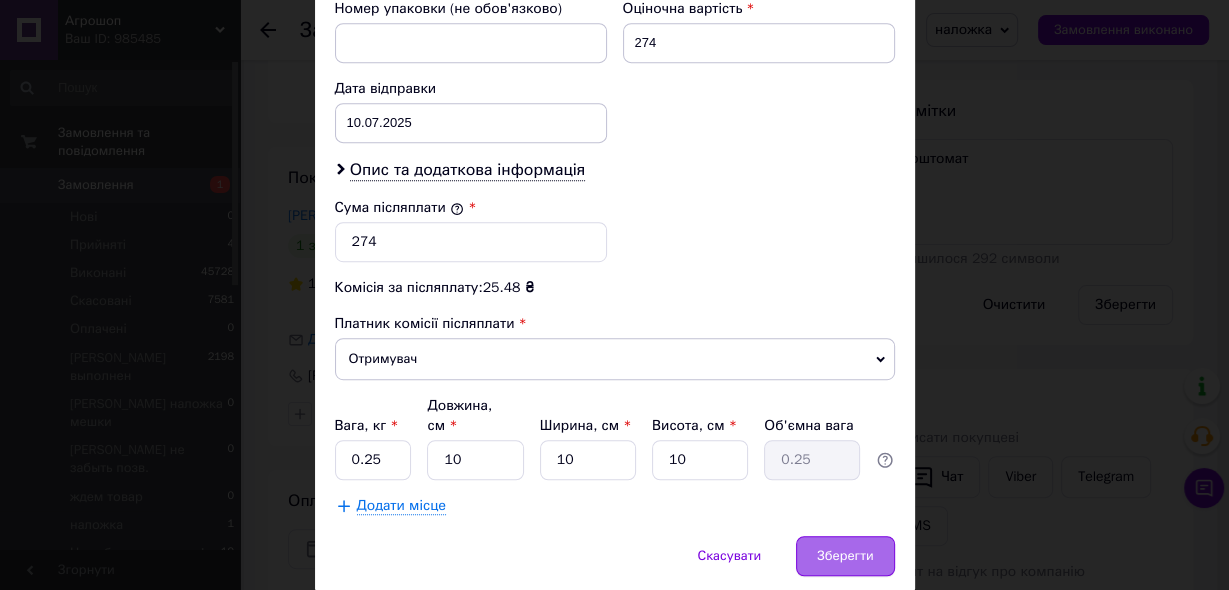 click on "Зберегти" at bounding box center (845, 556) 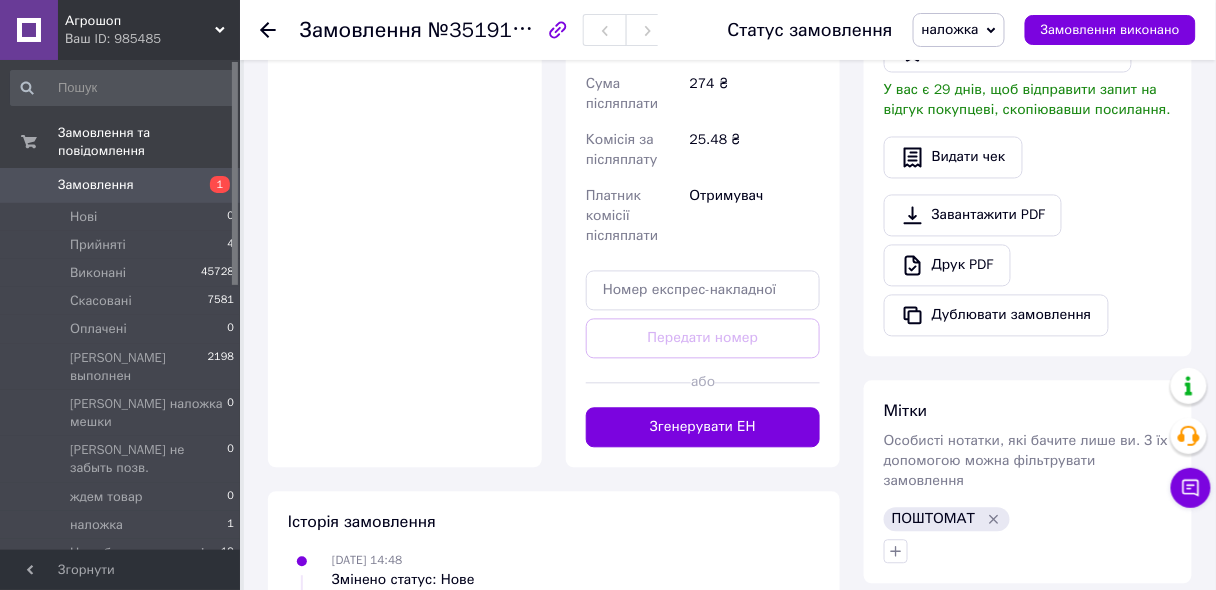 scroll, scrollTop: 880, scrollLeft: 0, axis: vertical 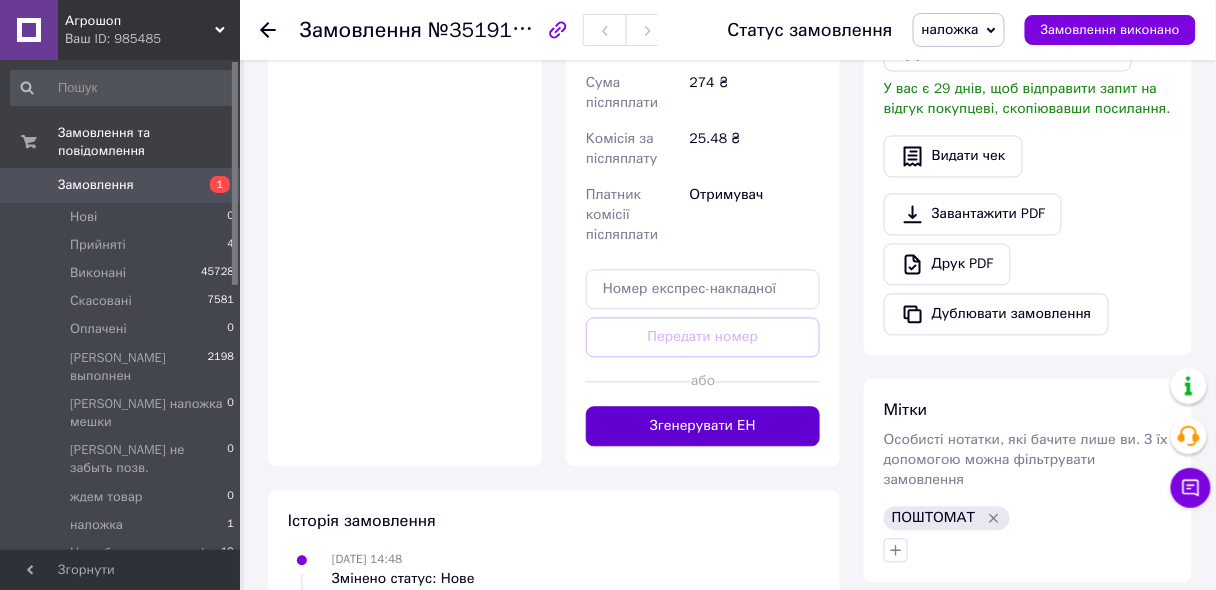 click on "Згенерувати ЕН" at bounding box center (703, 427) 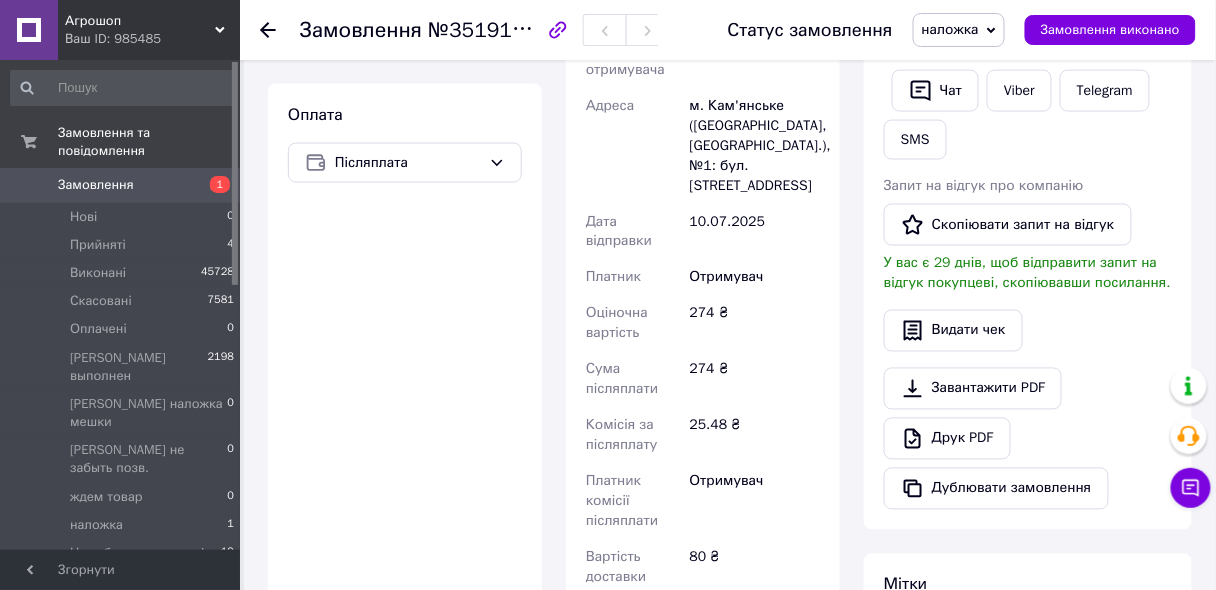 scroll, scrollTop: 880, scrollLeft: 0, axis: vertical 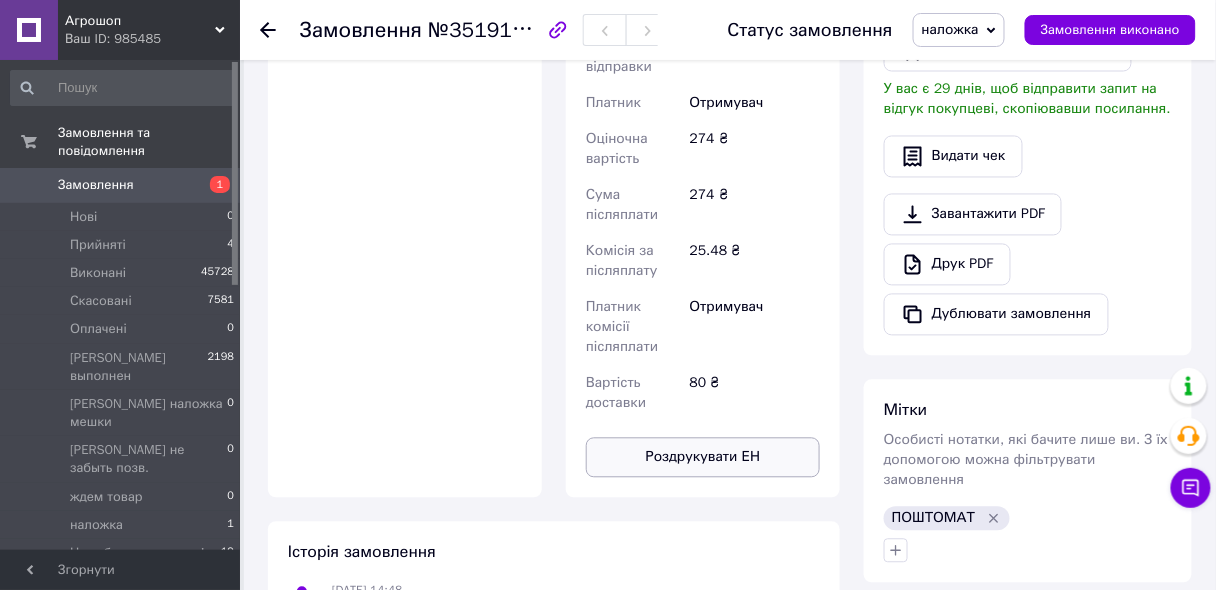 click on "Роздрукувати ЕН" at bounding box center (703, 458) 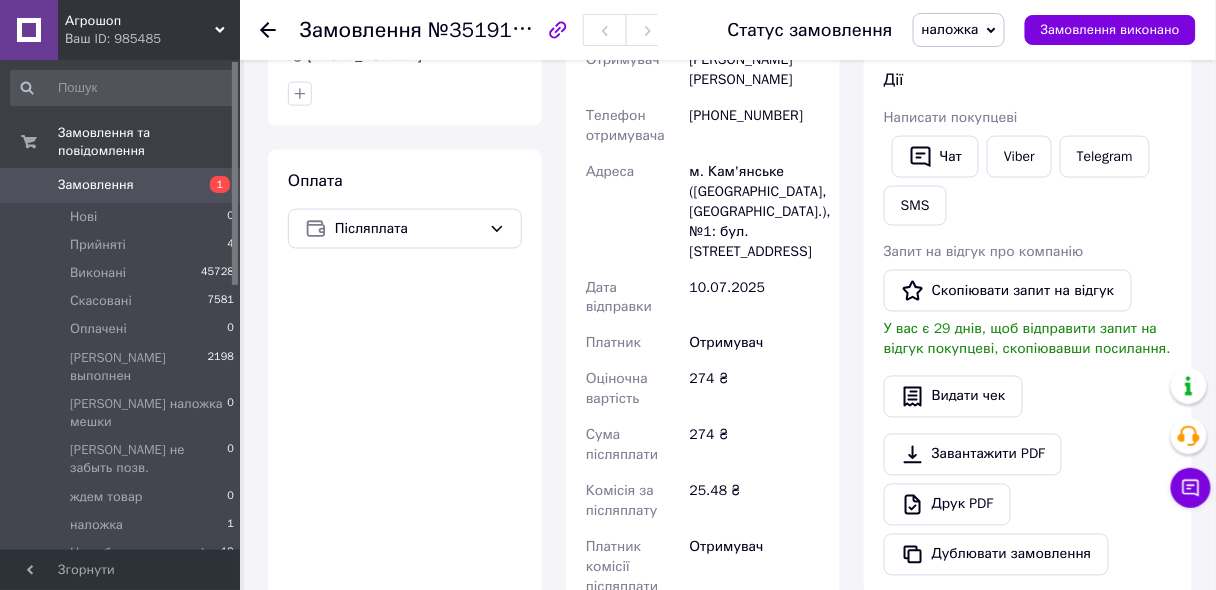 scroll, scrollTop: 706, scrollLeft: 0, axis: vertical 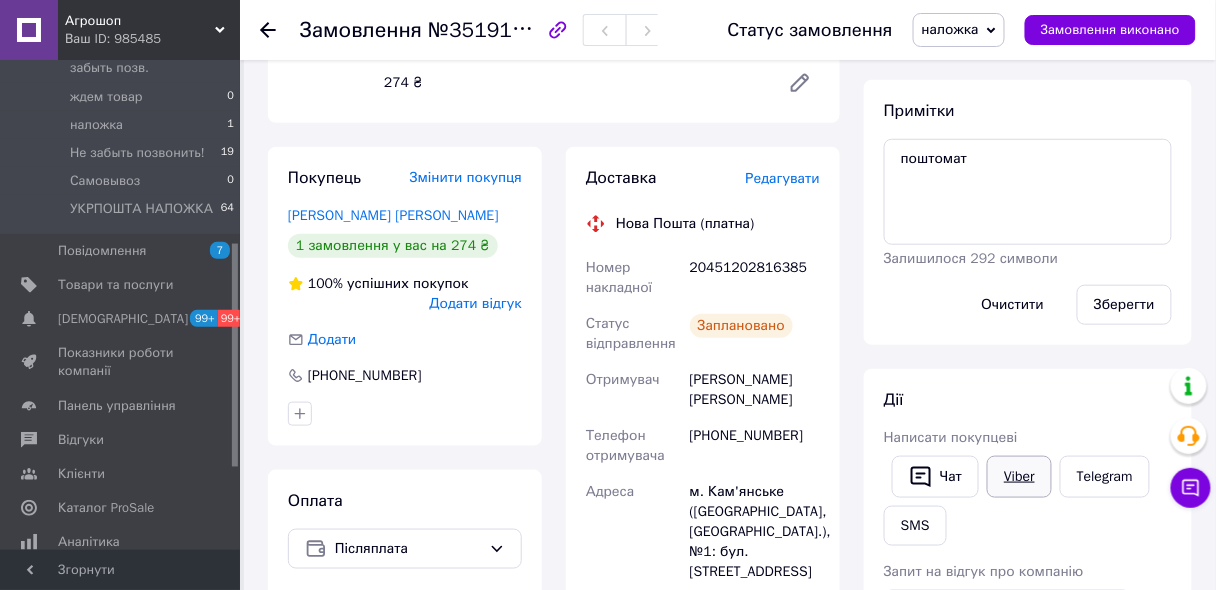 click on "Viber" at bounding box center [1019, 477] 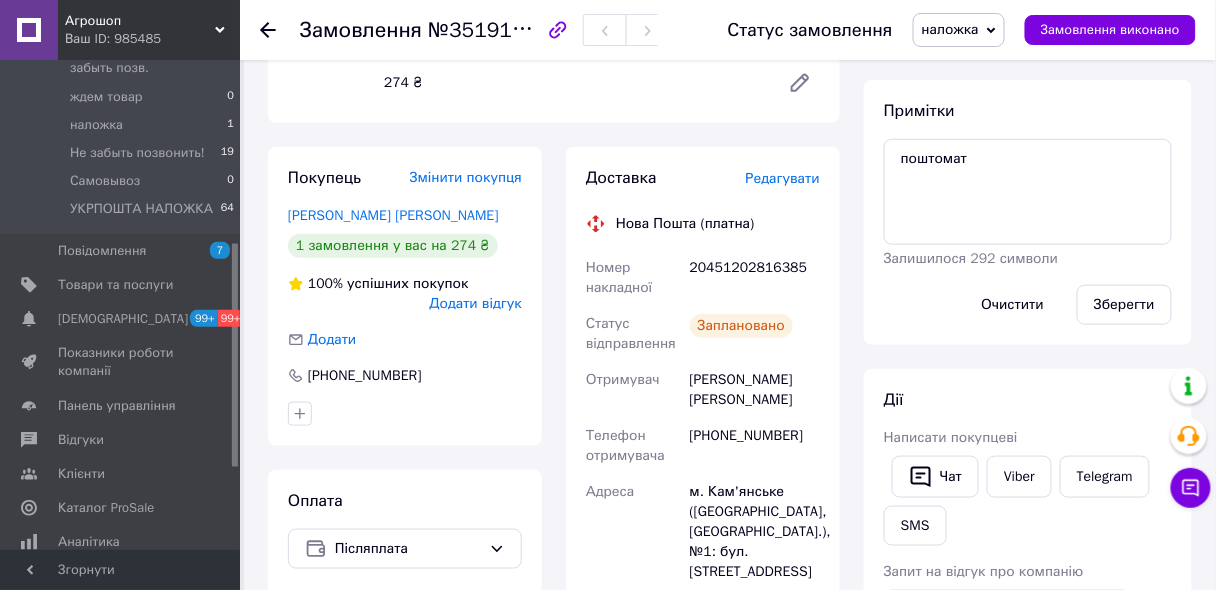 click on "20451202816385" at bounding box center [755, 278] 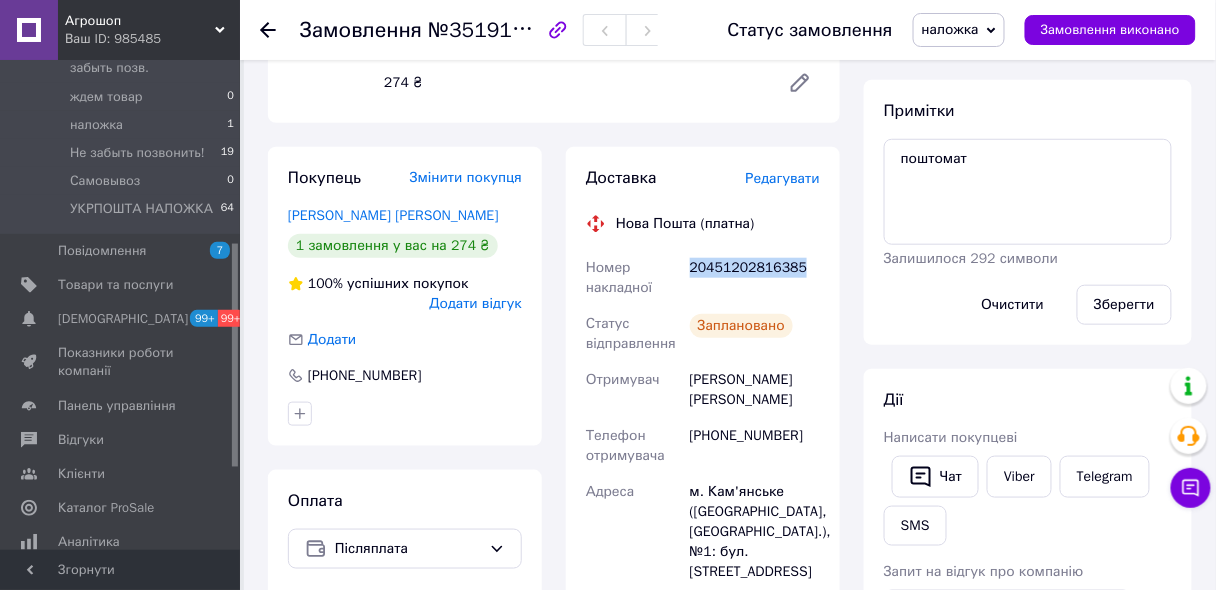 click on "20451202816385" at bounding box center [755, 278] 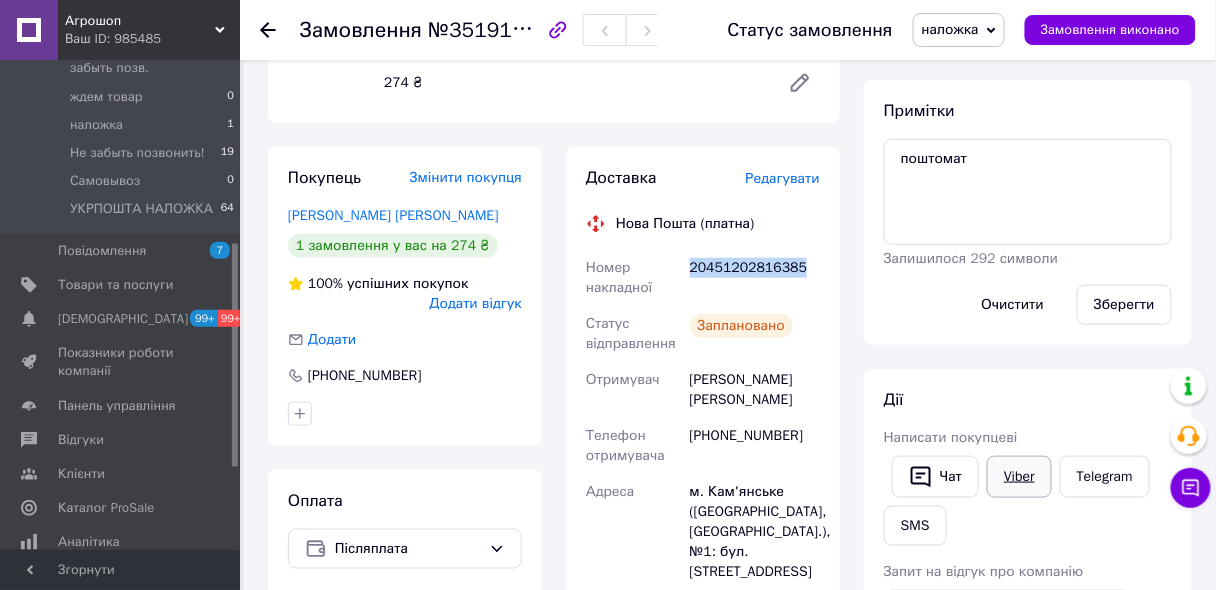 click on "Viber" at bounding box center (1019, 477) 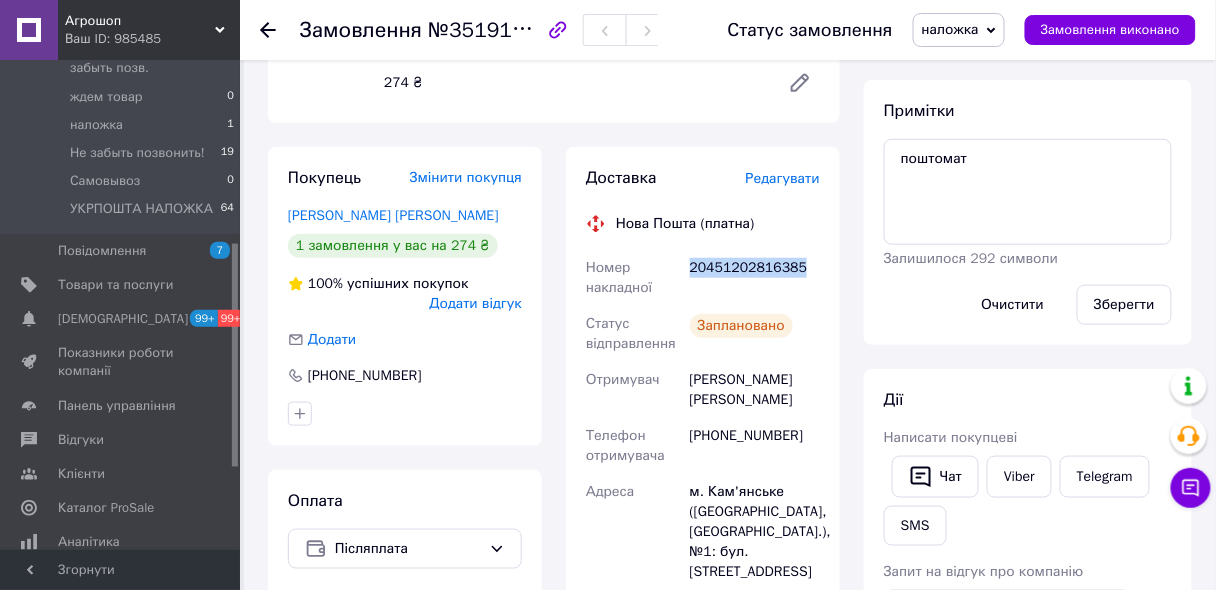 click on "наложка" at bounding box center (950, 29) 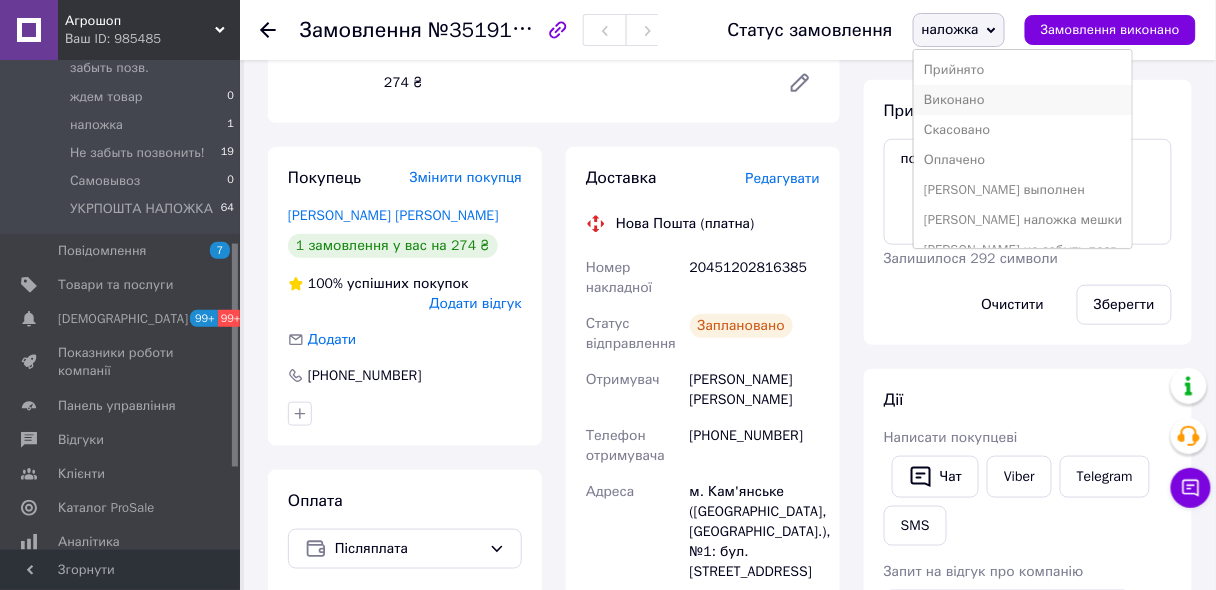 click on "Виконано" at bounding box center (1023, 100) 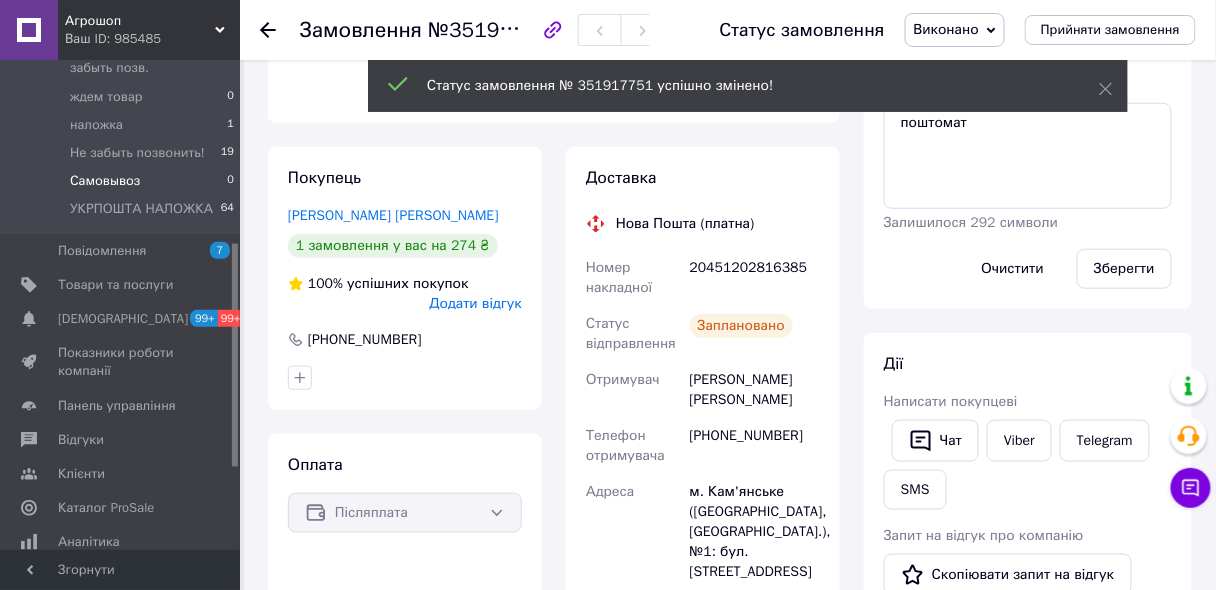 scroll, scrollTop: 26, scrollLeft: 0, axis: vertical 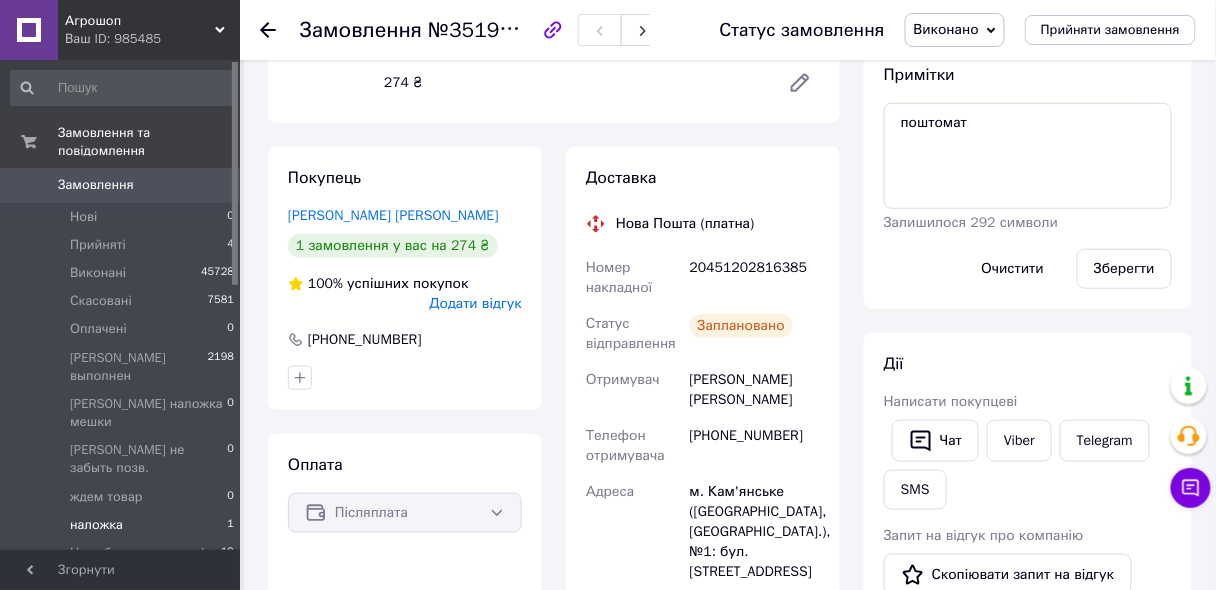 click on "наложка" at bounding box center [96, 525] 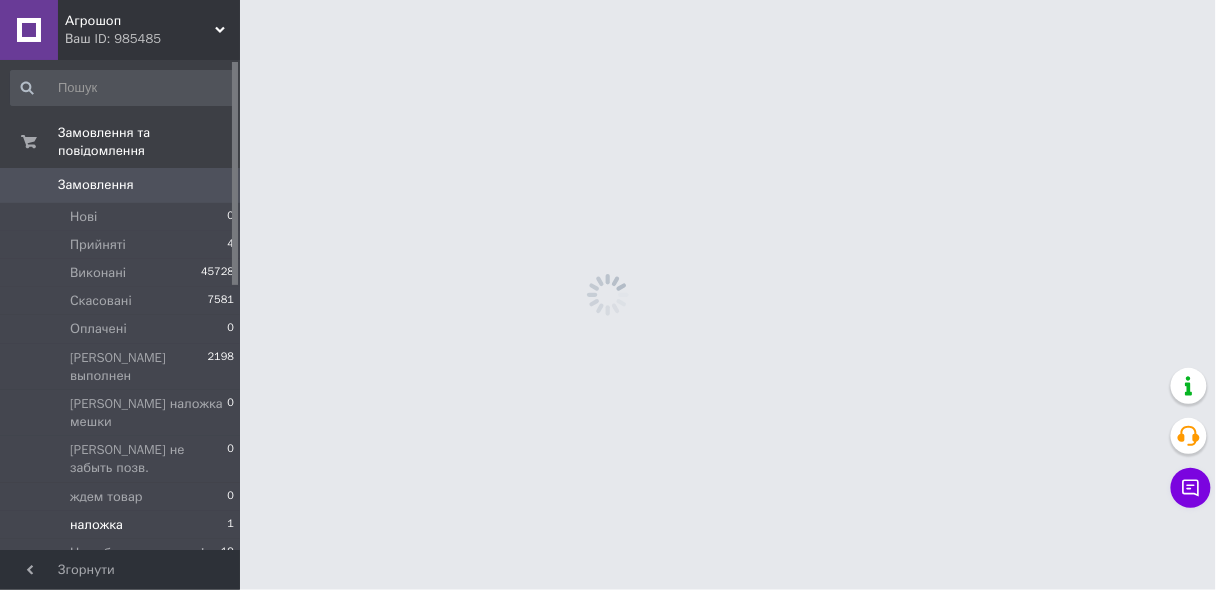 scroll, scrollTop: 0, scrollLeft: 0, axis: both 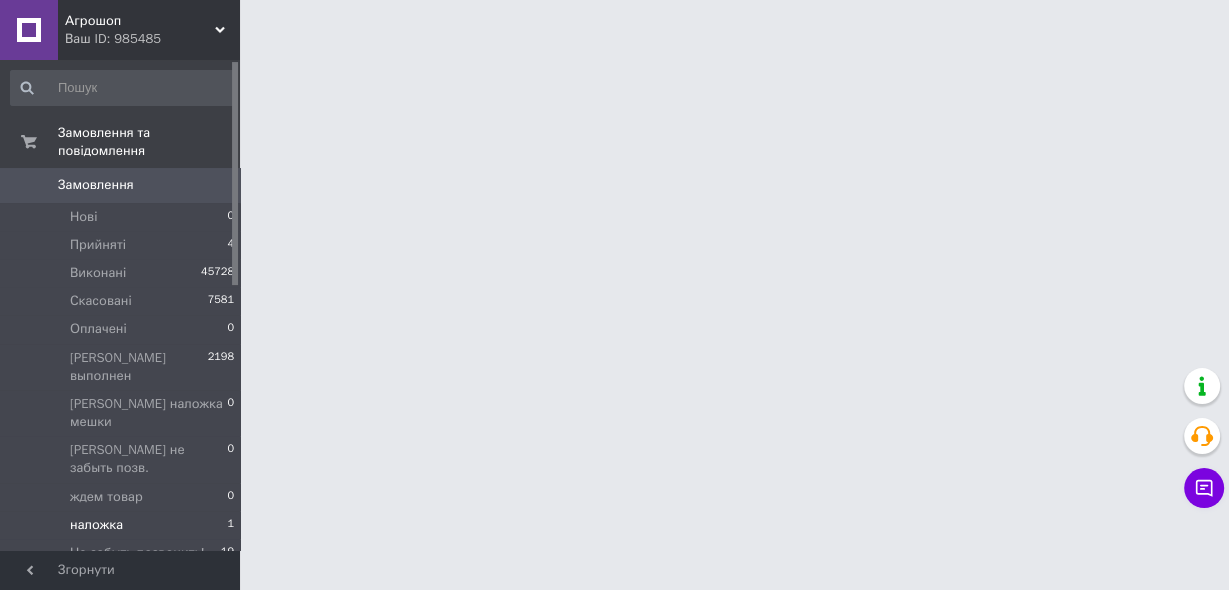 click on "наложка" at bounding box center (96, 525) 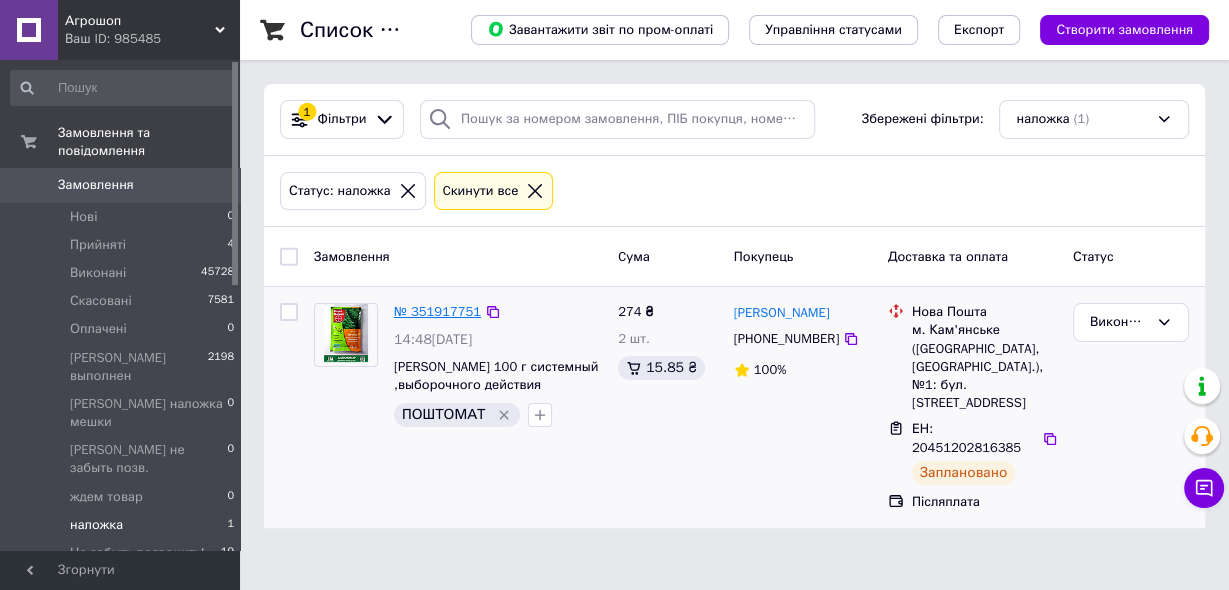 click on "№ 351917751" at bounding box center (437, 311) 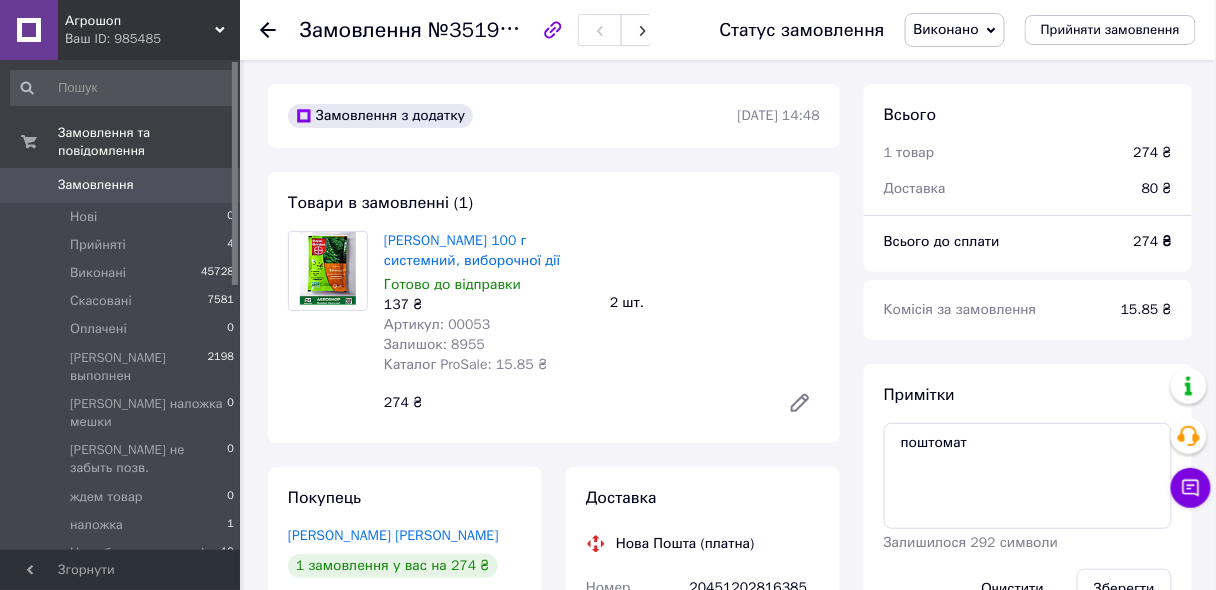 scroll, scrollTop: 127, scrollLeft: 0, axis: vertical 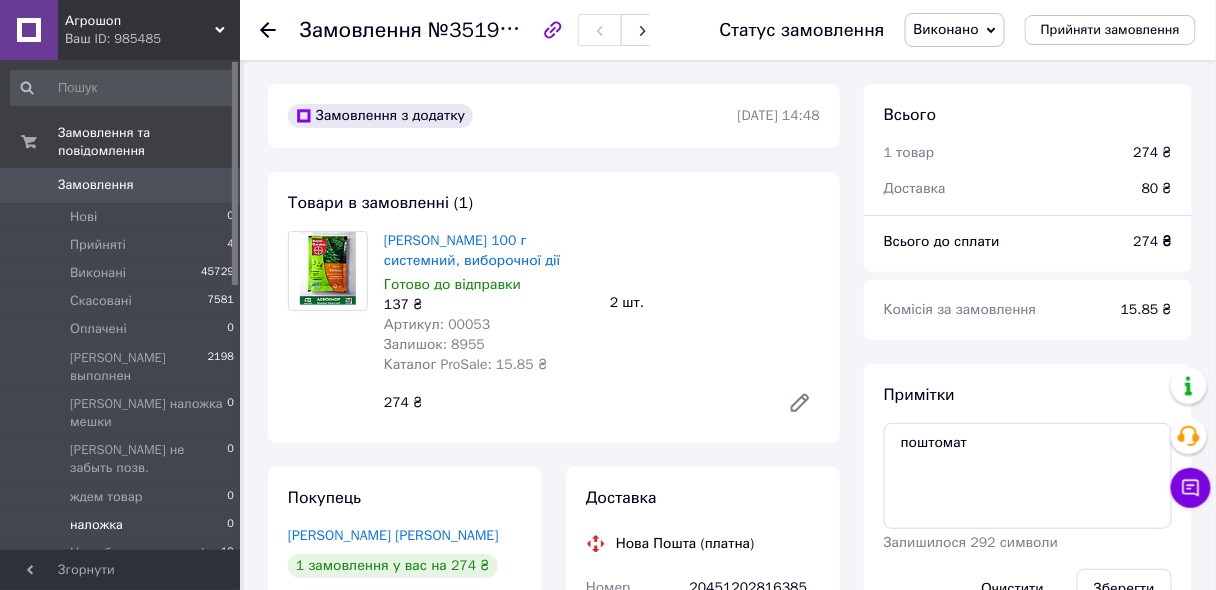 click on "наложка" at bounding box center (96, 525) 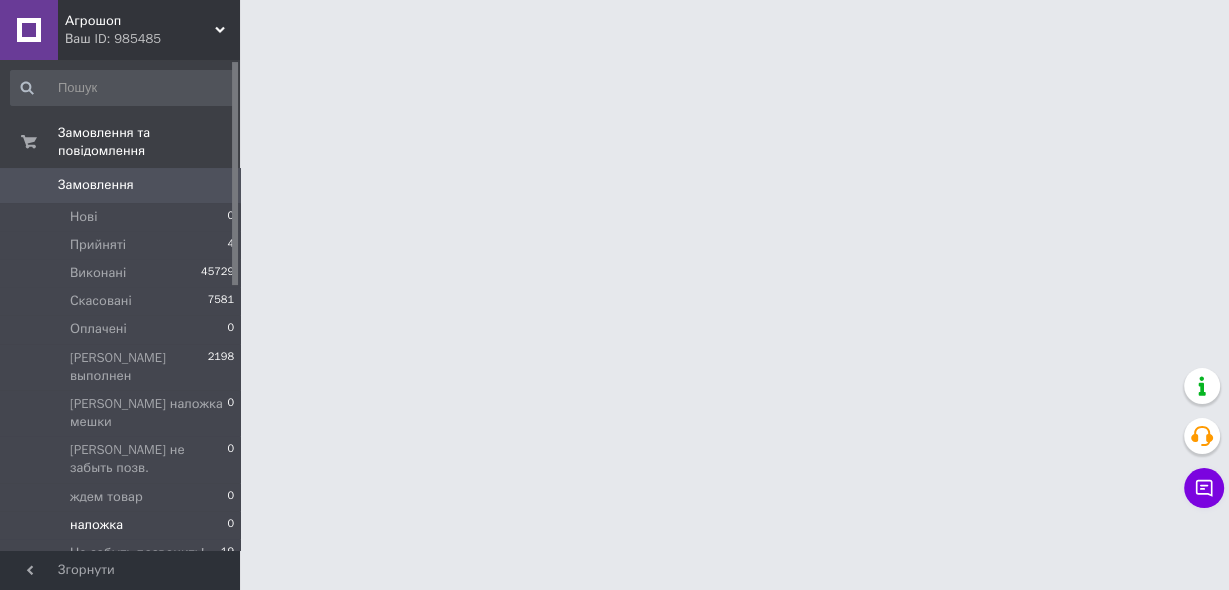 click on "наложка" at bounding box center (96, 525) 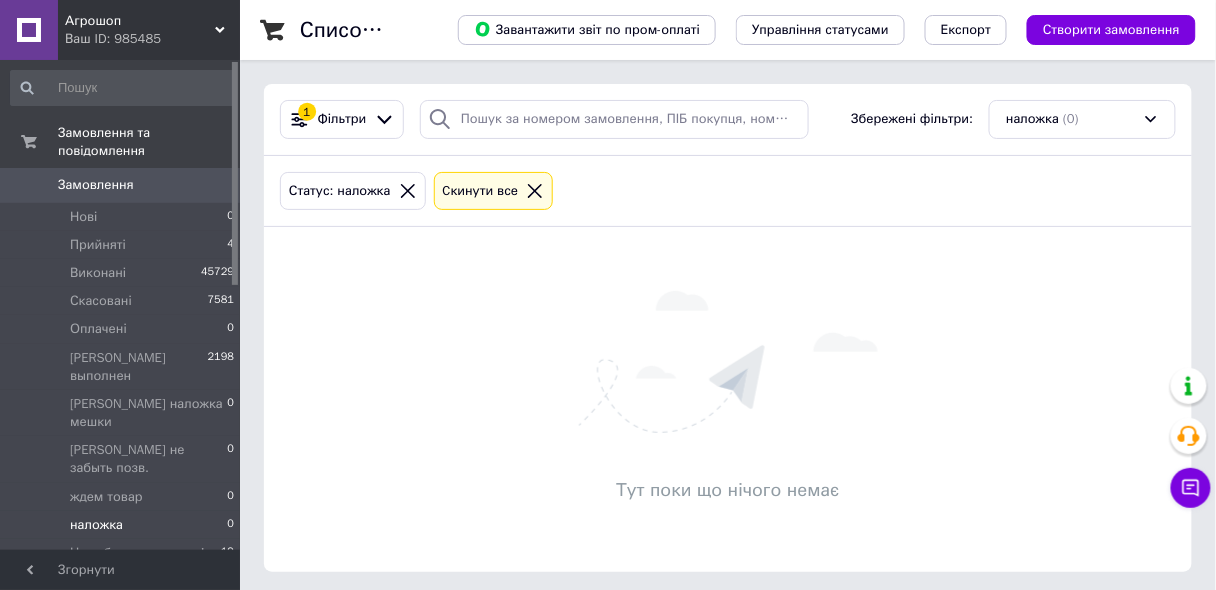 click on "Агрошоп Ваш ID: 985485" at bounding box center [149, 30] 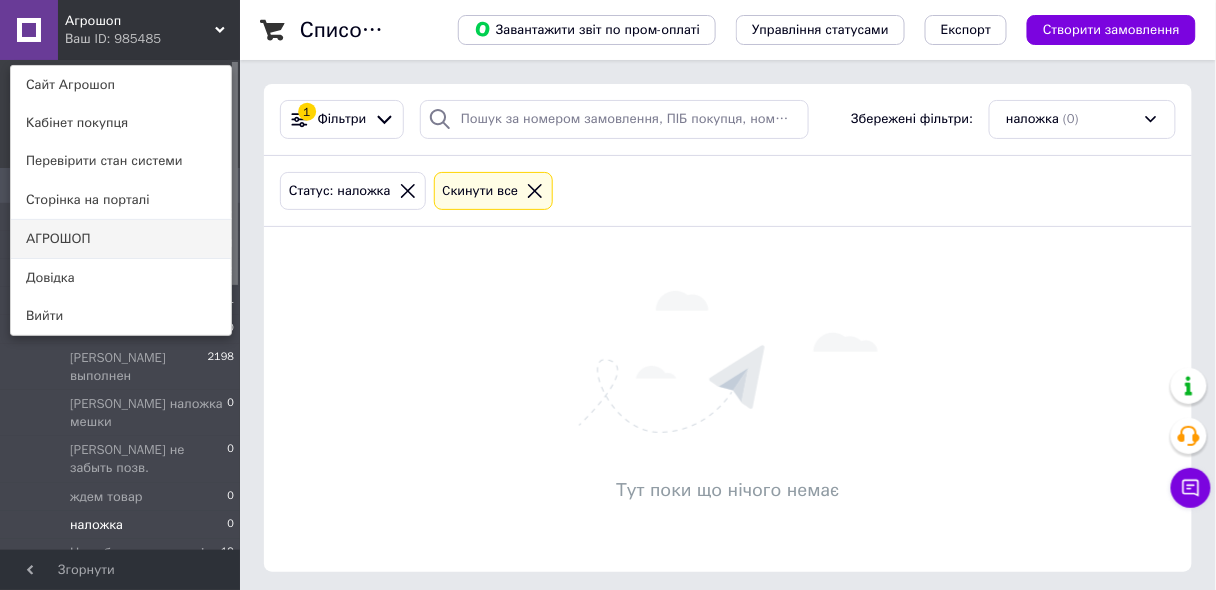click on "АГРОШОП" at bounding box center (121, 239) 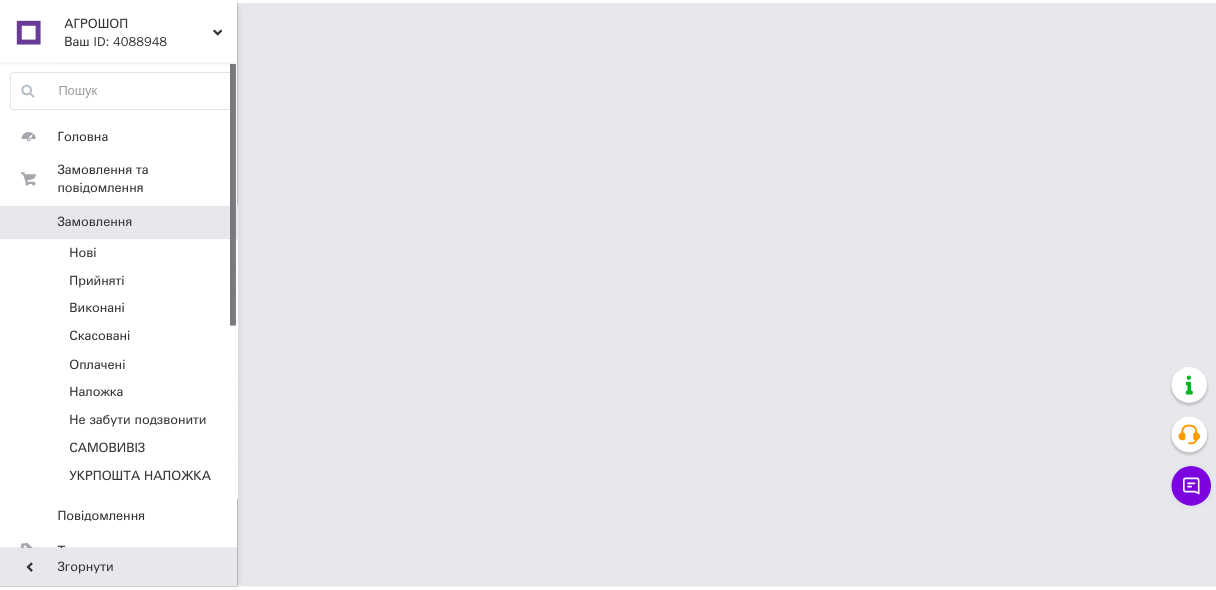 scroll, scrollTop: 0, scrollLeft: 0, axis: both 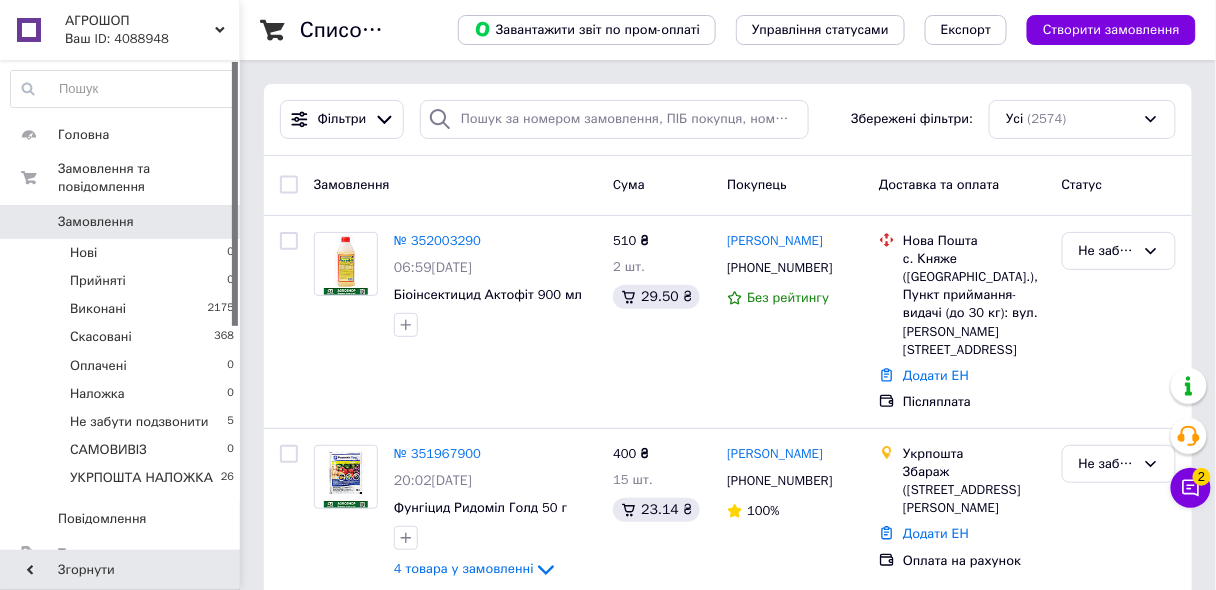 click 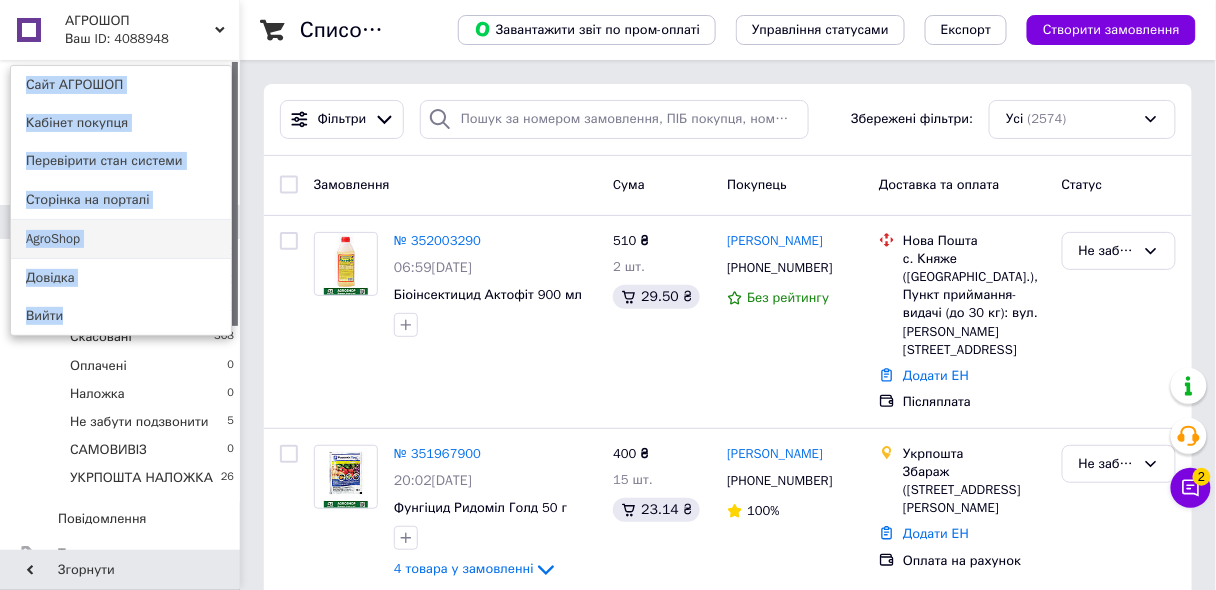 click on "AgroShop" at bounding box center (121, 239) 